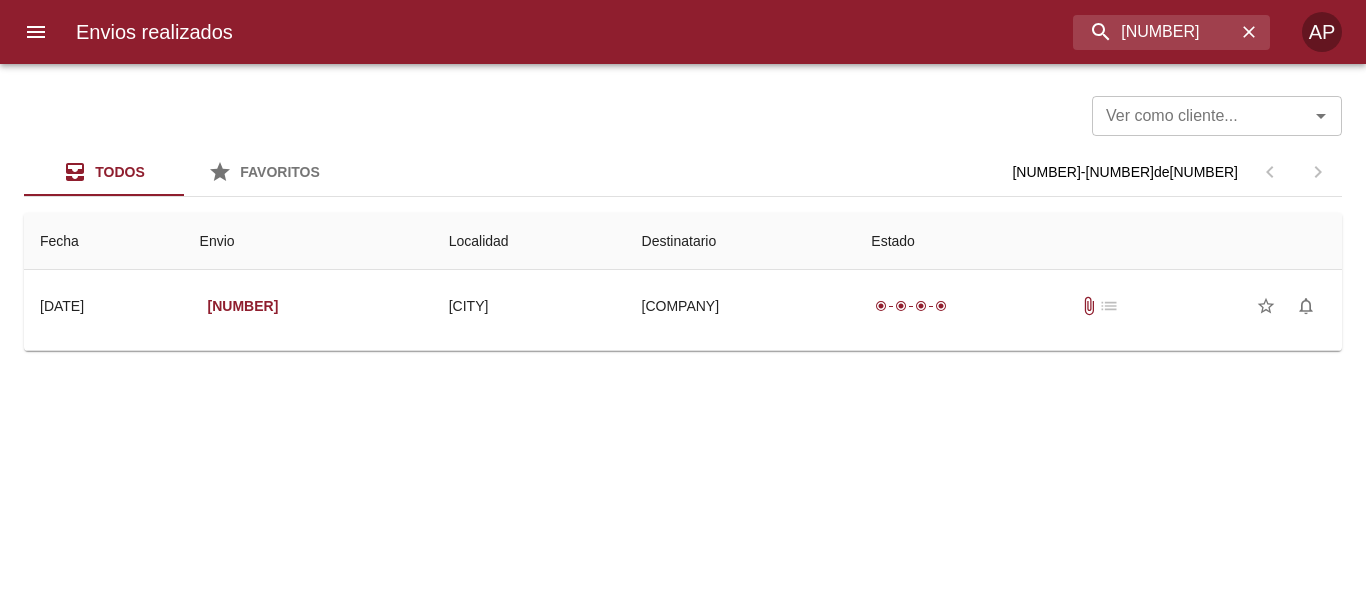 scroll, scrollTop: 0, scrollLeft: 0, axis: both 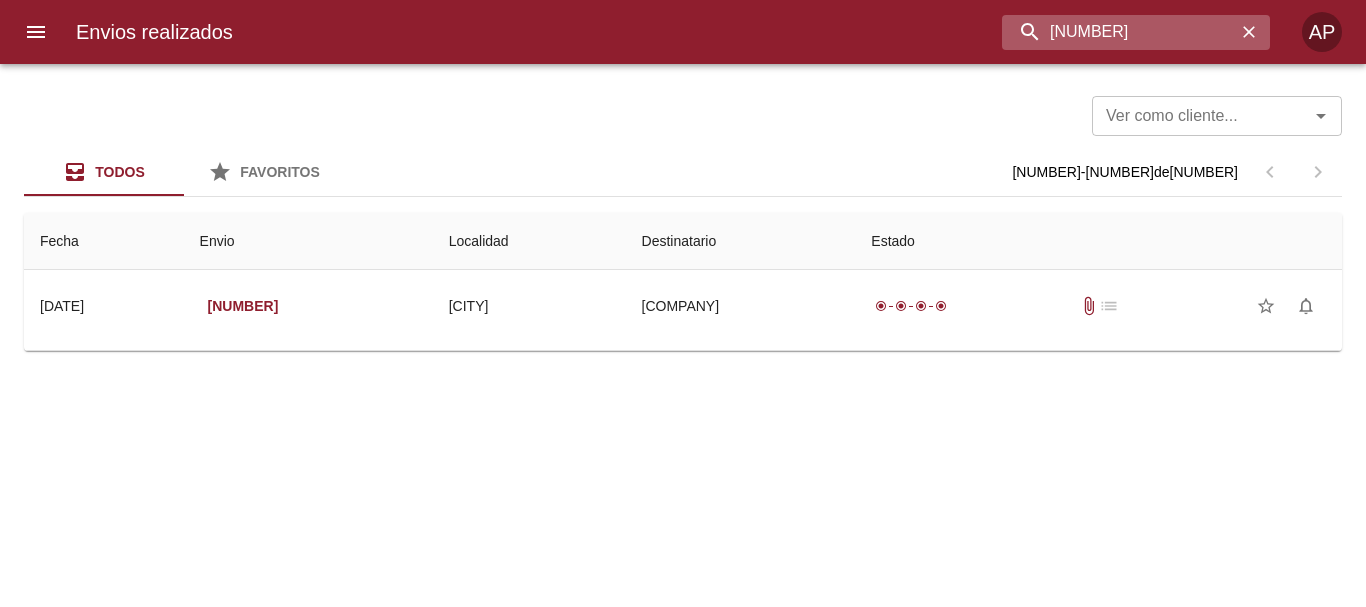 click on "[NUMBER]" at bounding box center (1119, 32) 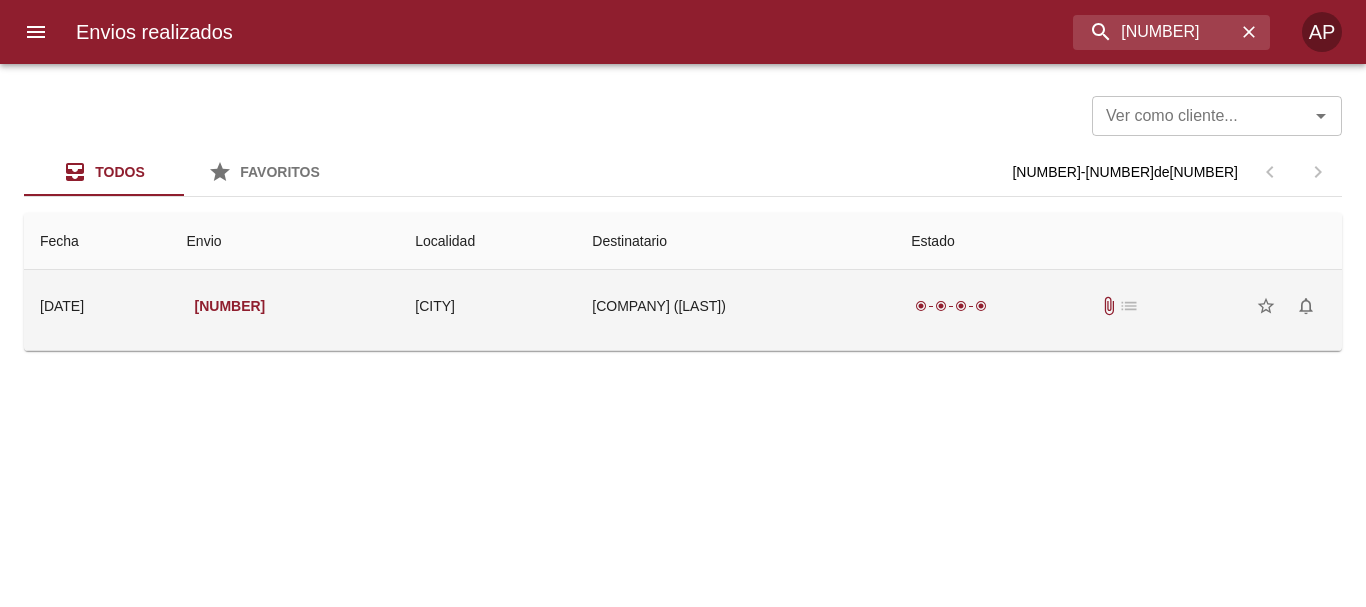 click on "radio_button_checked radio_button_checked radio_button_checked radio_button_checked attach_file list star_border notifications_none" at bounding box center [1118, 306] 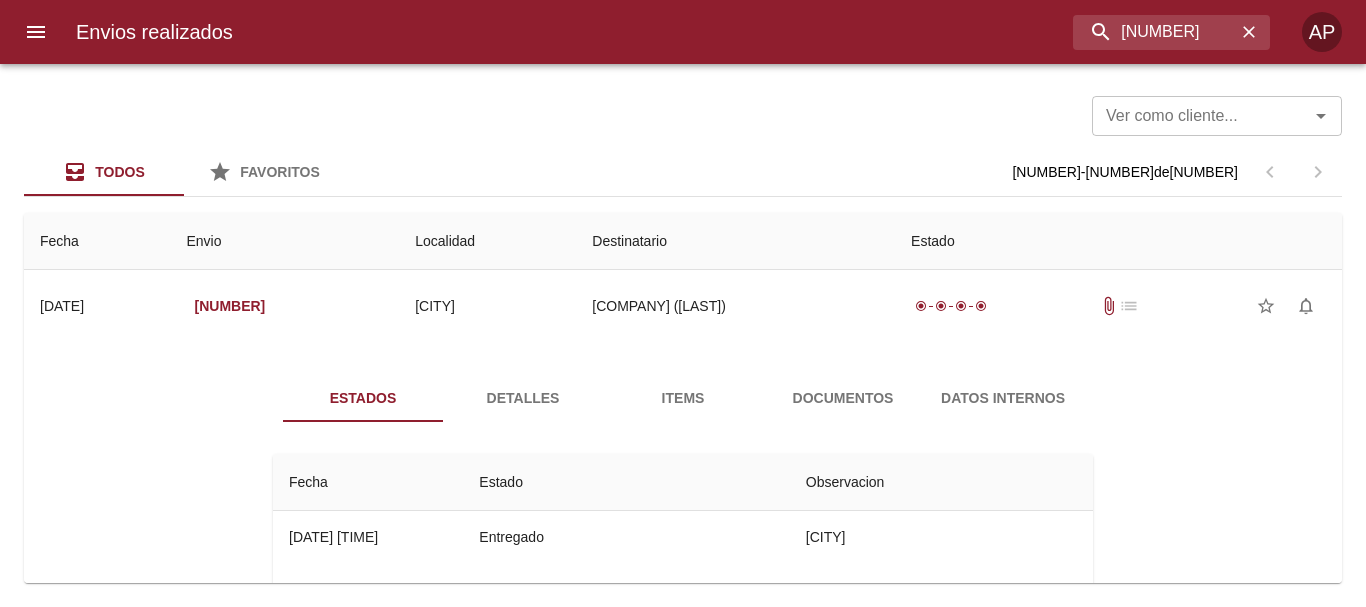 drag, startPoint x: 855, startPoint y: 389, endPoint x: 885, endPoint y: 368, distance: 36.619667 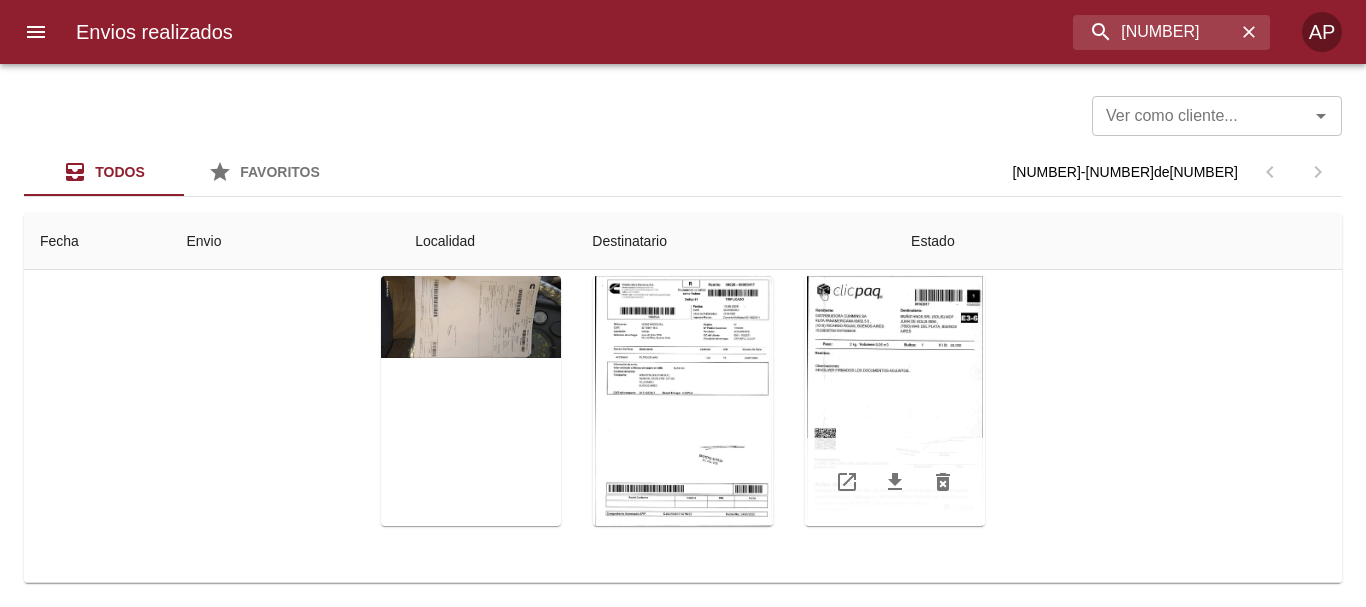 scroll, scrollTop: 231, scrollLeft: 0, axis: vertical 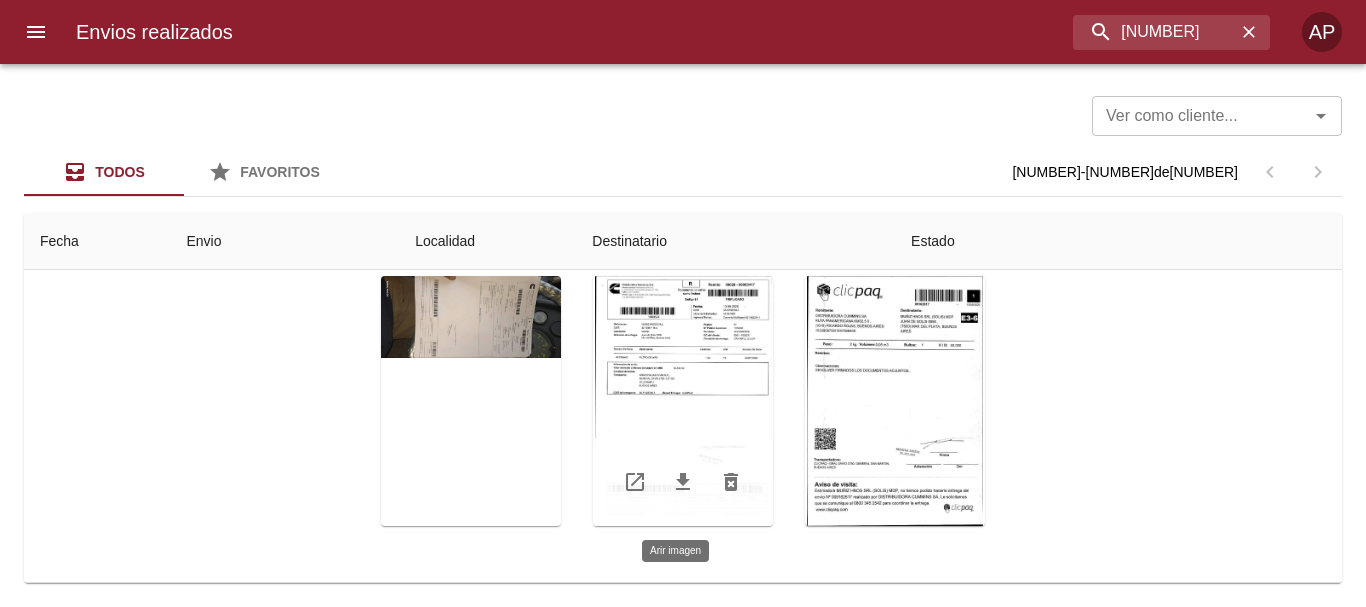 click at bounding box center (683, 401) 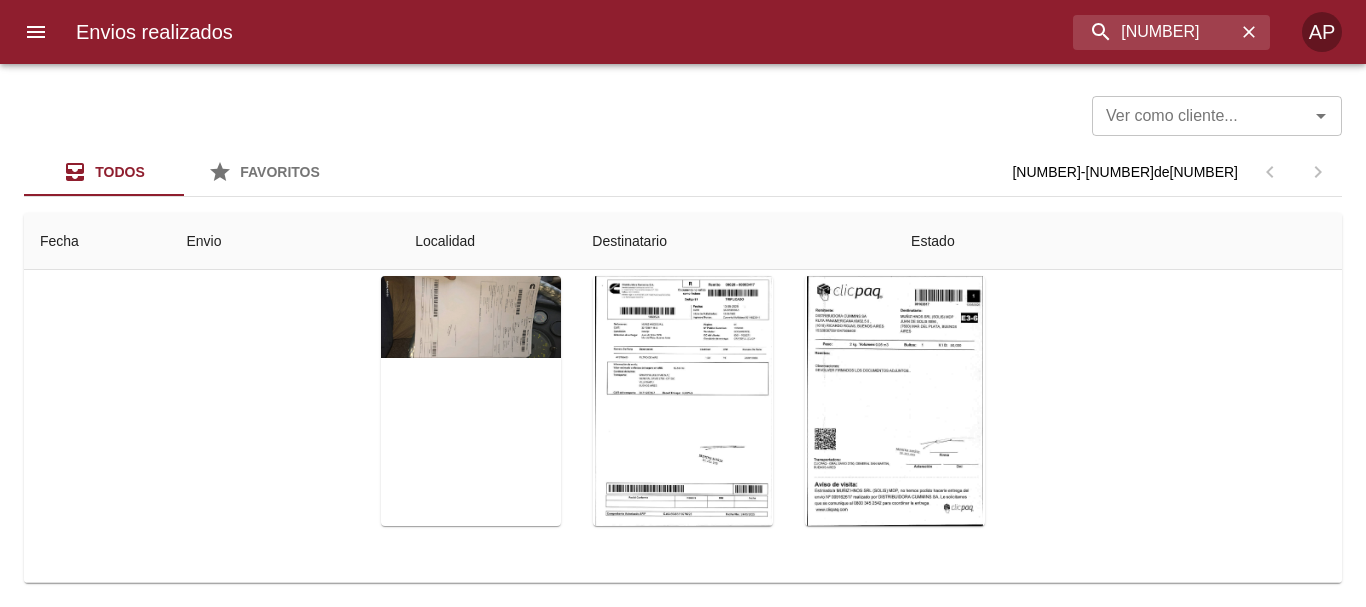 click at bounding box center [683, 1630] 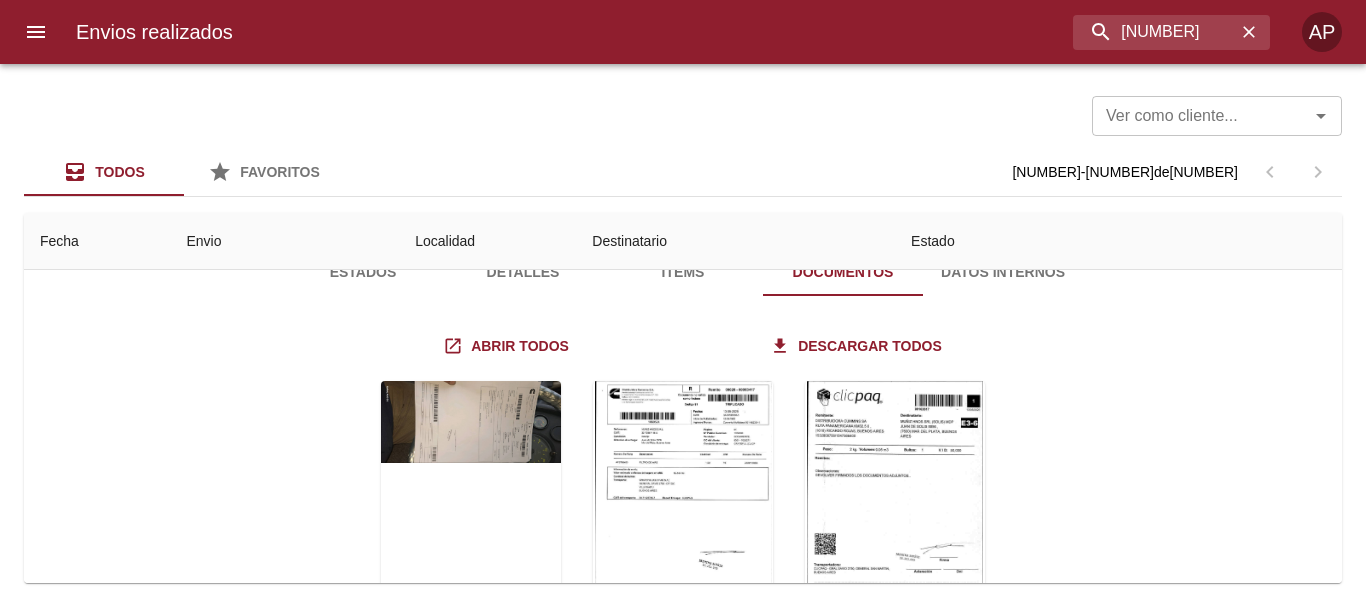 scroll, scrollTop: 0, scrollLeft: 0, axis: both 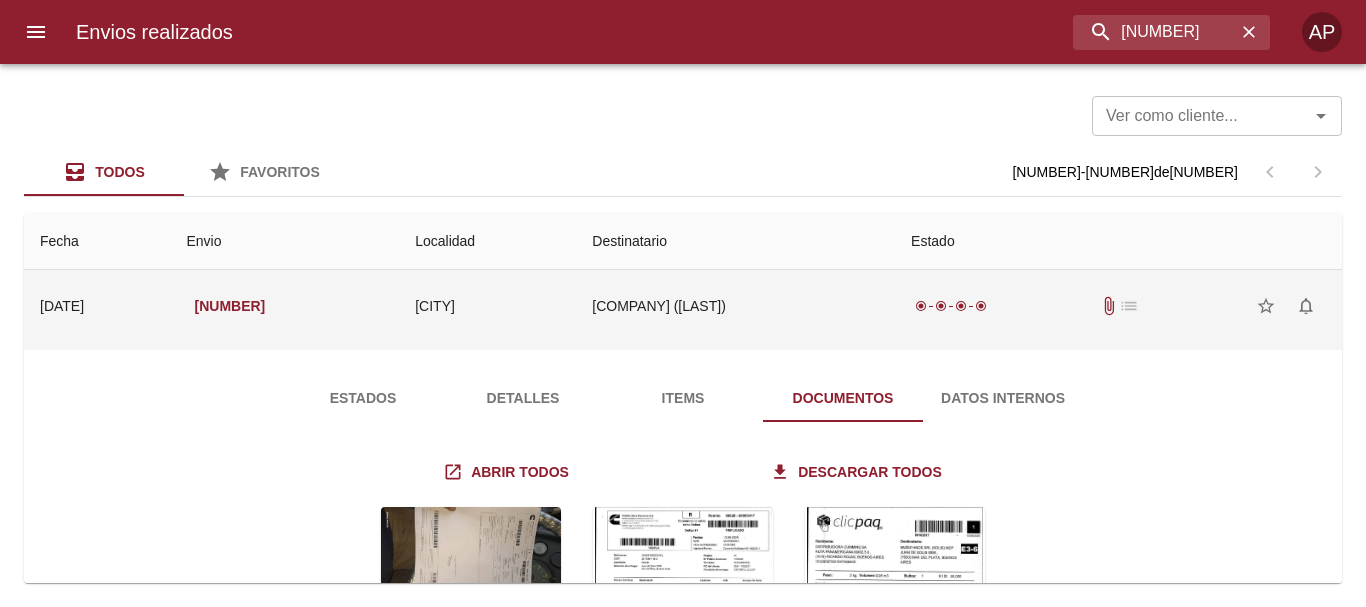 click on "[COMPANY] ([LAST])" at bounding box center (735, 306) 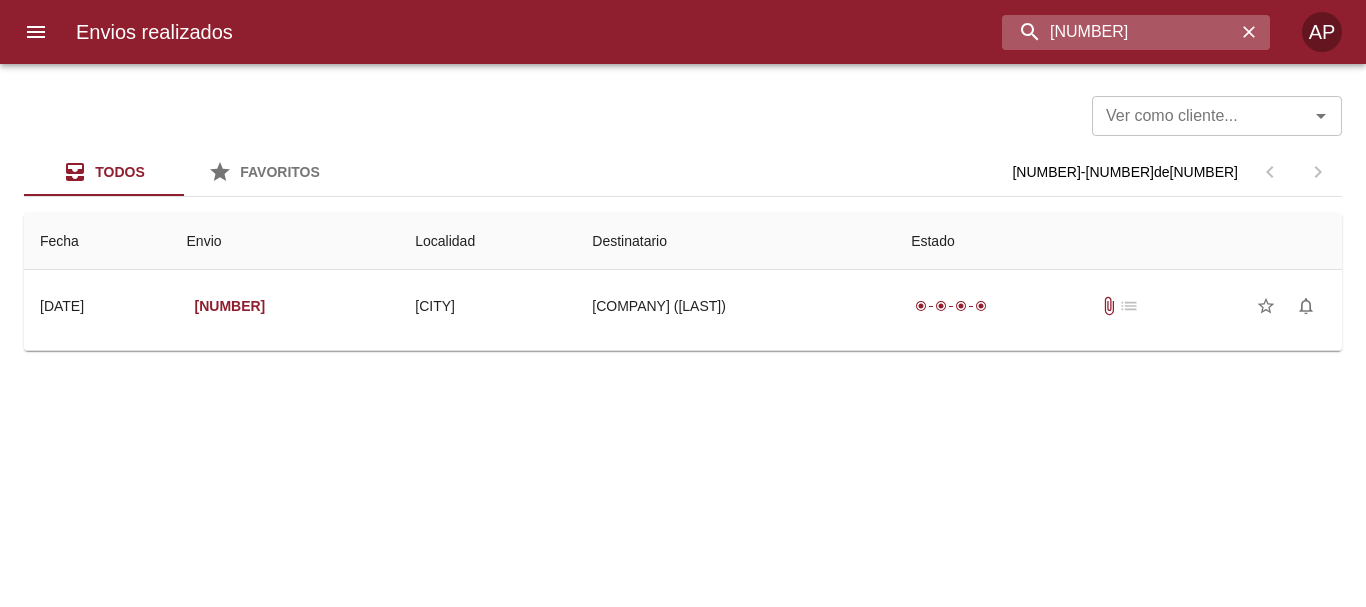 click on "[NUMBER]" at bounding box center [1119, 32] 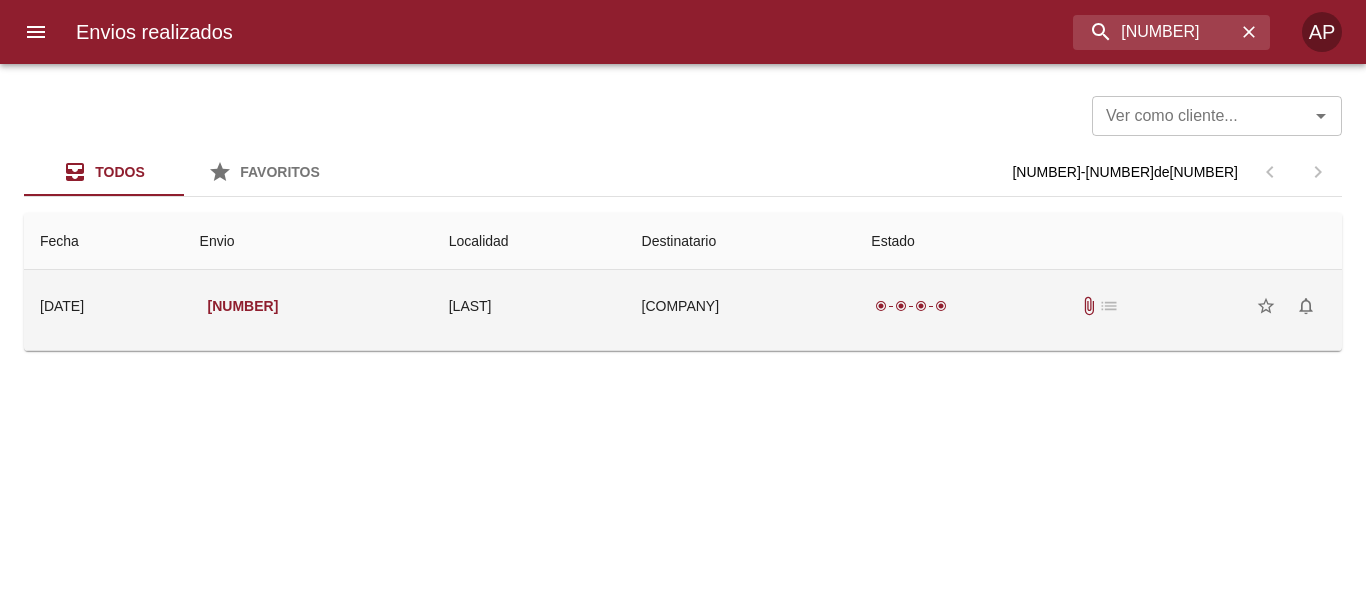 drag, startPoint x: 1032, startPoint y: 318, endPoint x: 1029, endPoint y: 293, distance: 25.179358 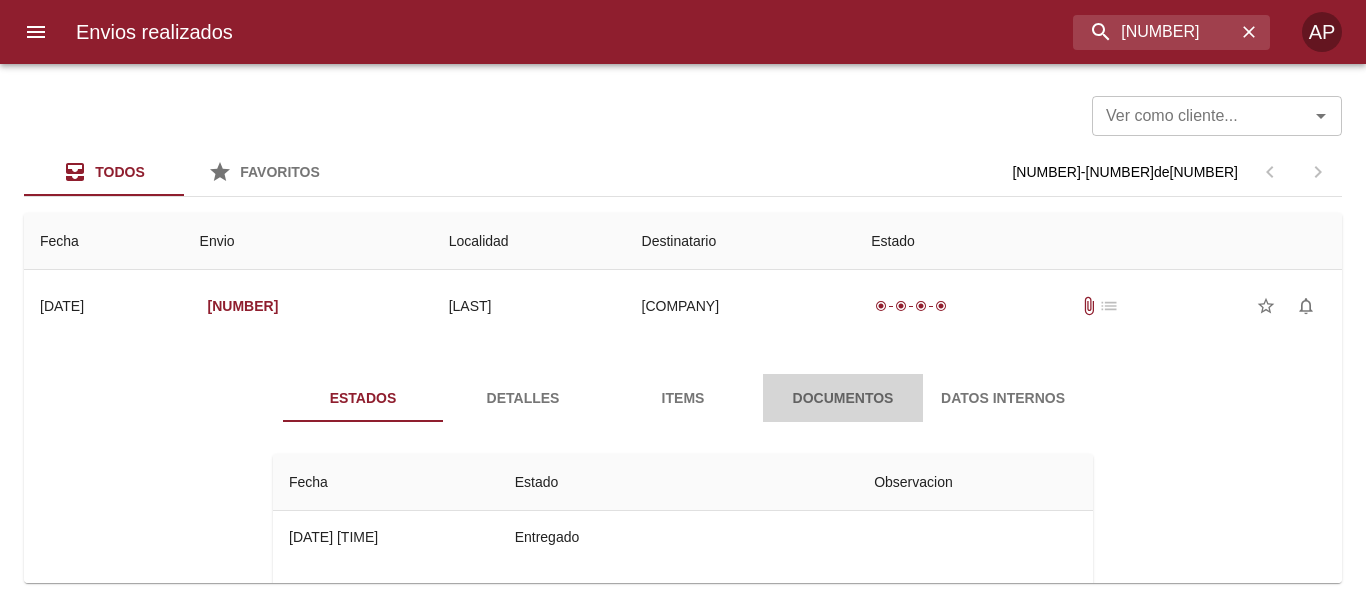 click on "Documentos" at bounding box center (843, 398) 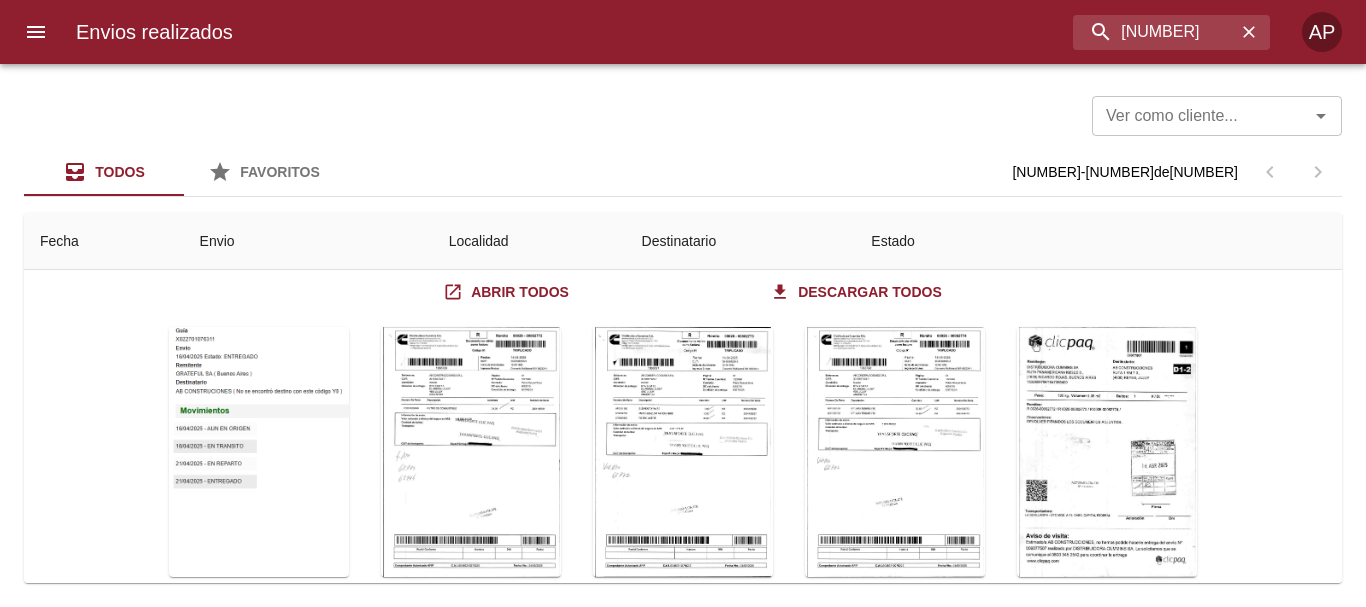 scroll, scrollTop: 200, scrollLeft: 0, axis: vertical 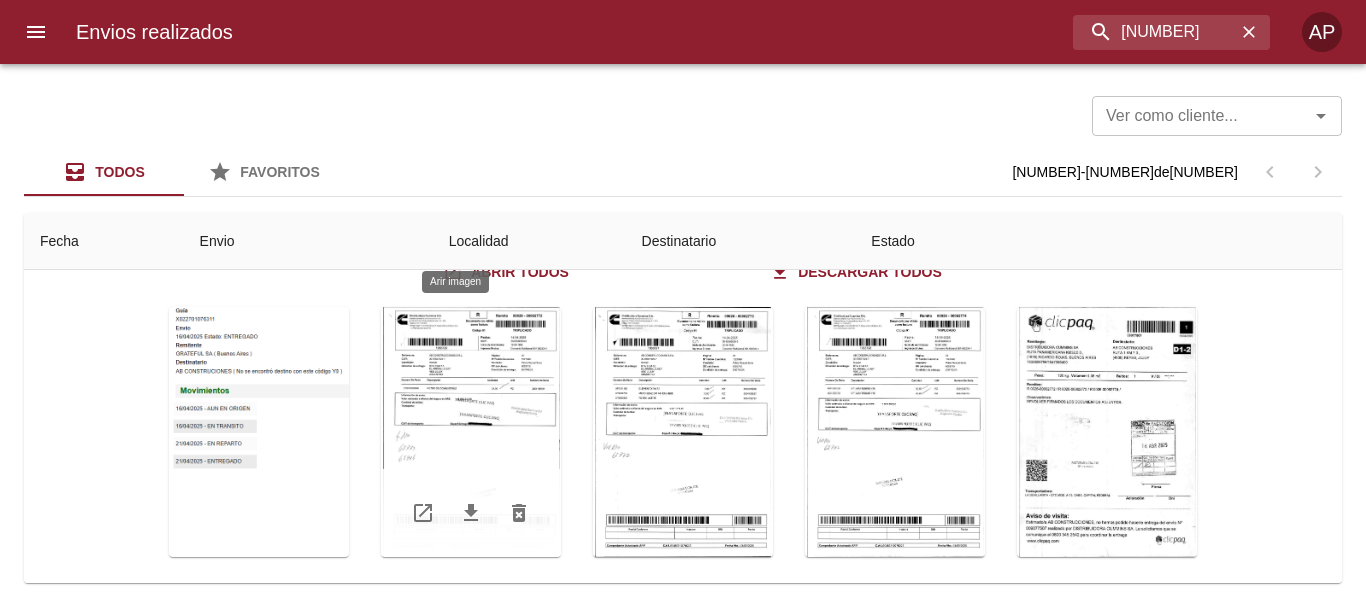 click at bounding box center (471, 432) 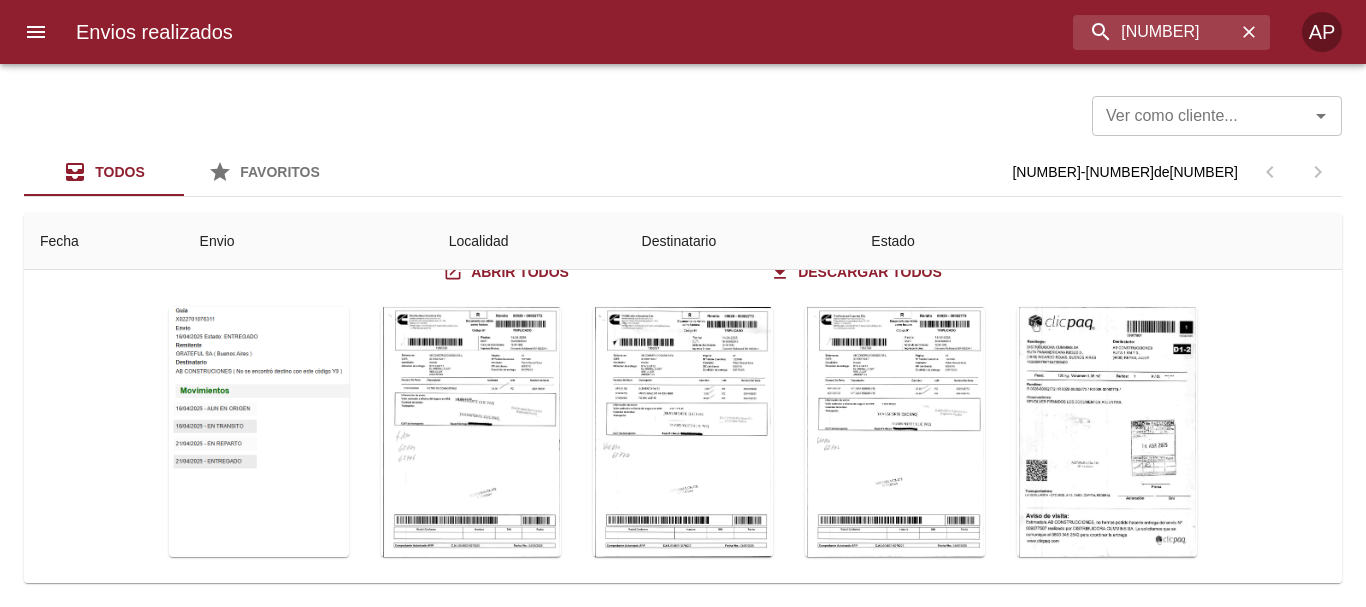 drag, startPoint x: 1338, startPoint y: 317, endPoint x: 1329, endPoint y: 305, distance: 15 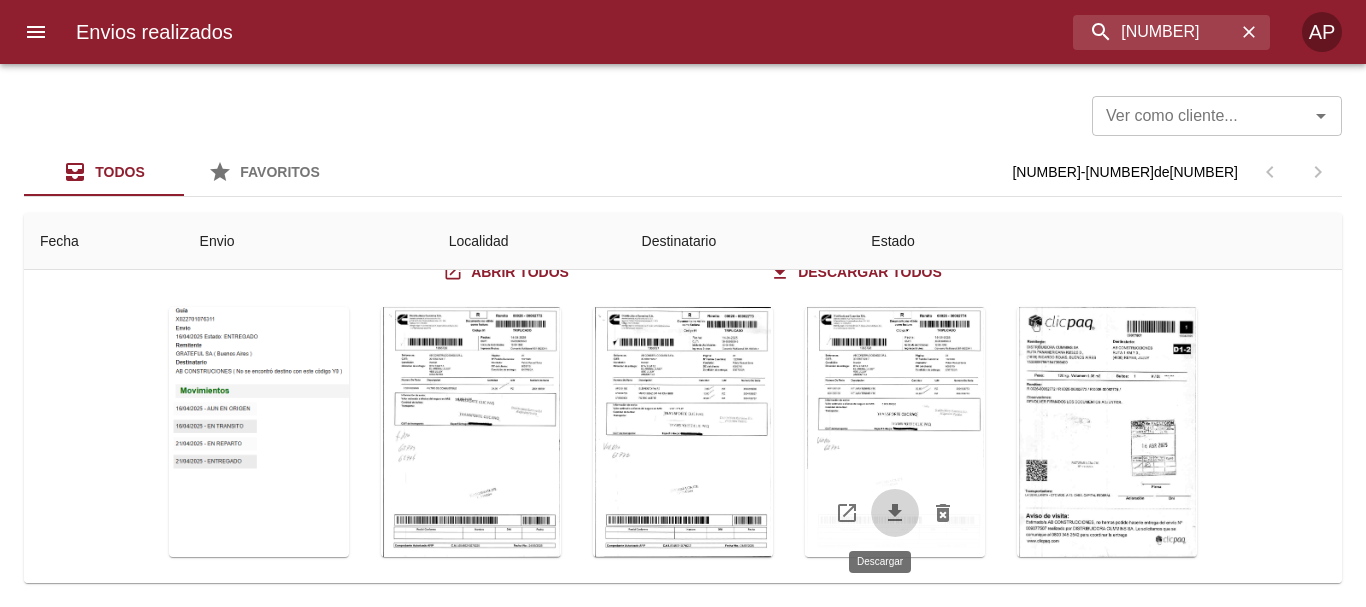 drag, startPoint x: 878, startPoint y: 509, endPoint x: 840, endPoint y: 506, distance: 38.118237 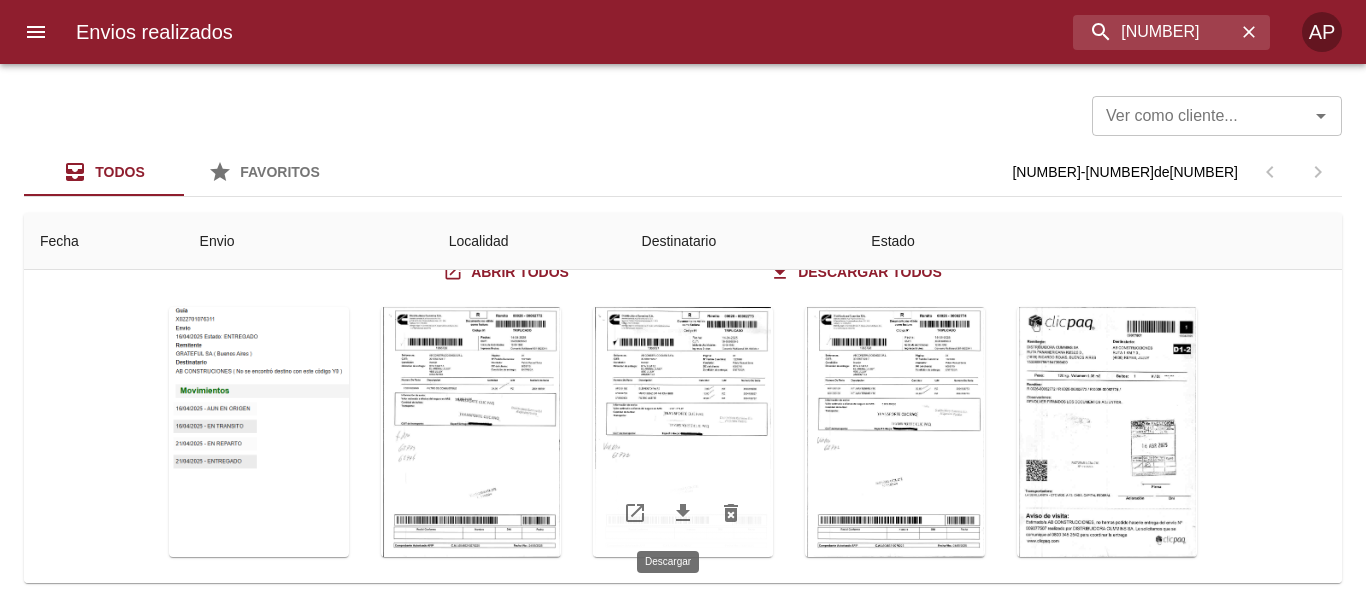drag, startPoint x: 663, startPoint y: 514, endPoint x: 649, endPoint y: 506, distance: 16.124516 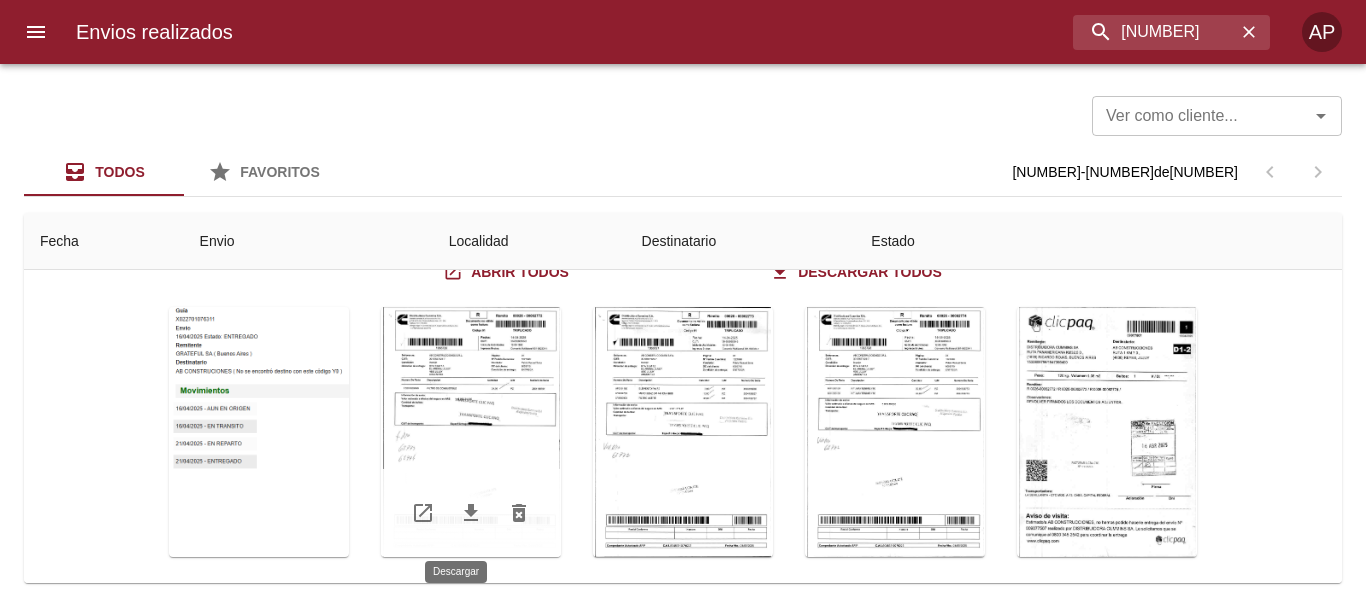 click at bounding box center [471, 513] 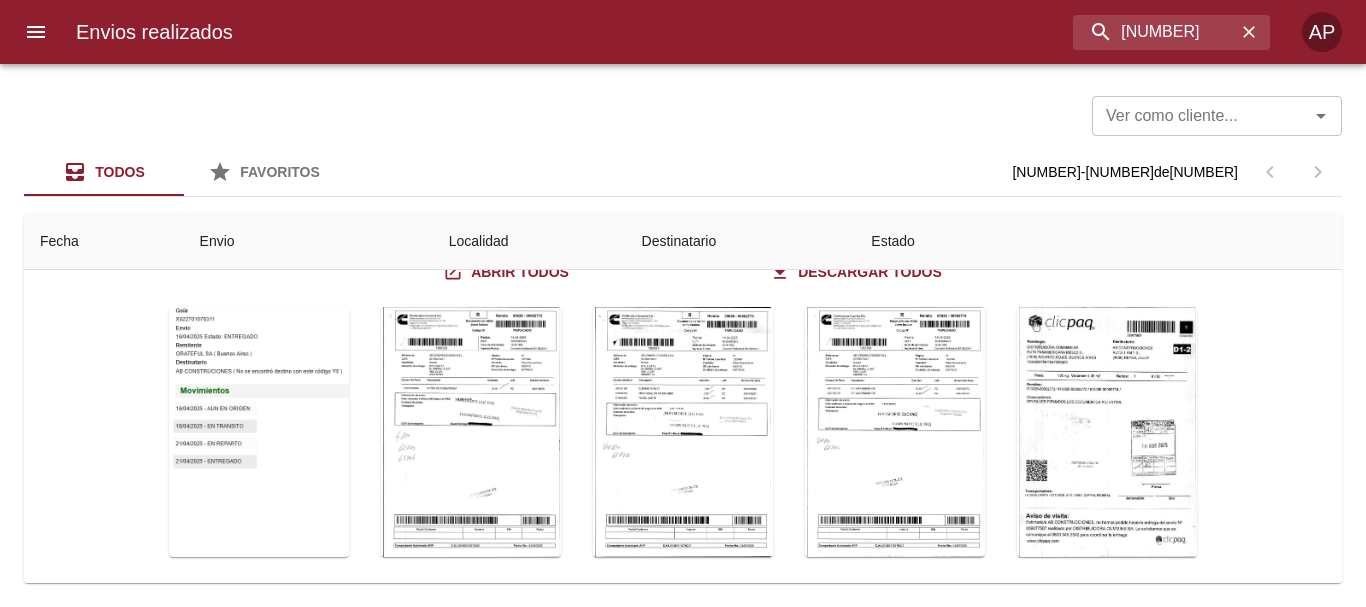 click on "Ver como cliente... Ver como cliente... Todos Favoritos 1 - 1  de  1 Fecha Envio Localidad Destinatario Estado [DATE] [DATE] [NUMBER] [LAST] [COMPANY] radio_button_checked radio_button_checked radio_button_checked radio_button_checked attach_file list star_border notifications_none Guia :  [NUMBER] Estados Detalles Items Documentos Datos Internos Abrir todos Descargar todos" at bounding box center [683, 335] 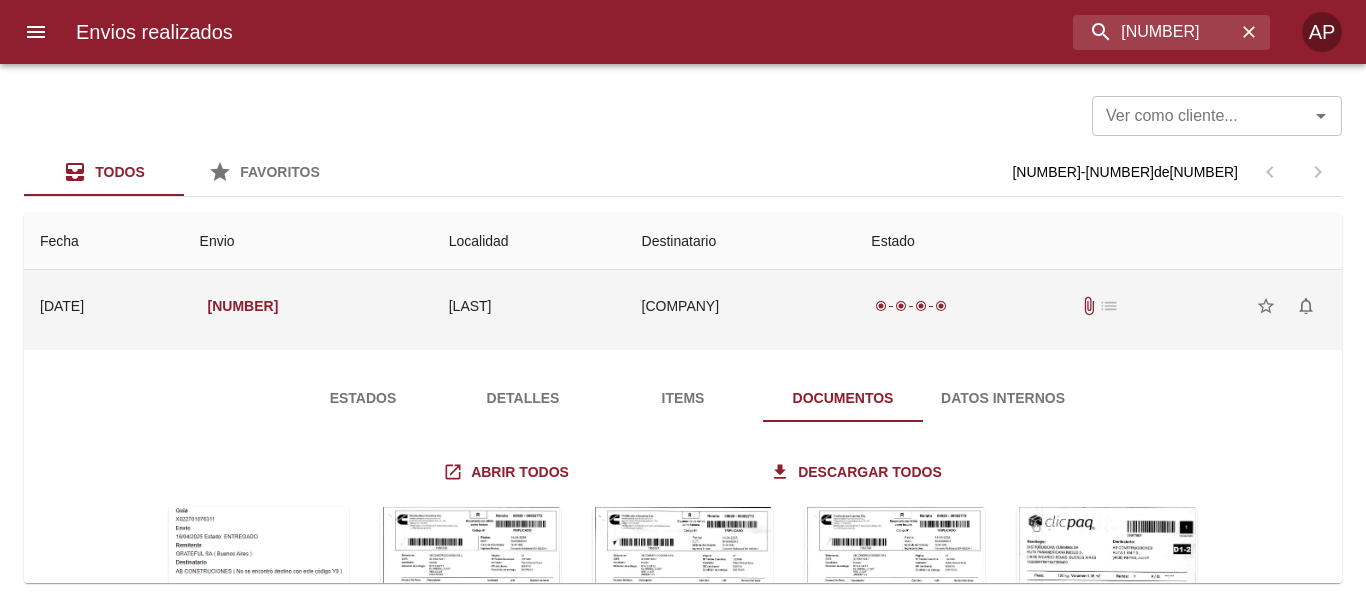 click on "[COMPANY]" at bounding box center [741, 306] 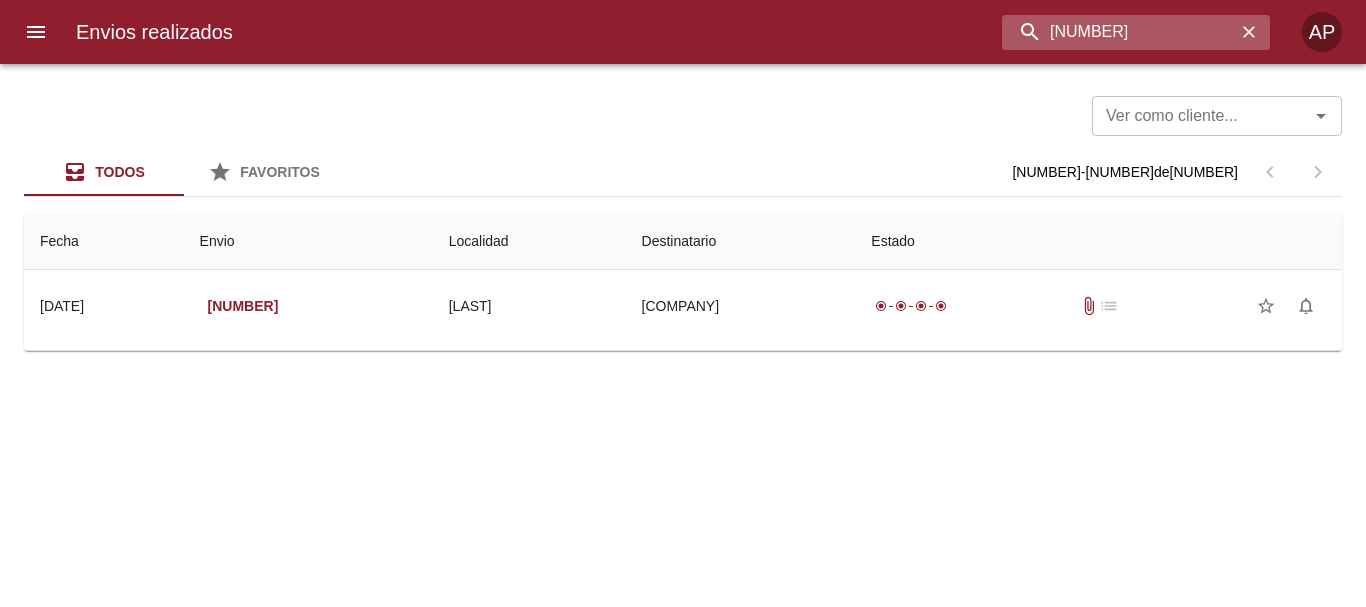 click on "[NUMBER]" at bounding box center [1119, 32] 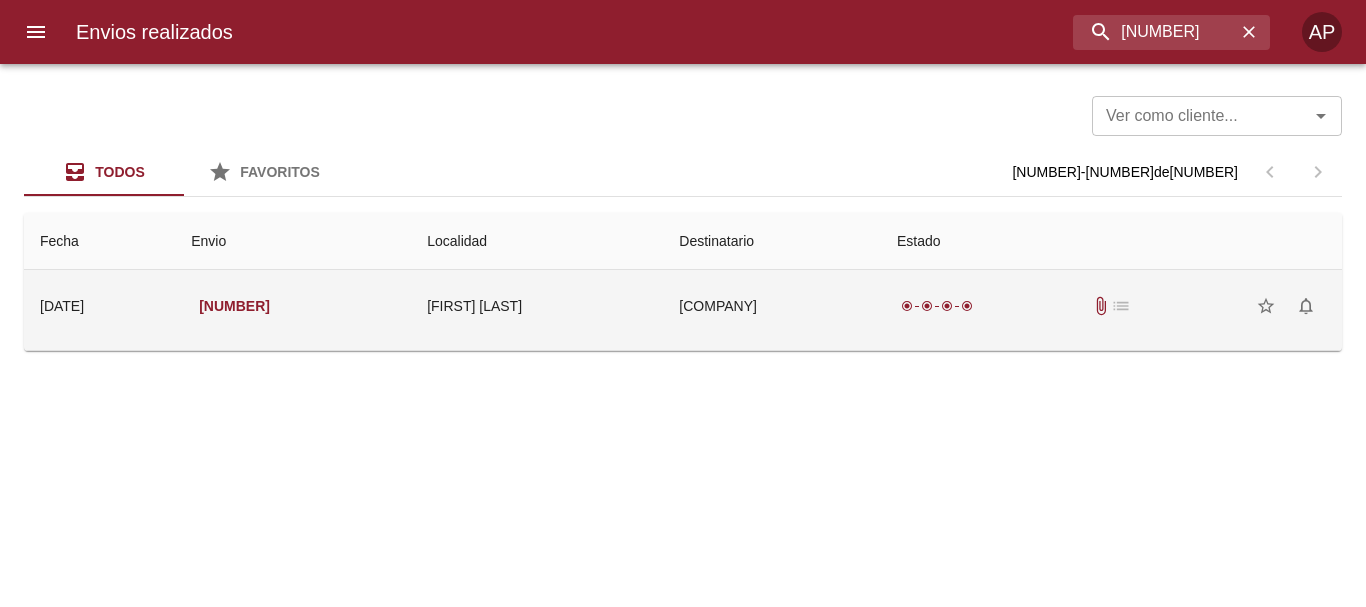click on "radio_button_checked radio_button_checked radio_button_checked radio_button_checked attach_file list star_border notifications_none" at bounding box center [1111, 306] 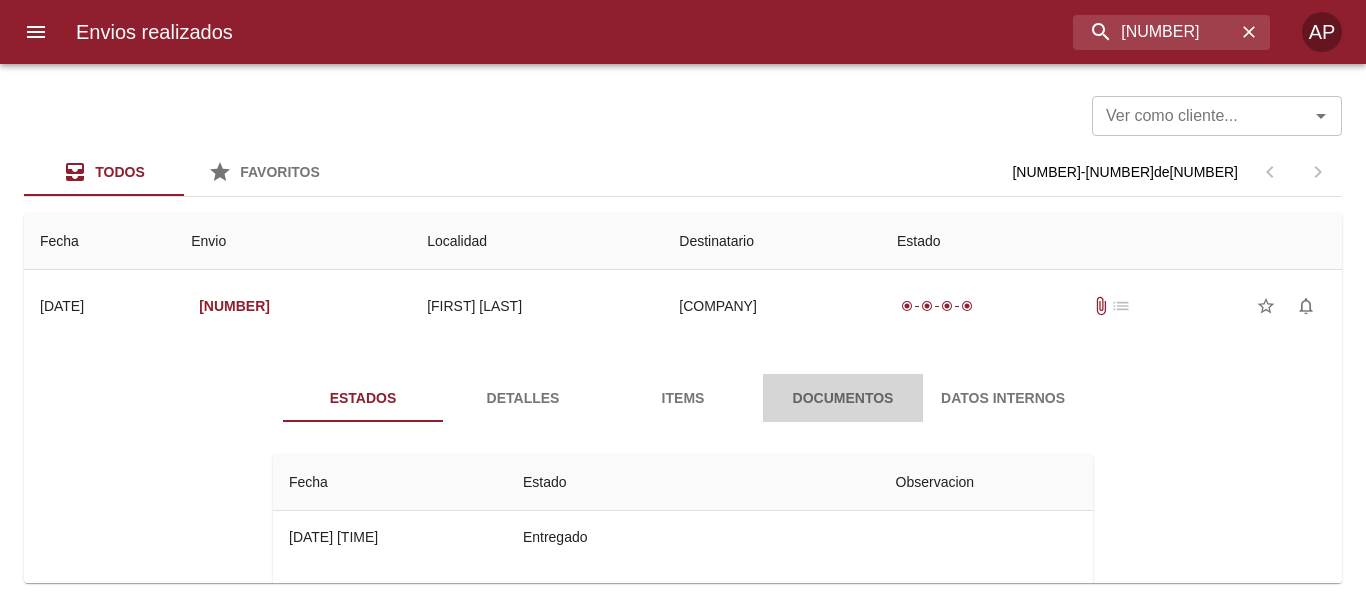 click on "Documentos" at bounding box center (843, 398) 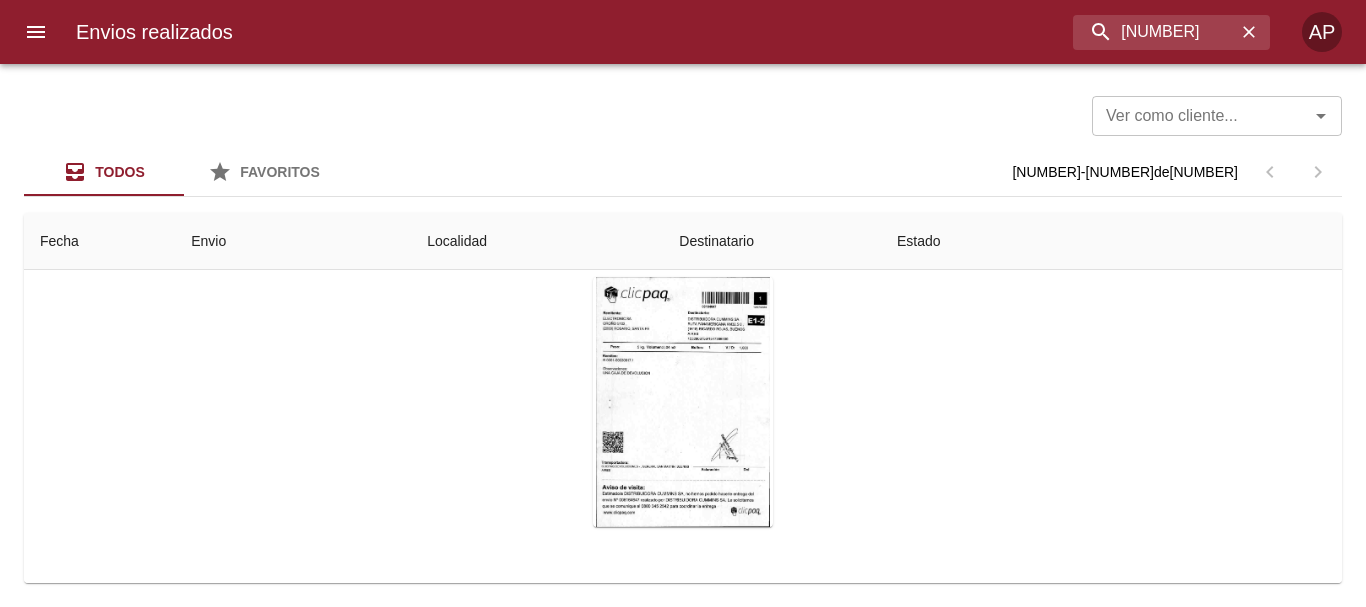 scroll, scrollTop: 194, scrollLeft: 0, axis: vertical 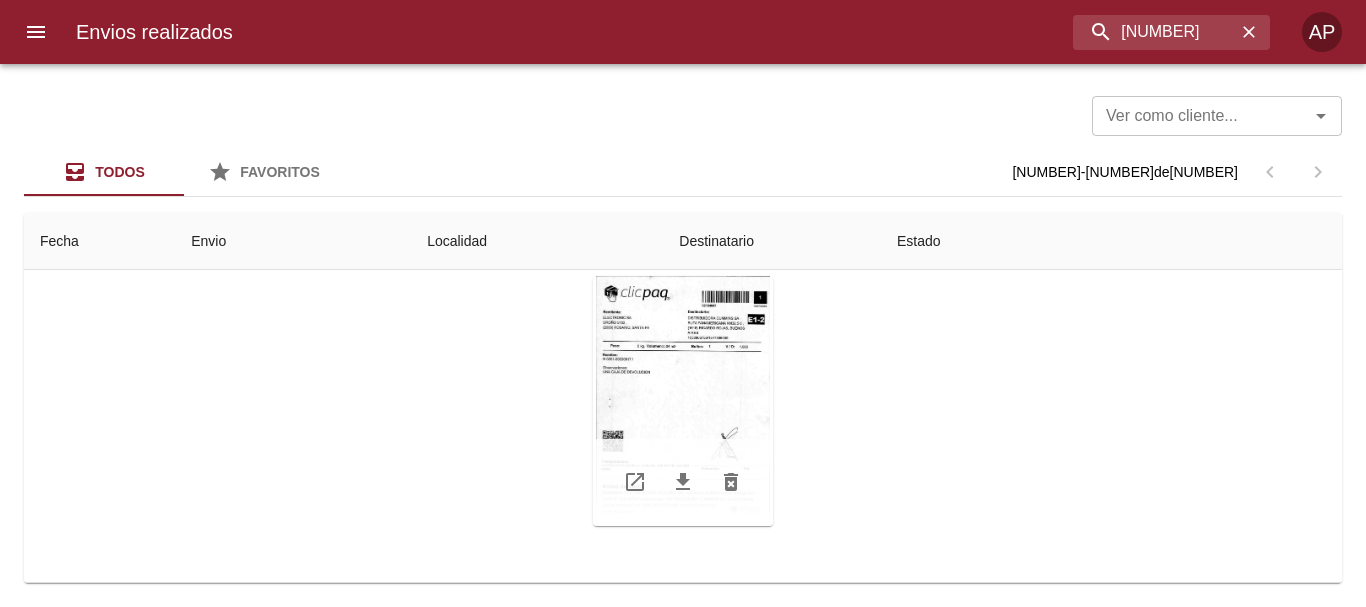 click at bounding box center (683, 401) 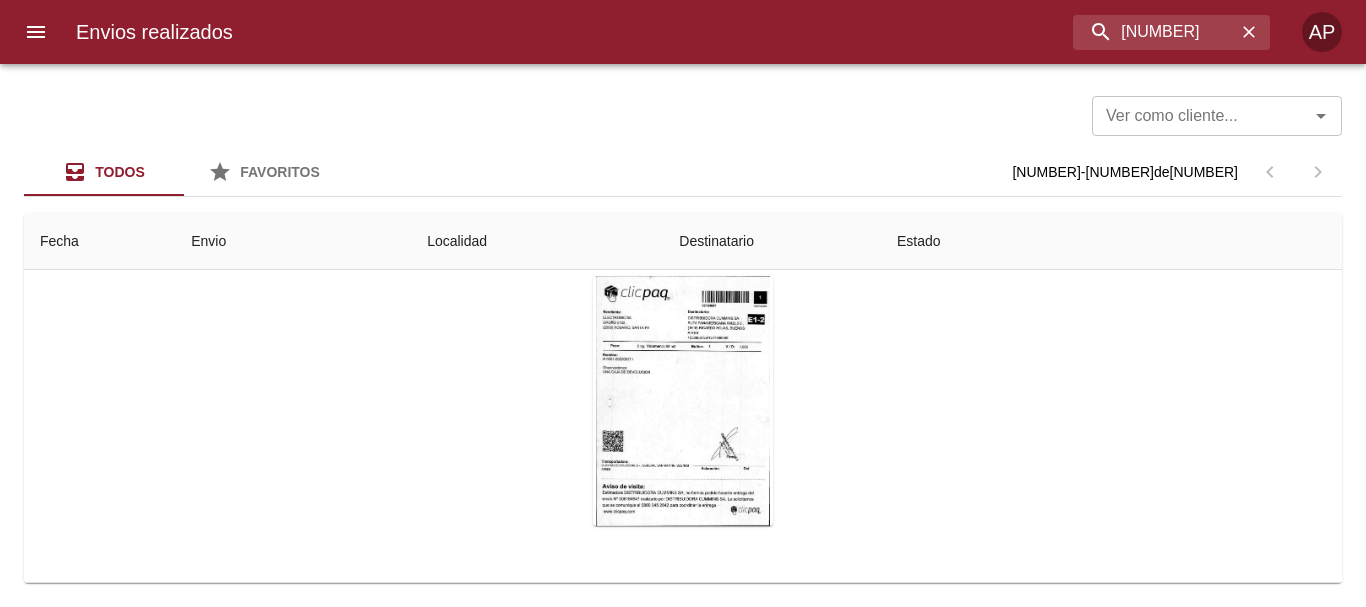 click at bounding box center [683, 1784] 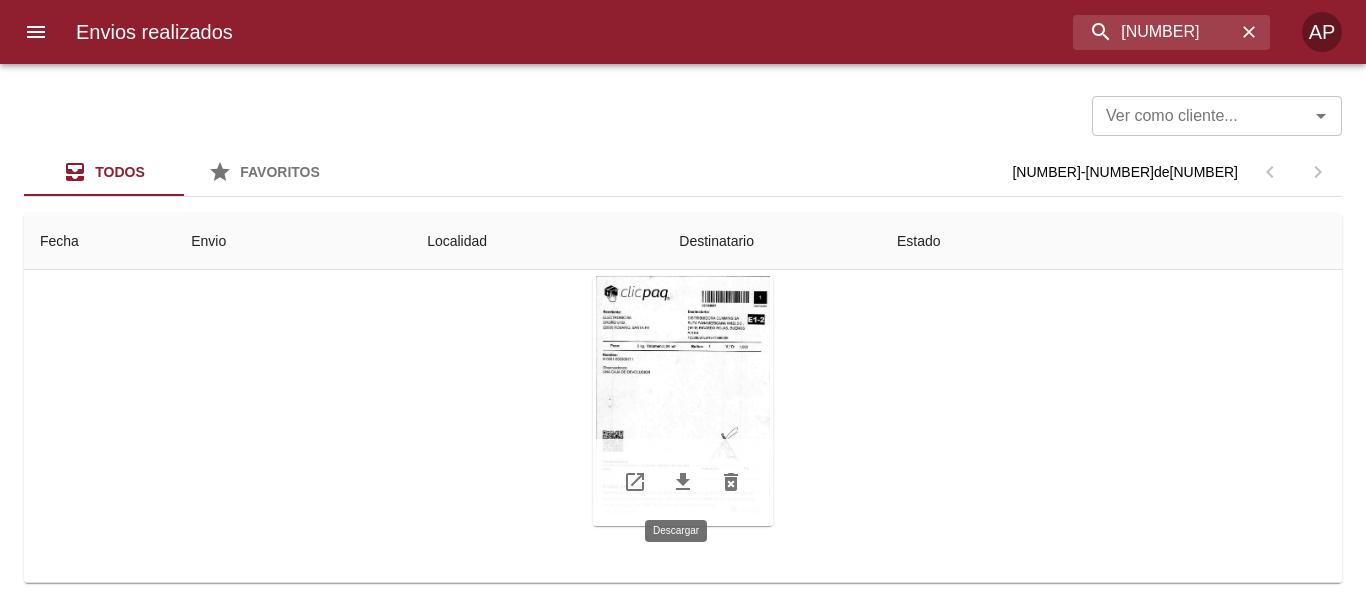 click at bounding box center [683, 482] 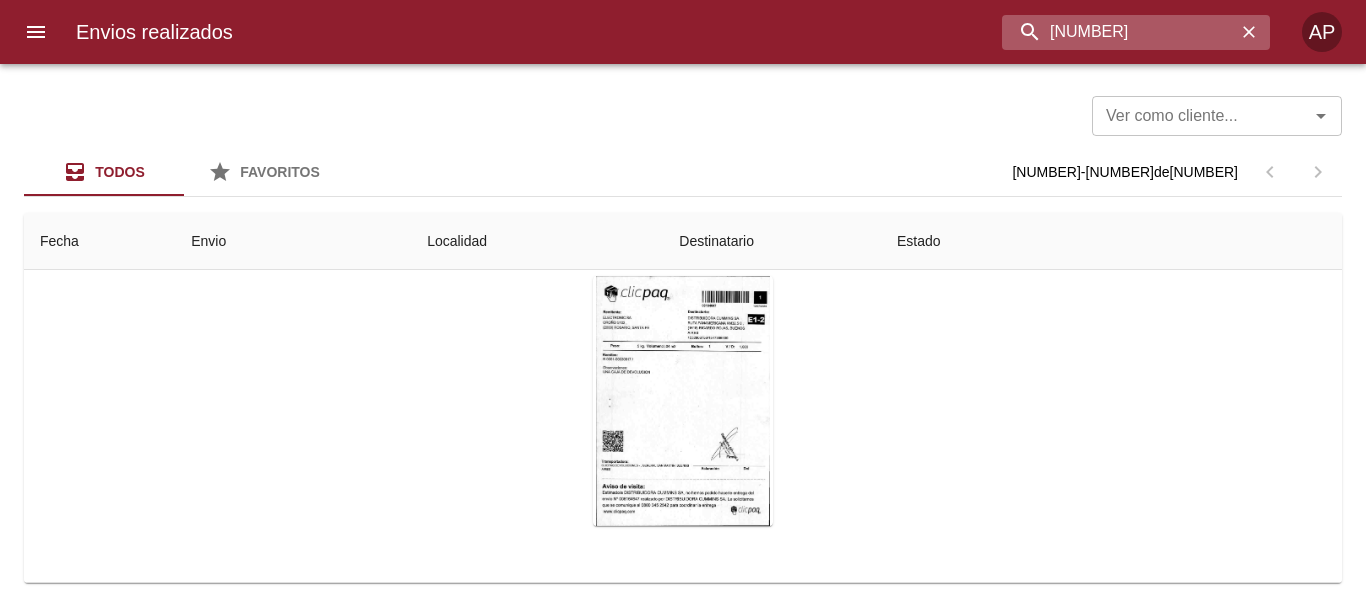 click on "[NUMBER]" at bounding box center (1119, 32) 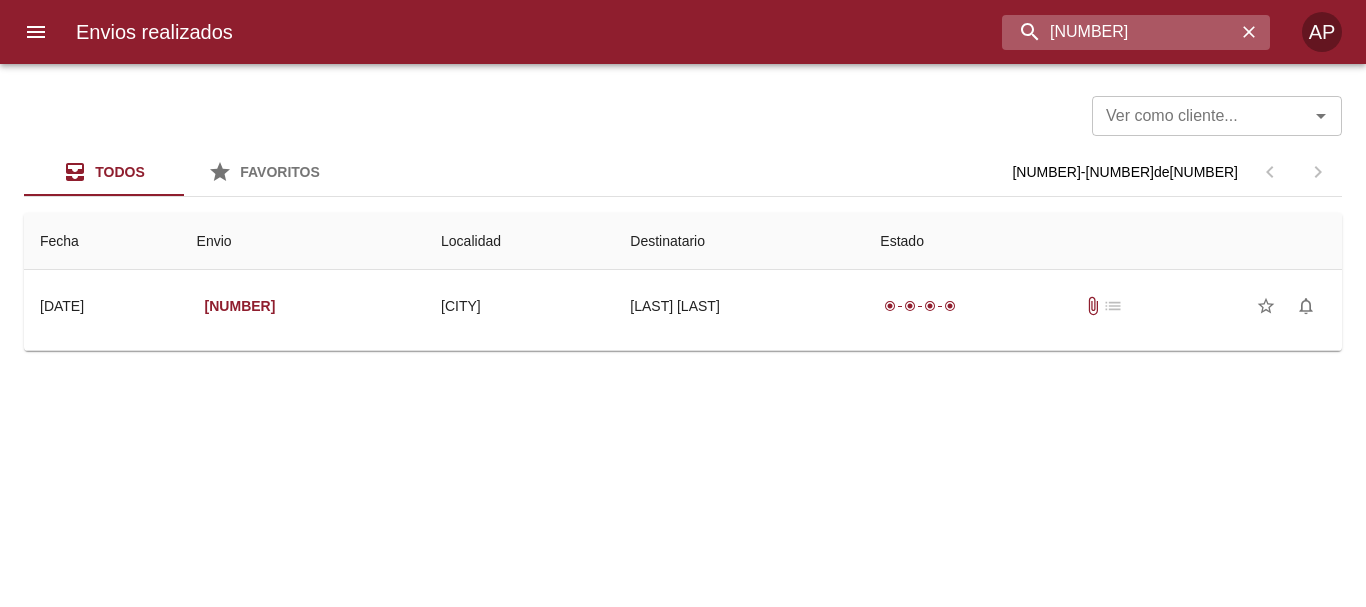 scroll, scrollTop: 0, scrollLeft: 0, axis: both 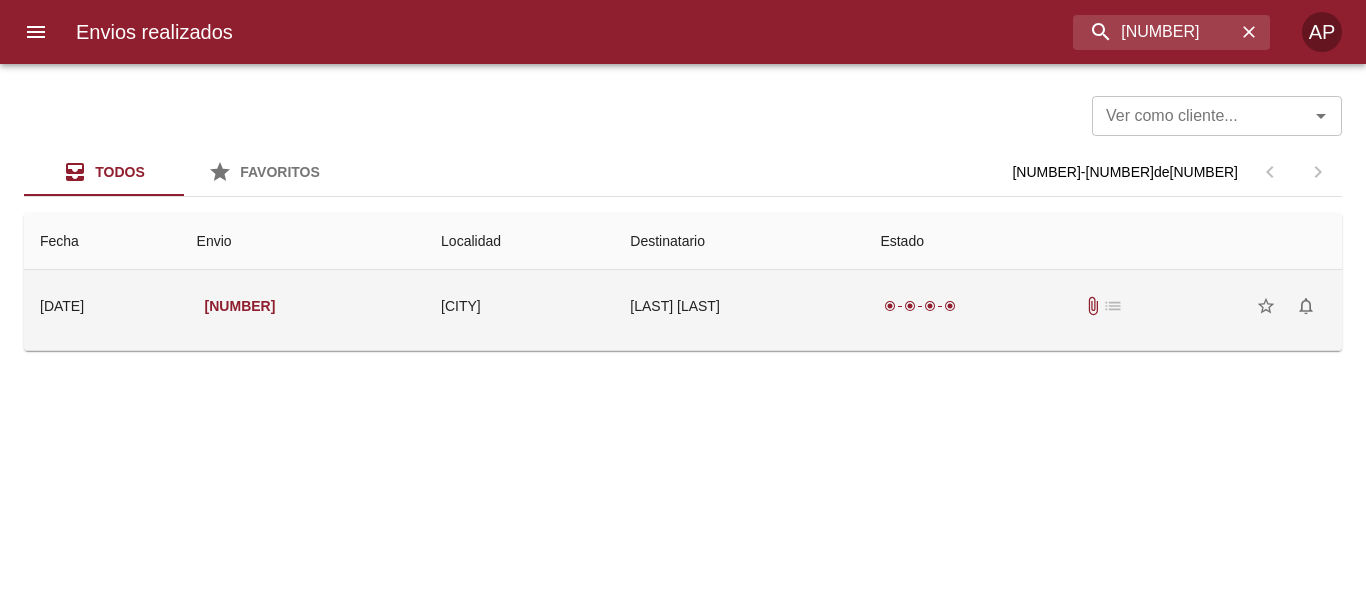 drag, startPoint x: 1062, startPoint y: 321, endPoint x: 1044, endPoint y: 321, distance: 18 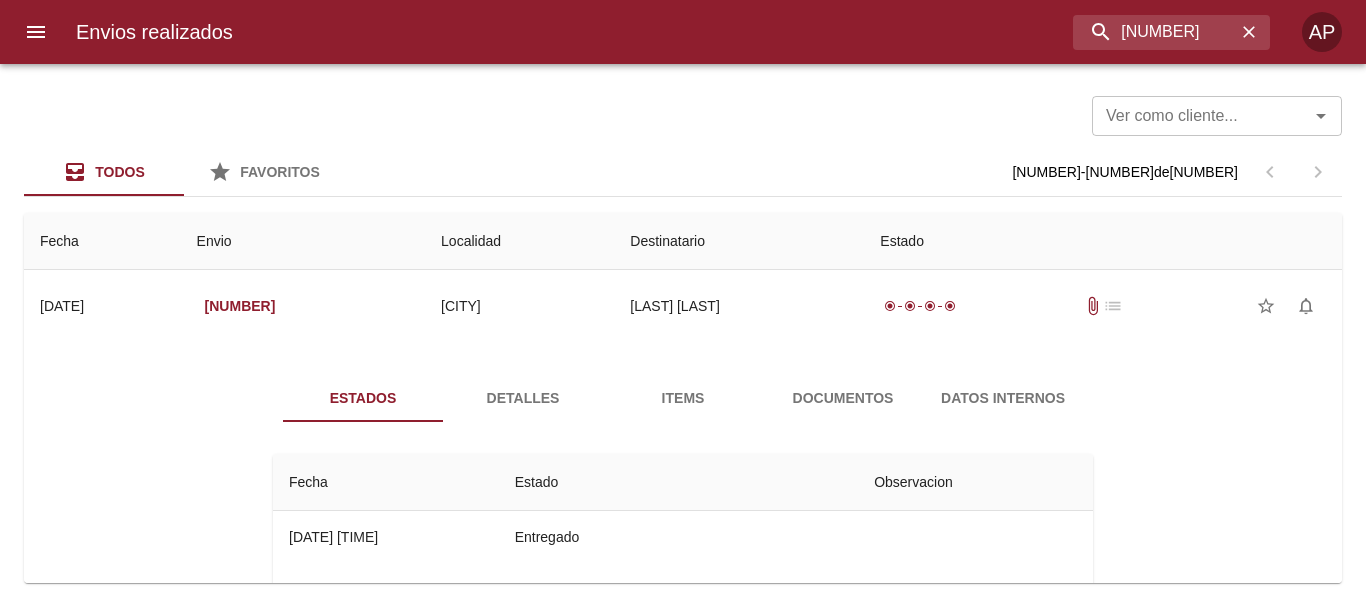 click on "Documentos" at bounding box center [843, 398] 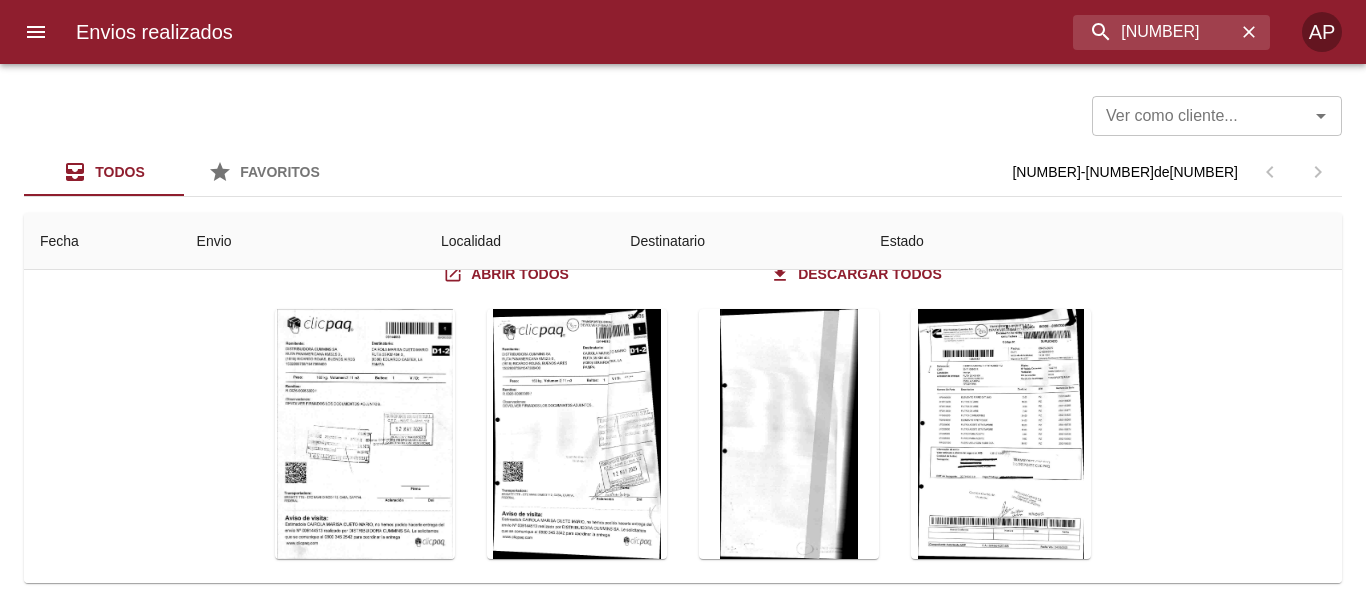 scroll, scrollTop: 200, scrollLeft: 0, axis: vertical 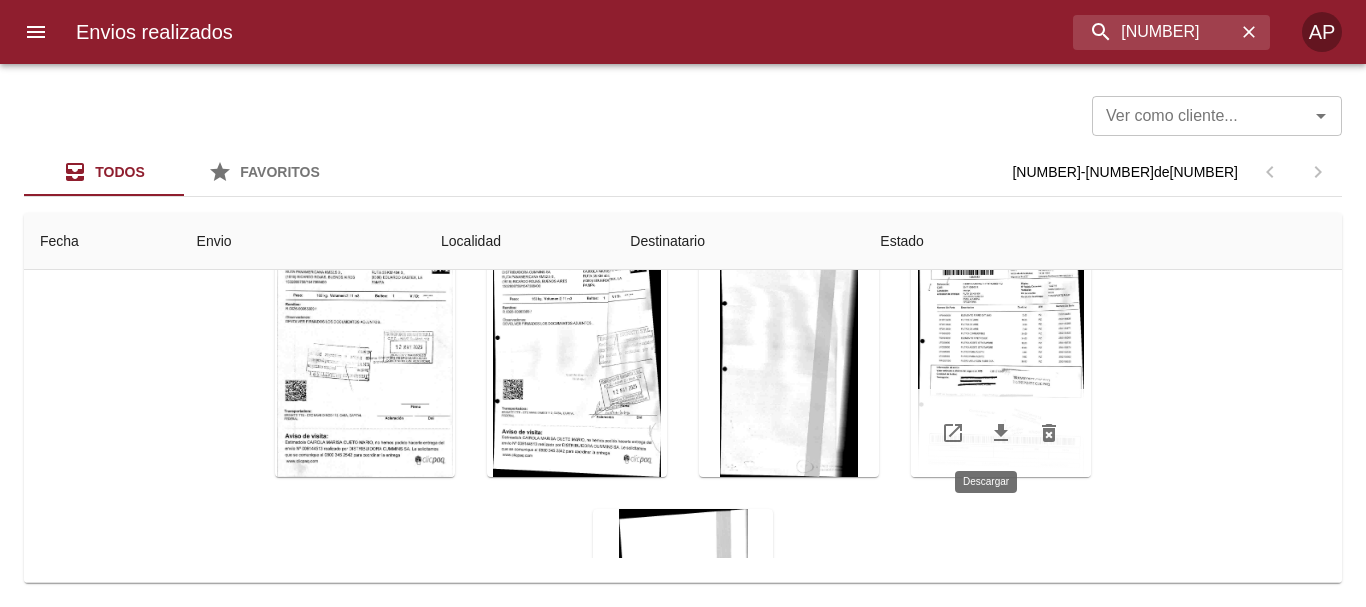 click at bounding box center [1001, 433] 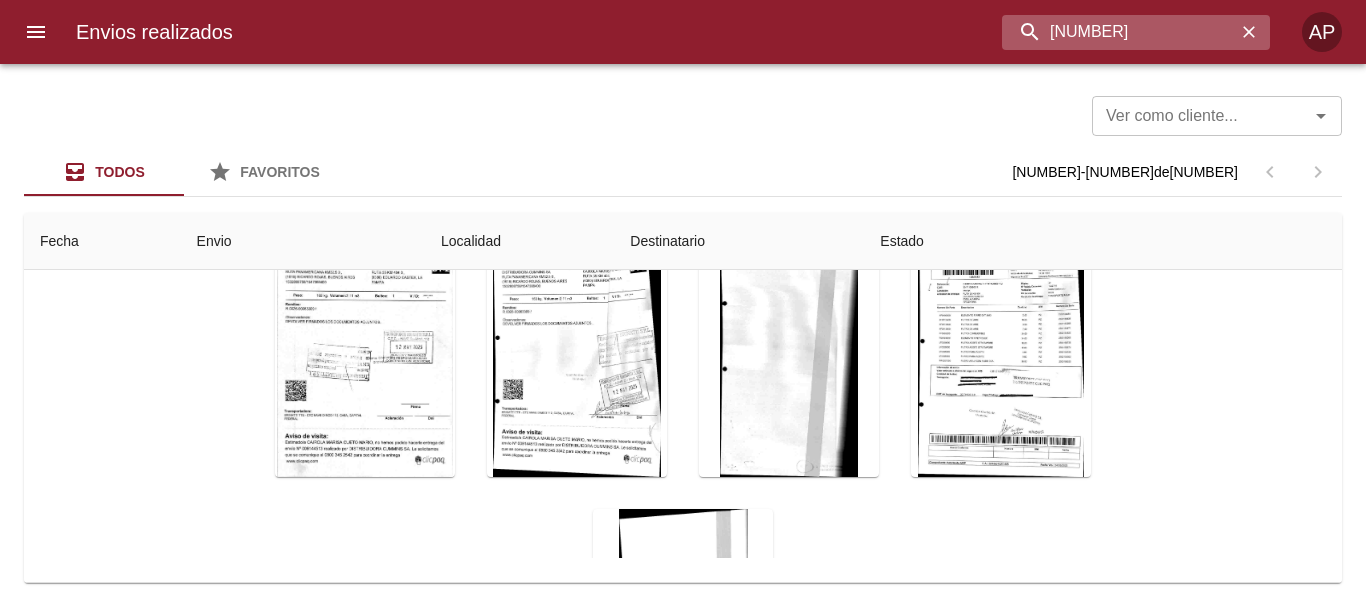 click on "[NUMBER]" at bounding box center [1119, 32] 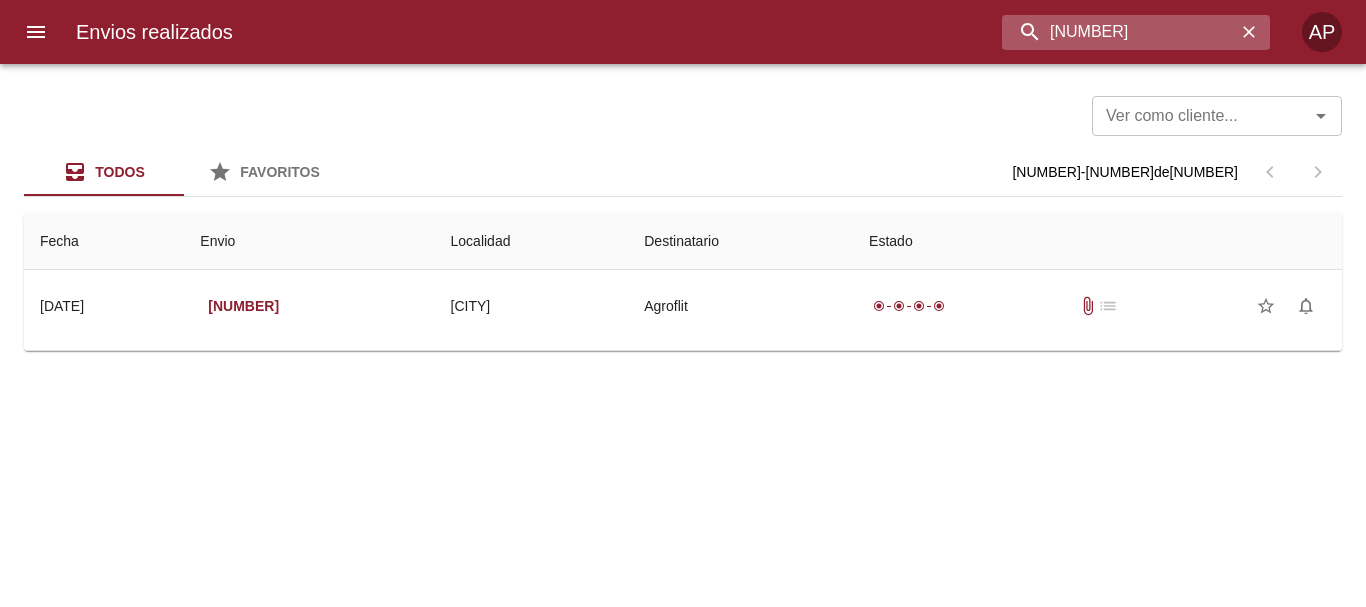 scroll, scrollTop: 0, scrollLeft: 0, axis: both 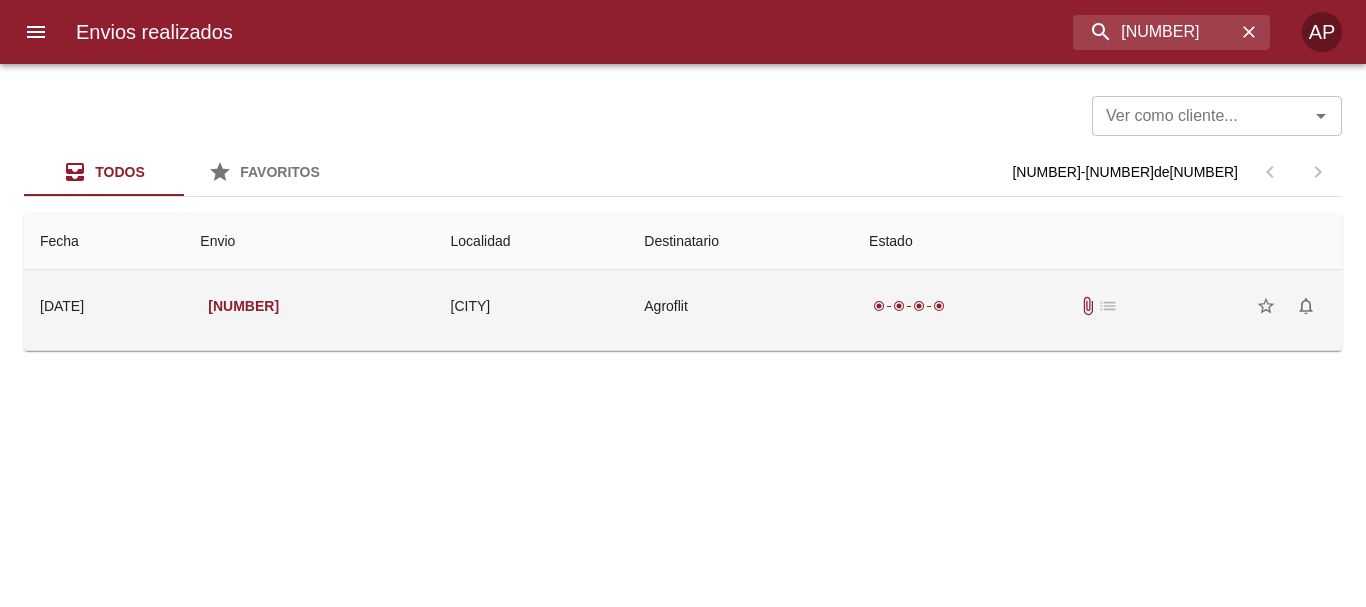 click on "radio_button_checked radio_button_checked radio_button_checked radio_button_checked attach_file list star_border notifications_none" at bounding box center [1097, 306] 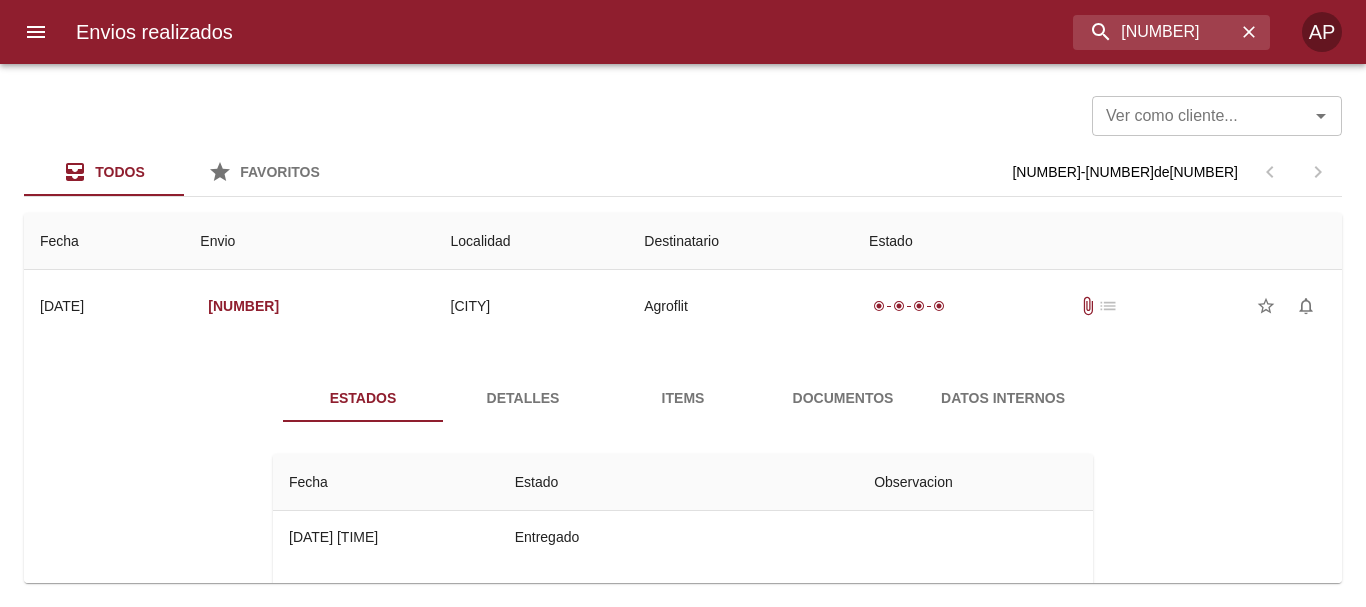 click on "Documentos" at bounding box center (843, 398) 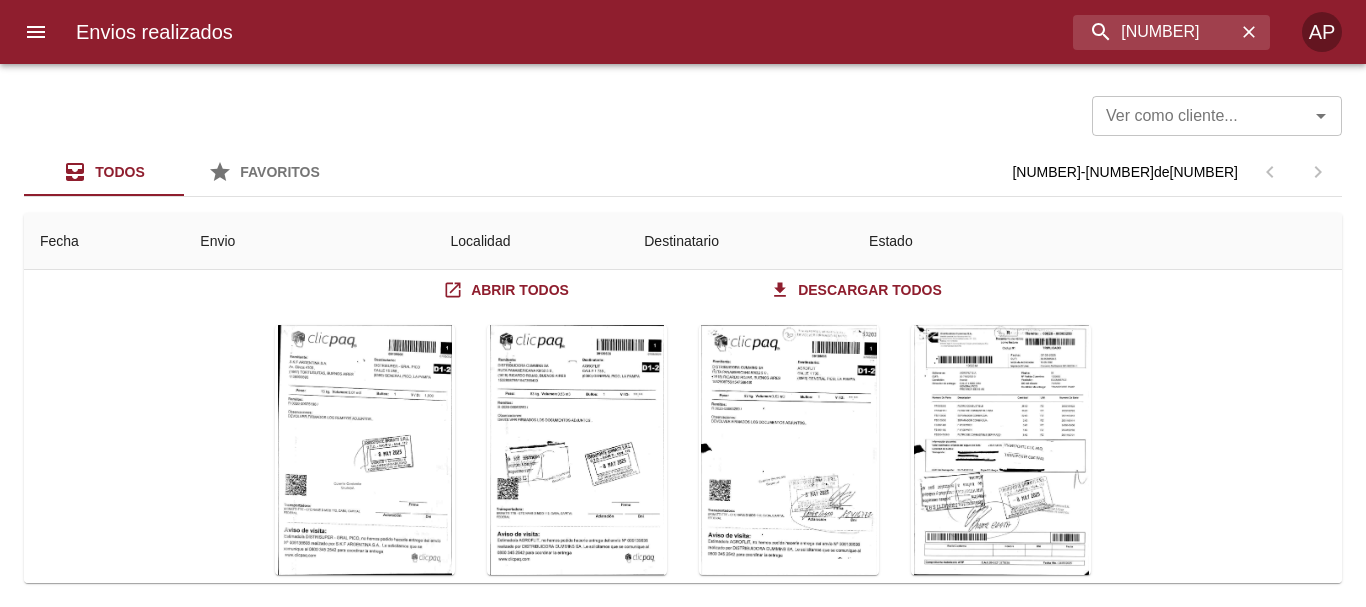 scroll, scrollTop: 200, scrollLeft: 0, axis: vertical 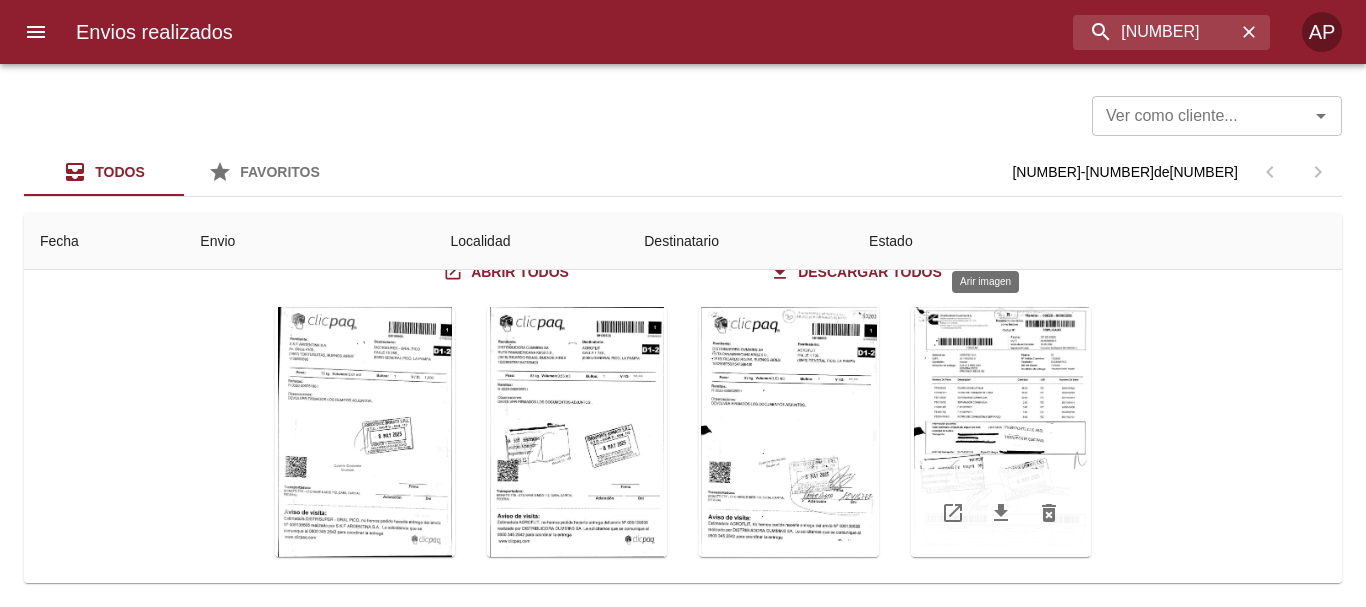 click at bounding box center (1001, 432) 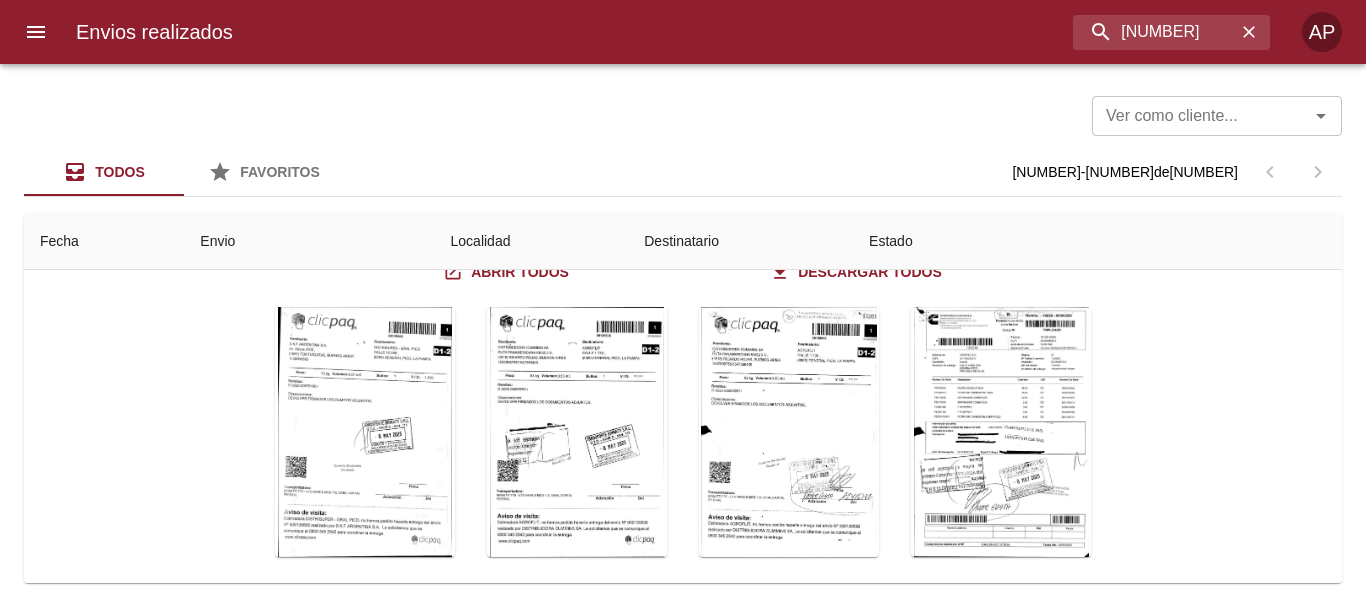 click at bounding box center (683, 1771) 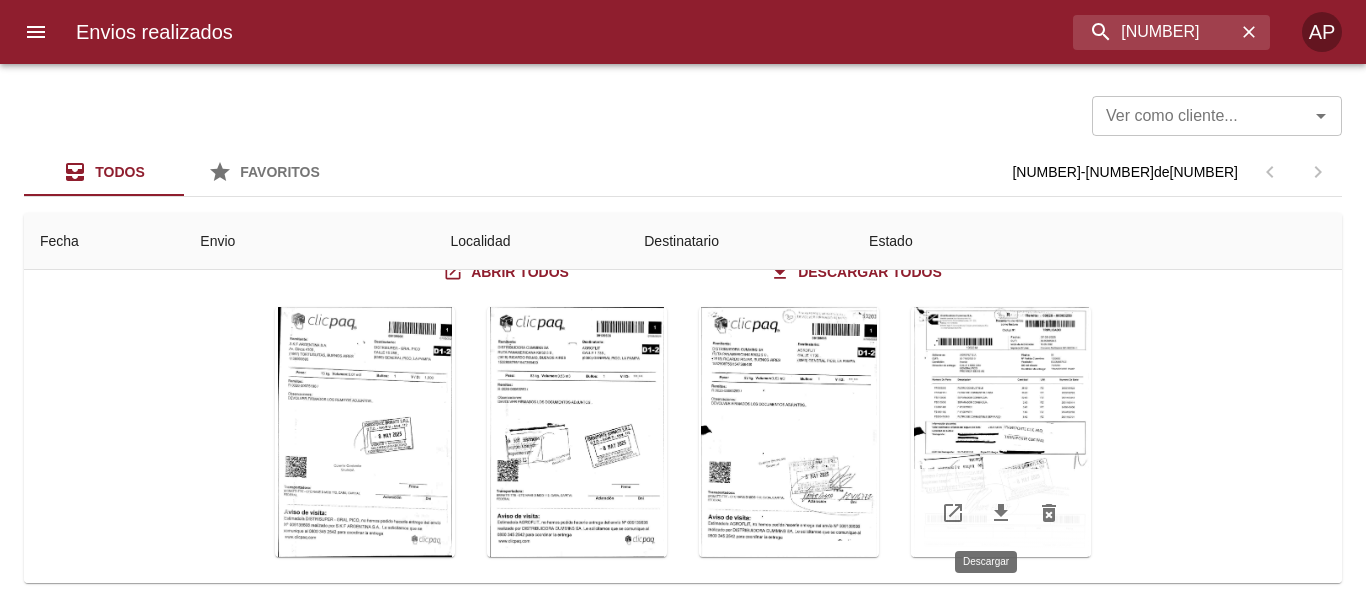 click at bounding box center [1001, 512] 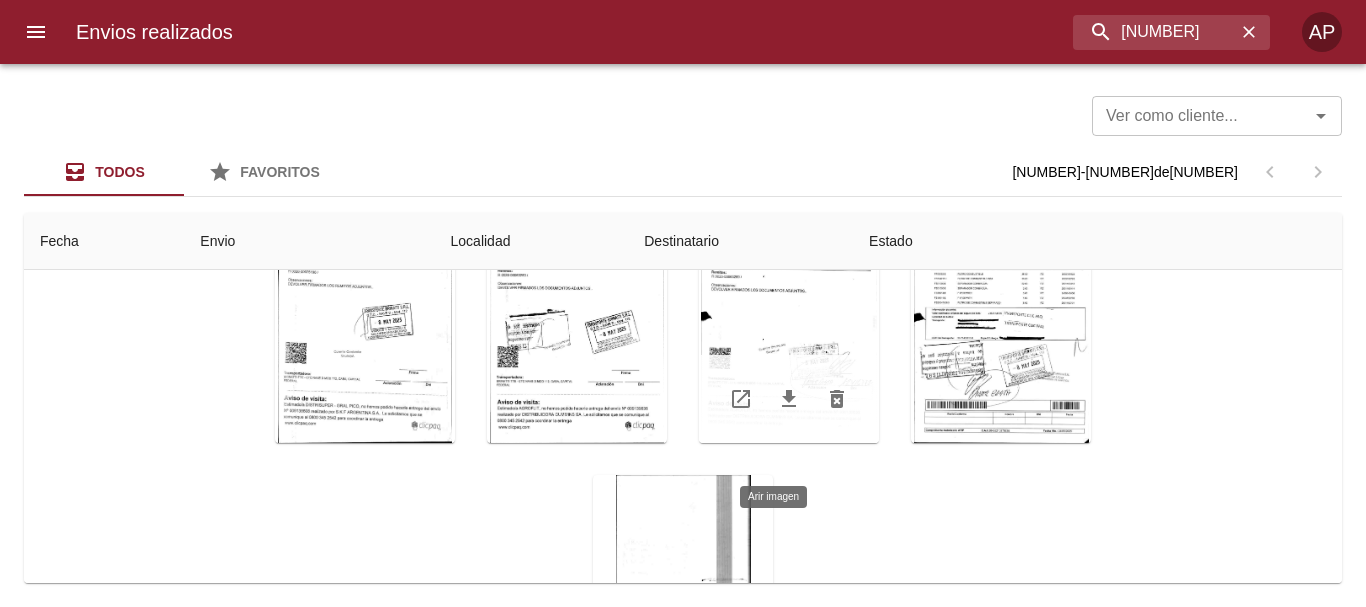 scroll, scrollTop: 217, scrollLeft: 0, axis: vertical 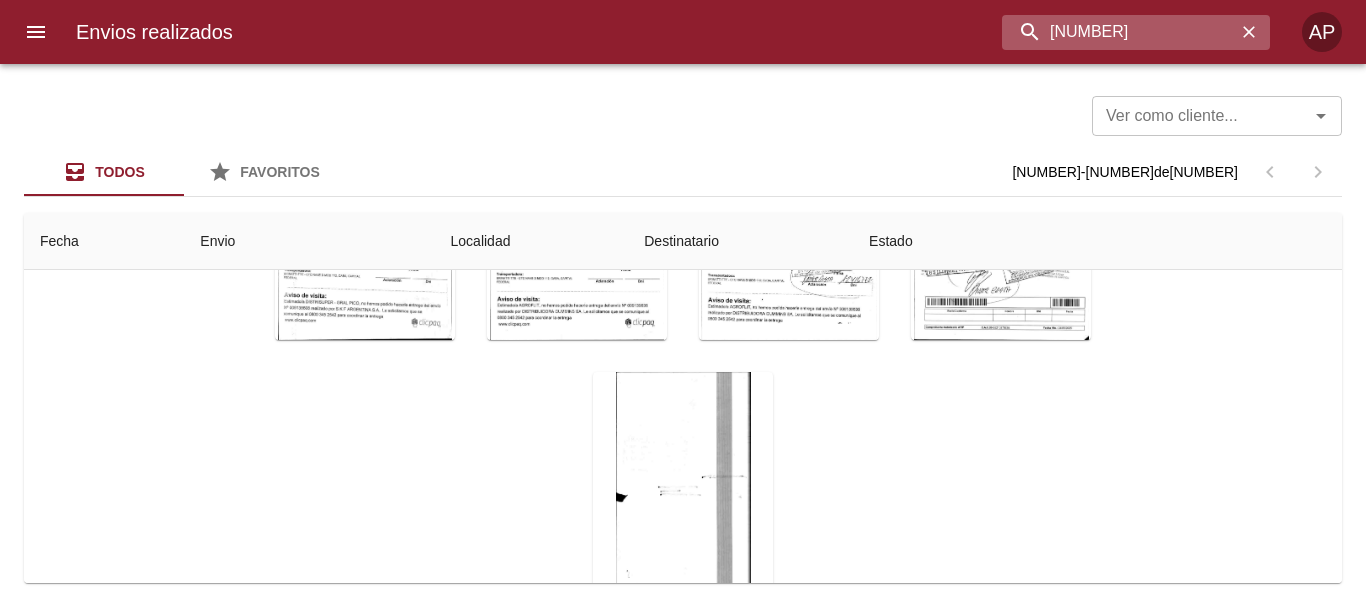 click on "[NUMBER]" at bounding box center (1119, 32) 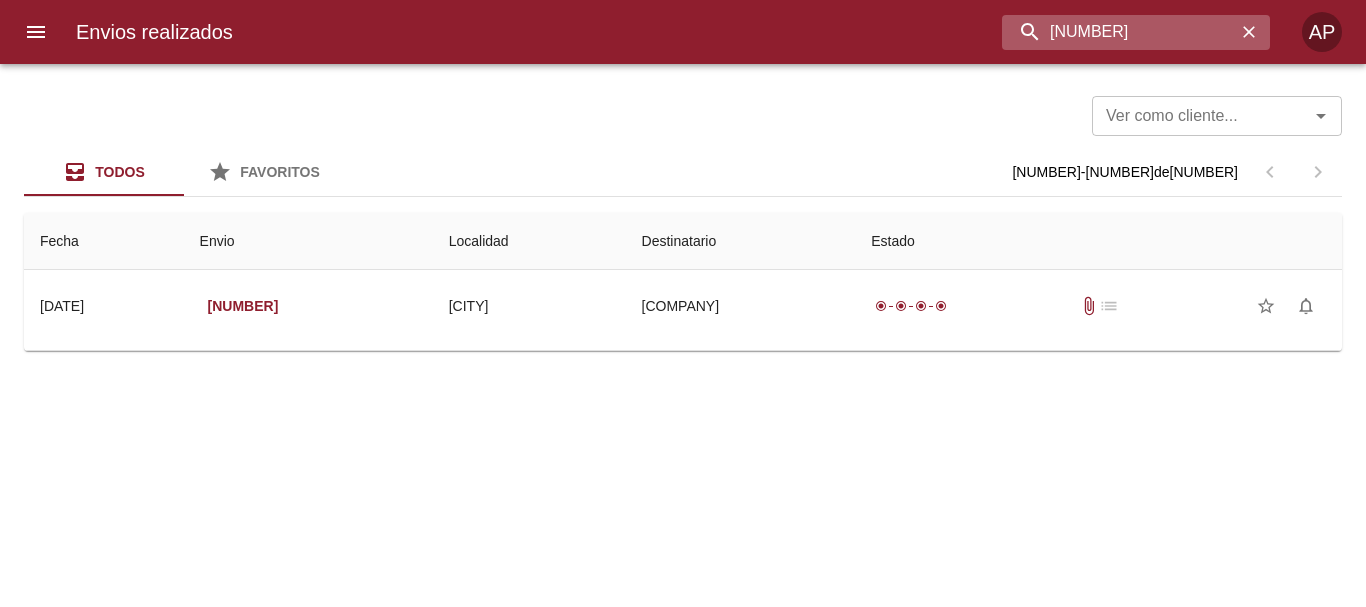 scroll, scrollTop: 0, scrollLeft: 0, axis: both 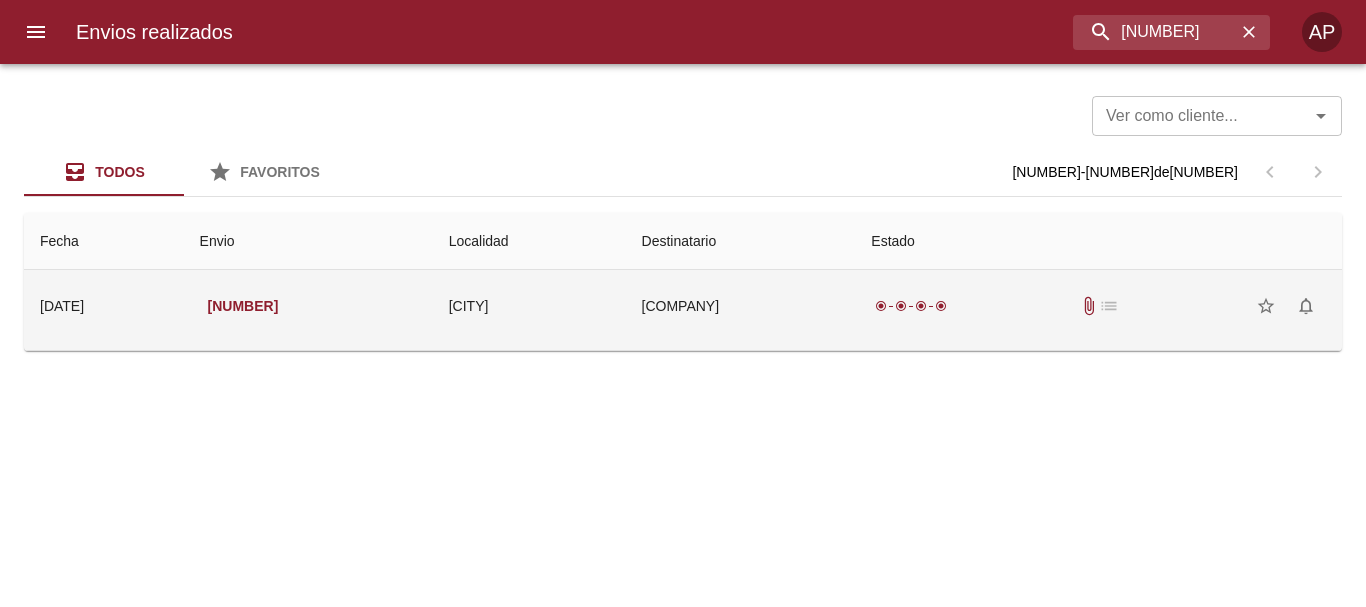 click on "radio_button_checked radio_button_checked radio_button_checked radio_button_checked attach_file list star_border notifications_none" at bounding box center [1098, 306] 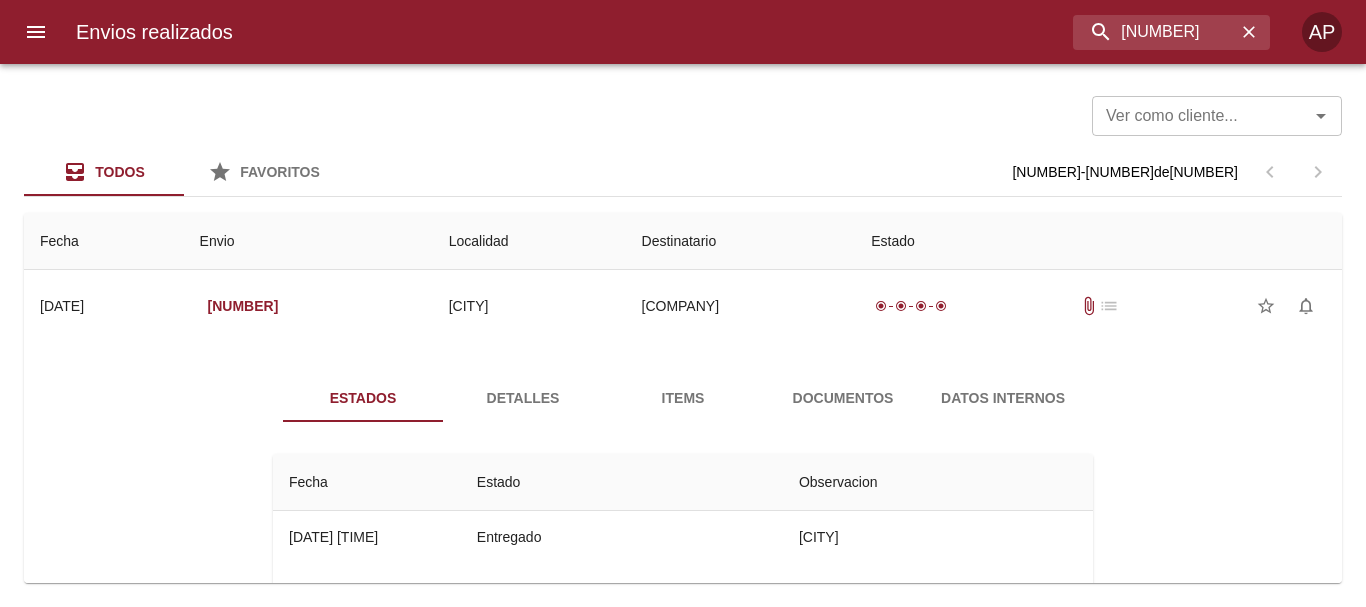 click on "Documentos" at bounding box center [843, 398] 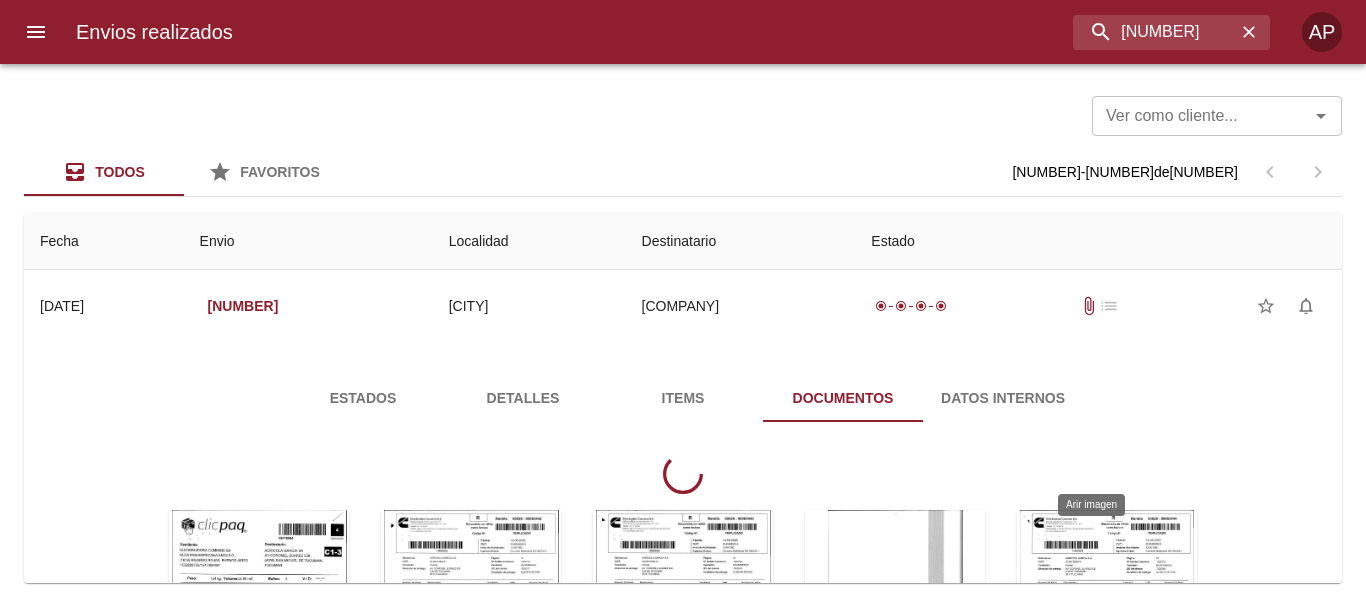 scroll, scrollTop: 280, scrollLeft: 0, axis: vertical 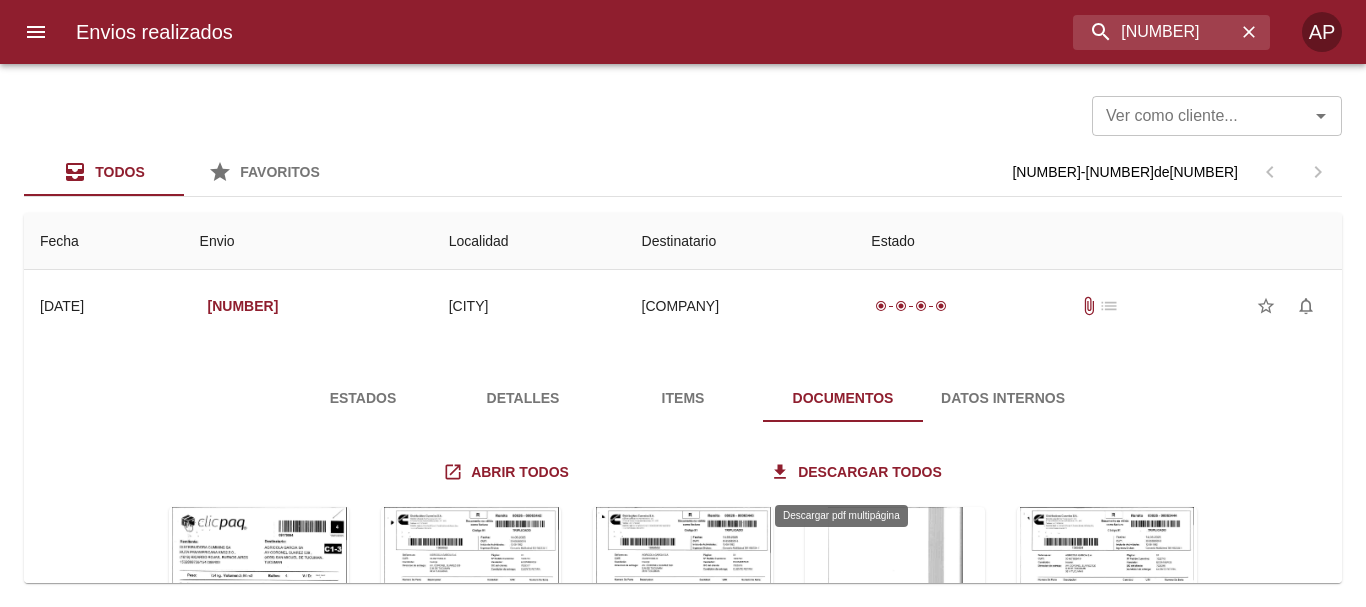 click on "Descargar todos" at bounding box center (858, 472) 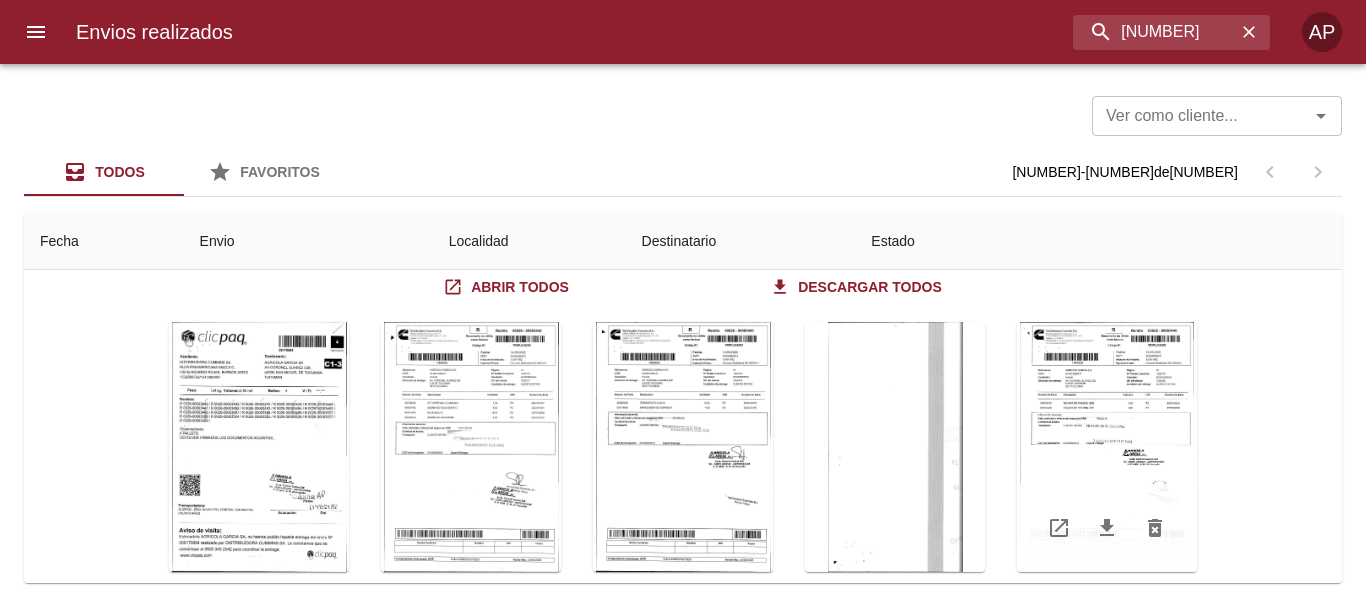 scroll, scrollTop: 280, scrollLeft: 0, axis: vertical 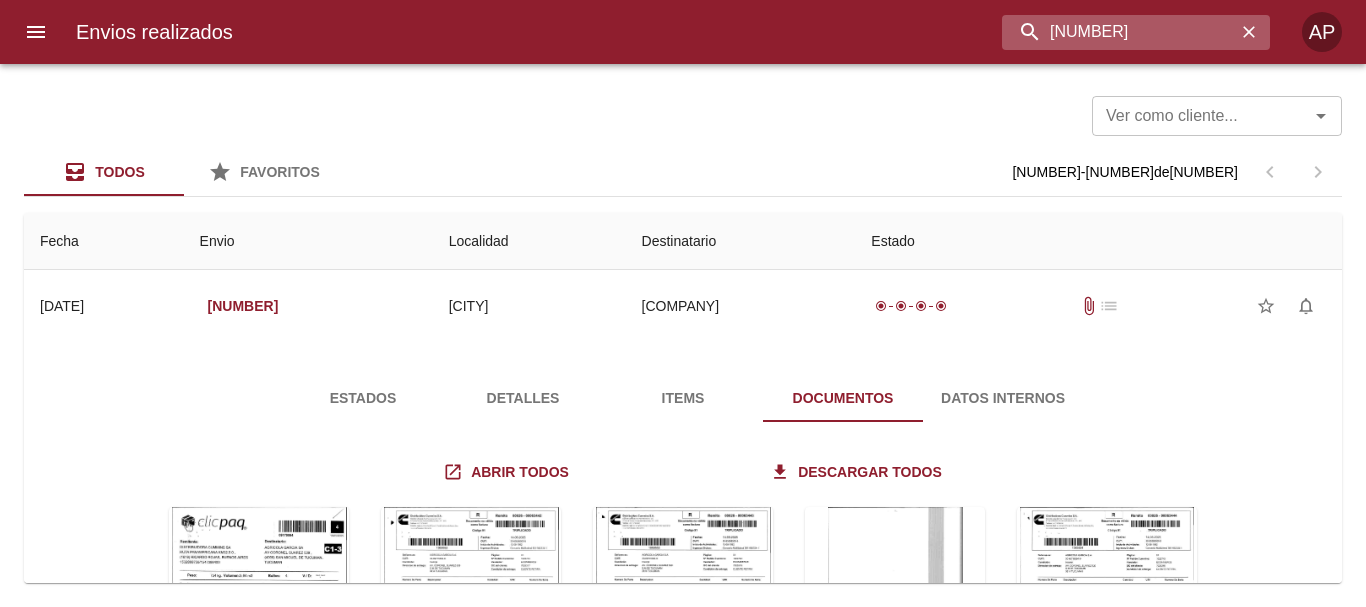 click on "[NUMBER]" at bounding box center [1119, 32] 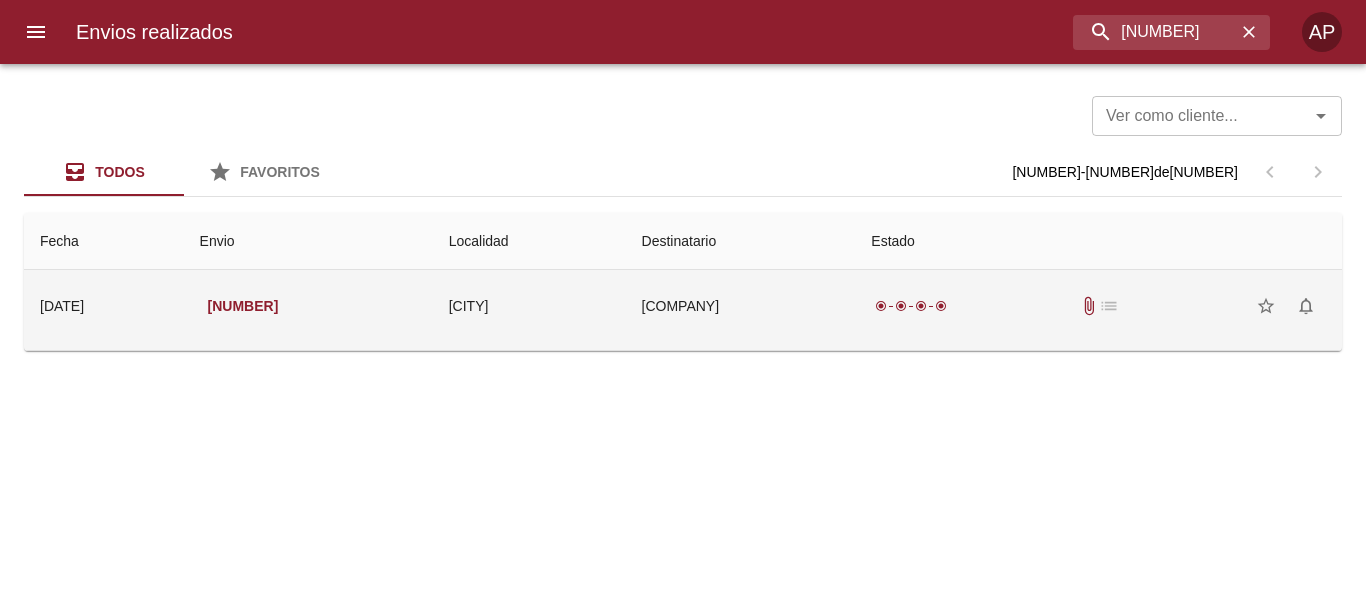 click on "radio_button_checked radio_button_checked radio_button_checked radio_button_checked attach_file list star_border notifications_none" at bounding box center [1098, 306] 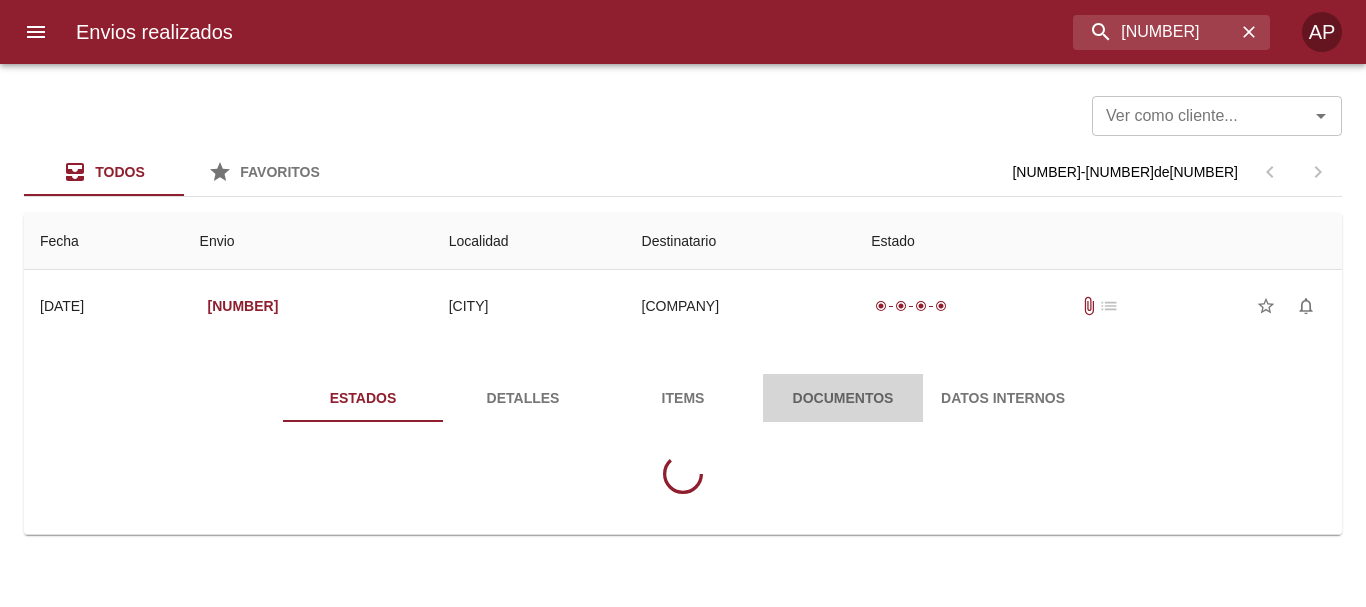 click on "Documentos" at bounding box center [843, 398] 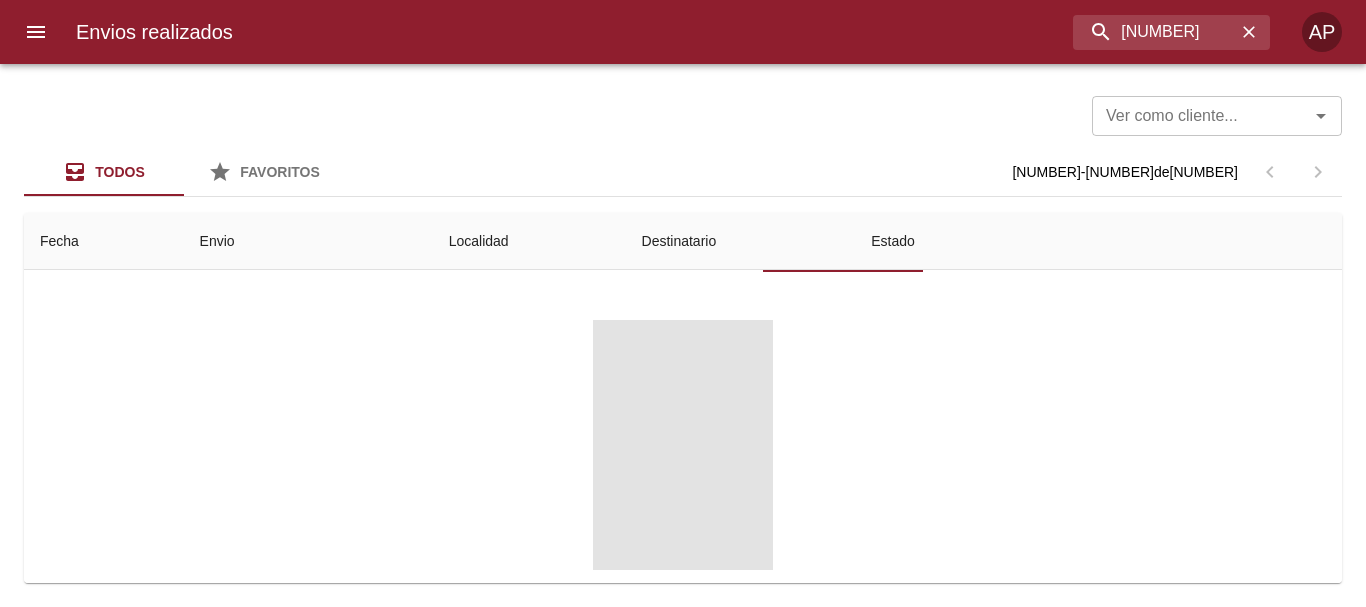 scroll, scrollTop: 194, scrollLeft: 0, axis: vertical 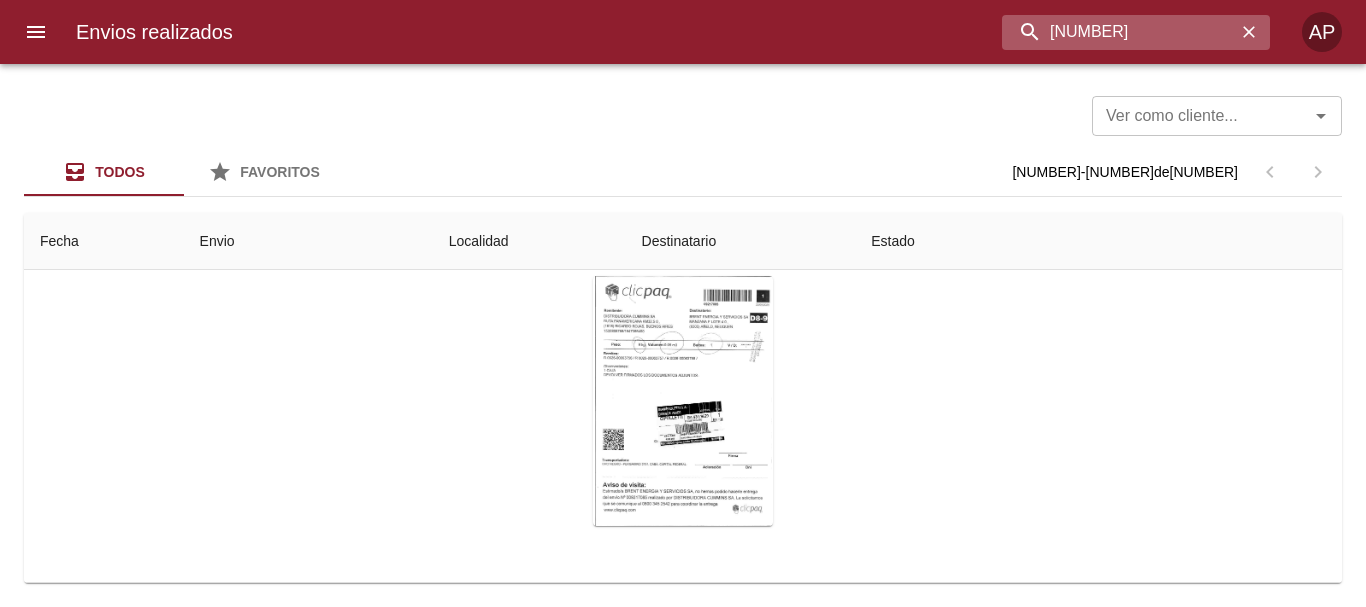 click on "[NUMBER]" at bounding box center [1119, 32] 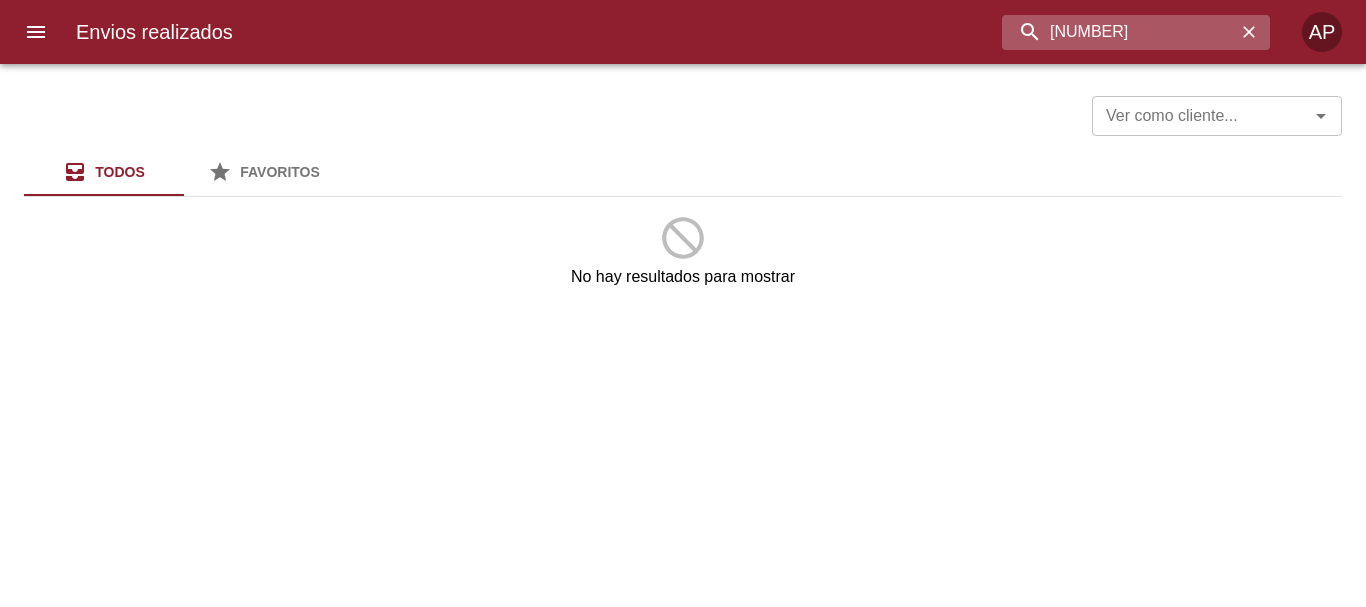 type on "[NUMBER]" 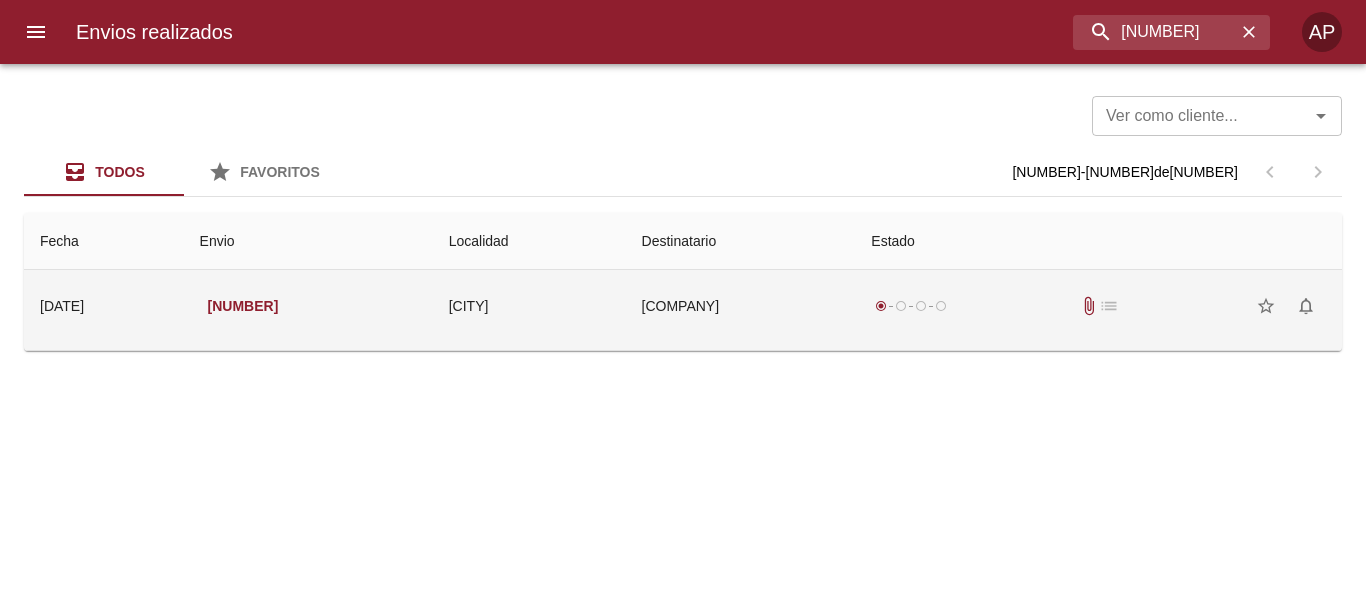 click on "radio_button_checked radio_button_unchecked radio_button_unchecked radio_button_unchecked attach_file list star_border notifications_none" at bounding box center (1098, 306) 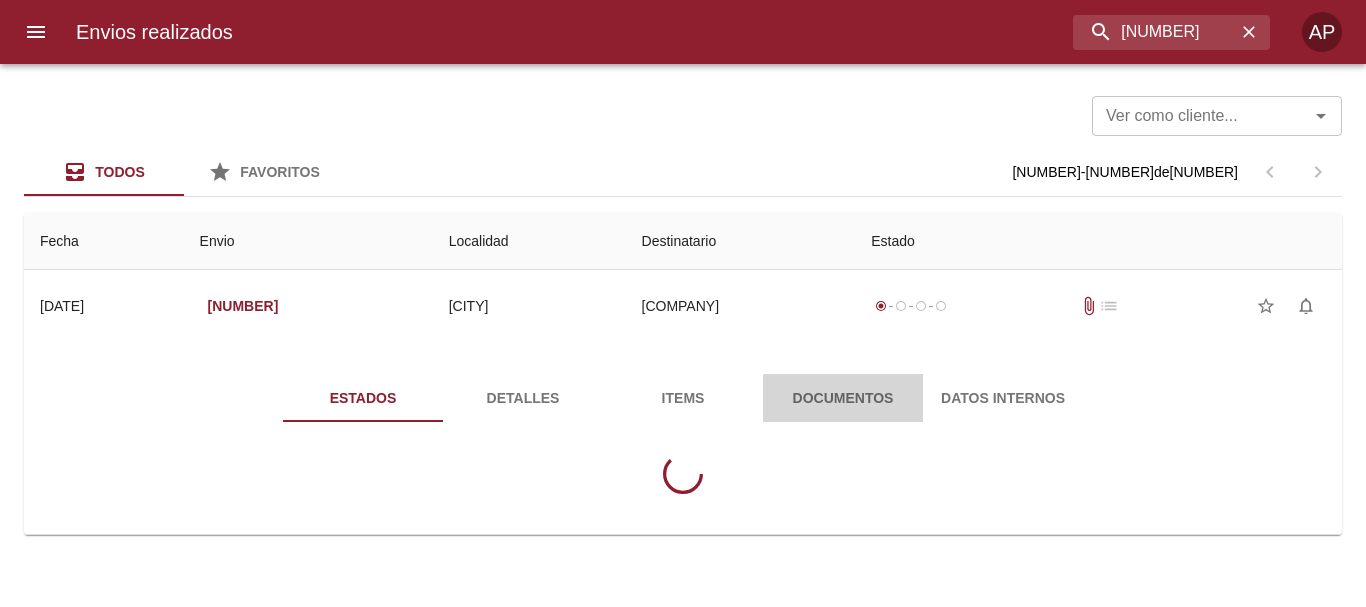 click on "Documentos" at bounding box center [843, 398] 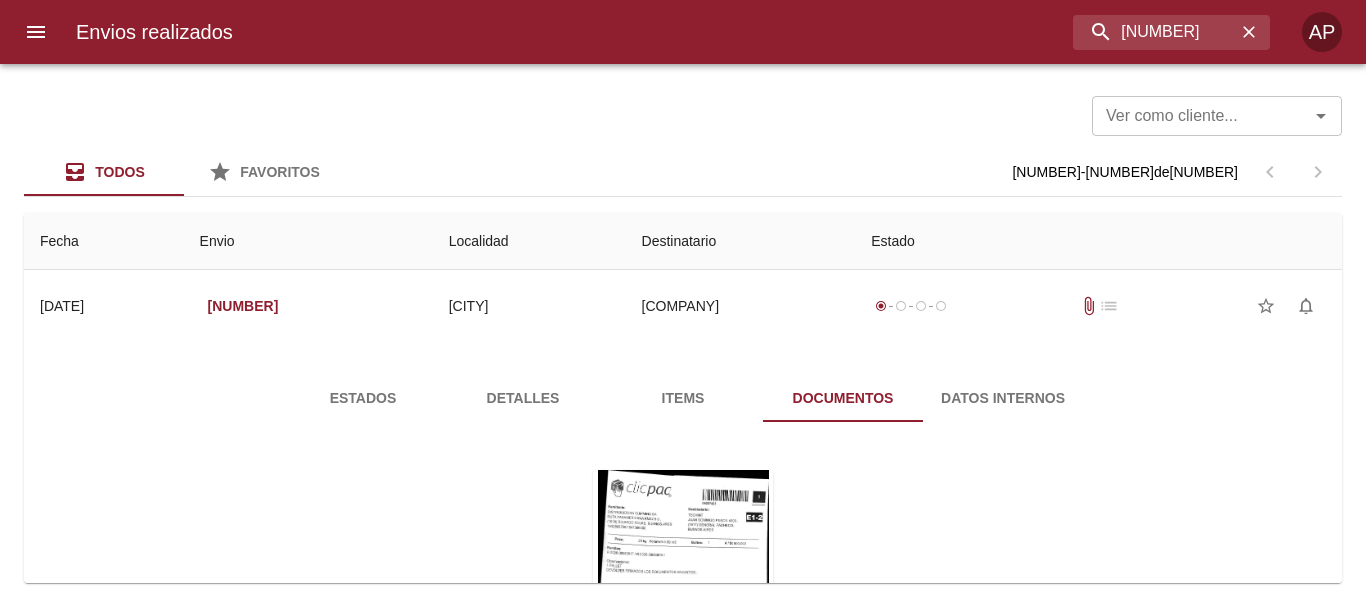 scroll, scrollTop: 194, scrollLeft: 0, axis: vertical 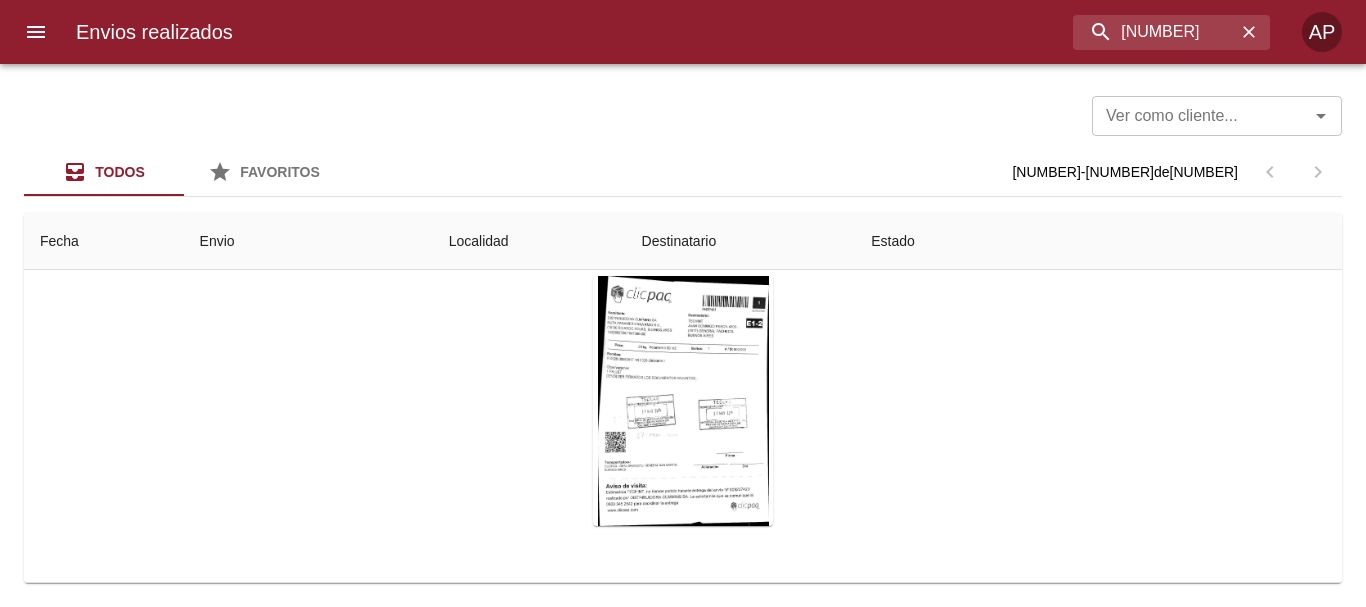 type 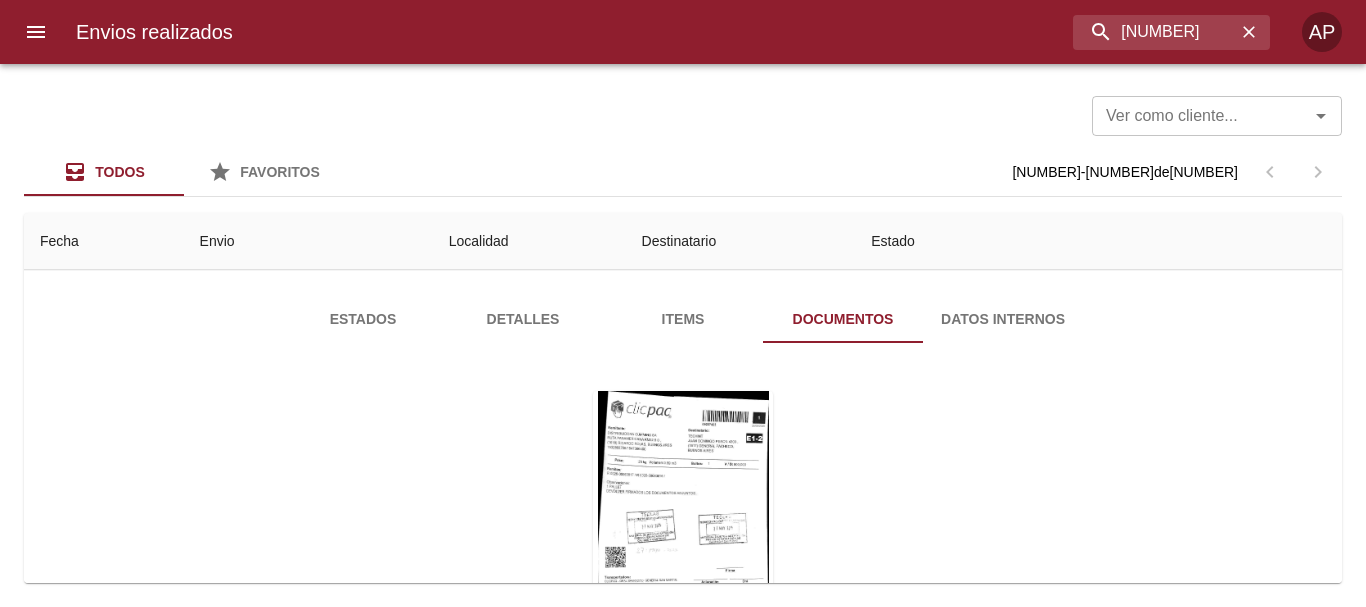 scroll, scrollTop: 0, scrollLeft: 0, axis: both 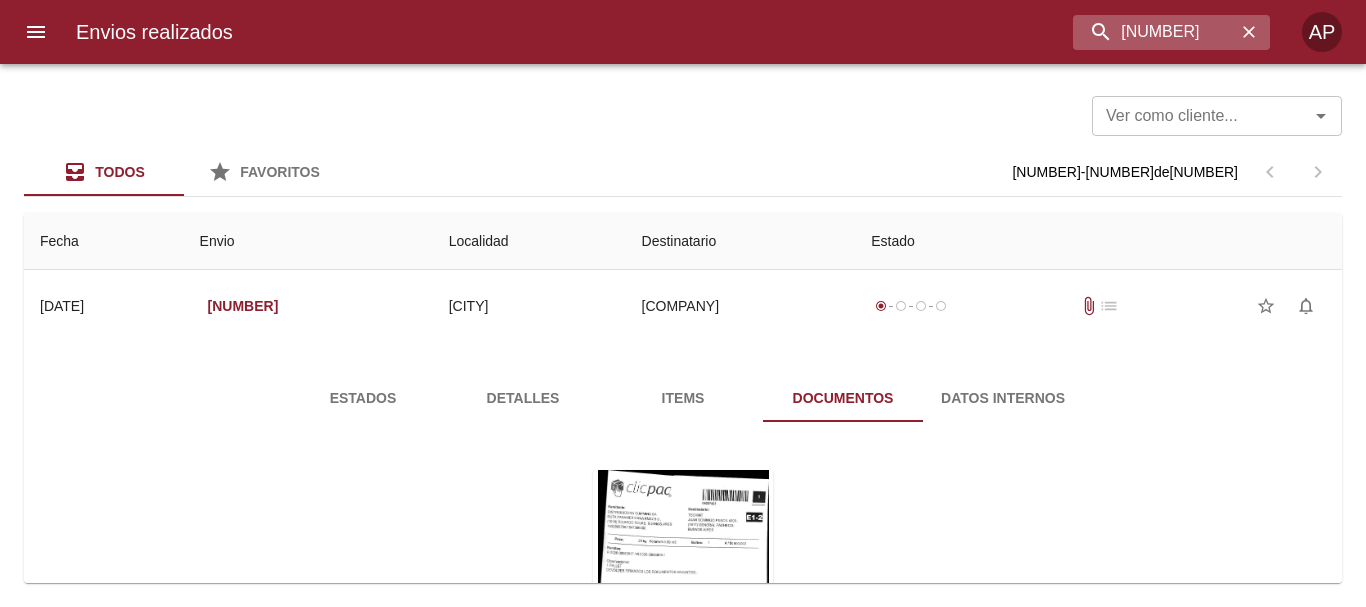 click at bounding box center (1249, 32) 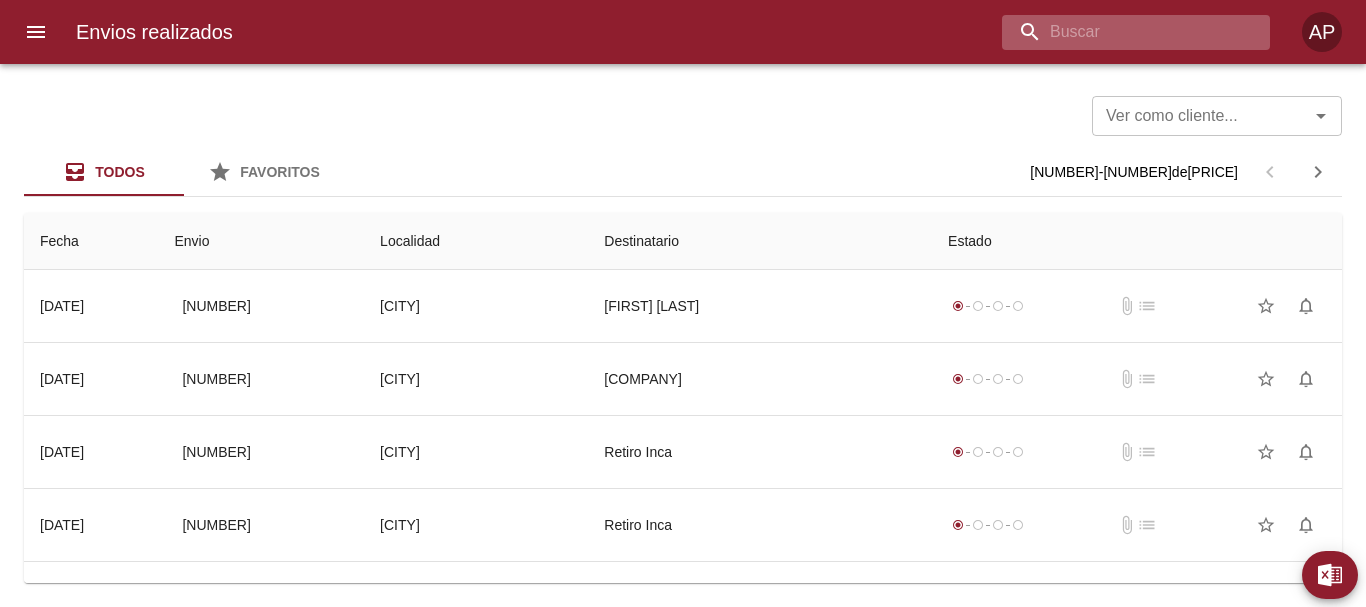 click at bounding box center (1119, 32) 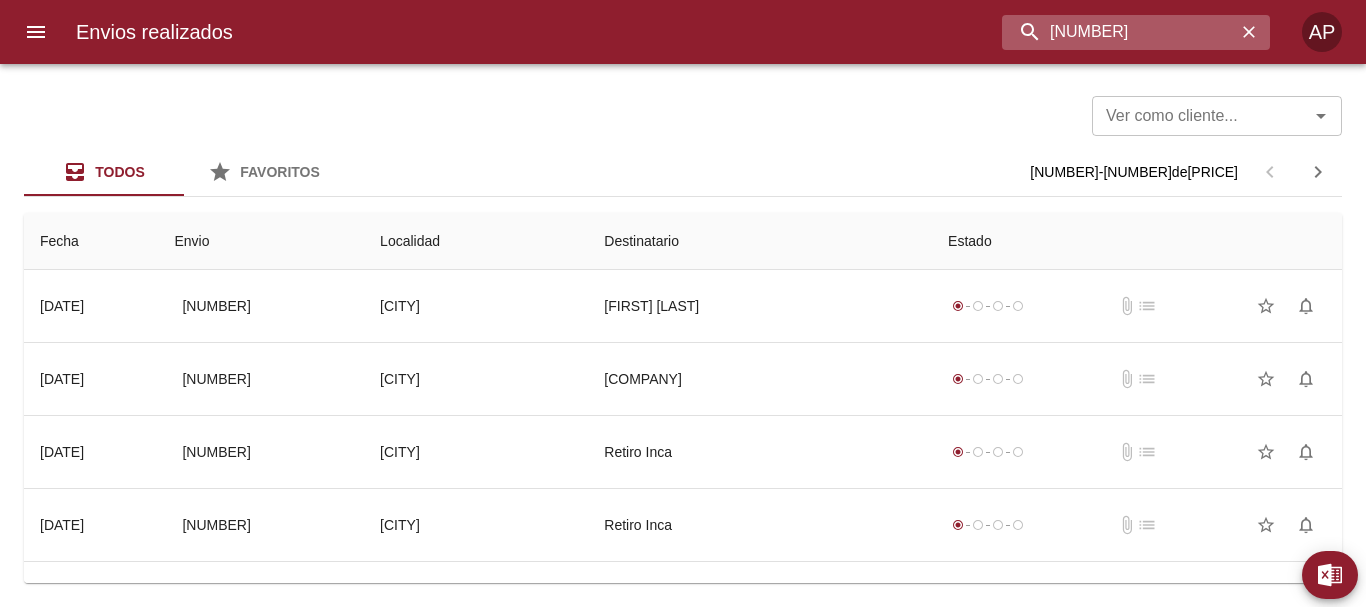 type on "[NUMBER]" 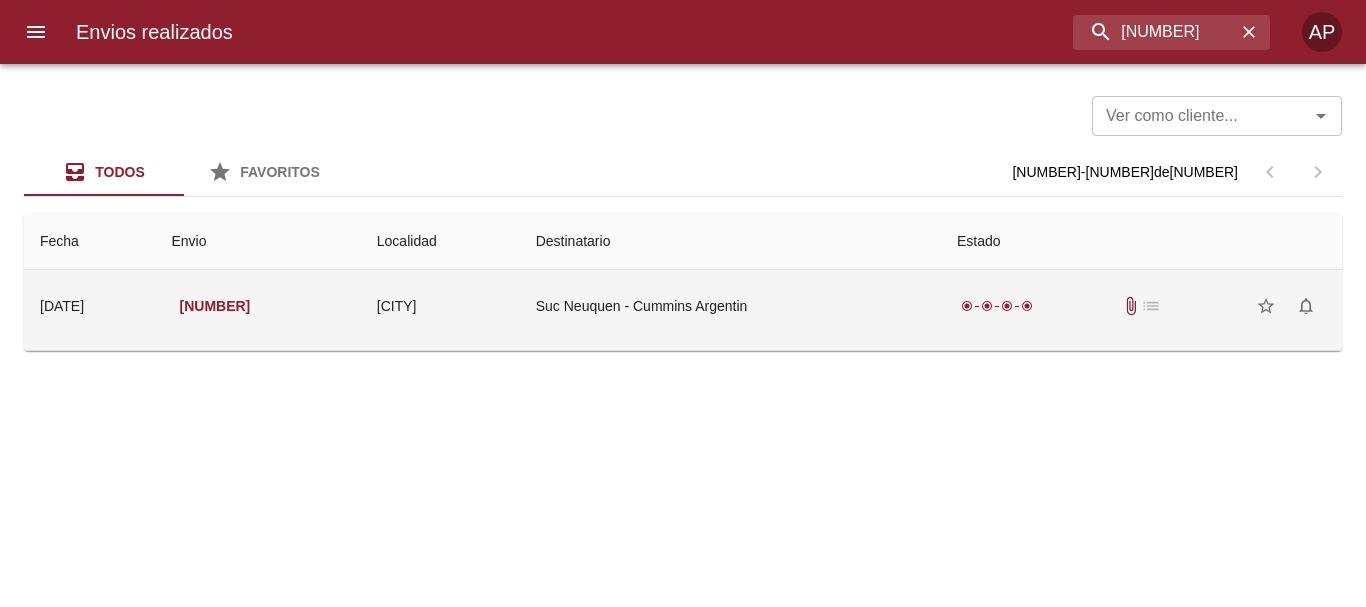drag, startPoint x: 1085, startPoint y: 302, endPoint x: 1067, endPoint y: 272, distance: 34.98571 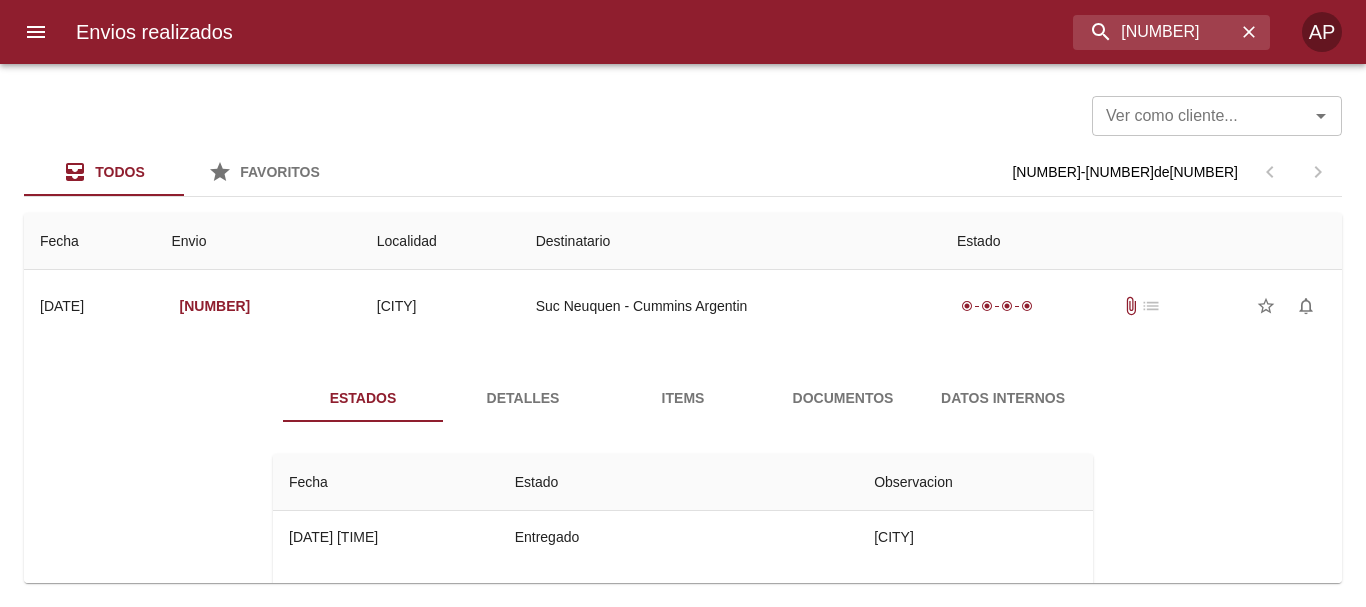 click on "Documentos" at bounding box center (843, 398) 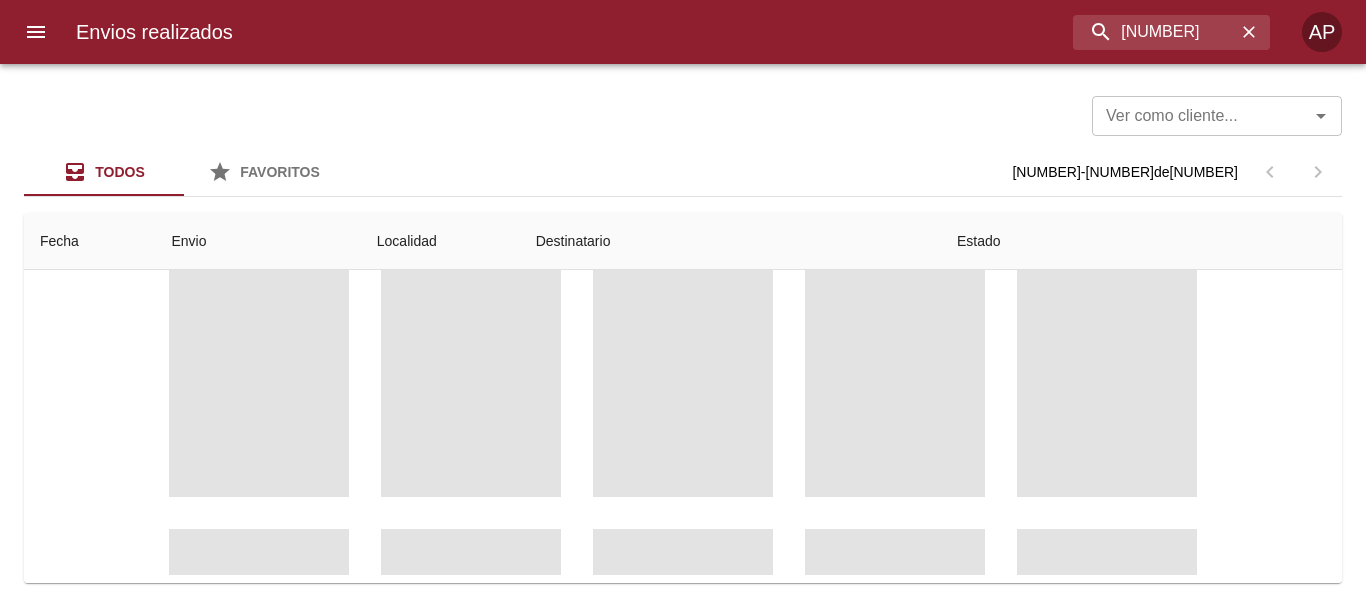 scroll, scrollTop: 280, scrollLeft: 0, axis: vertical 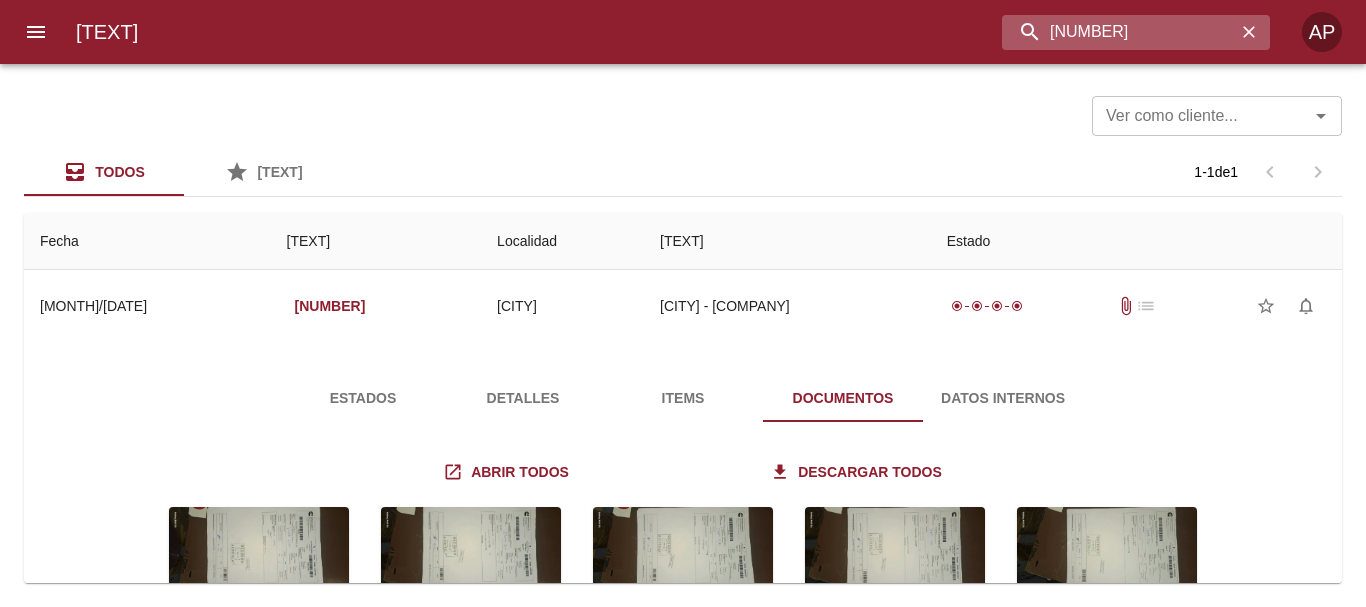 click on "9142555" at bounding box center (1119, 32) 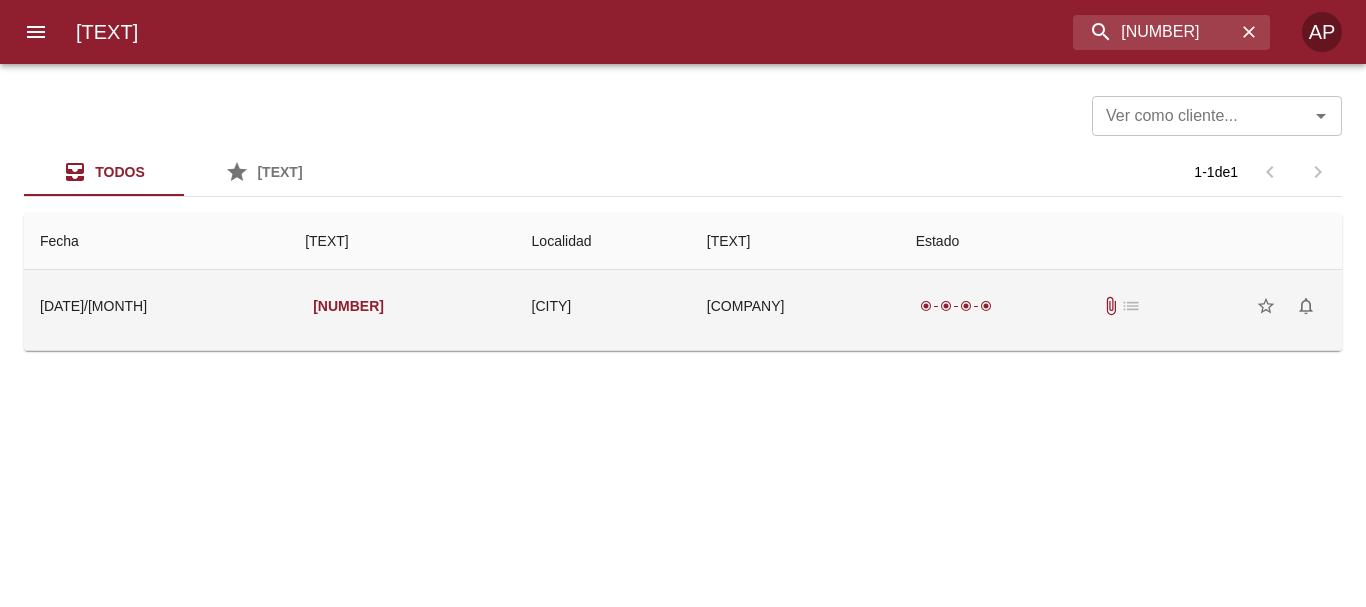 click on "radio_button_checked radio_button_checked radio_button_checked radio_button_checked attach_file list star_border notifications_none" at bounding box center (1121, 306) 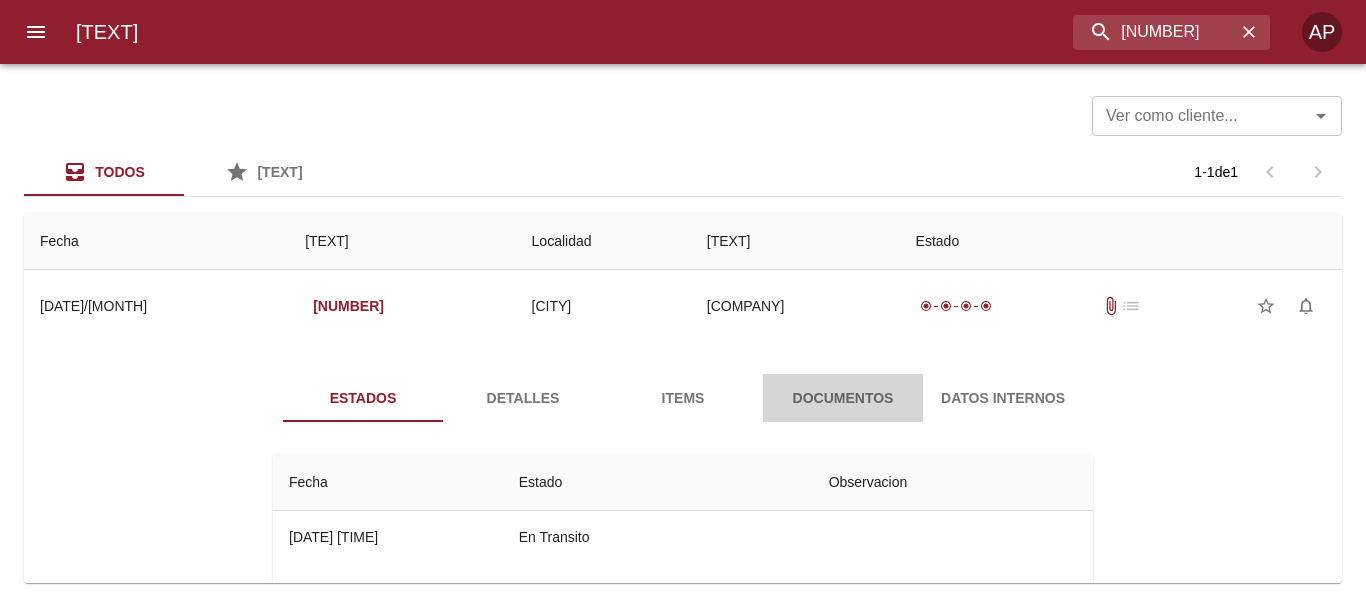 drag, startPoint x: 818, startPoint y: 386, endPoint x: 836, endPoint y: 377, distance: 20.12461 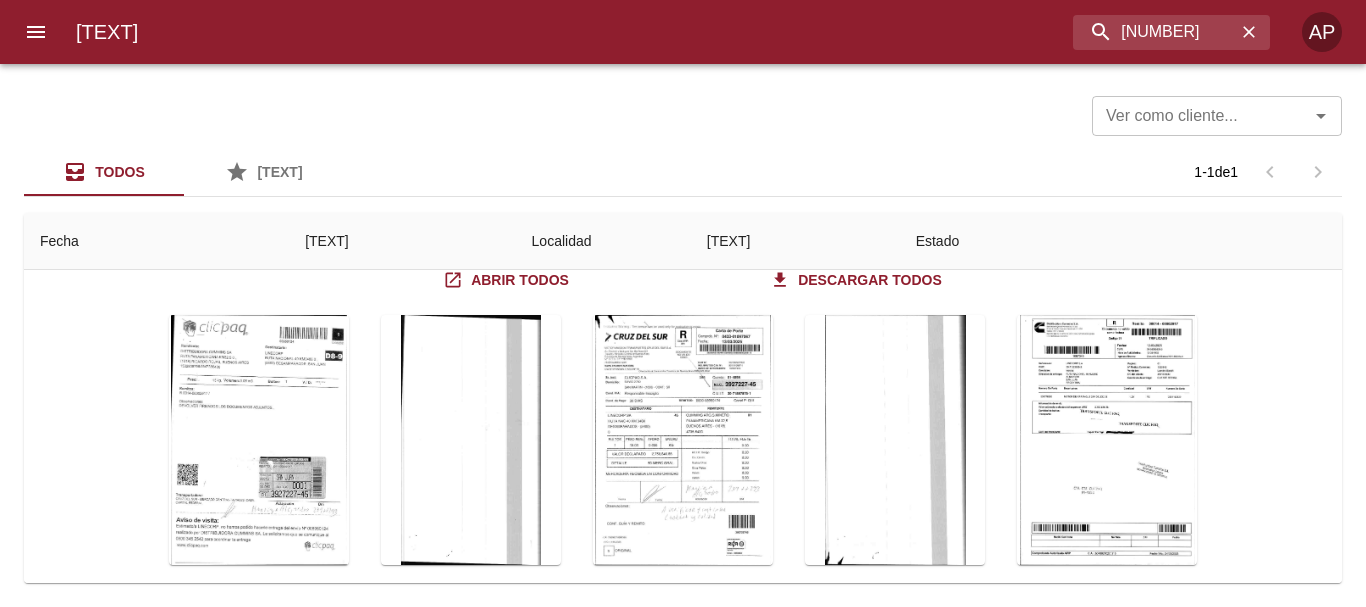 scroll, scrollTop: 200, scrollLeft: 0, axis: vertical 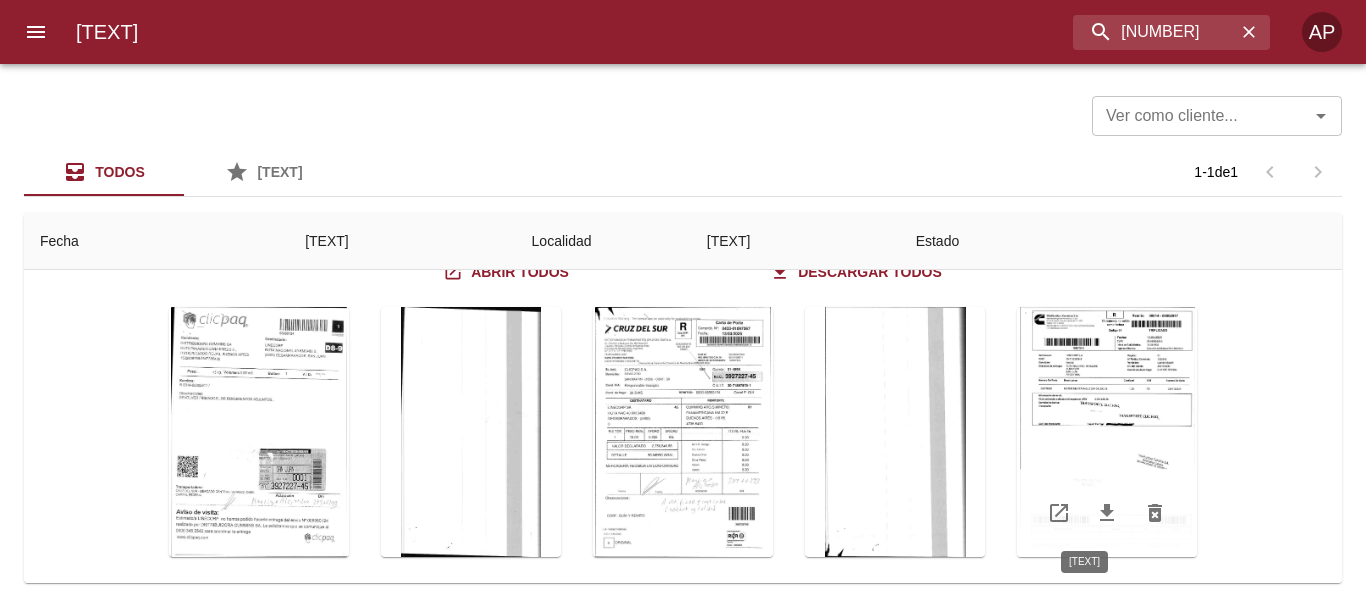 drag, startPoint x: 1088, startPoint y: 512, endPoint x: 1088, endPoint y: 498, distance: 14 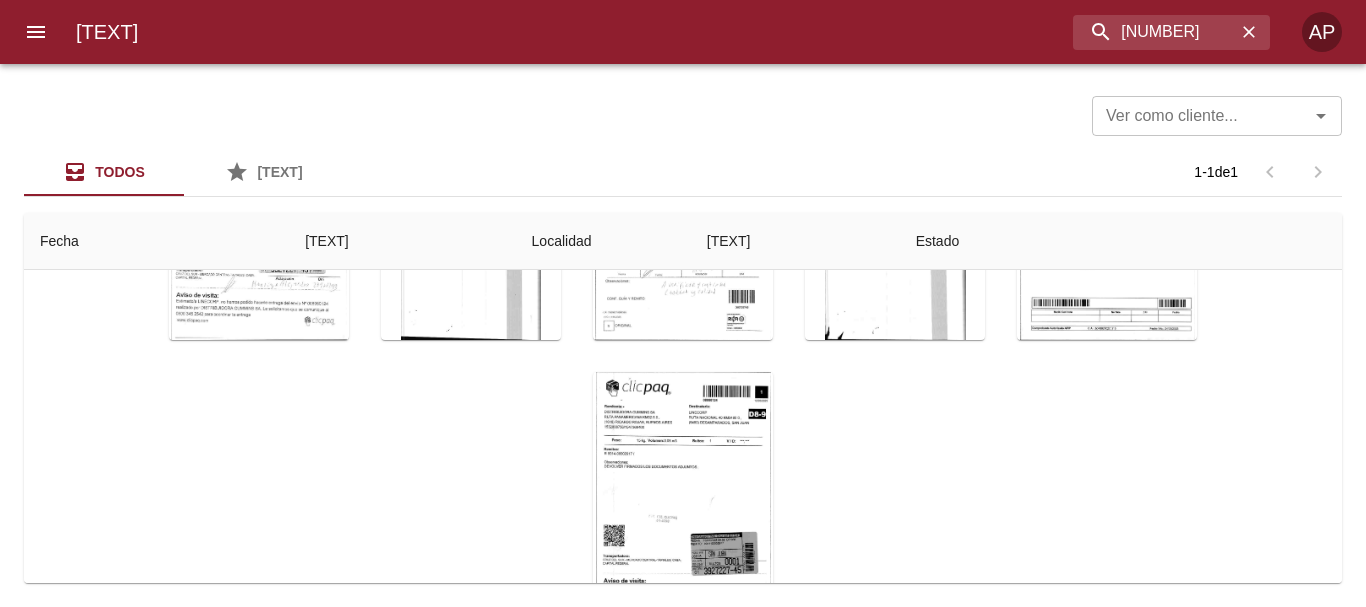 scroll, scrollTop: 0, scrollLeft: 0, axis: both 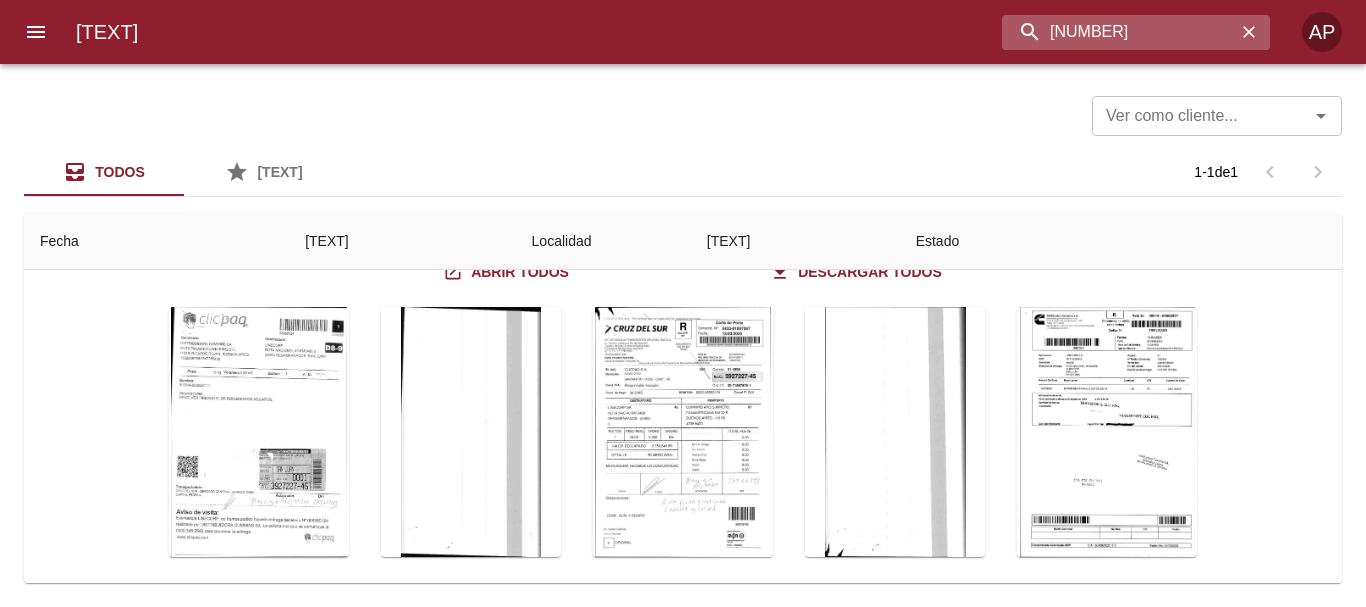 click on "8950124" at bounding box center (1119, 32) 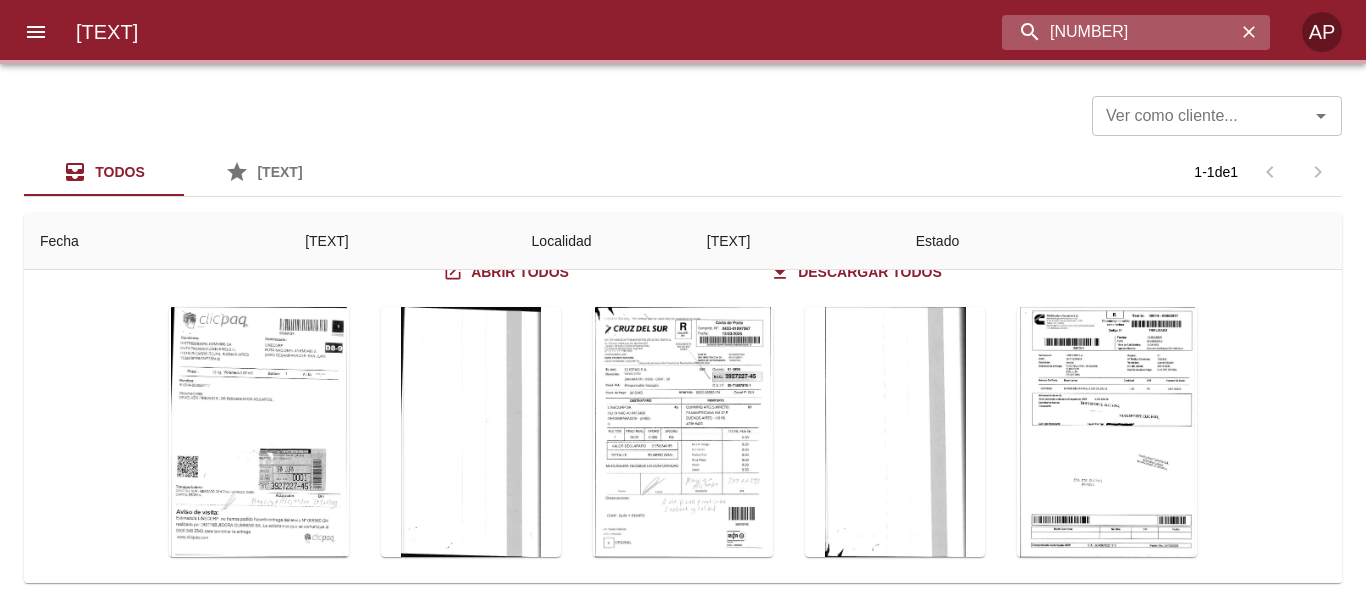 scroll, scrollTop: 0, scrollLeft: 0, axis: both 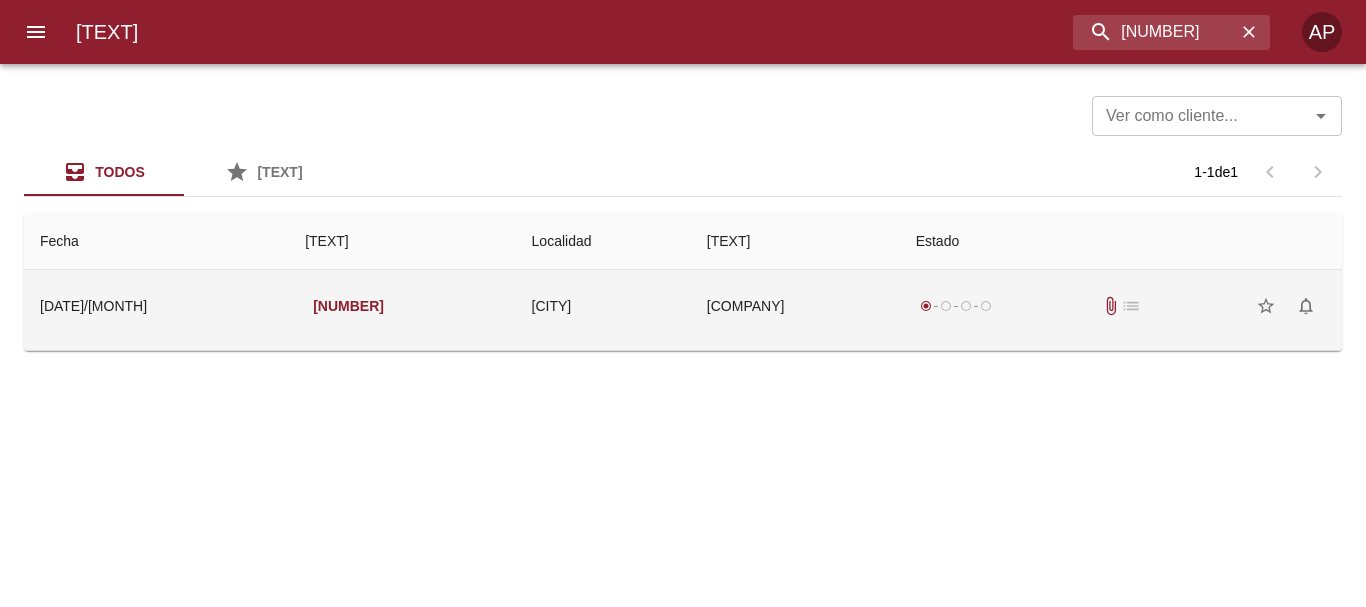 drag, startPoint x: 974, startPoint y: 301, endPoint x: 1010, endPoint y: 296, distance: 36.345562 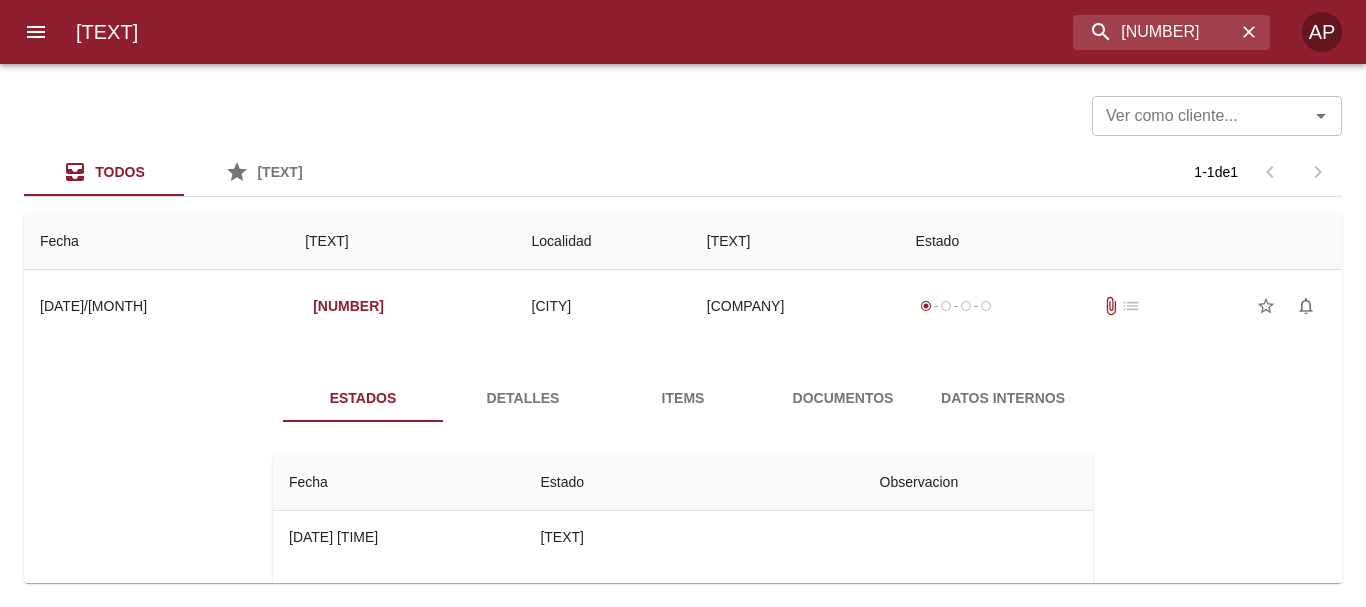 click on "Documentos" at bounding box center [843, 398] 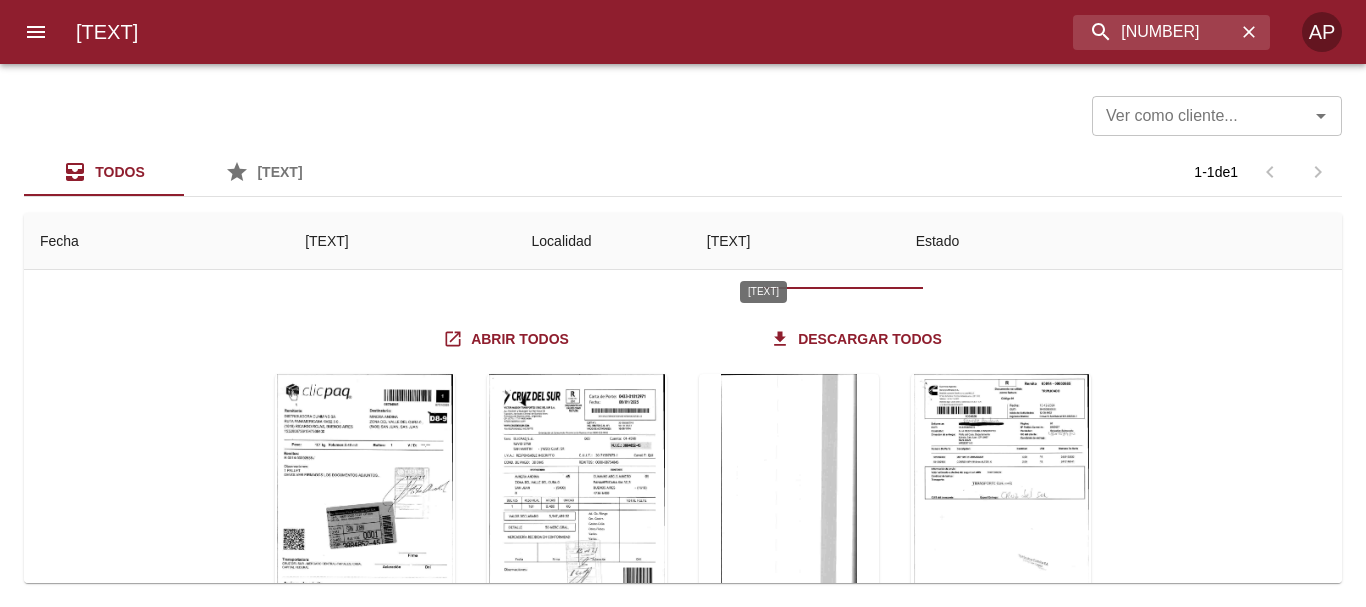scroll, scrollTop: 200, scrollLeft: 0, axis: vertical 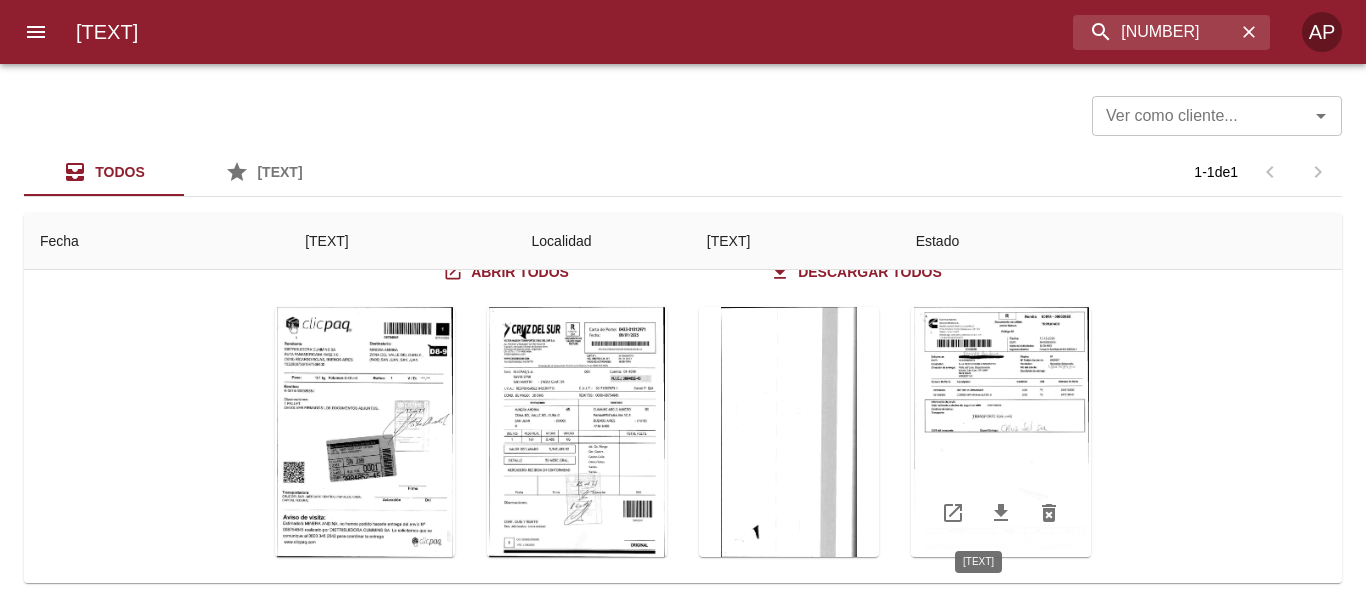 click at bounding box center [1001, 513] 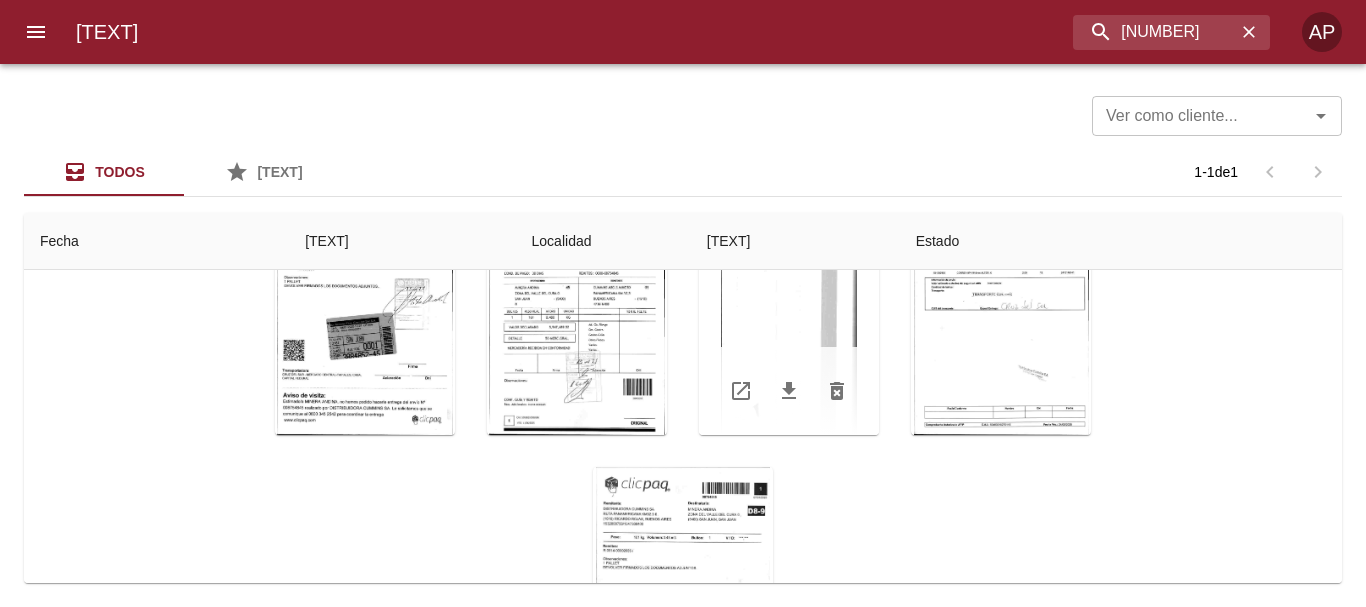 scroll, scrollTop: 0, scrollLeft: 0, axis: both 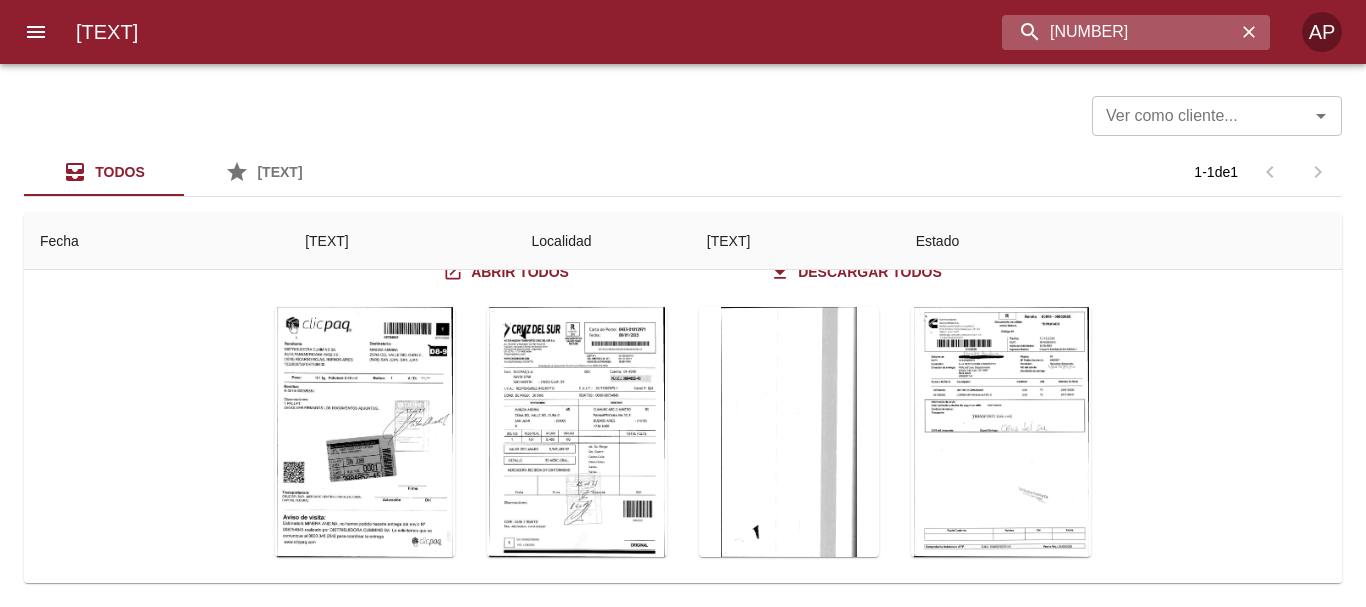 click on "8754845" at bounding box center (1119, 32) 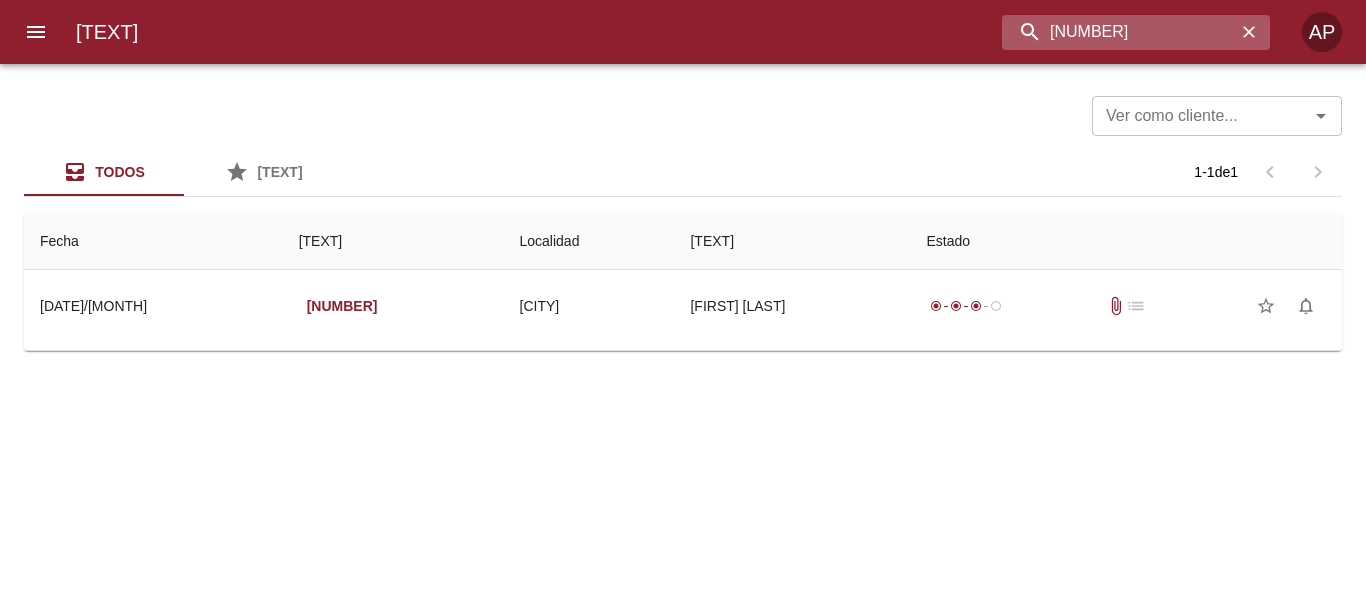 scroll, scrollTop: 0, scrollLeft: 0, axis: both 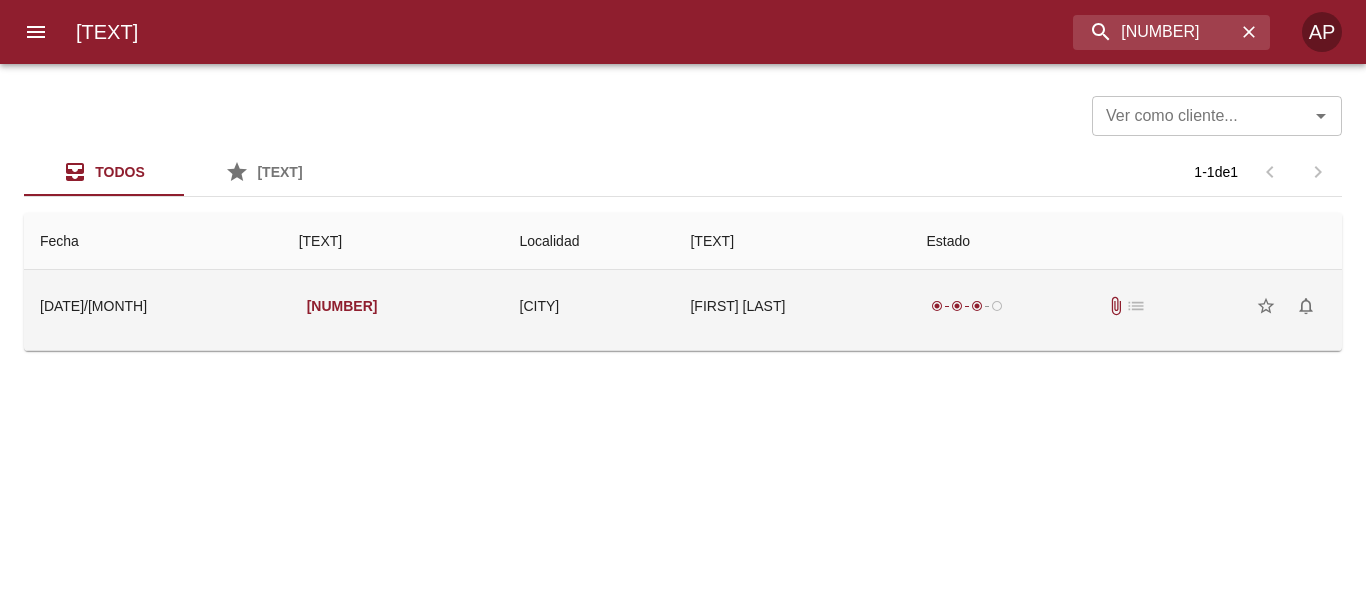 click on "radio_button_checked radio_button_checked radio_button_checked radio_button_unchecked attach_file list star_border notifications_none" at bounding box center (1127, 306) 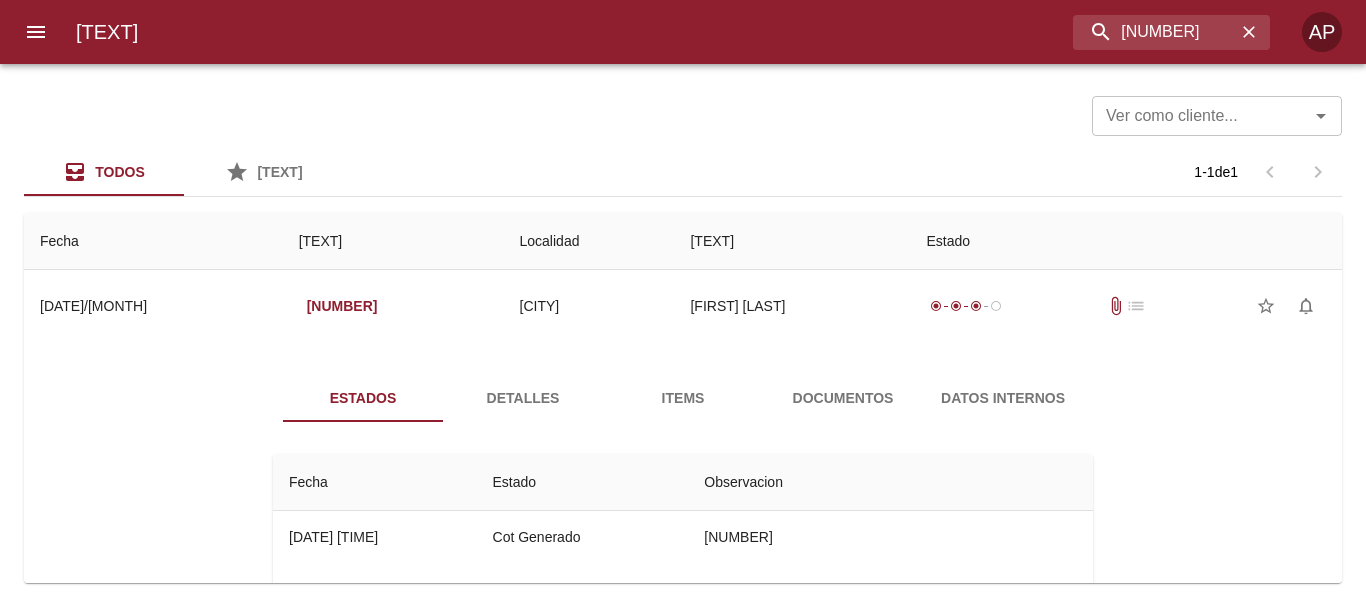 click on "Documentos" at bounding box center (843, 398) 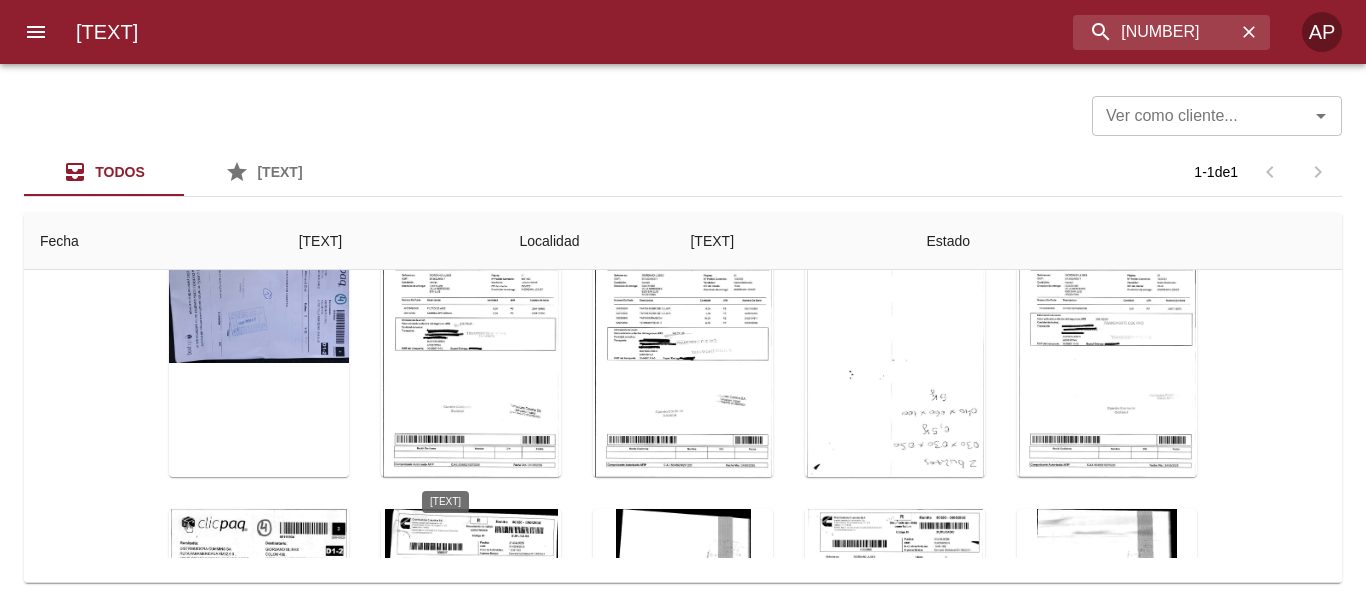scroll, scrollTop: 80, scrollLeft: 0, axis: vertical 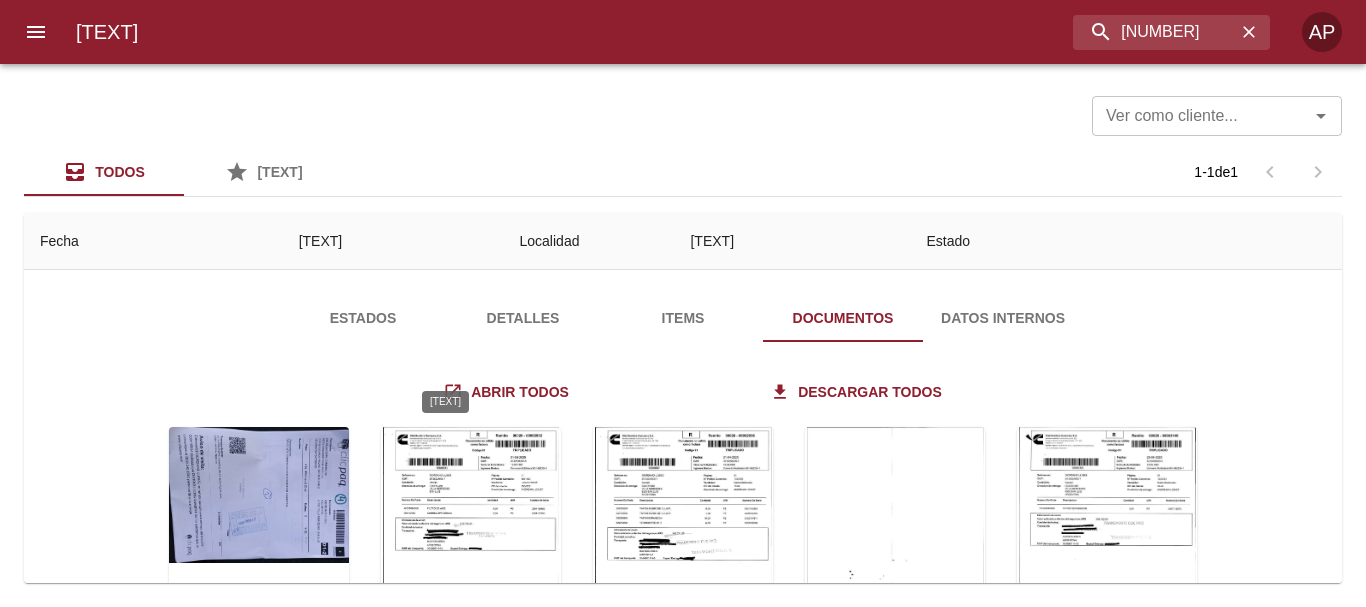 click at bounding box center [471, 552] 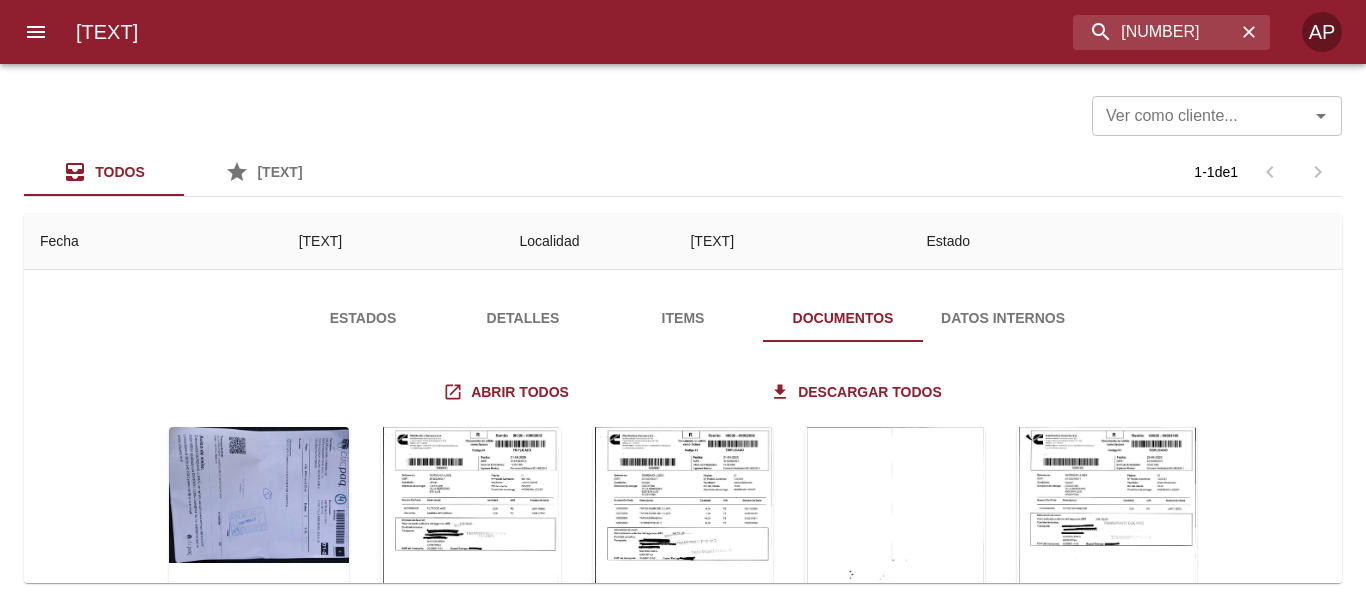 drag, startPoint x: 1344, startPoint y: 302, endPoint x: 1224, endPoint y: 260, distance: 127.13772 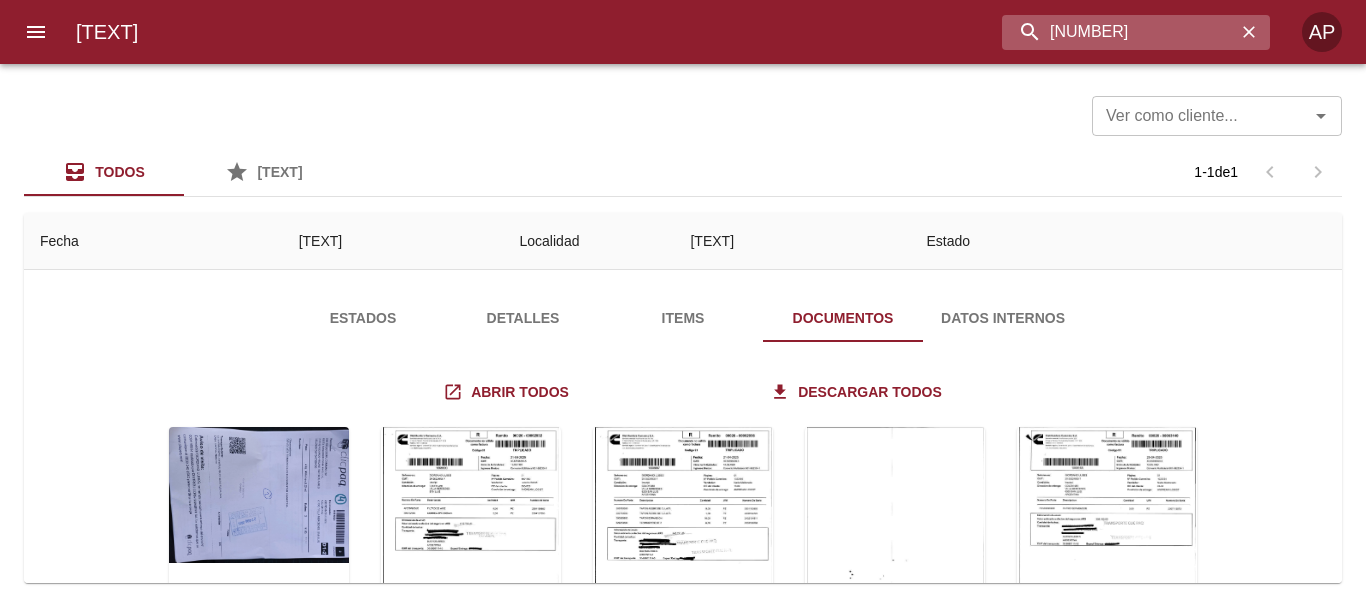 click on "9116934" at bounding box center [1119, 32] 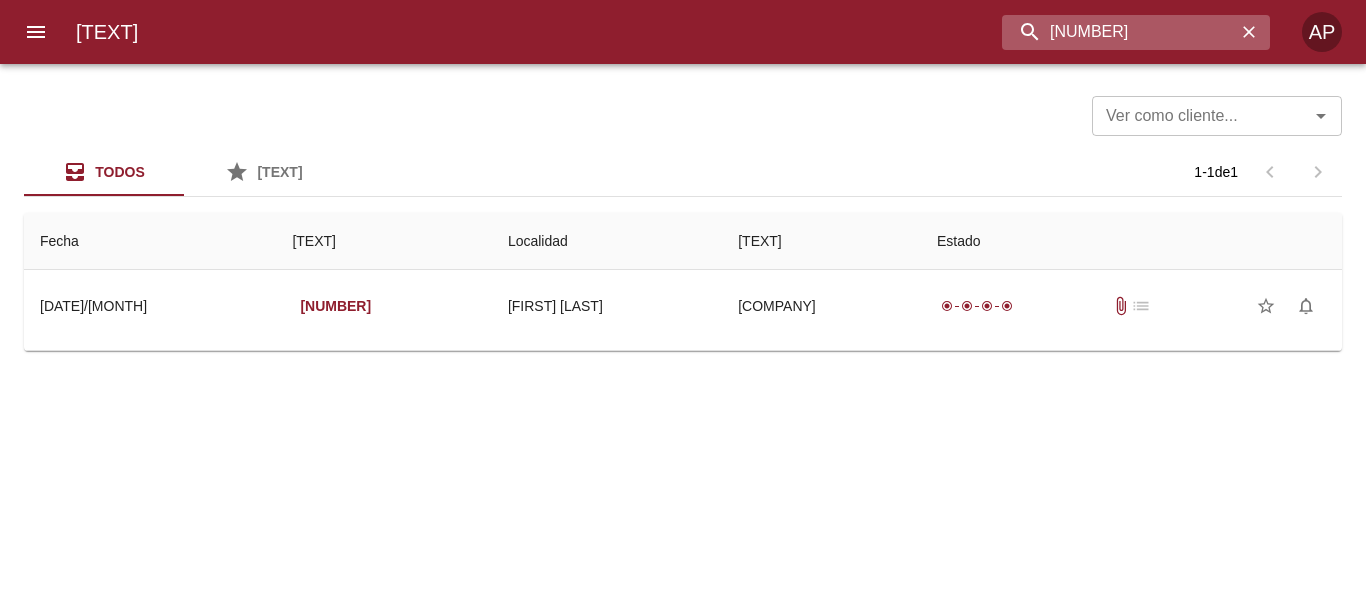 scroll, scrollTop: 0, scrollLeft: 0, axis: both 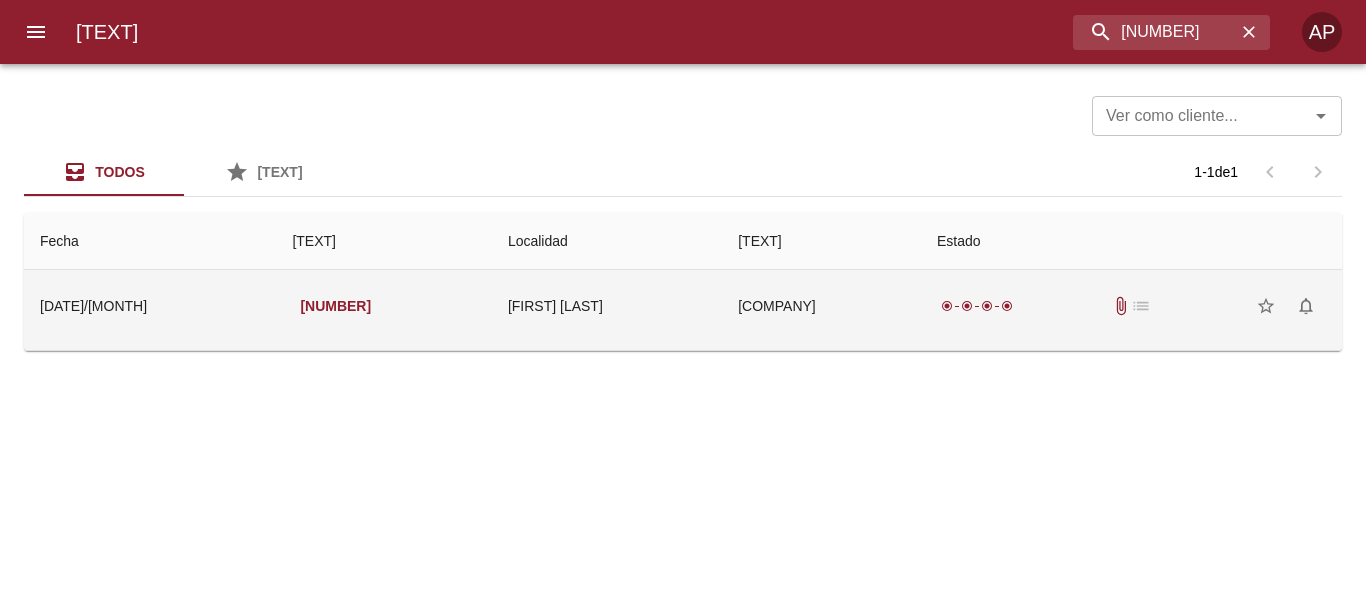 drag, startPoint x: 1112, startPoint y: 312, endPoint x: 1121, endPoint y: 297, distance: 17.492855 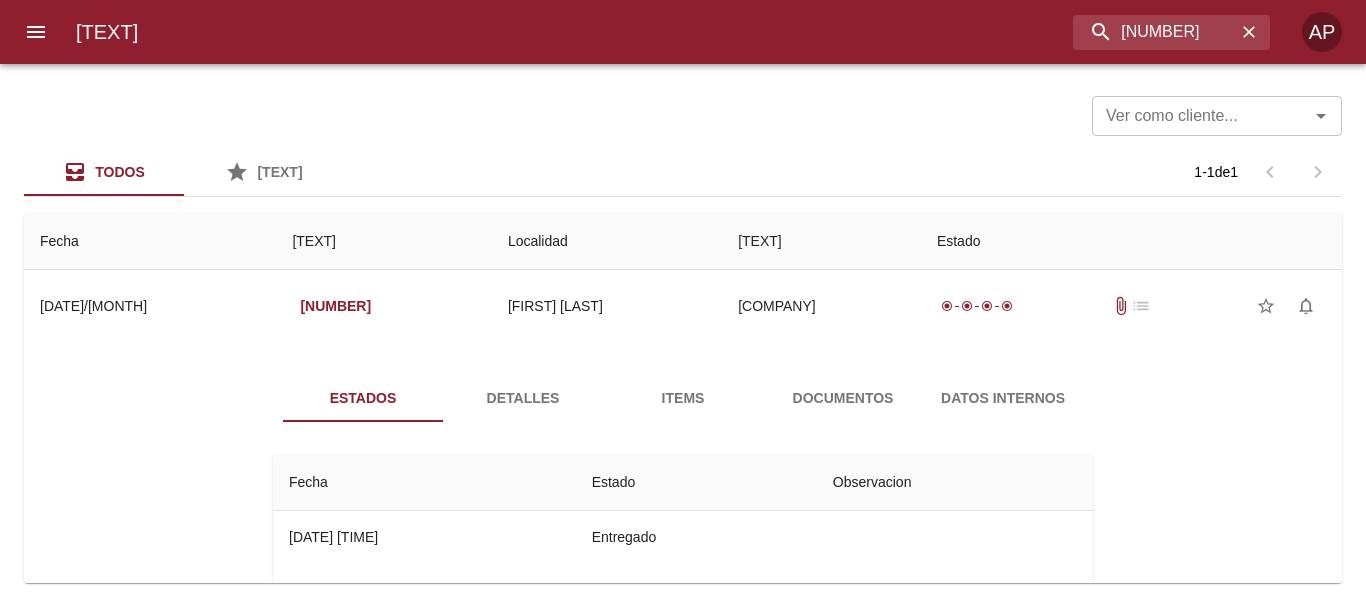 click on "Documentos" at bounding box center [843, 398] 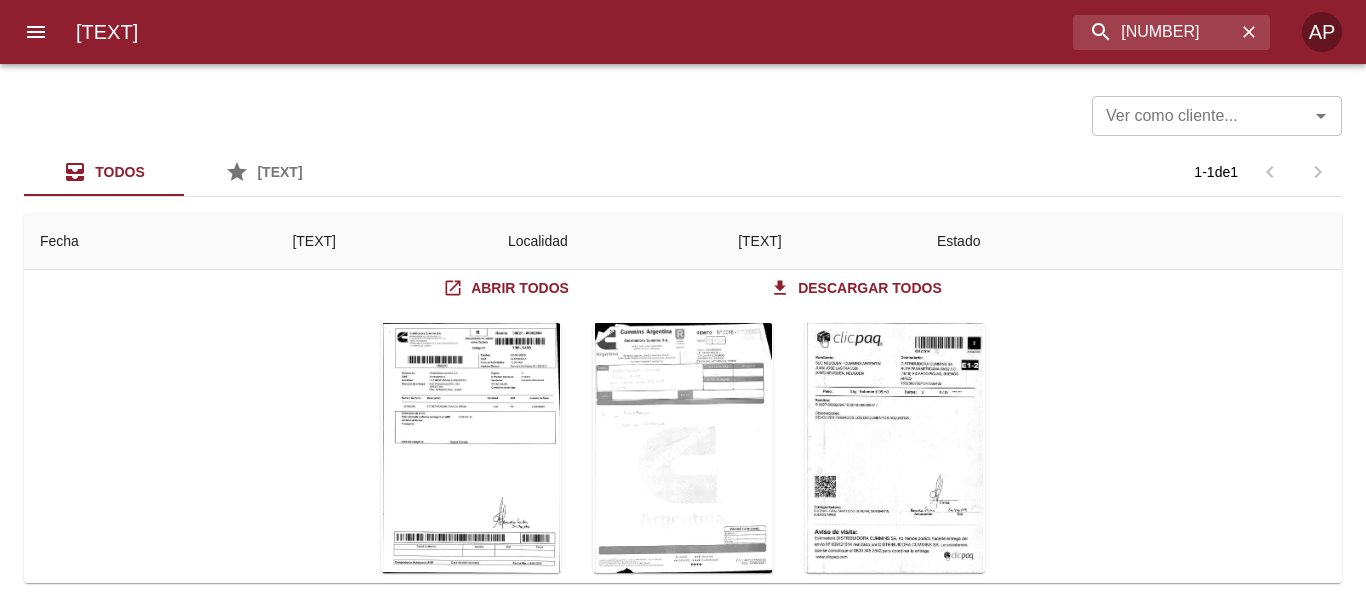 scroll, scrollTop: 231, scrollLeft: 0, axis: vertical 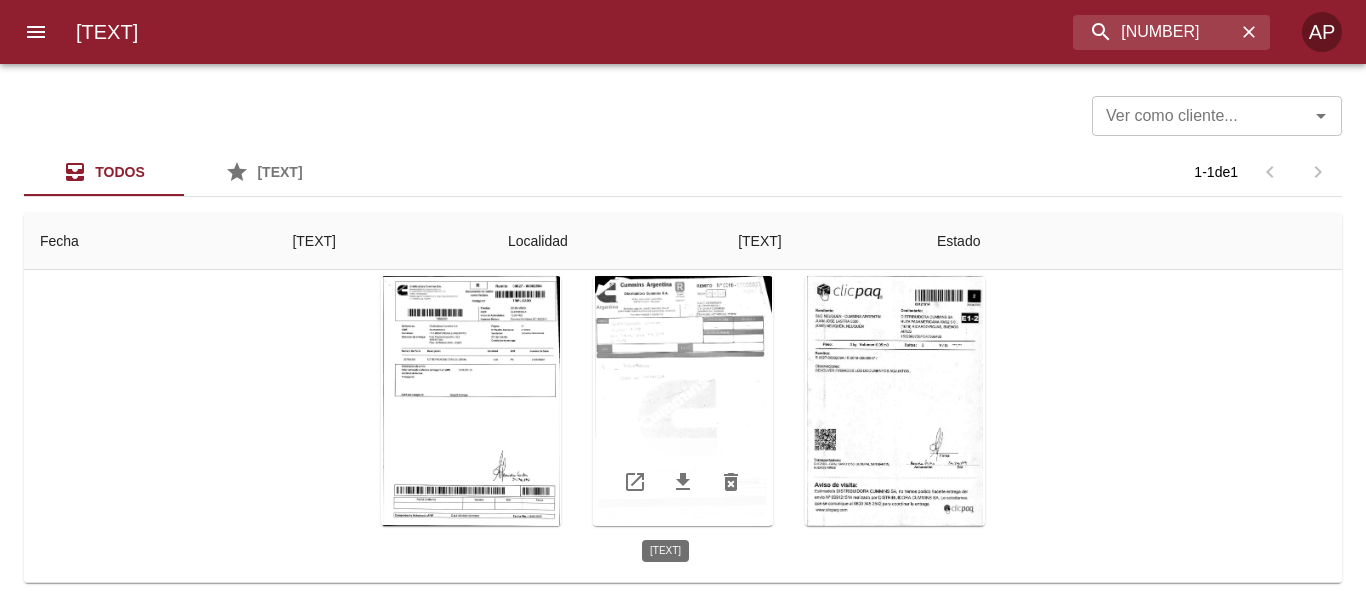 click at bounding box center (683, 401) 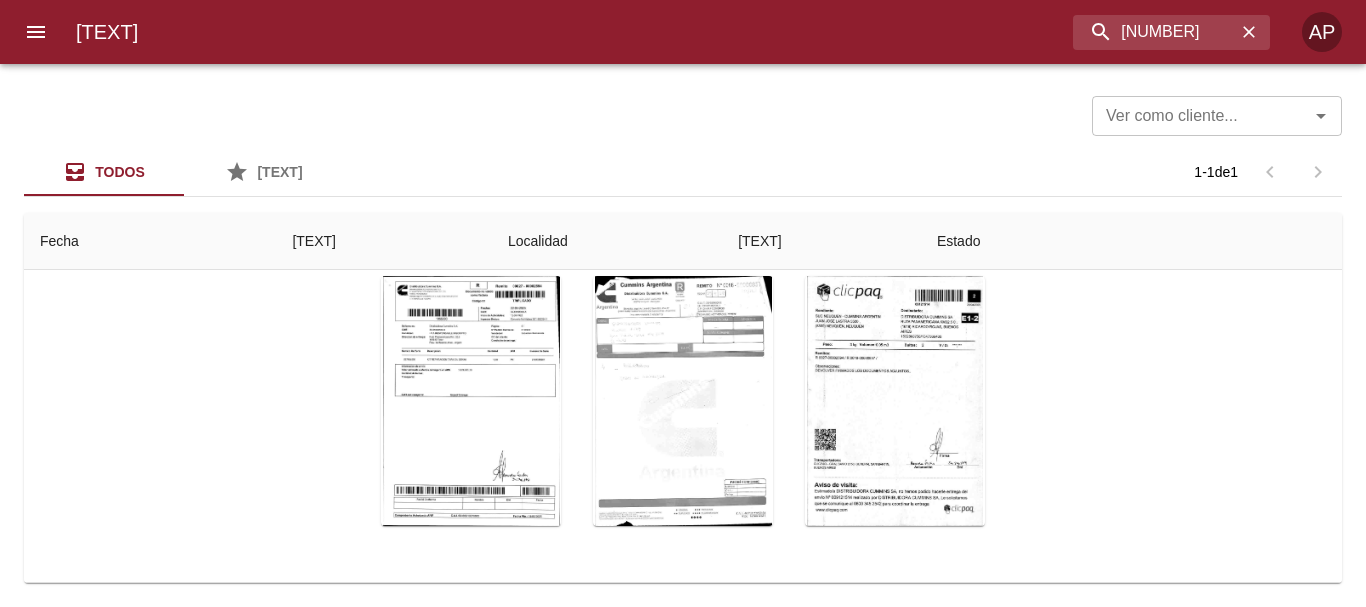 click at bounding box center [683, 1786] 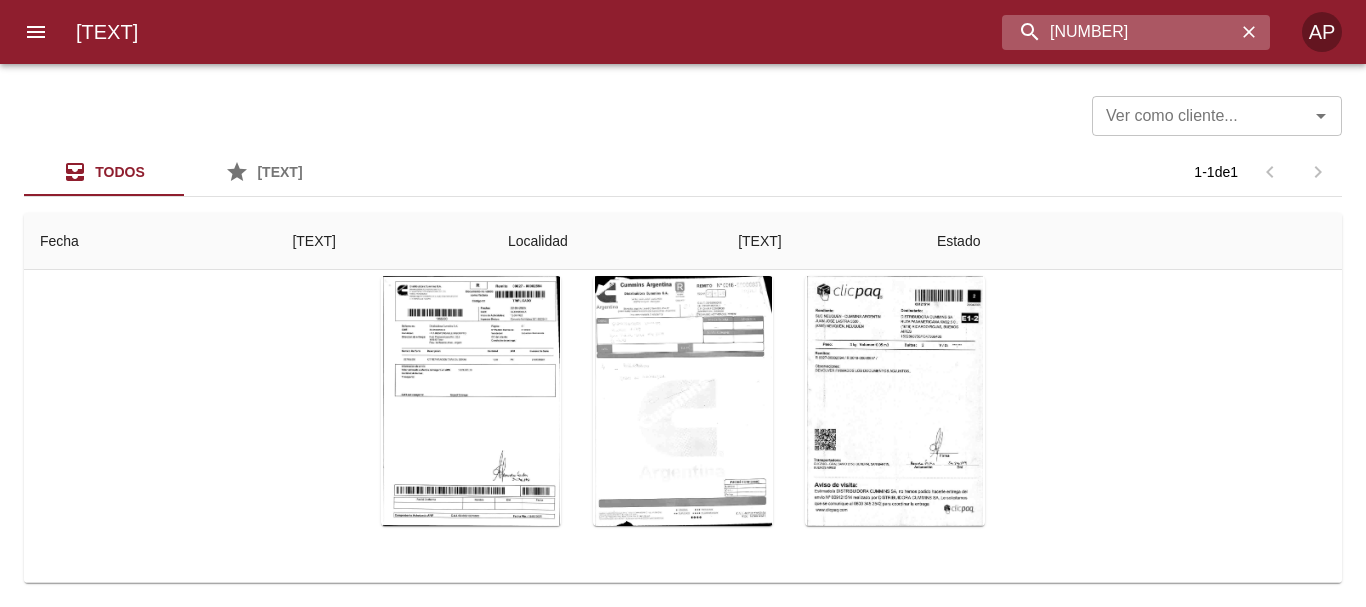 click on "9121514" at bounding box center (1119, 32) 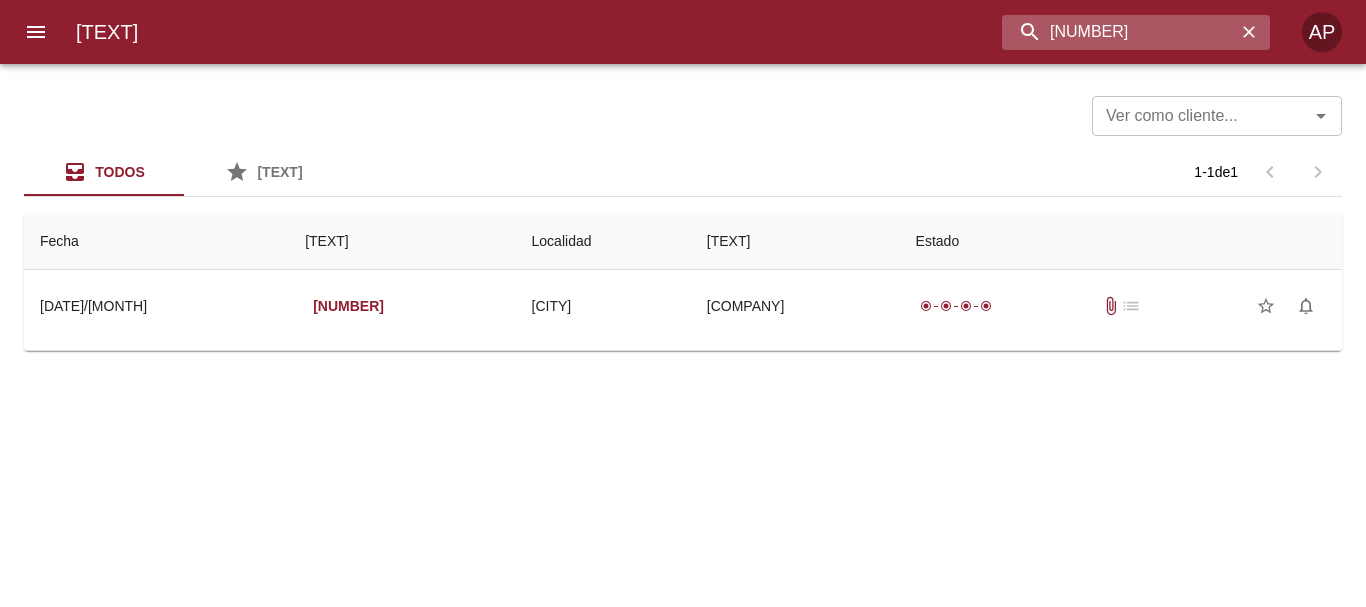 scroll, scrollTop: 0, scrollLeft: 0, axis: both 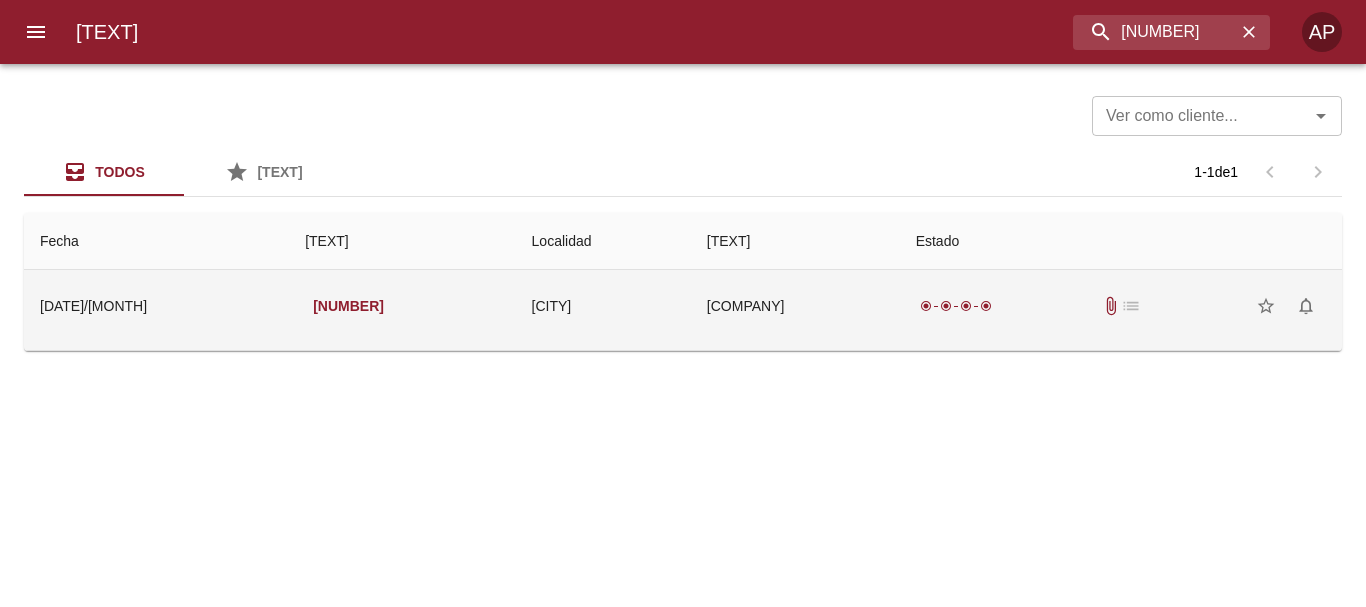 click on "radio_button_checked radio_button_checked radio_button_checked radio_button_checked attach_file list star_border notifications_none" at bounding box center (1121, 306) 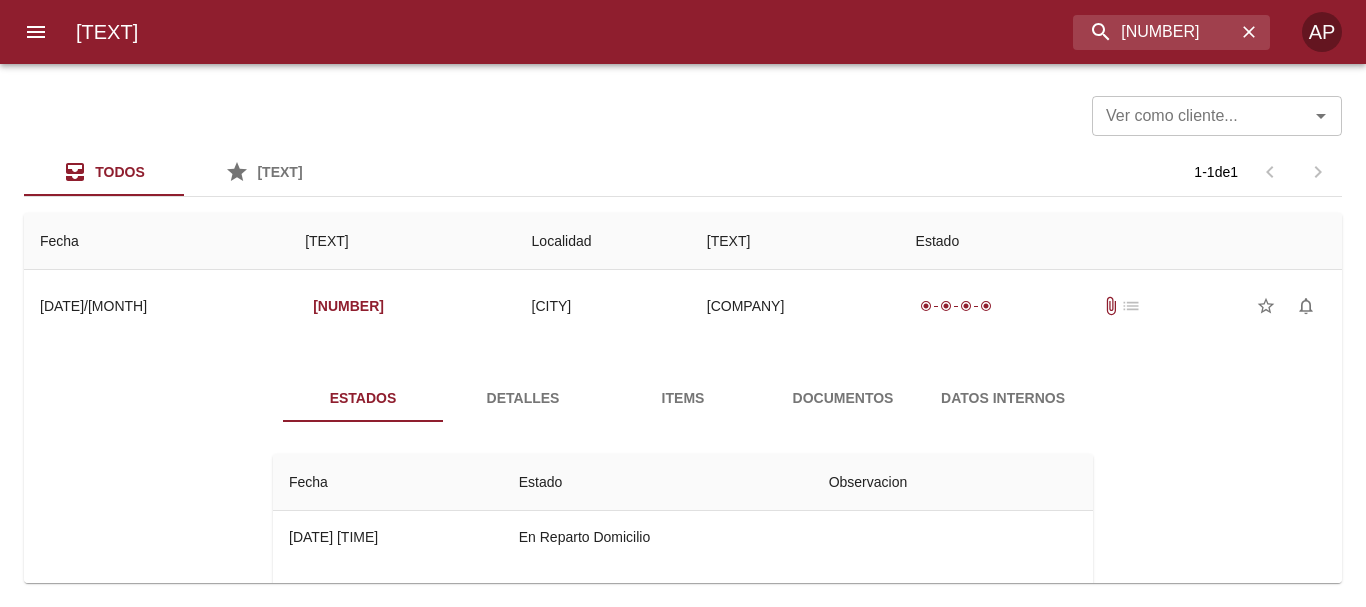 click on "Documentos" at bounding box center (843, 398) 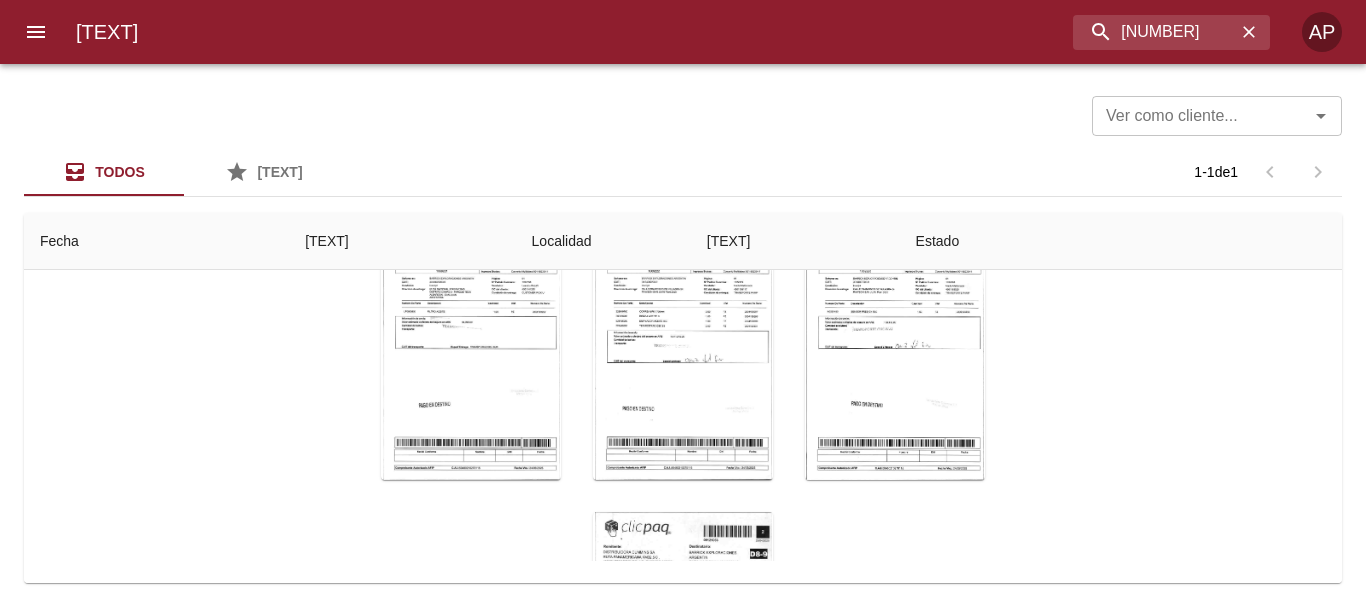 scroll, scrollTop: 280, scrollLeft: 0, axis: vertical 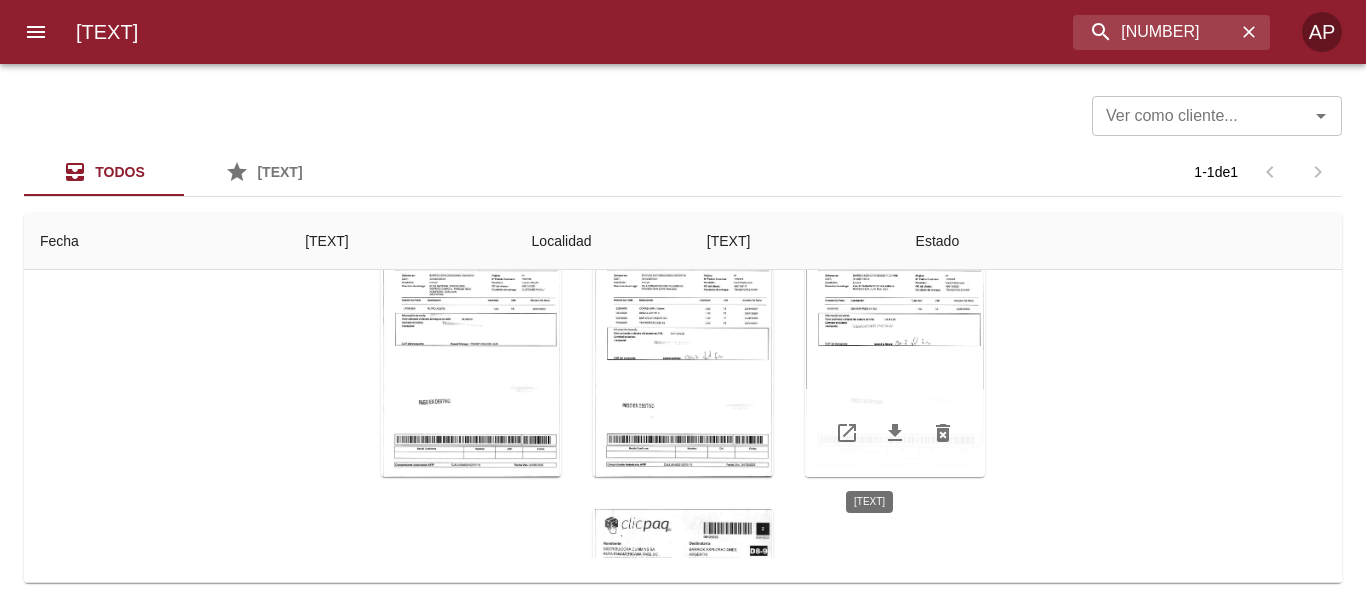 click at bounding box center (895, 352) 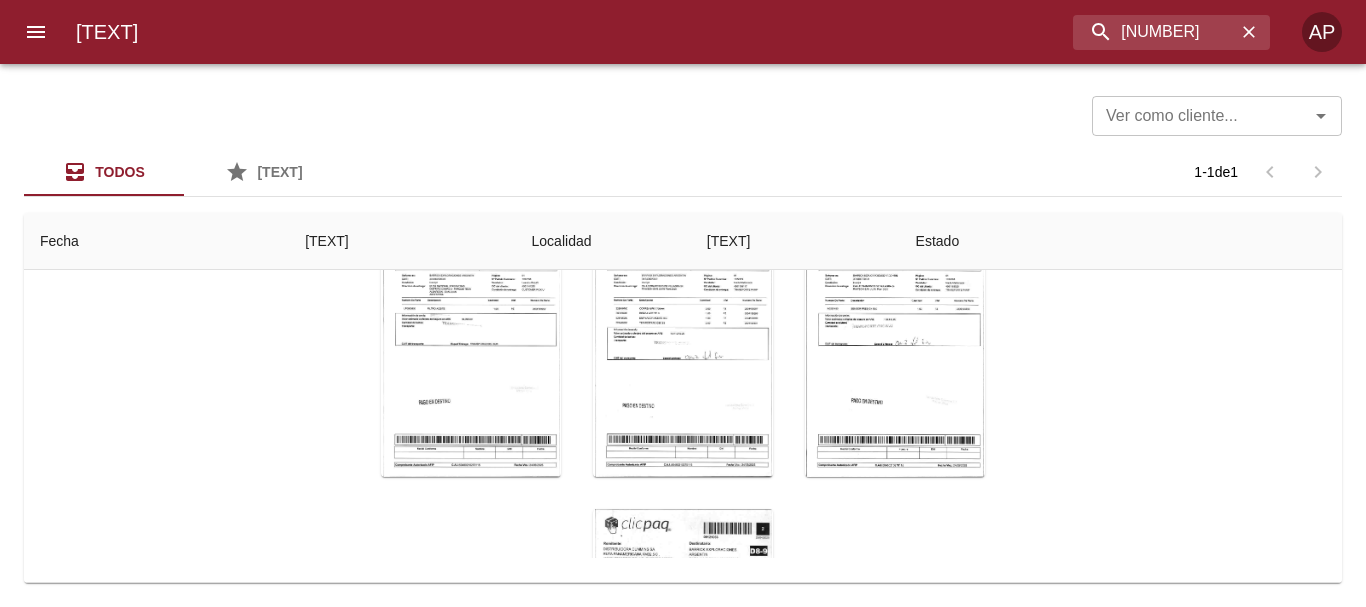 click at bounding box center (8, 3533) 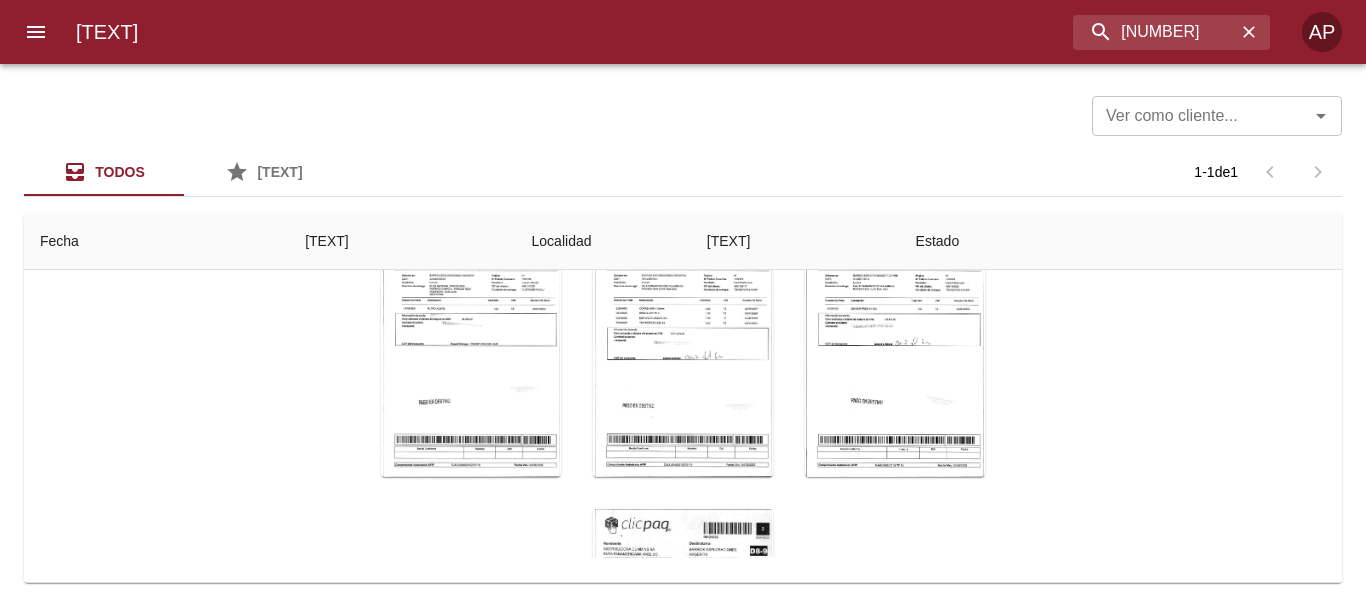 scroll, scrollTop: 0, scrollLeft: 0, axis: both 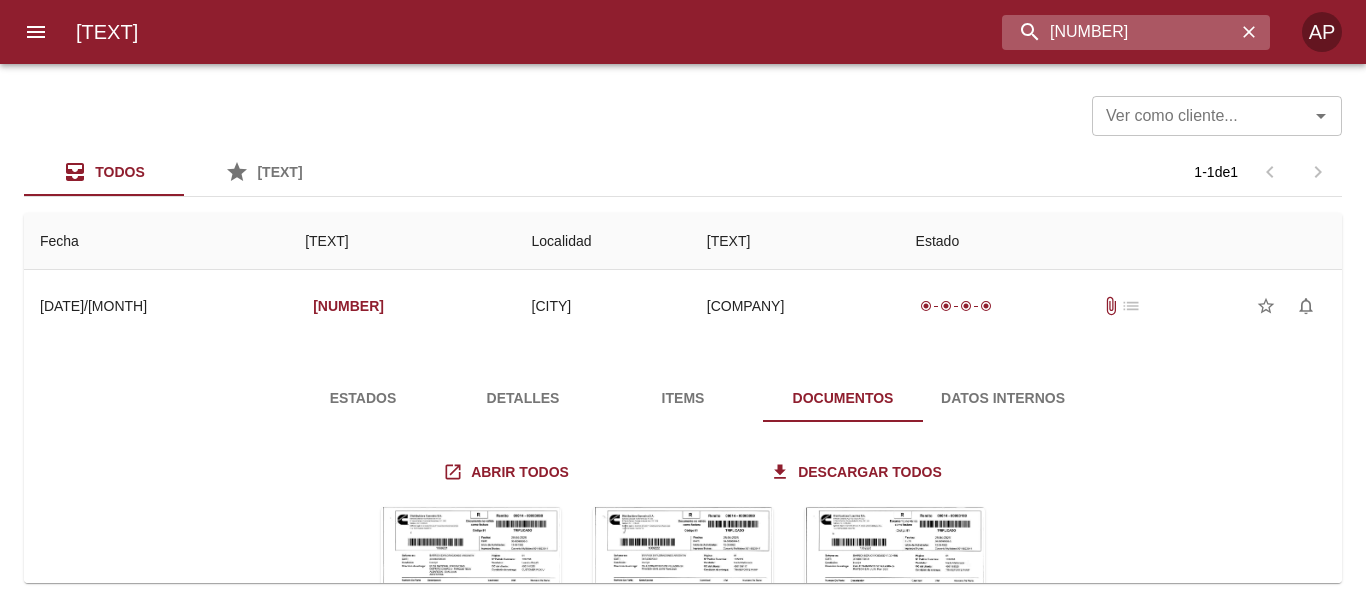 click on "9121066" at bounding box center (1119, 32) 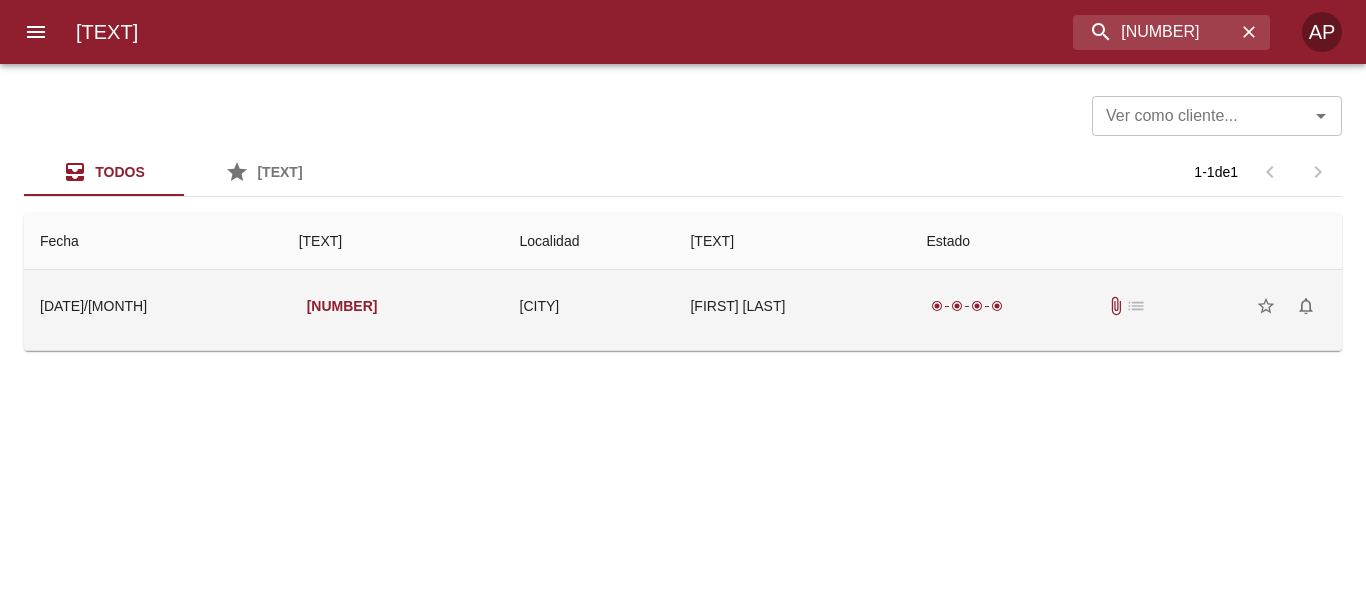 drag, startPoint x: 978, startPoint y: 295, endPoint x: 988, endPoint y: 272, distance: 25.079872 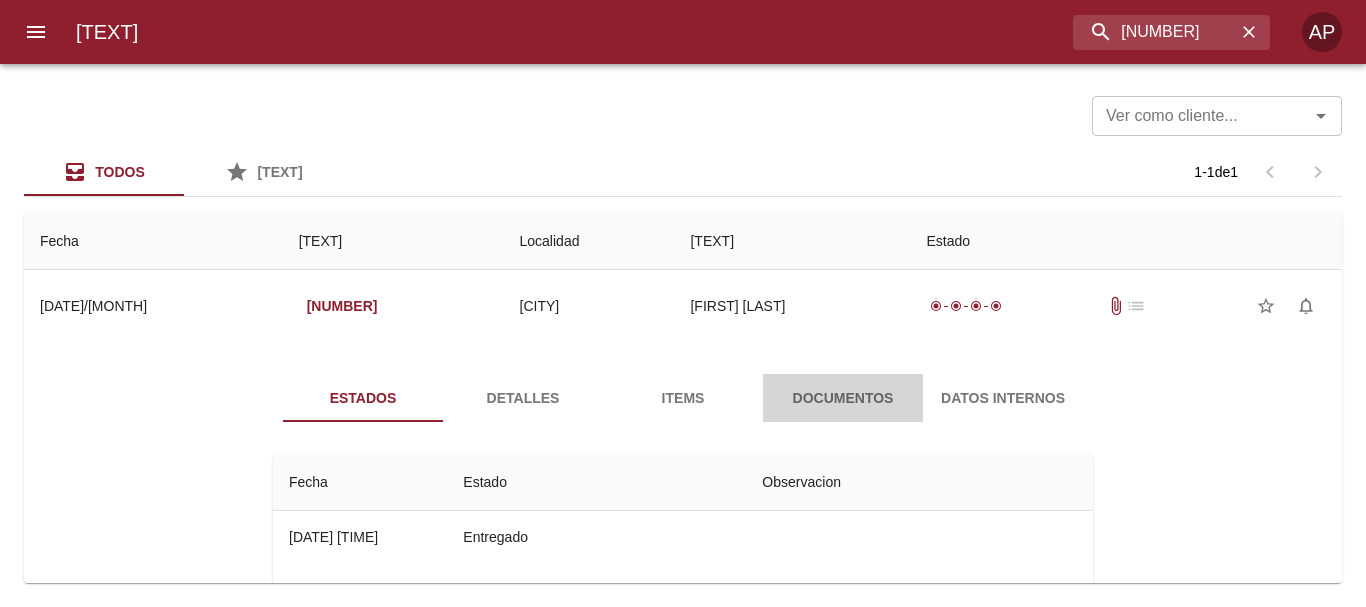 click on "Documentos" at bounding box center [843, 398] 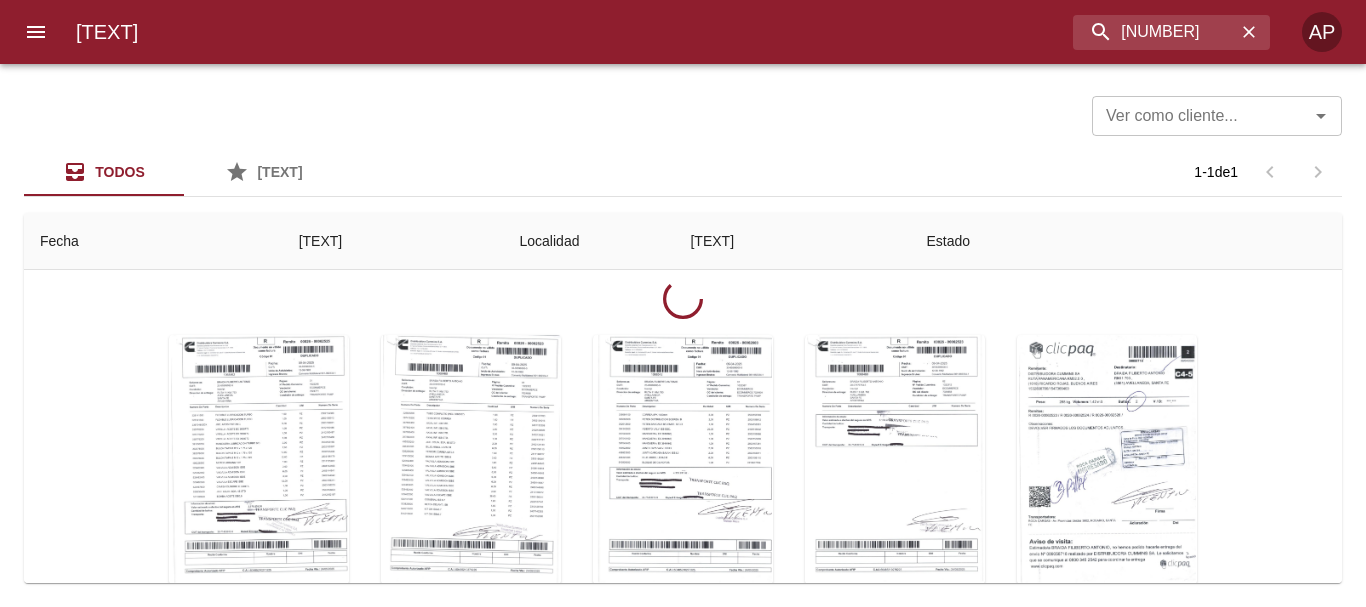 scroll, scrollTop: 200, scrollLeft: 0, axis: vertical 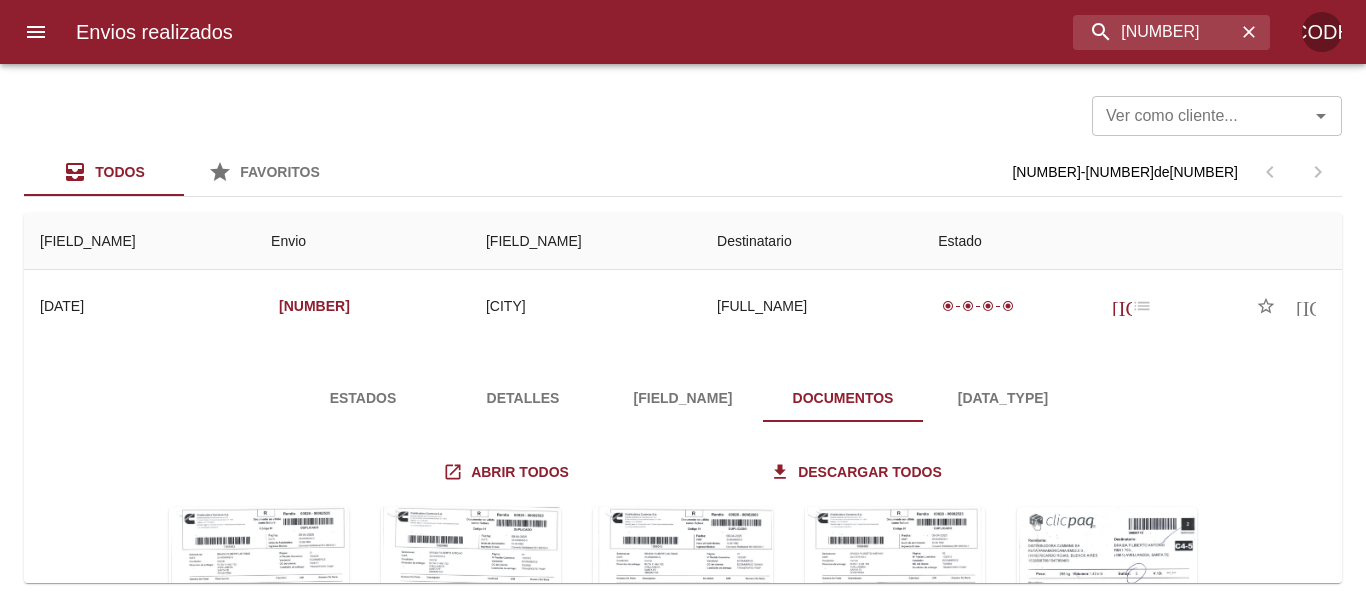 click at bounding box center (24, 2766) 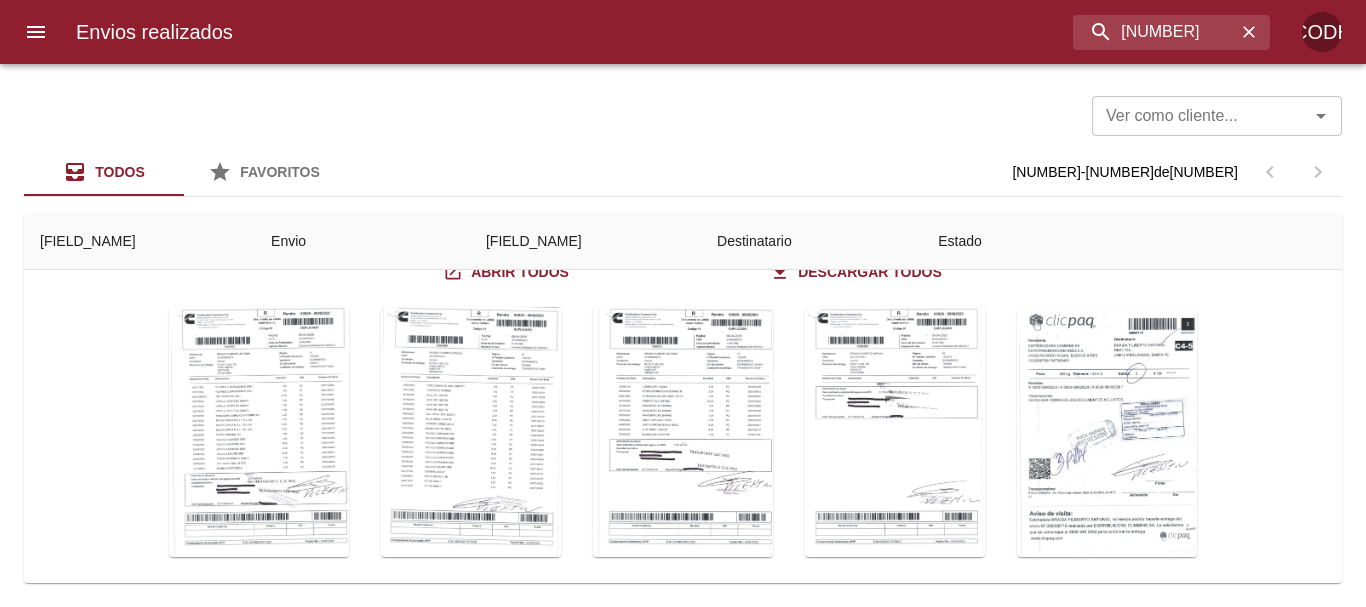 click at bounding box center (24, 2373) 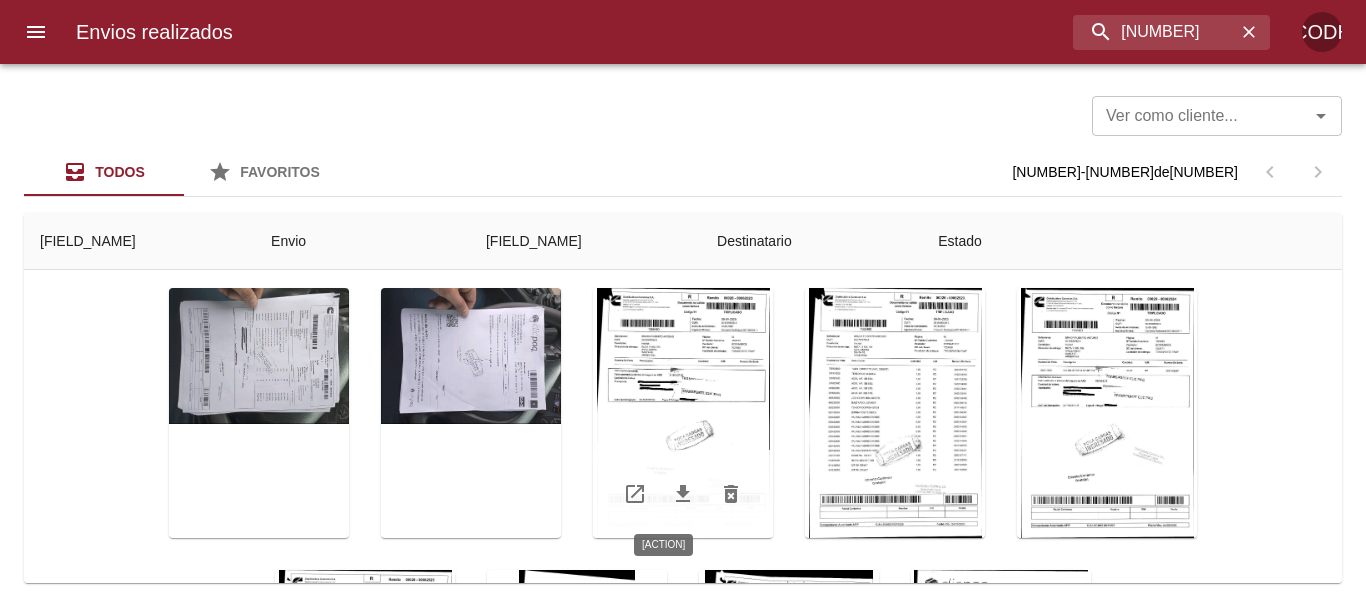 scroll, scrollTop: 581, scrollLeft: 0, axis: vertical 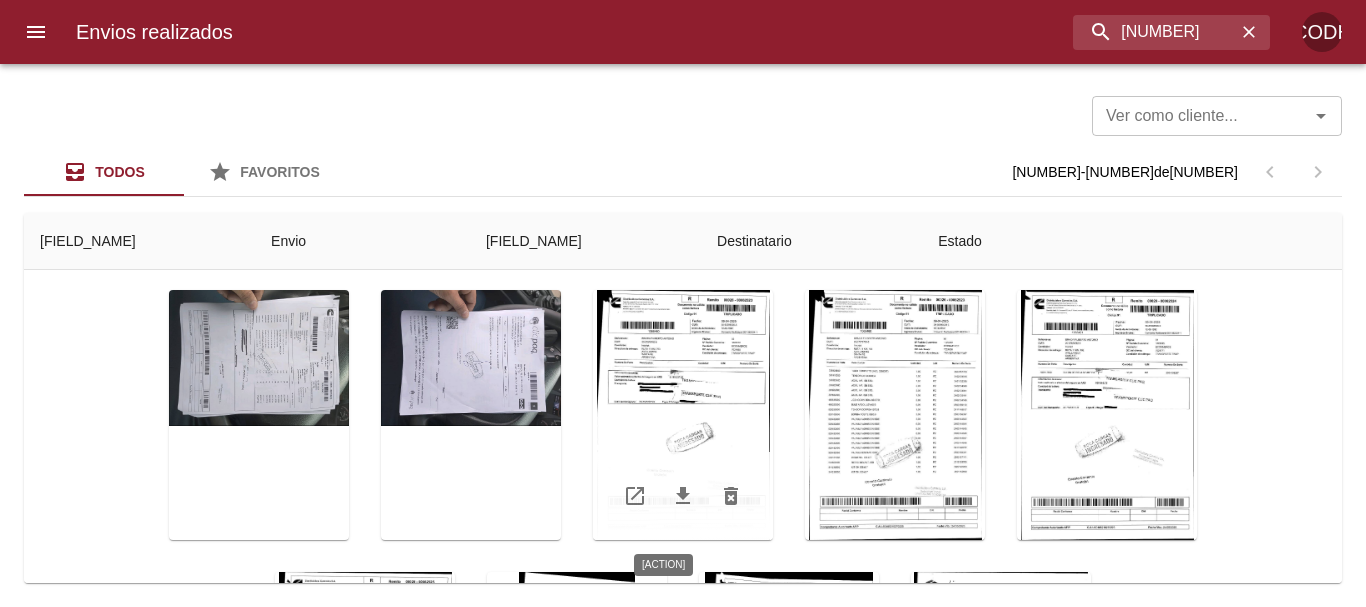 click at bounding box center [683, 415] 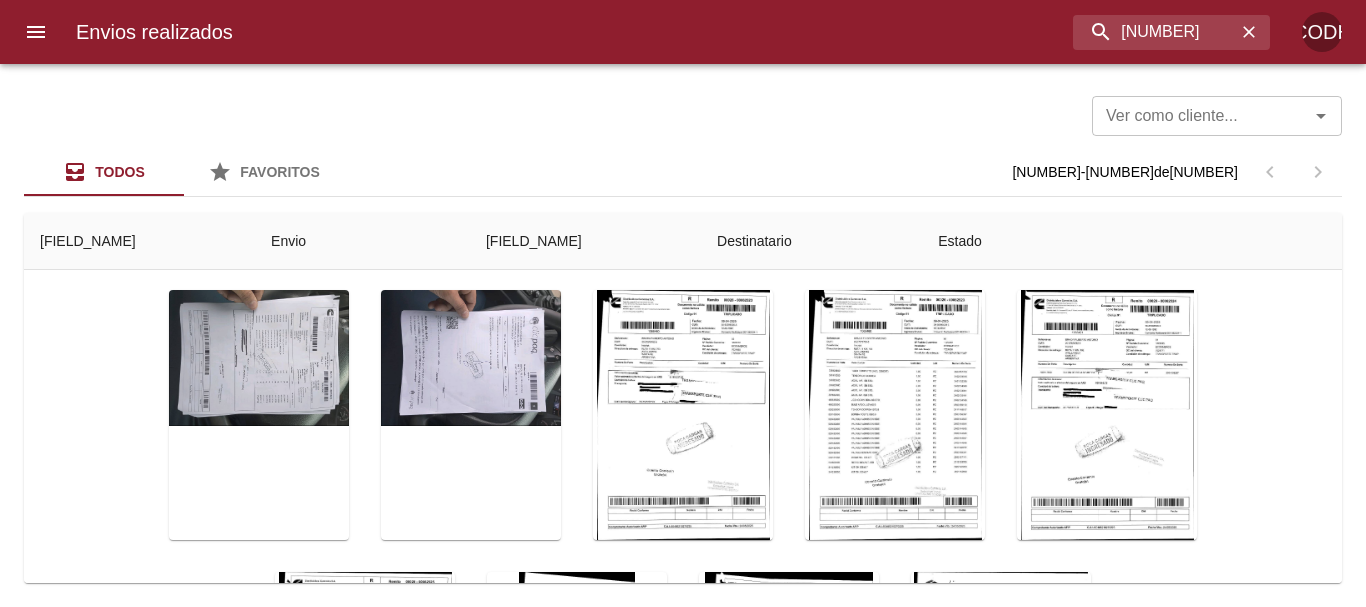 click at bounding box center (81, 2526) 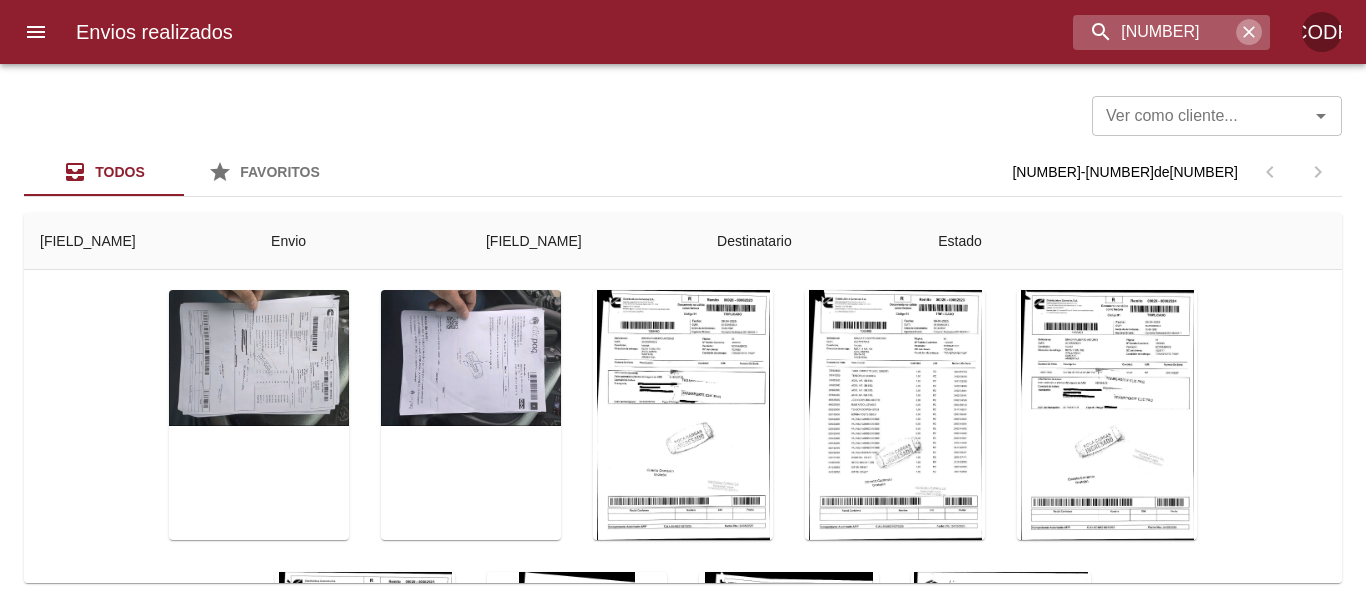 click at bounding box center (1249, 32) 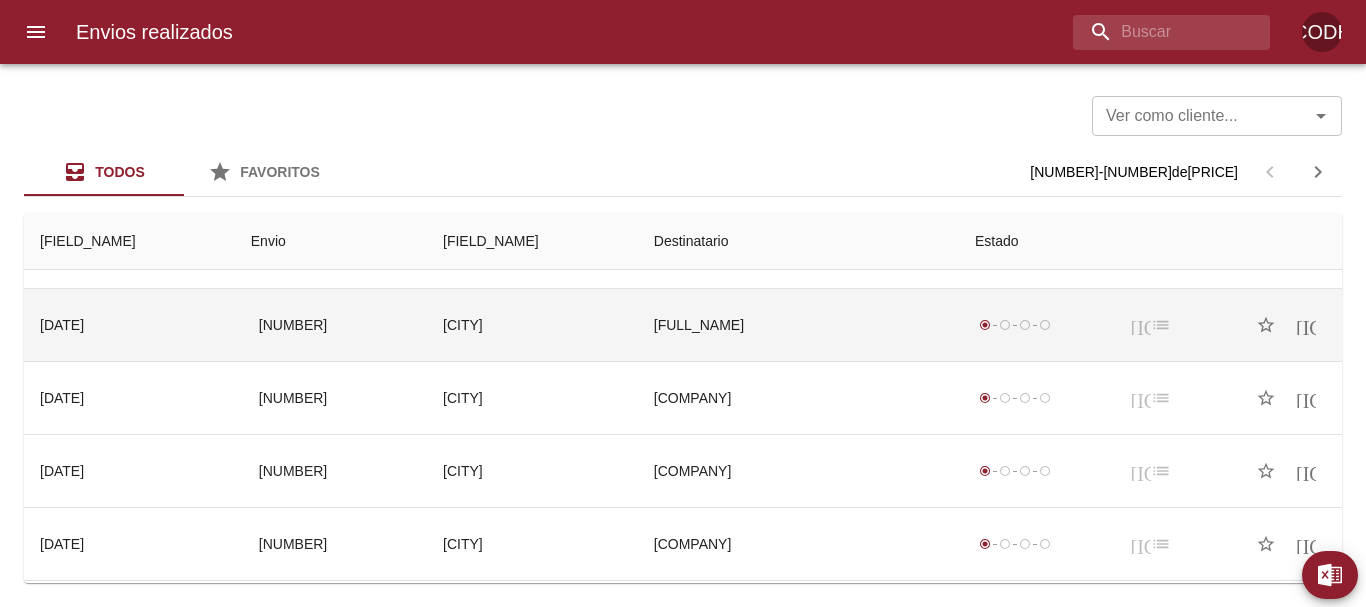 scroll, scrollTop: 0, scrollLeft: 0, axis: both 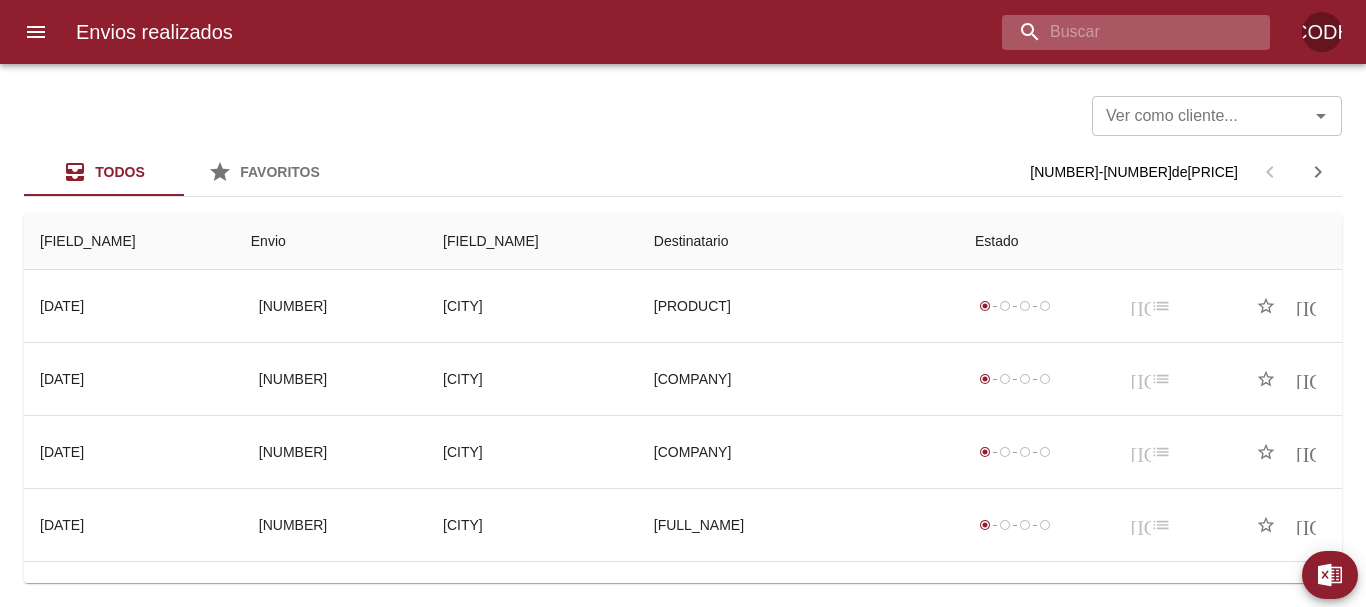click at bounding box center (1119, 32) 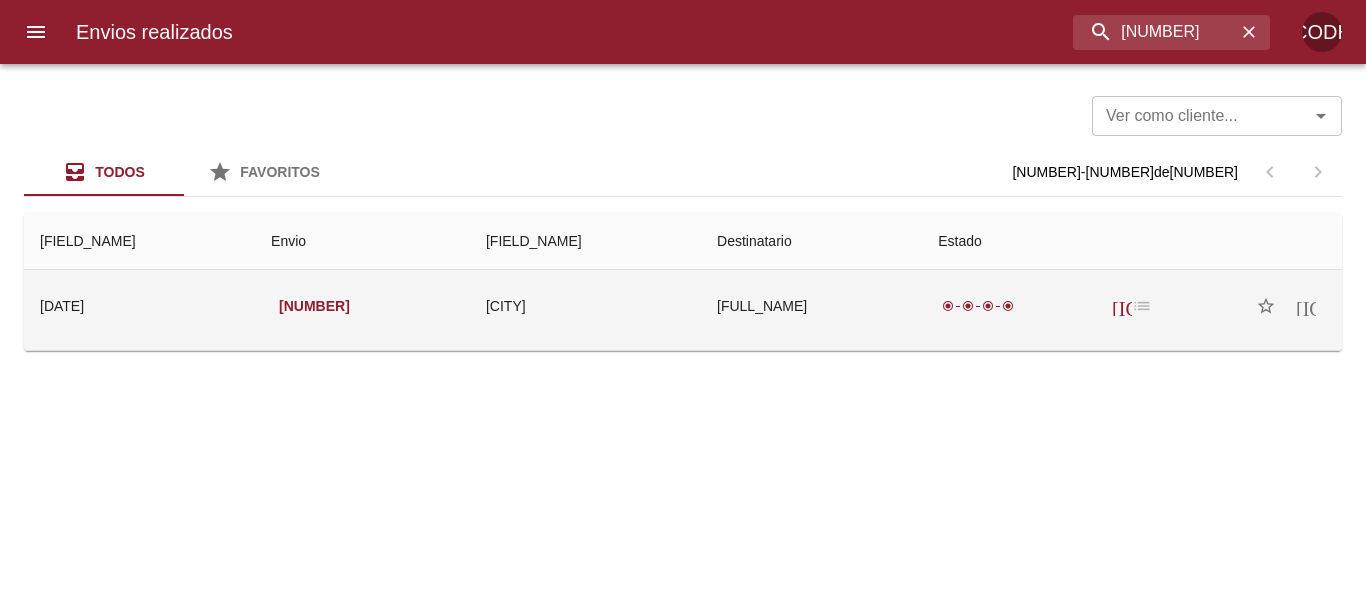 drag, startPoint x: 1075, startPoint y: 328, endPoint x: 1066, endPoint y: 300, distance: 29.410883 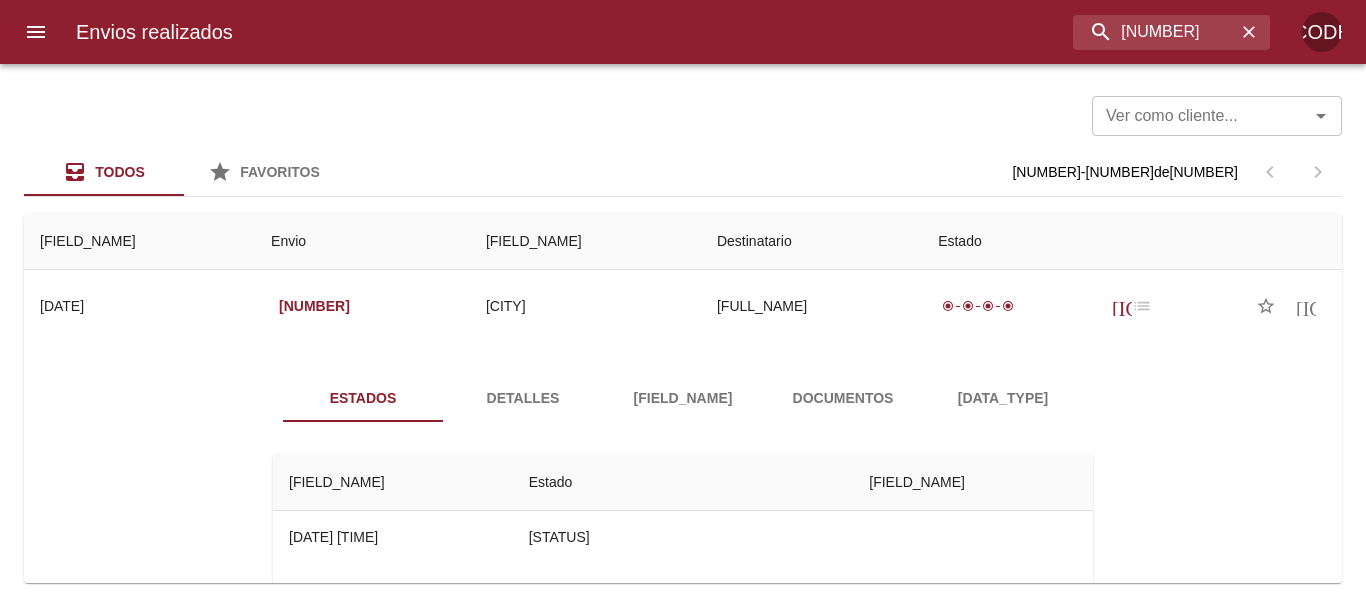 click on "Documentos" at bounding box center [843, 398] 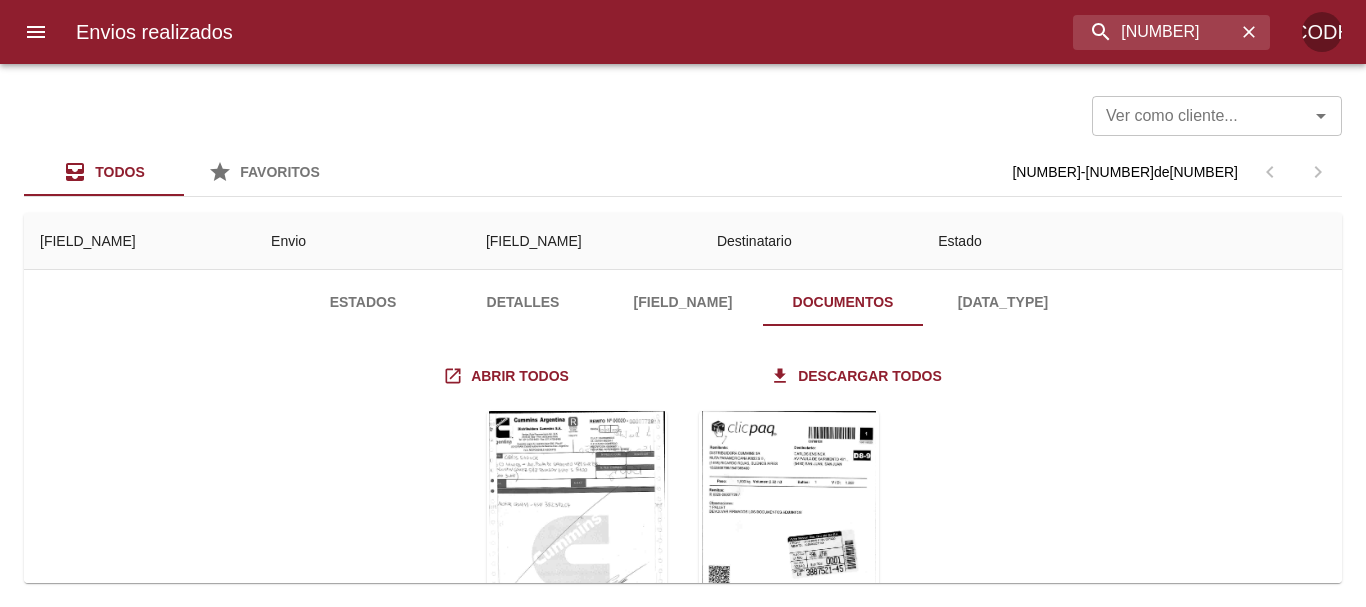 scroll, scrollTop: 231, scrollLeft: 0, axis: vertical 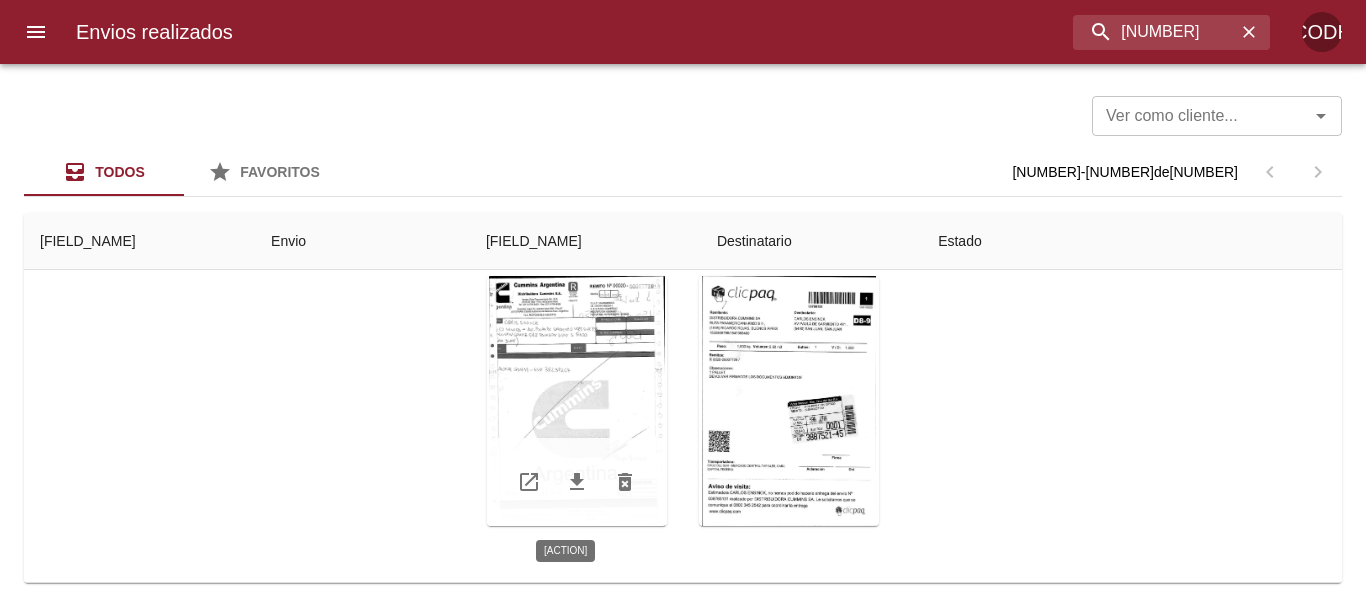 click at bounding box center [577, 401] 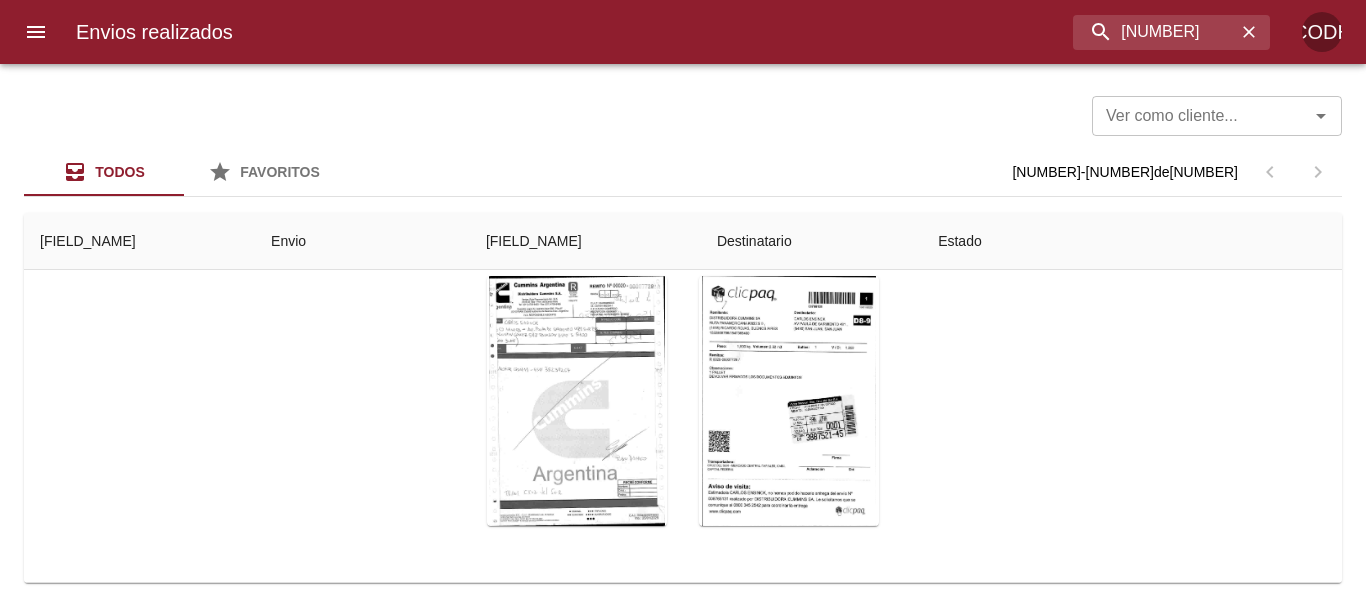 click at bounding box center [683, 1805] 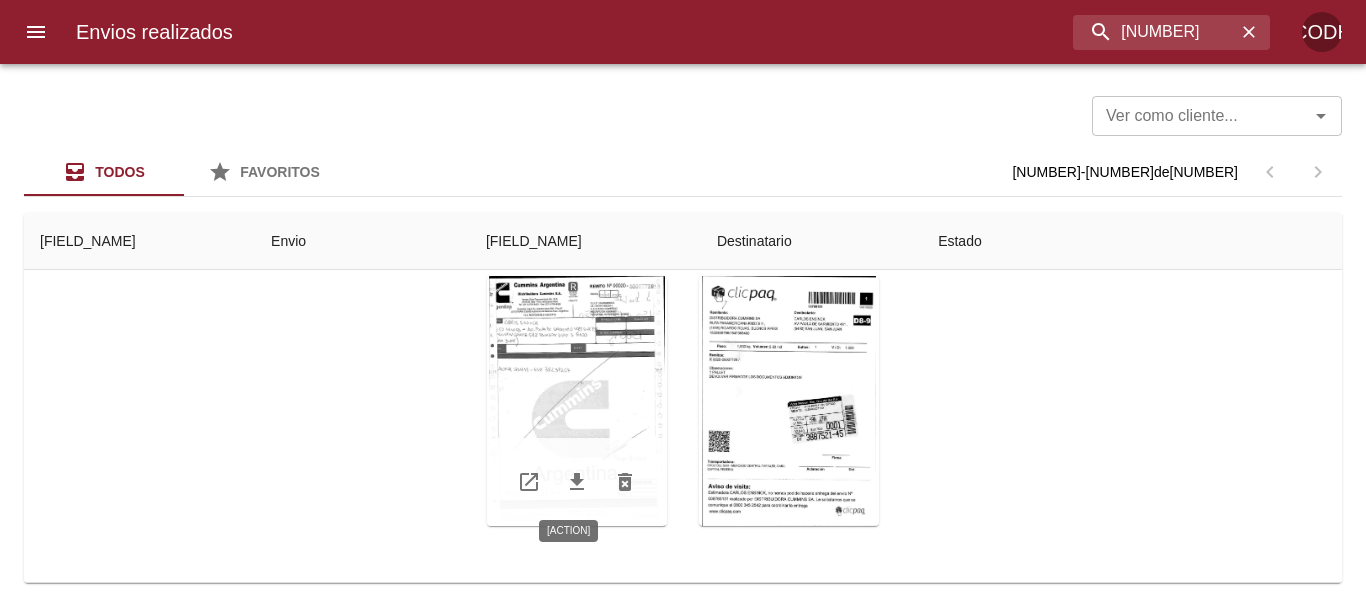 click at bounding box center [577, 481] 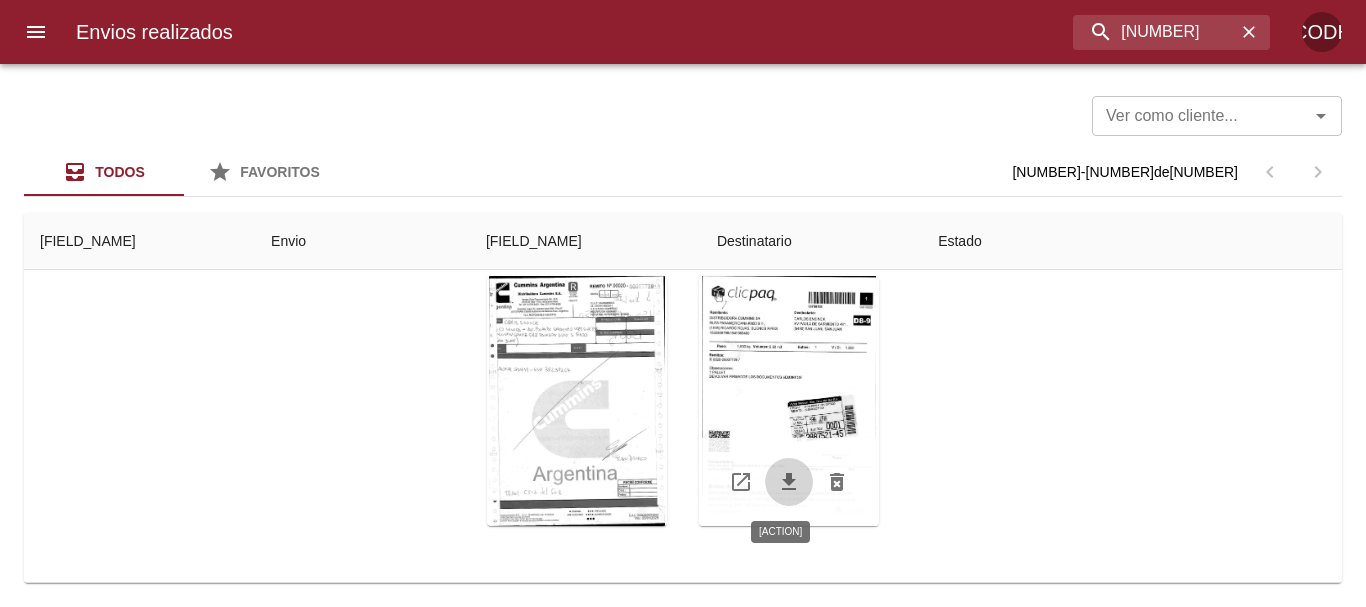 click at bounding box center [789, 482] 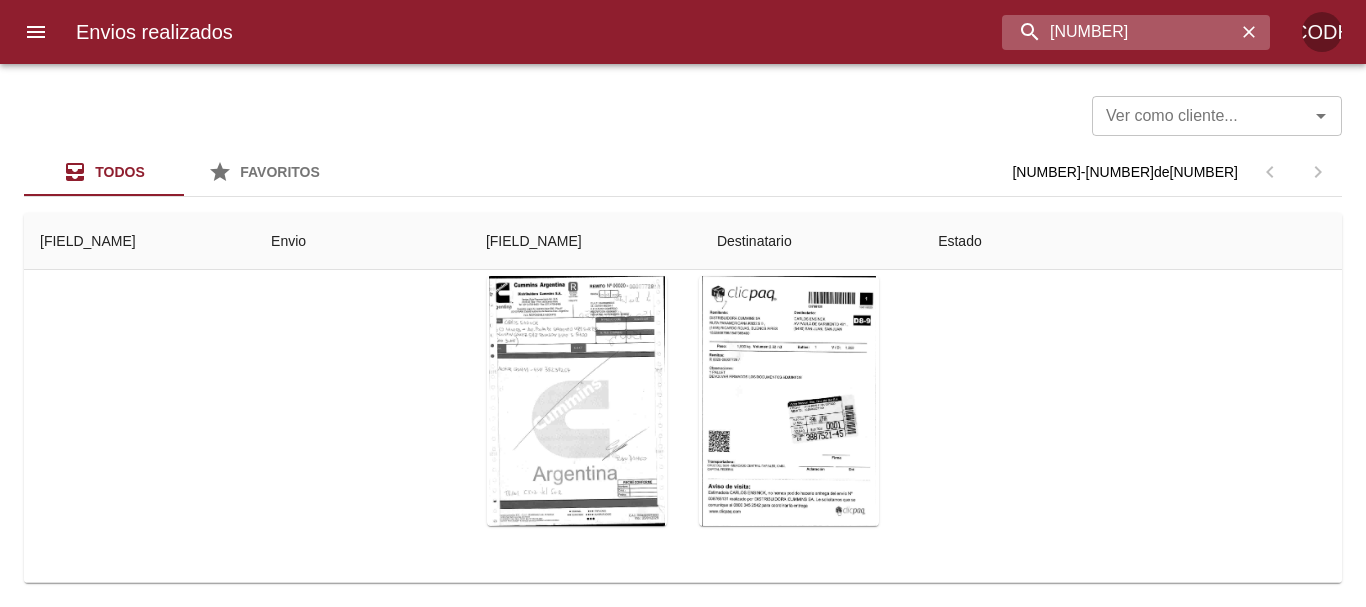 click on "8765131" at bounding box center [1119, 32] 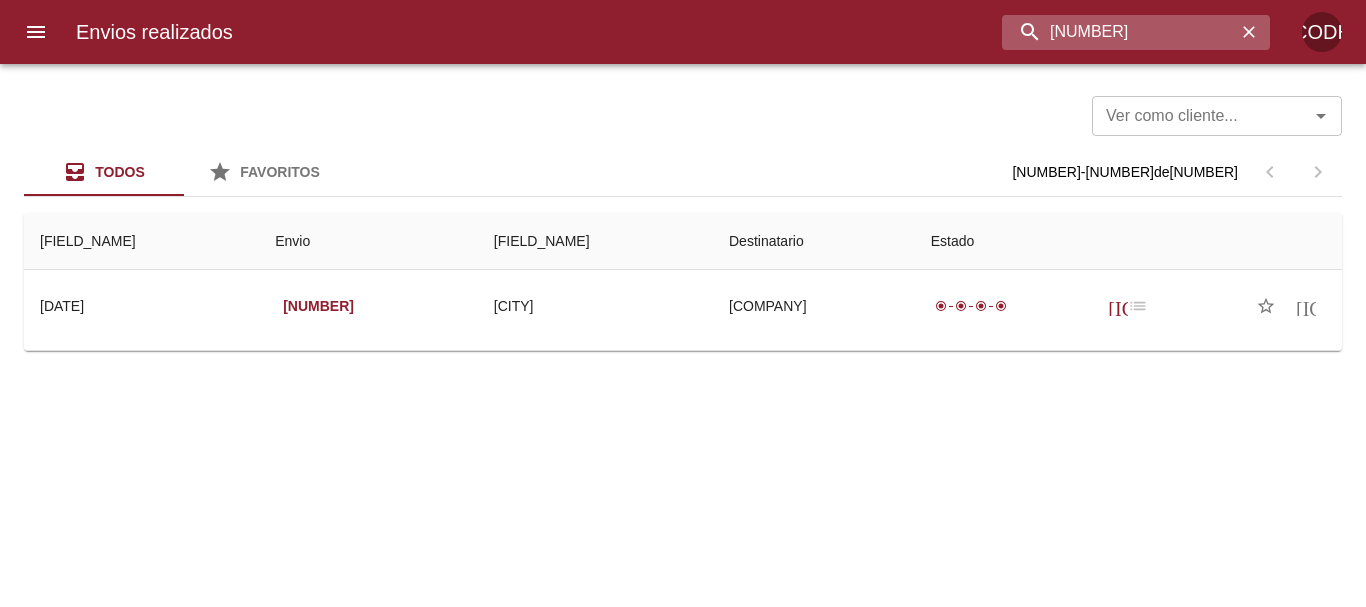 scroll, scrollTop: 0, scrollLeft: 0, axis: both 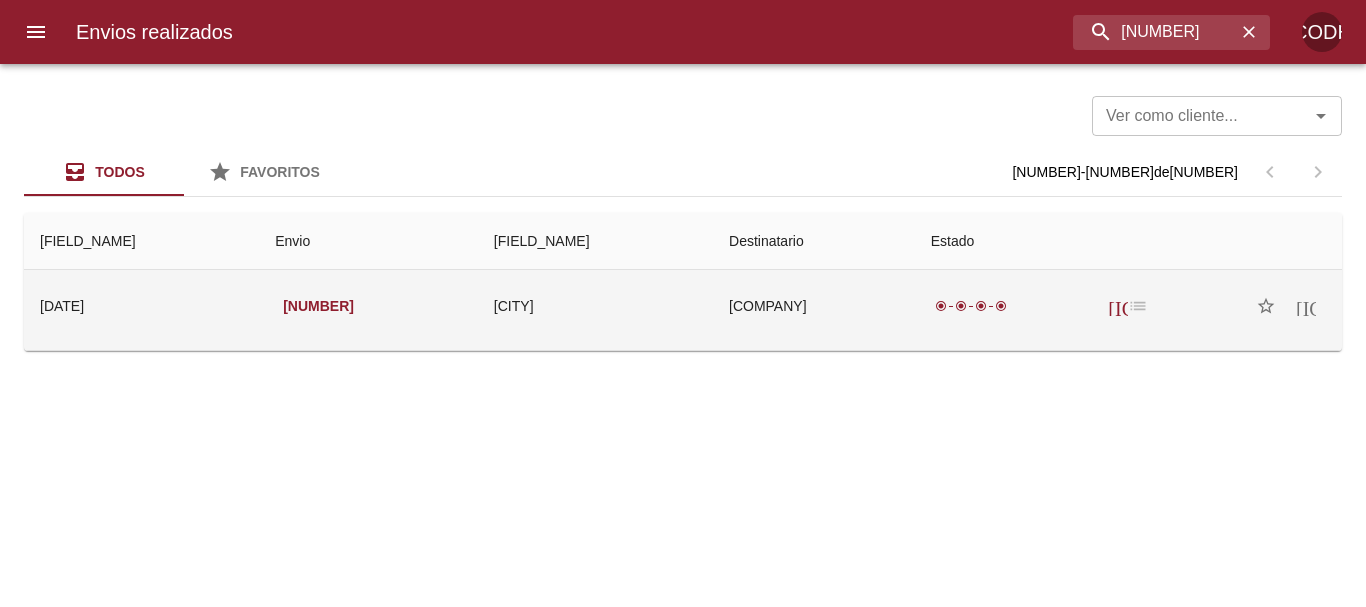 click on "radio_button_checked radio_button_checked radio_button_checked radio_button_checked attach_file list star_border notifications_none" at bounding box center (1128, 306) 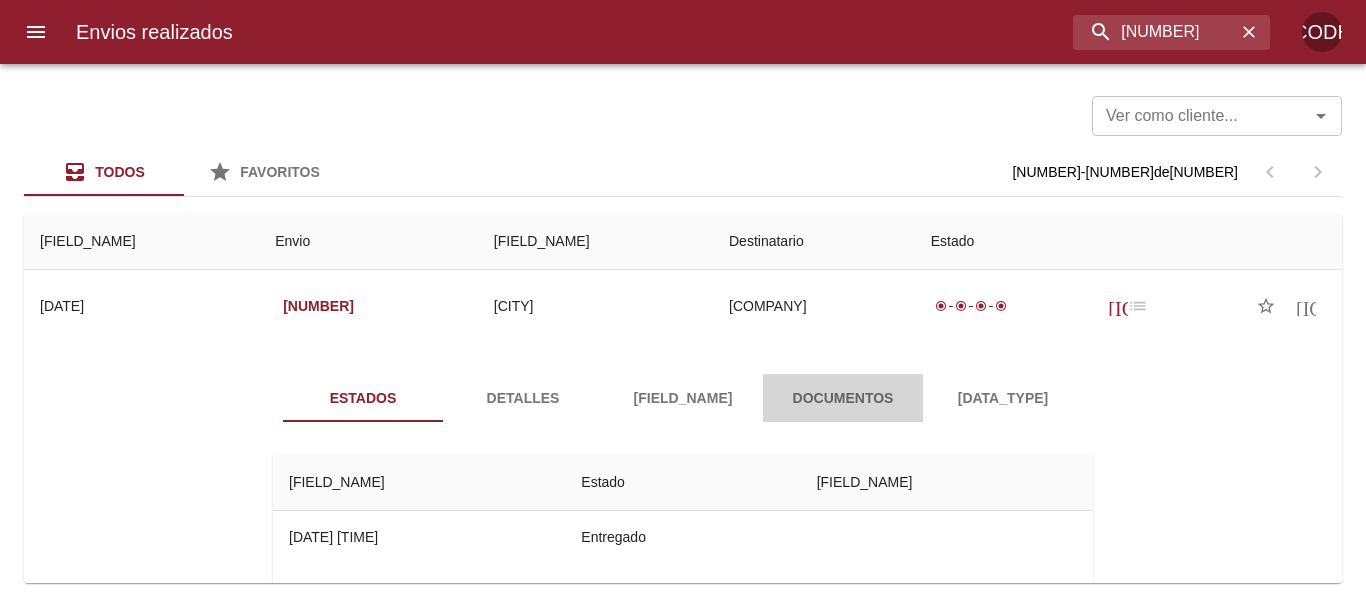click on "Documentos" at bounding box center [843, 398] 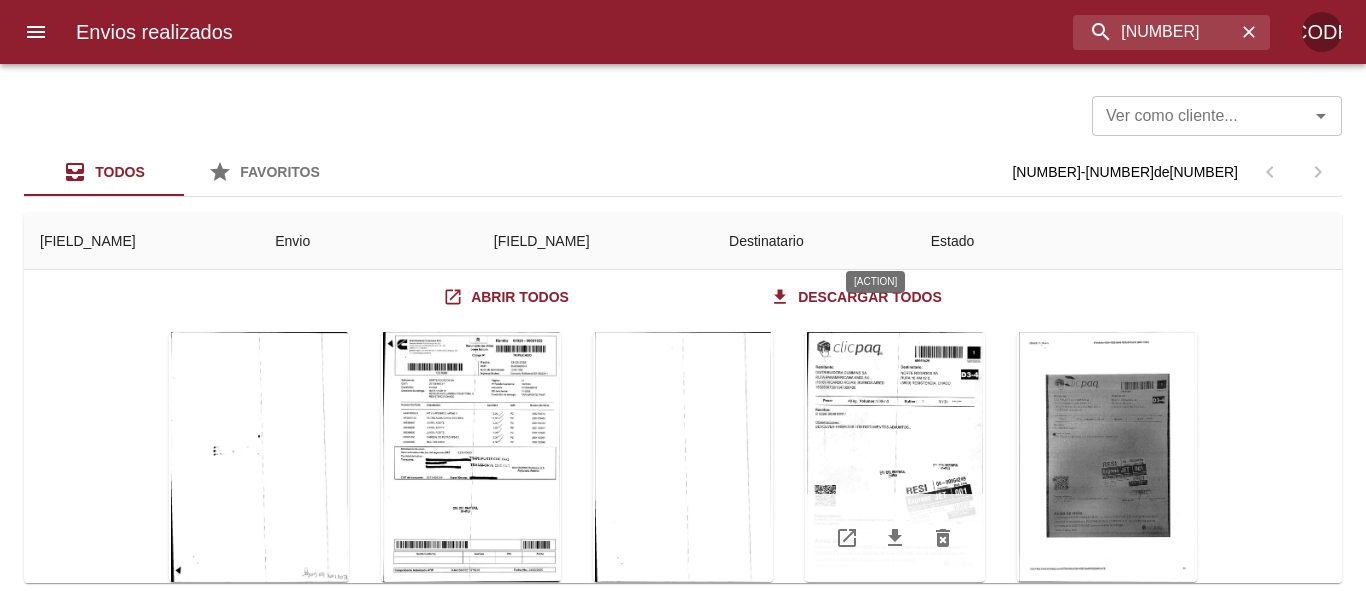 scroll, scrollTop: 200, scrollLeft: 0, axis: vertical 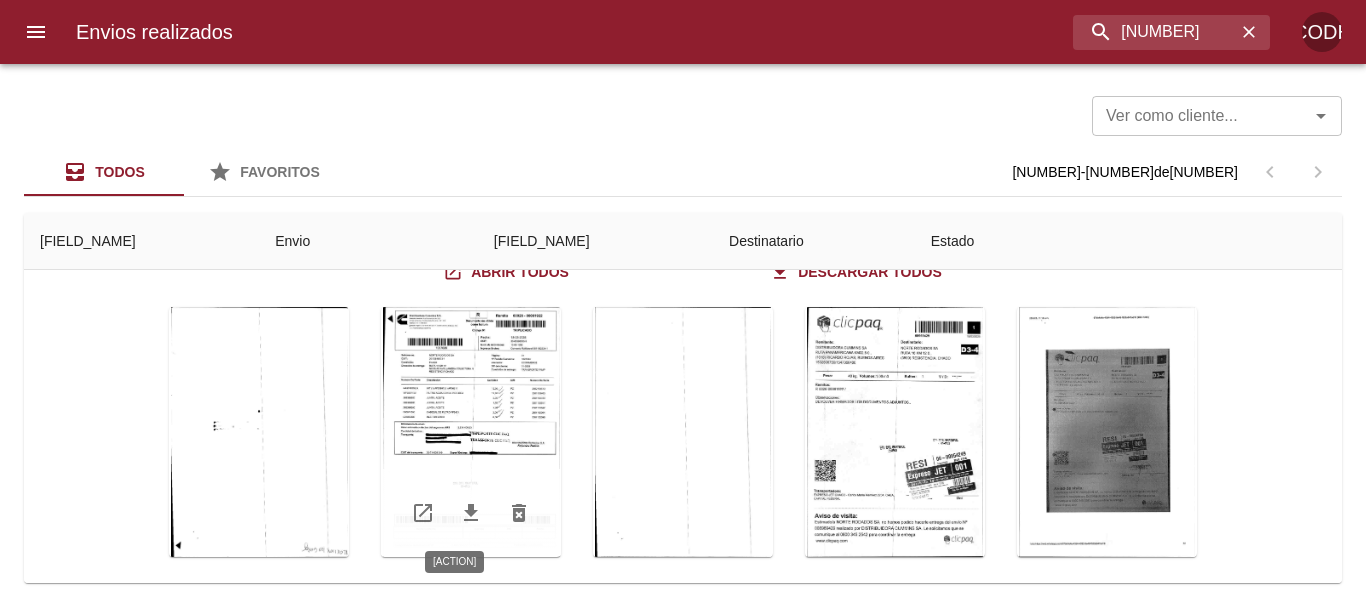 click at bounding box center (471, 513) 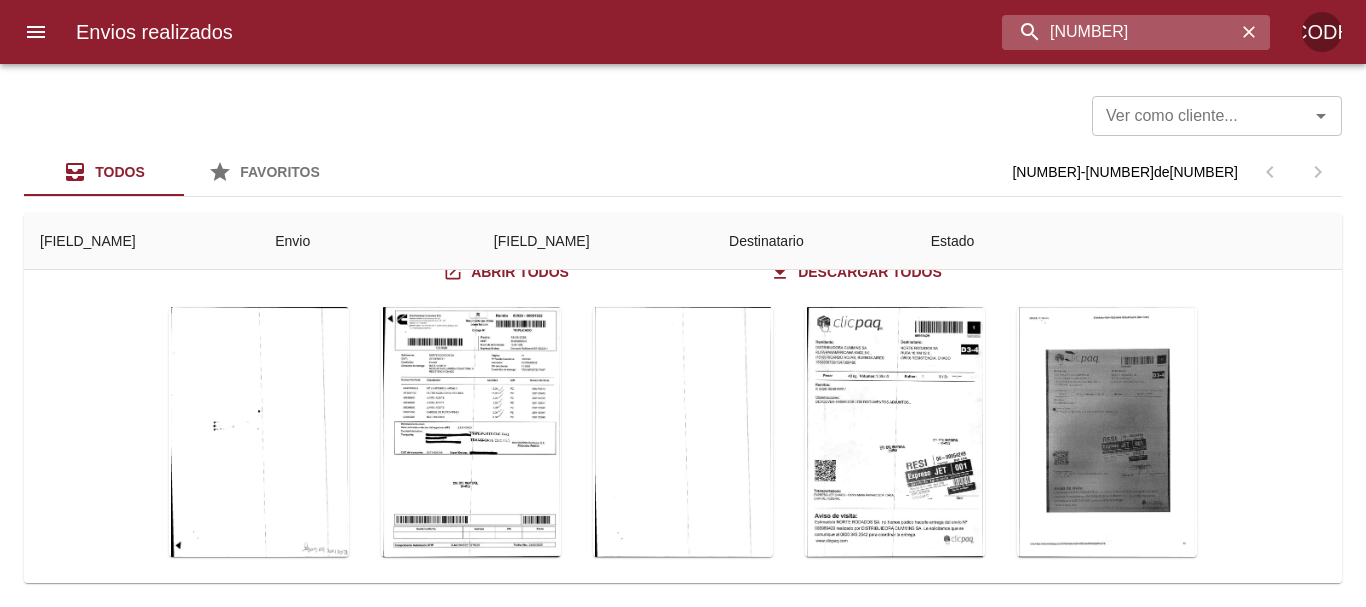 click on "8969429" at bounding box center (1119, 32) 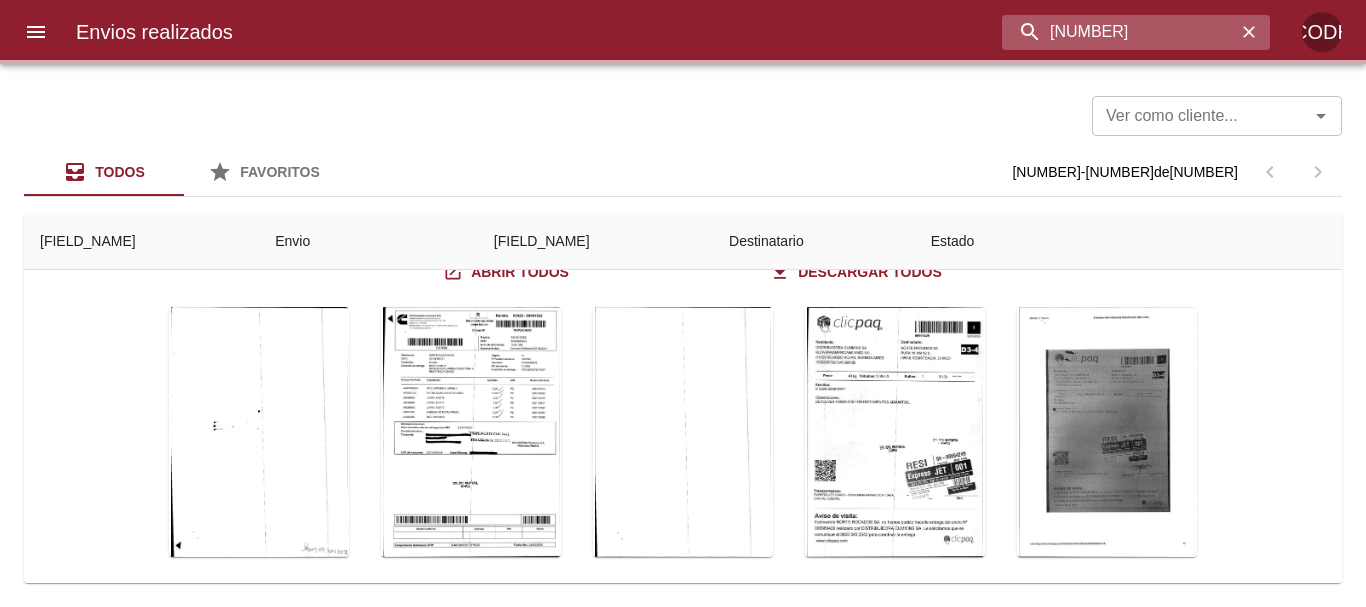 scroll, scrollTop: 0, scrollLeft: 0, axis: both 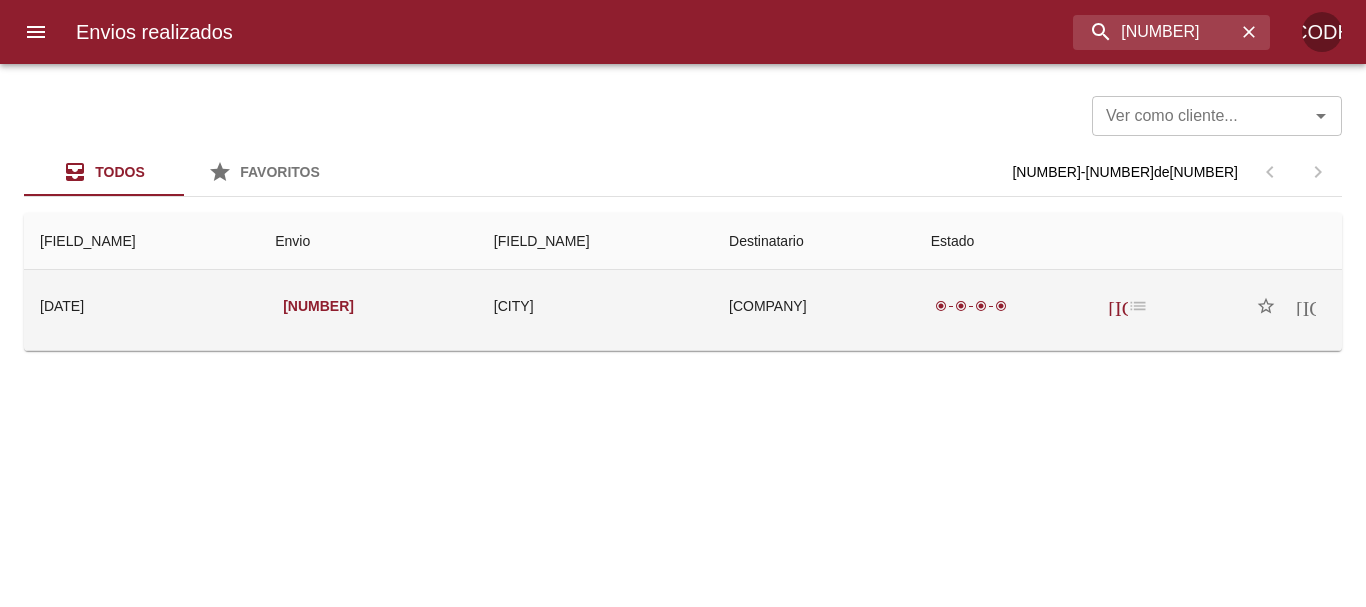 click on "radio_button_checked radio_button_checked radio_button_checked radio_button_checked attach_file list star_border notifications_none" at bounding box center (1128, 306) 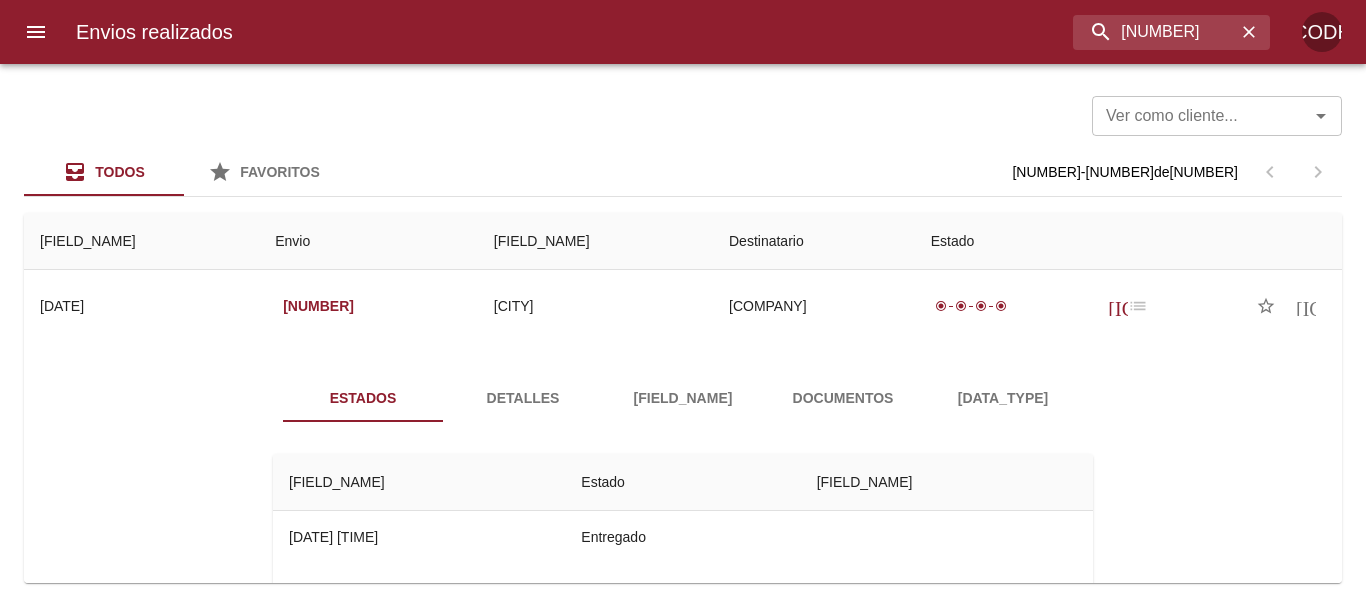 drag, startPoint x: 865, startPoint y: 398, endPoint x: 883, endPoint y: 389, distance: 20.12461 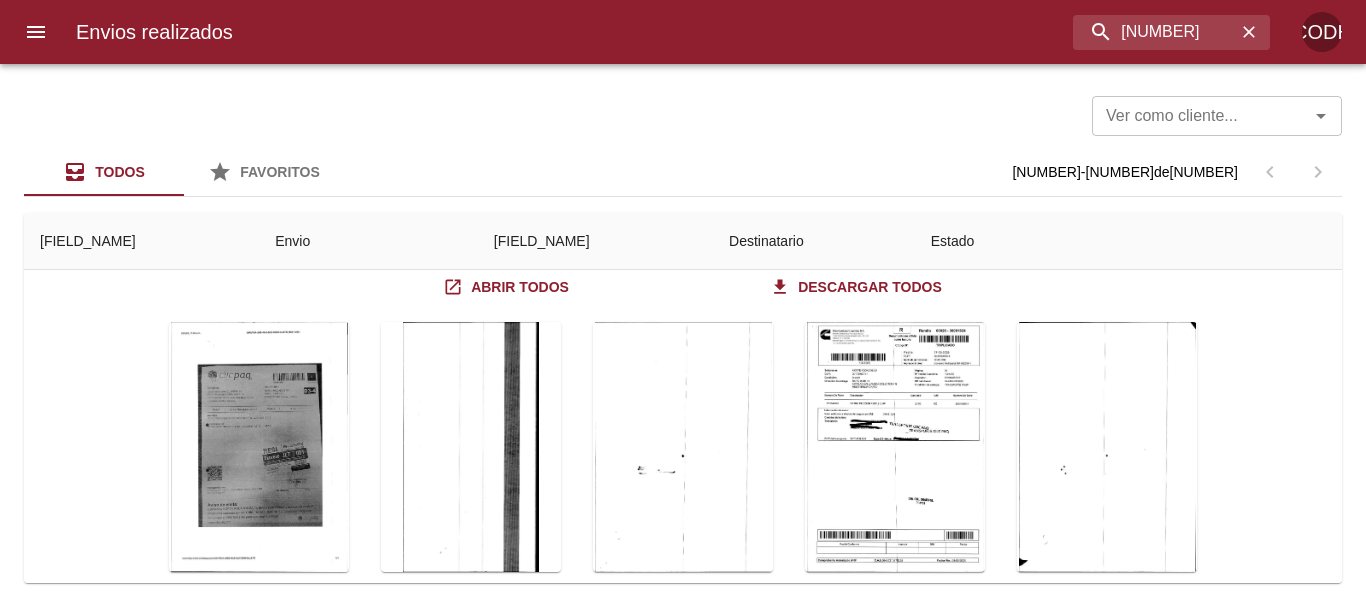 scroll, scrollTop: 280, scrollLeft: 0, axis: vertical 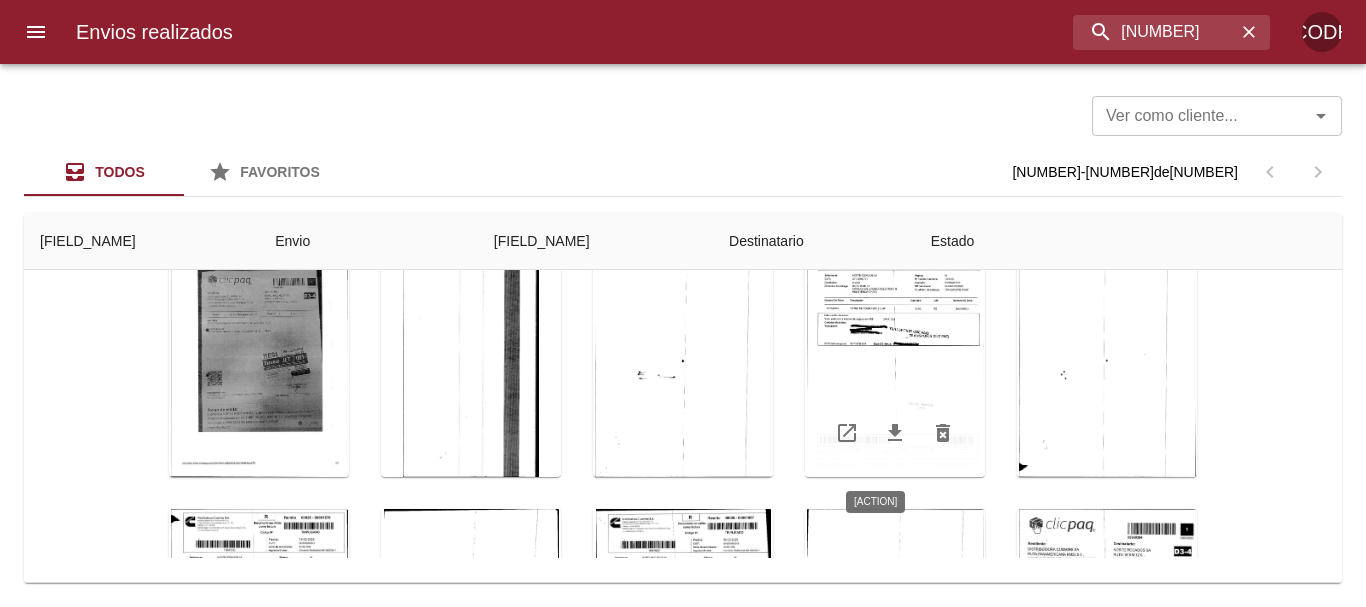 click at bounding box center (895, 352) 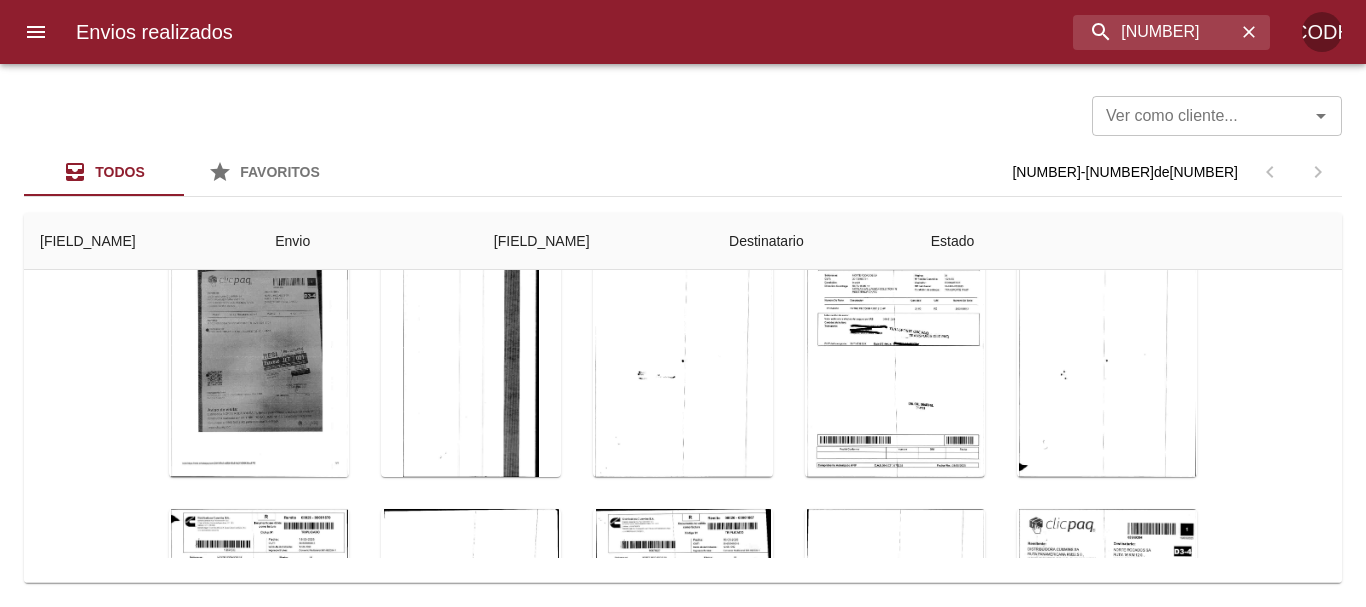 click at bounding box center [683, 1756] 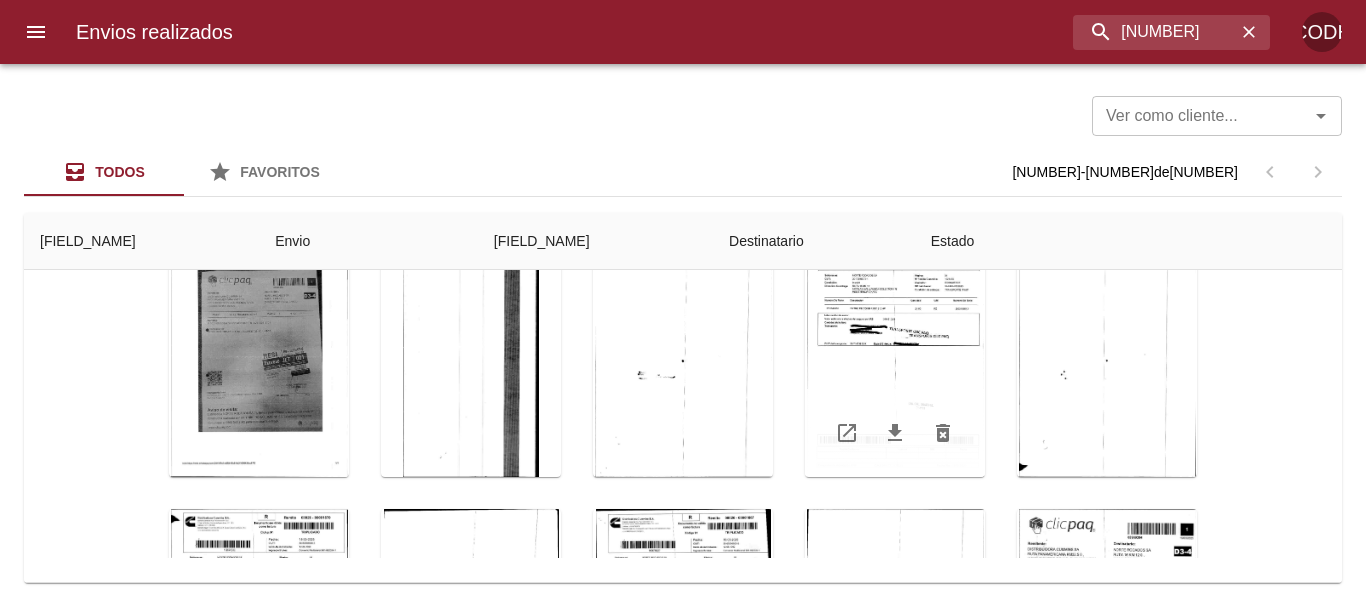 click at bounding box center (847, 433) 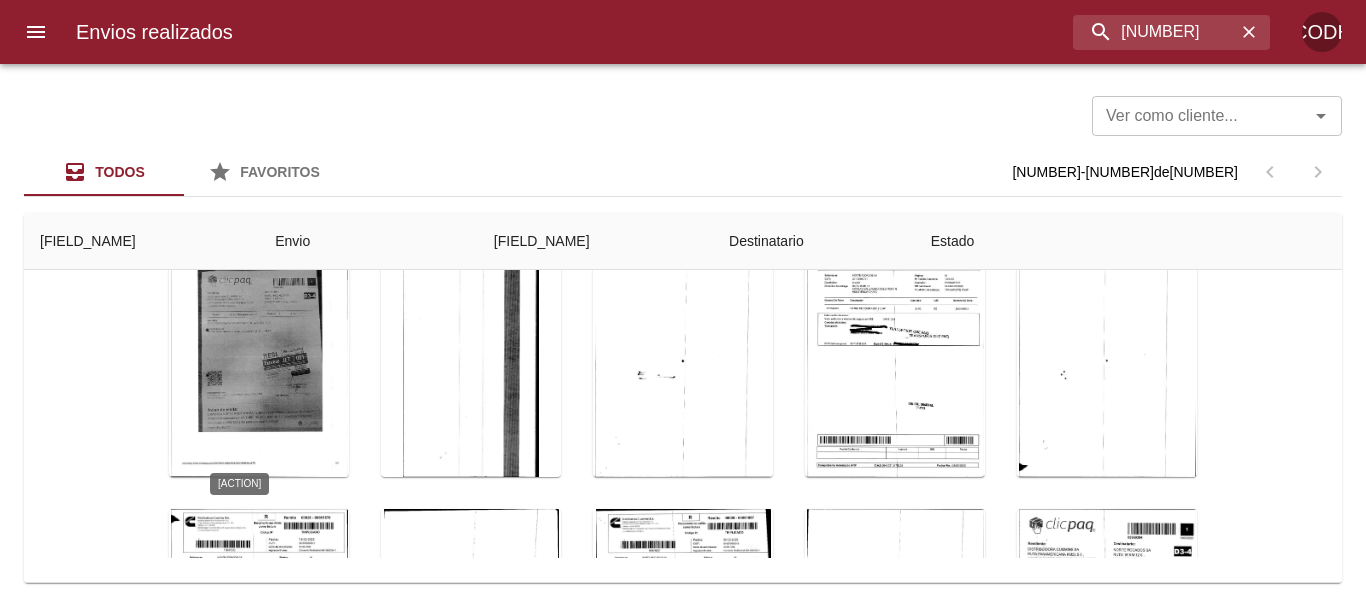 click at bounding box center (259, 634) 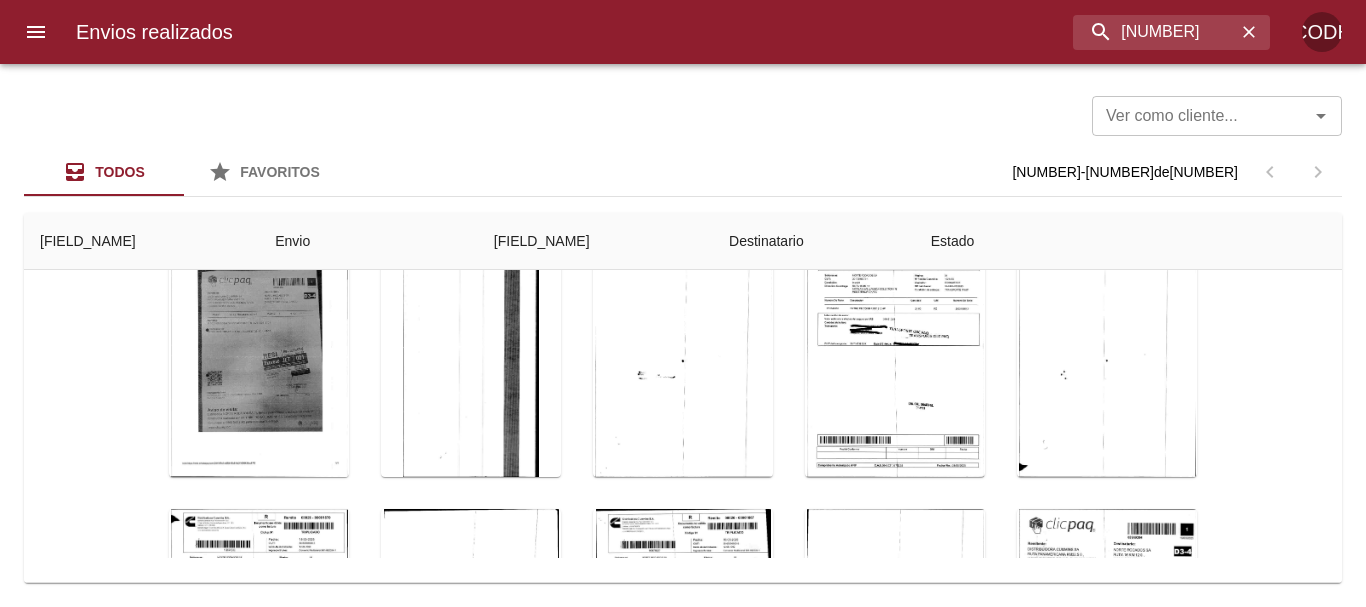 click at bounding box center [683, 1763] 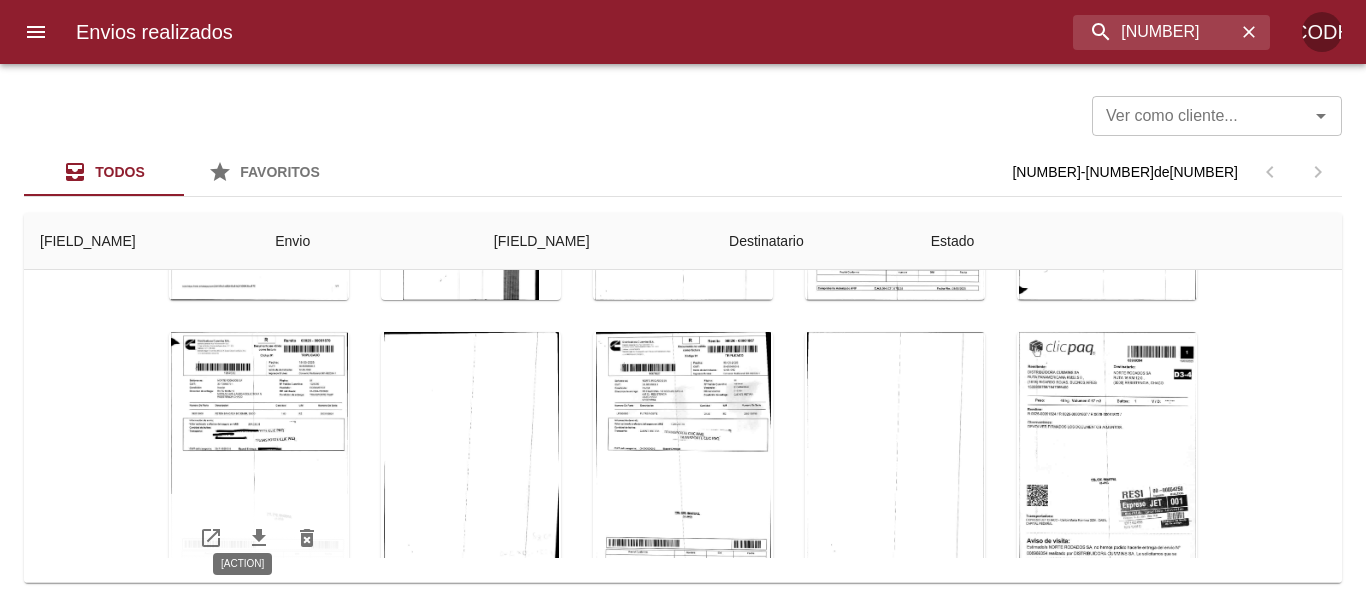 scroll, scrollTop: 200, scrollLeft: 0, axis: vertical 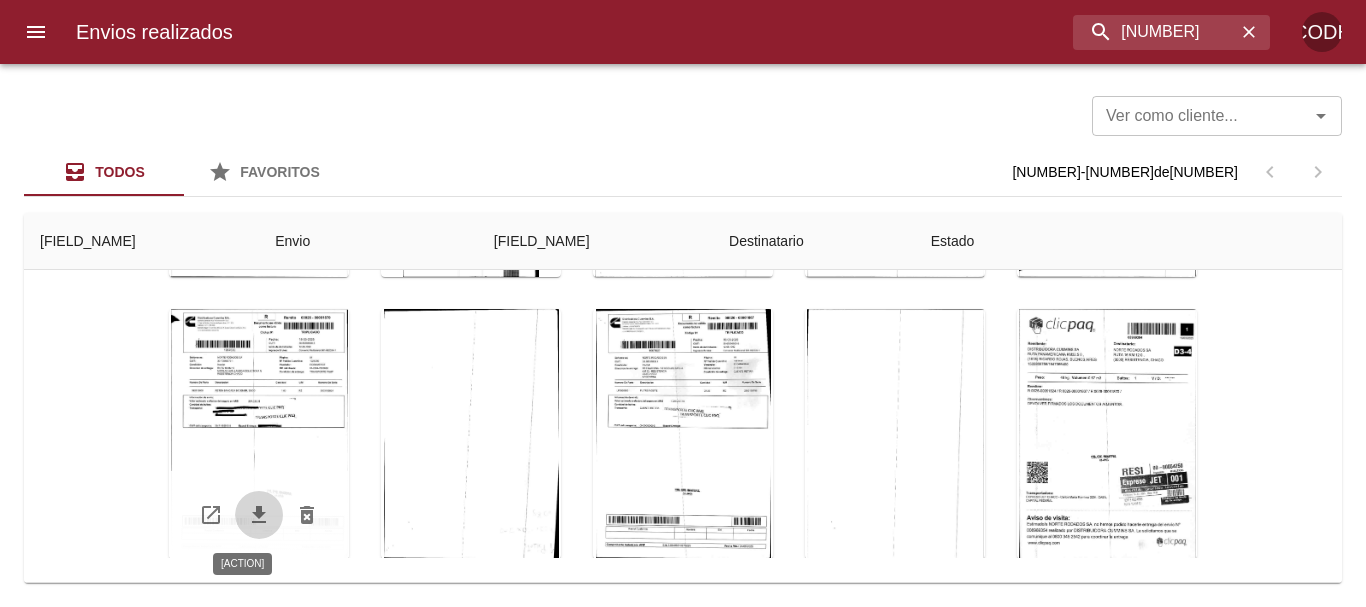 click at bounding box center (259, 515) 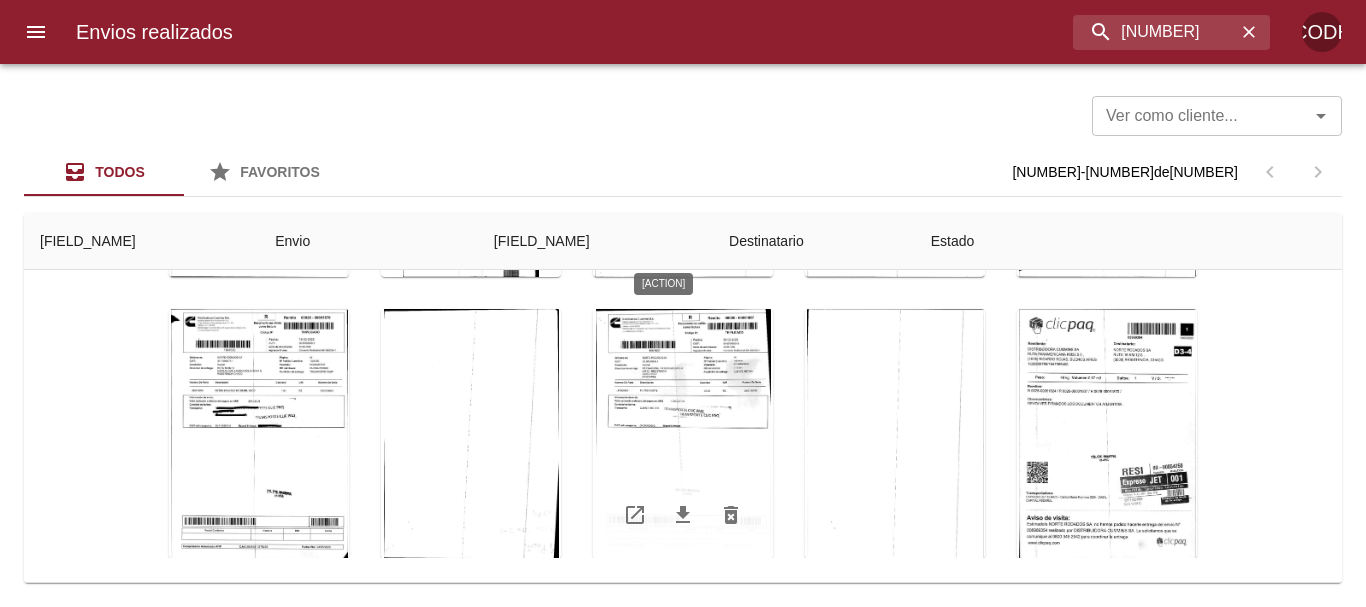 click at bounding box center [683, 434] 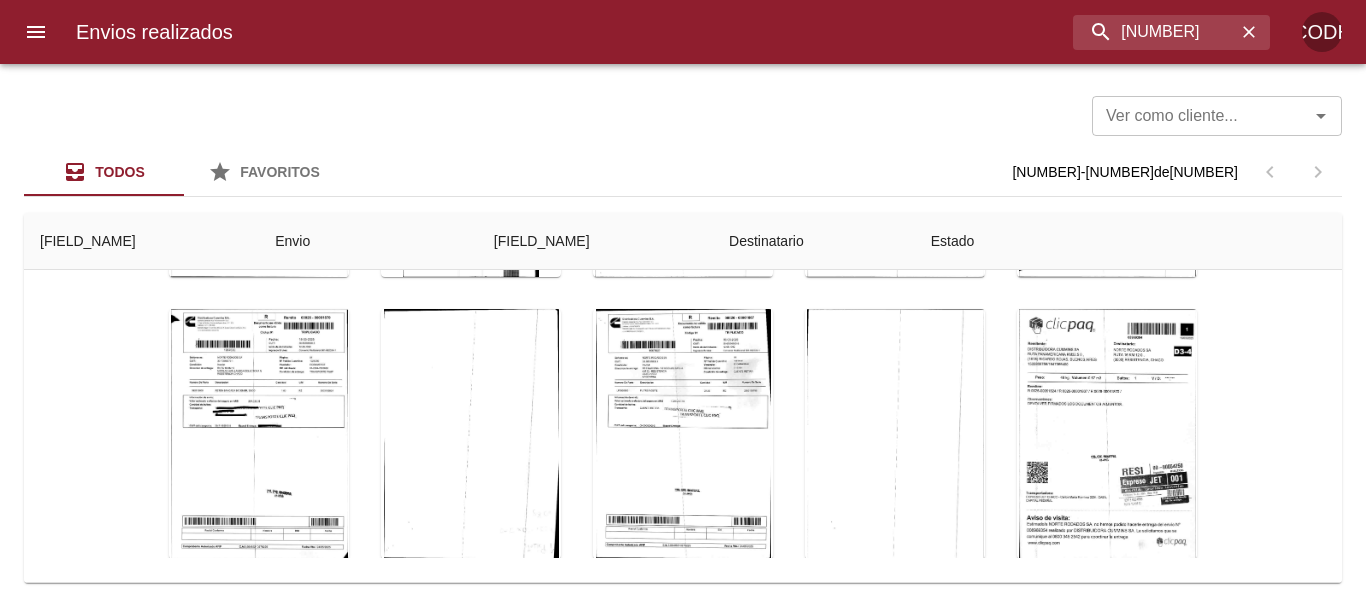 click at bounding box center (683, 1770) 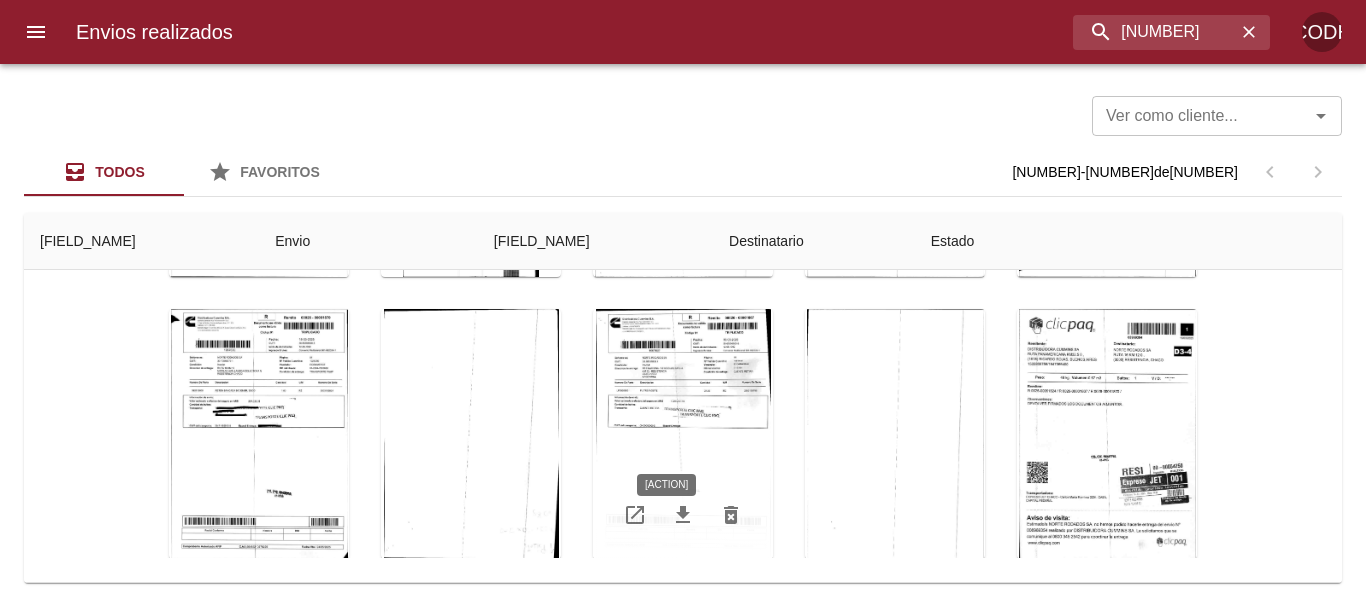 click at bounding box center (683, 515) 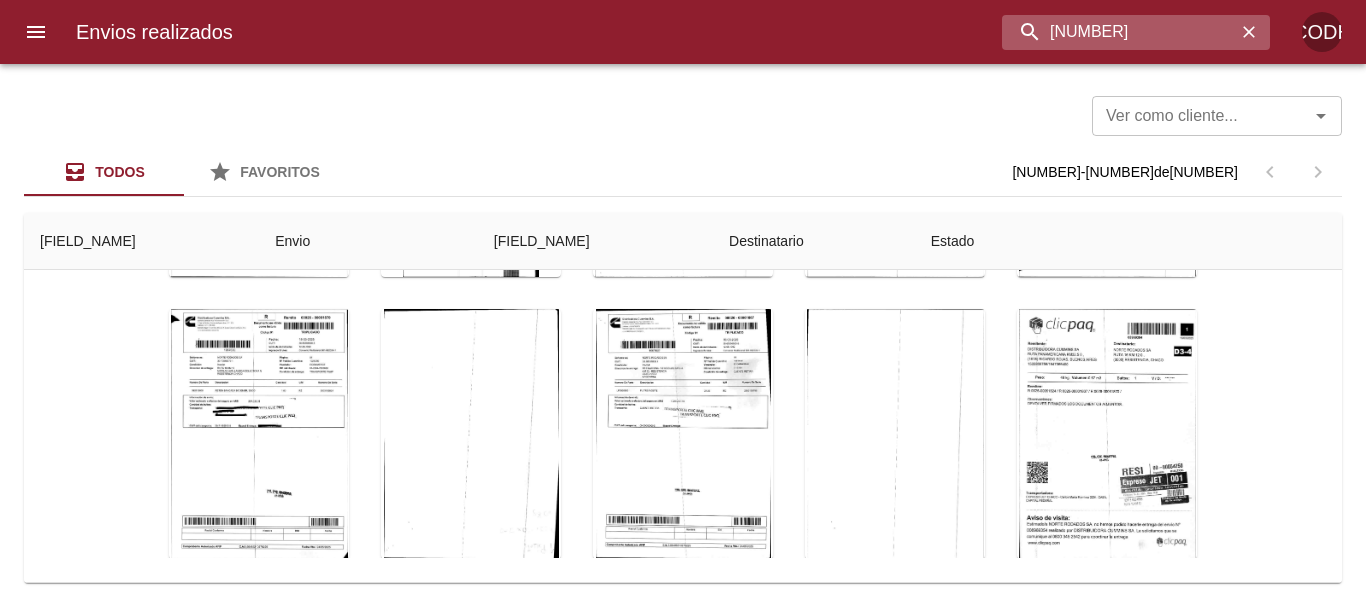 click on "8969354" at bounding box center (1119, 32) 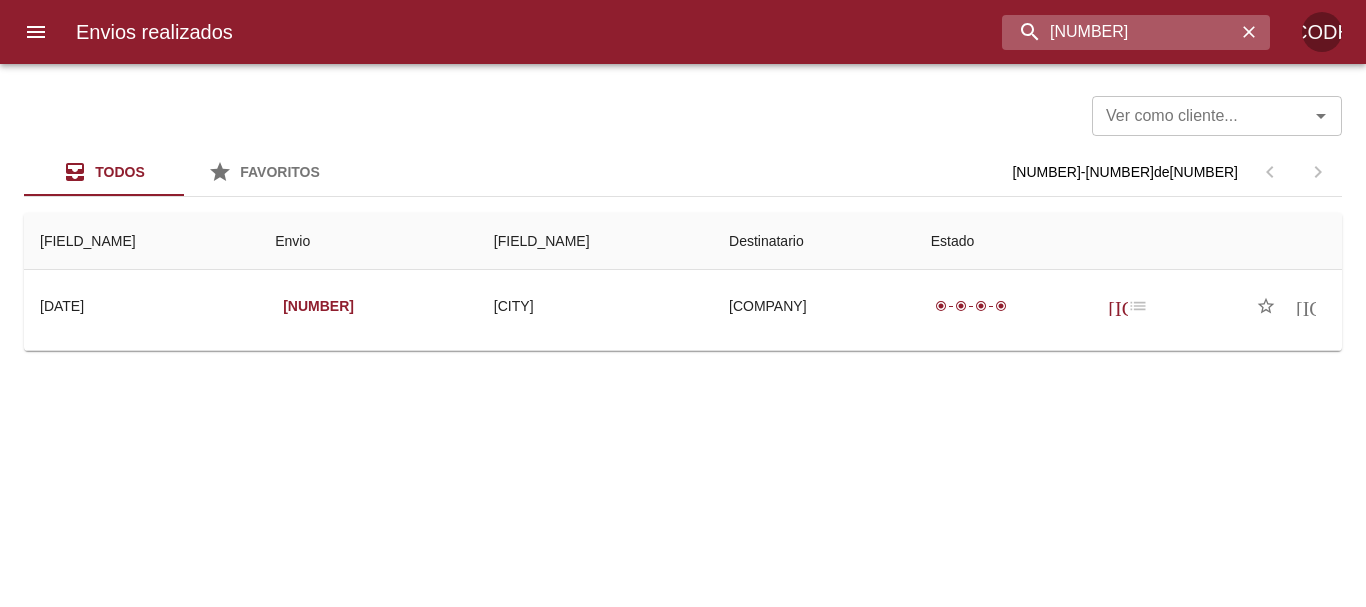 scroll, scrollTop: 0, scrollLeft: 0, axis: both 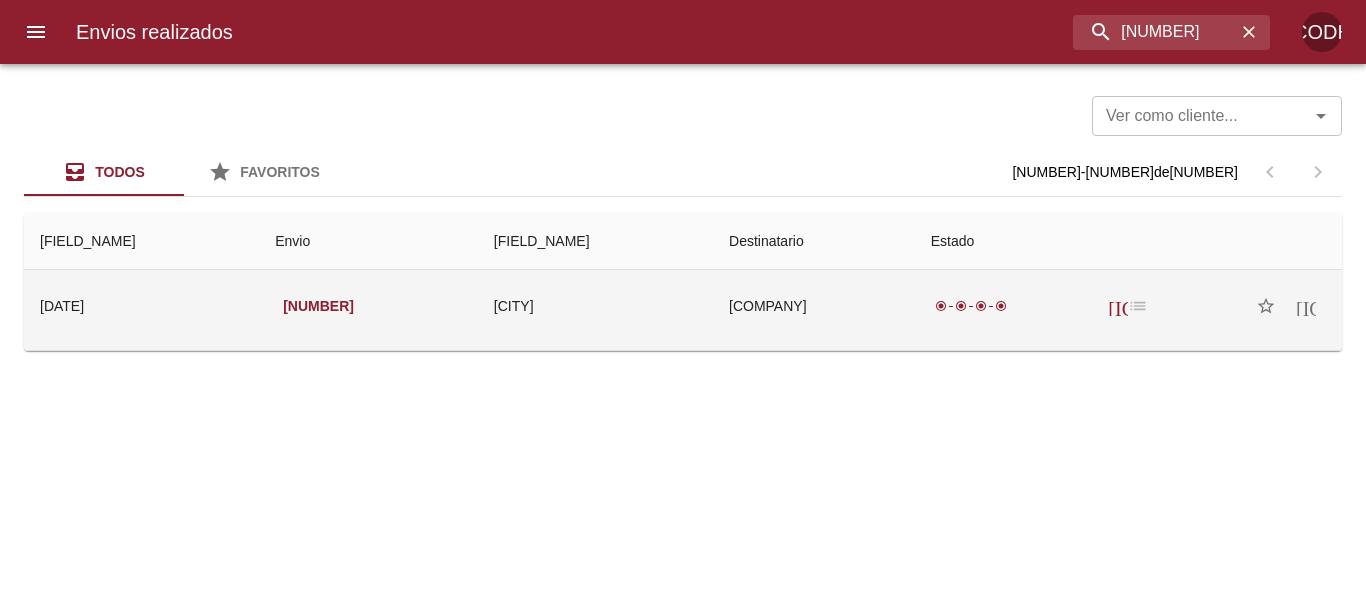 click on "radio_button_checked radio_button_checked radio_button_checked radio_button_checked attach_file list star_border notifications_none" at bounding box center [1128, 306] 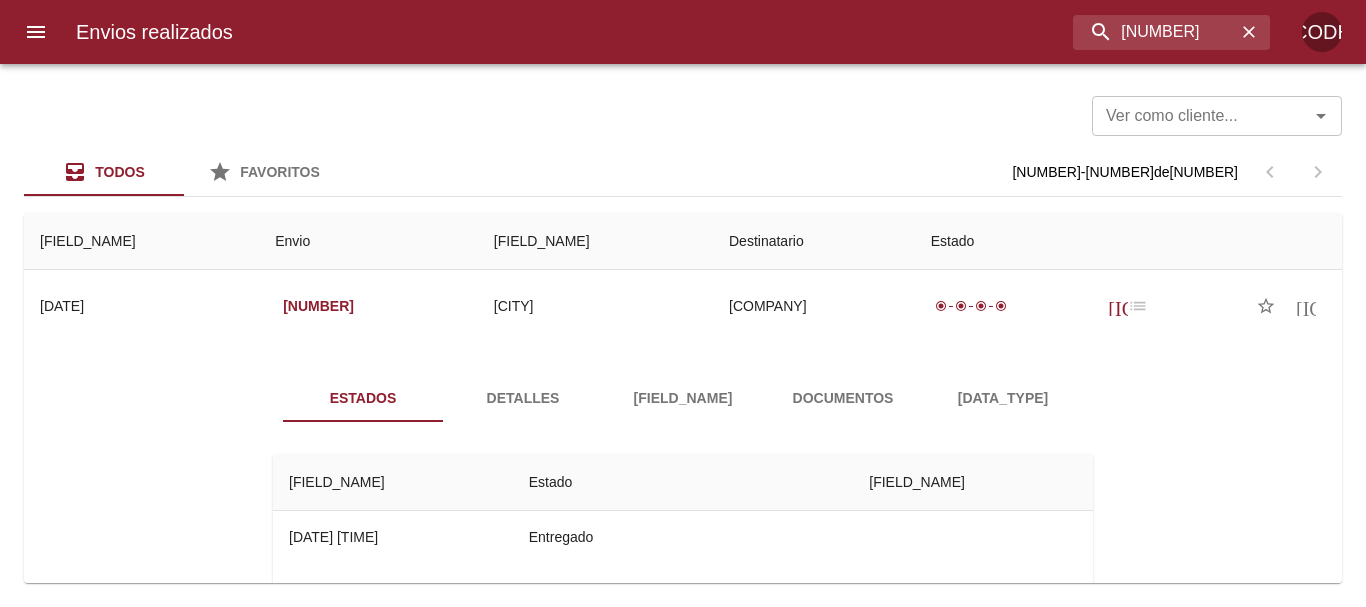 click on "Documentos" at bounding box center [843, 398] 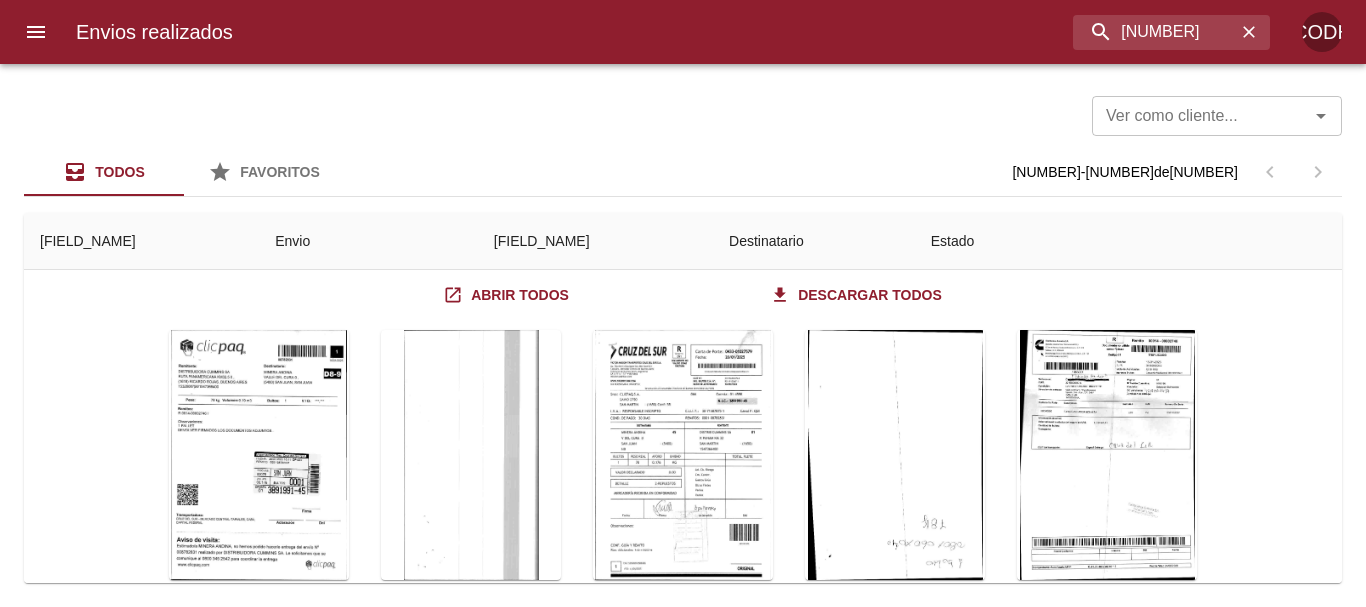 scroll, scrollTop: 280, scrollLeft: 0, axis: vertical 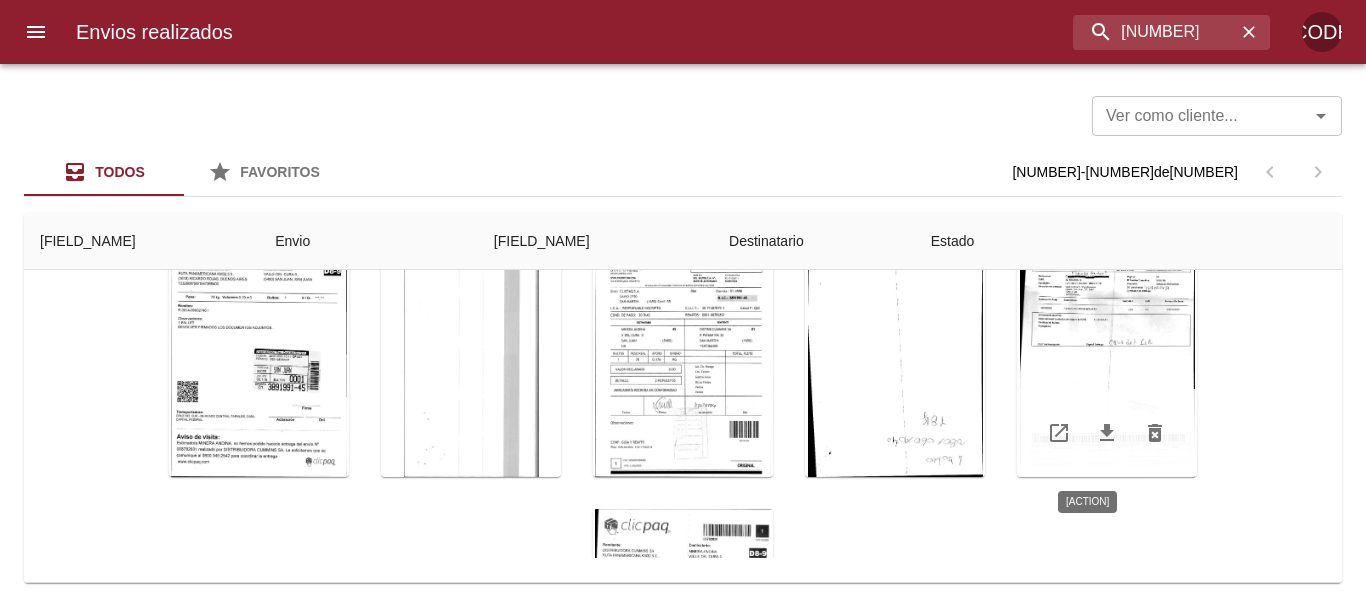click at bounding box center (1107, 352) 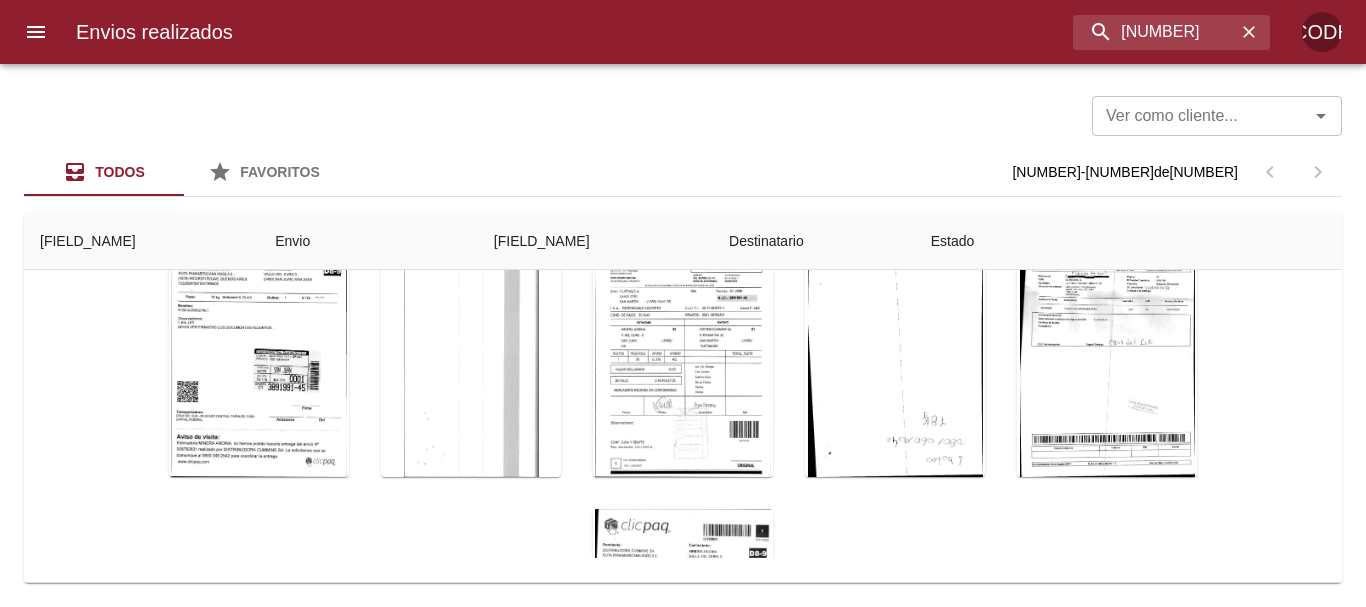 click at bounding box center (683, 1776) 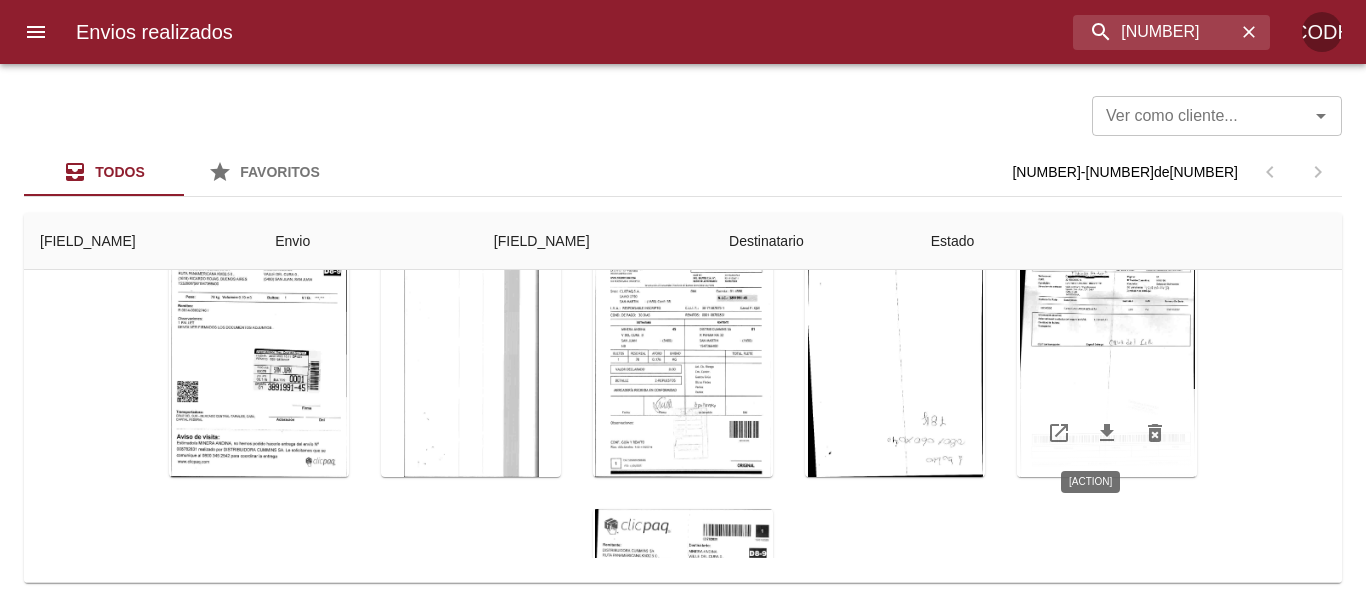 click at bounding box center (1107, 433) 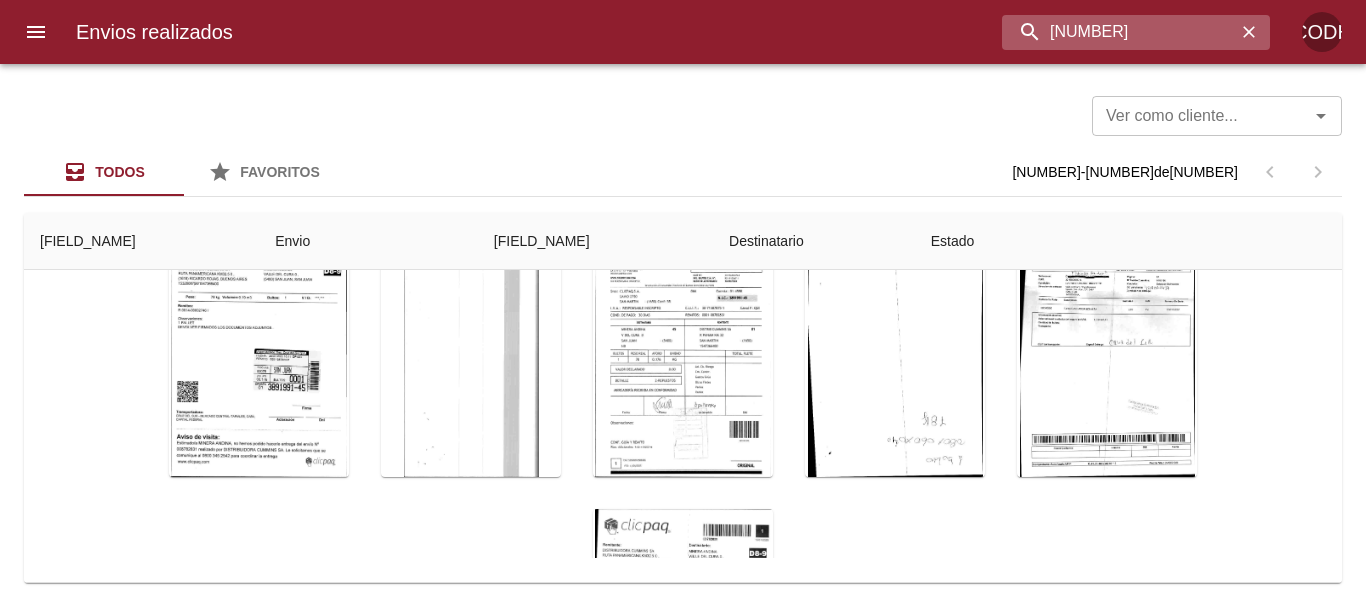 click on "8782831" at bounding box center [1119, 32] 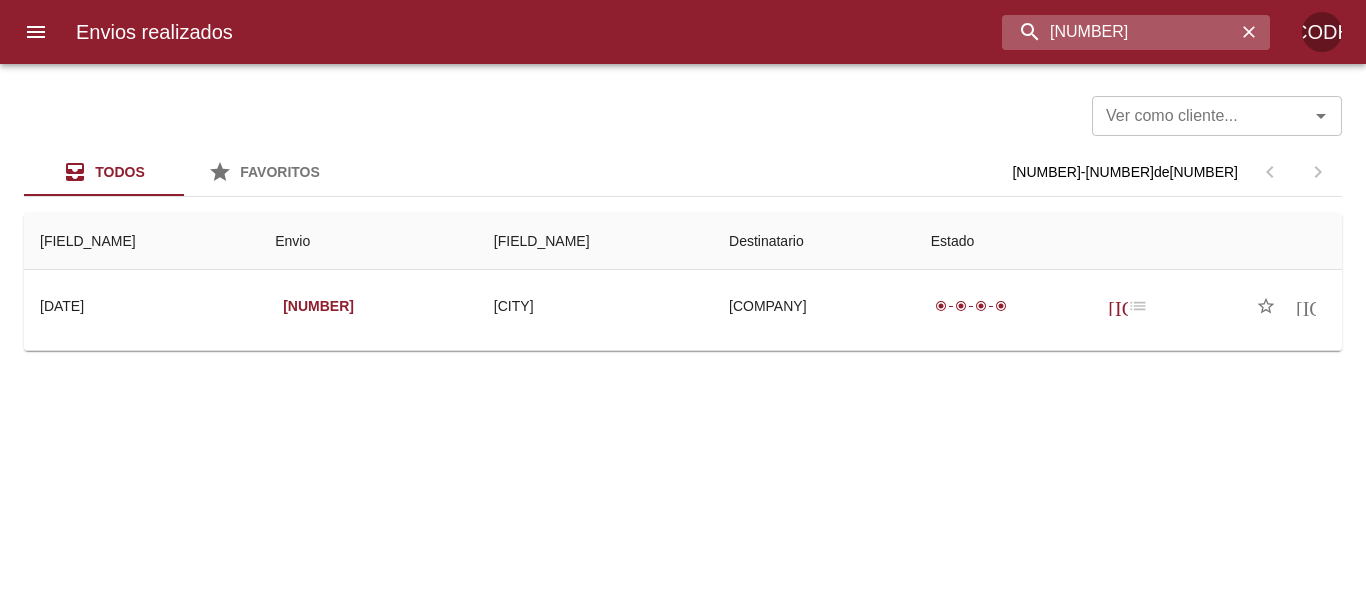 scroll, scrollTop: 0, scrollLeft: 0, axis: both 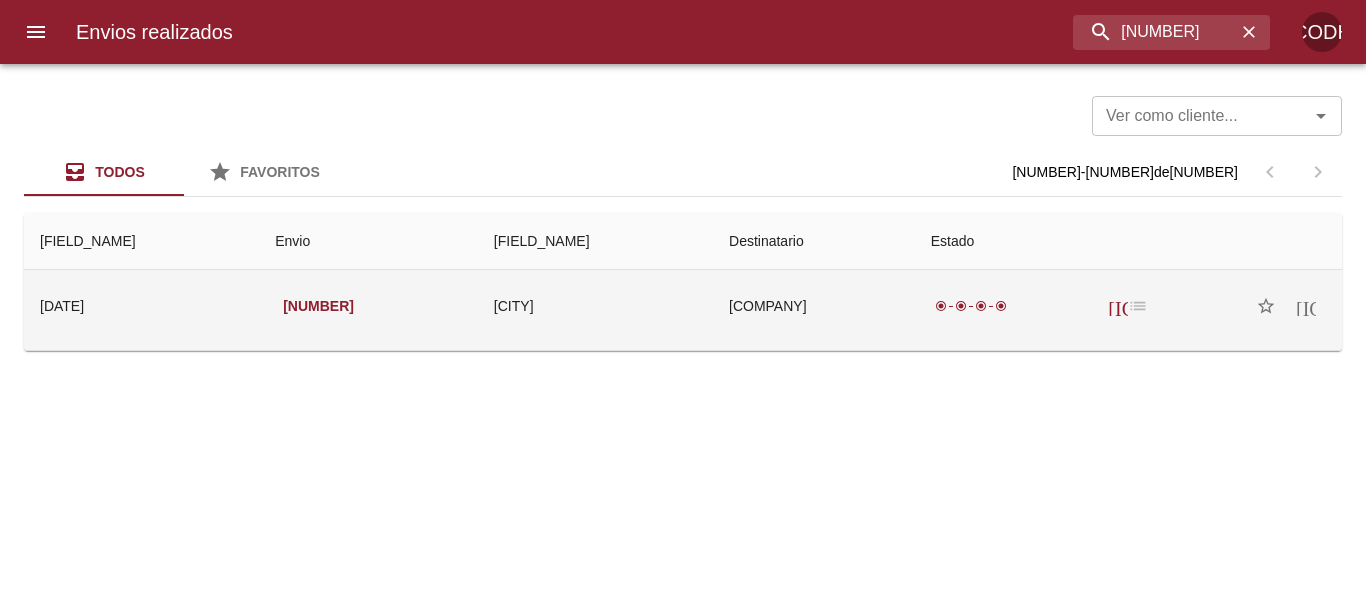 drag, startPoint x: 1074, startPoint y: 299, endPoint x: 1072, endPoint y: 272, distance: 27.073973 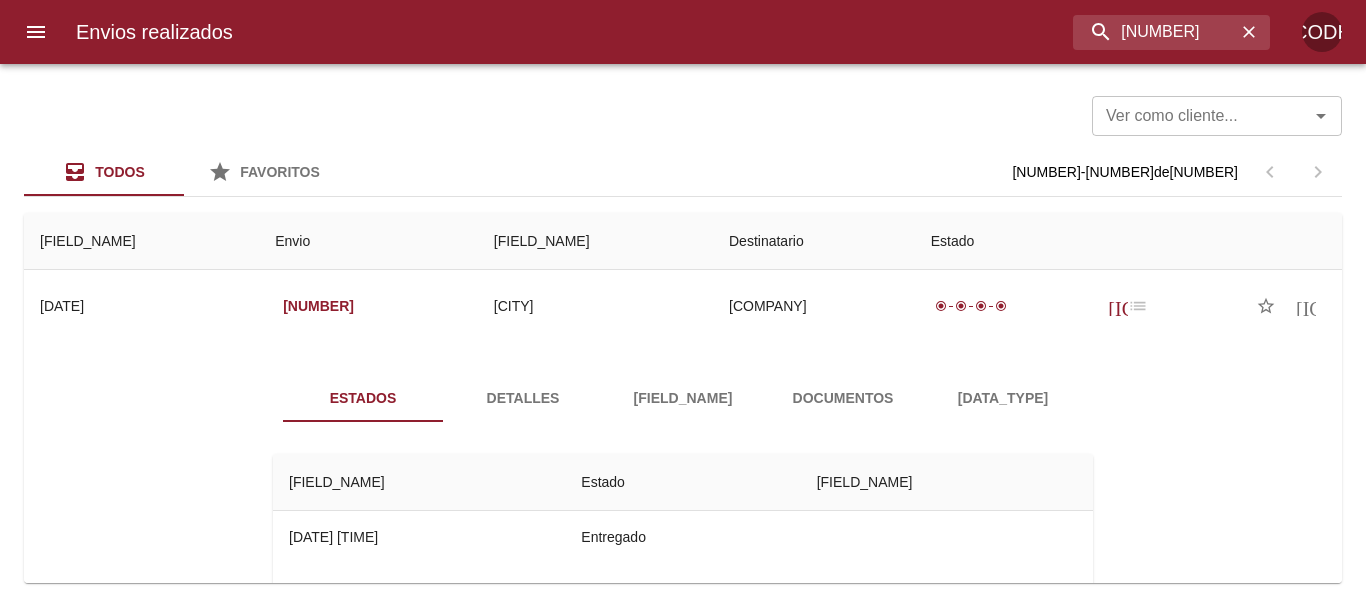 click on "Documentos" at bounding box center [843, 398] 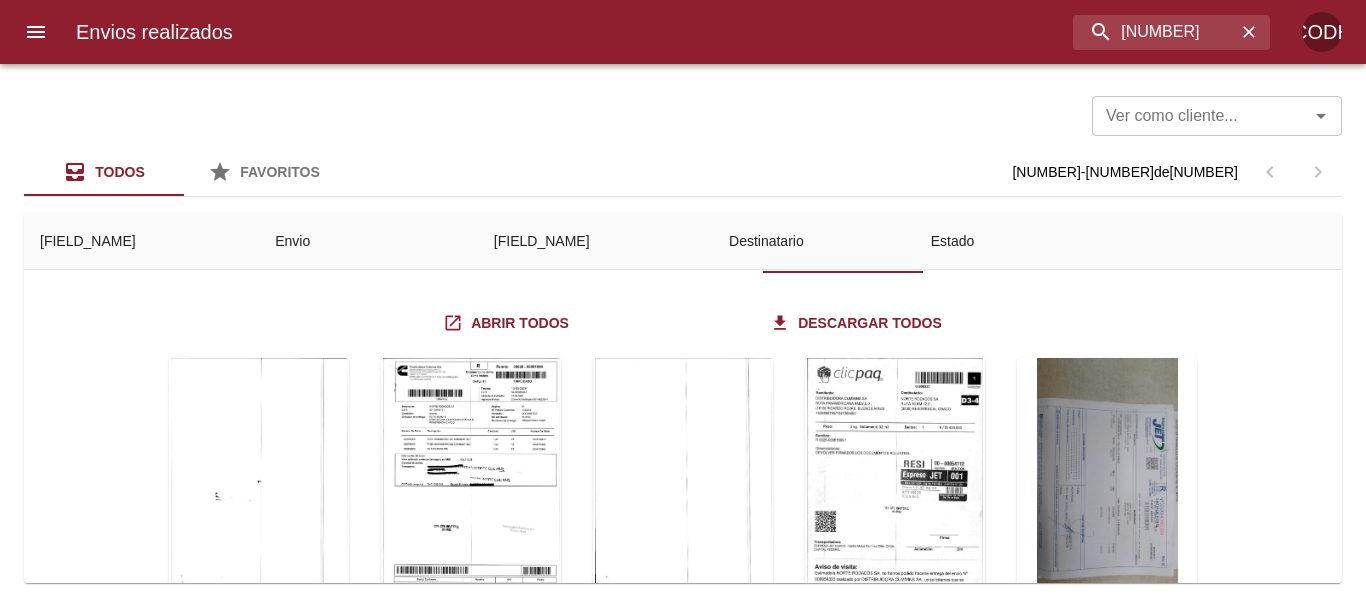 scroll, scrollTop: 200, scrollLeft: 0, axis: vertical 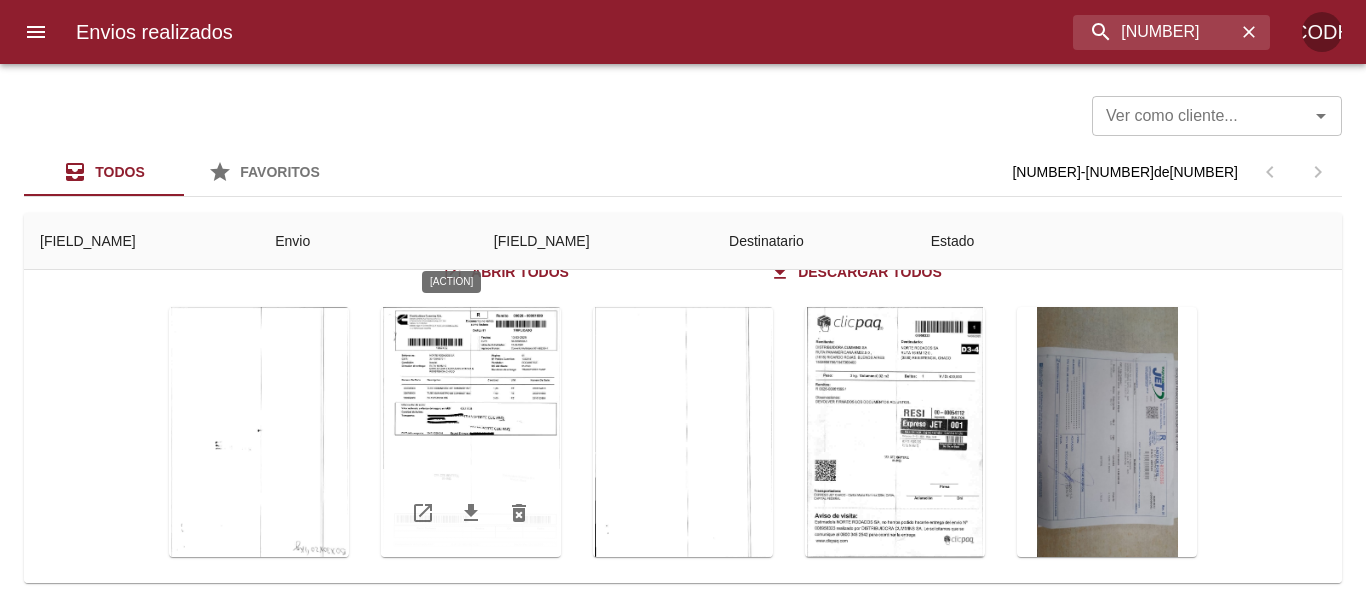 click at bounding box center [471, 432] 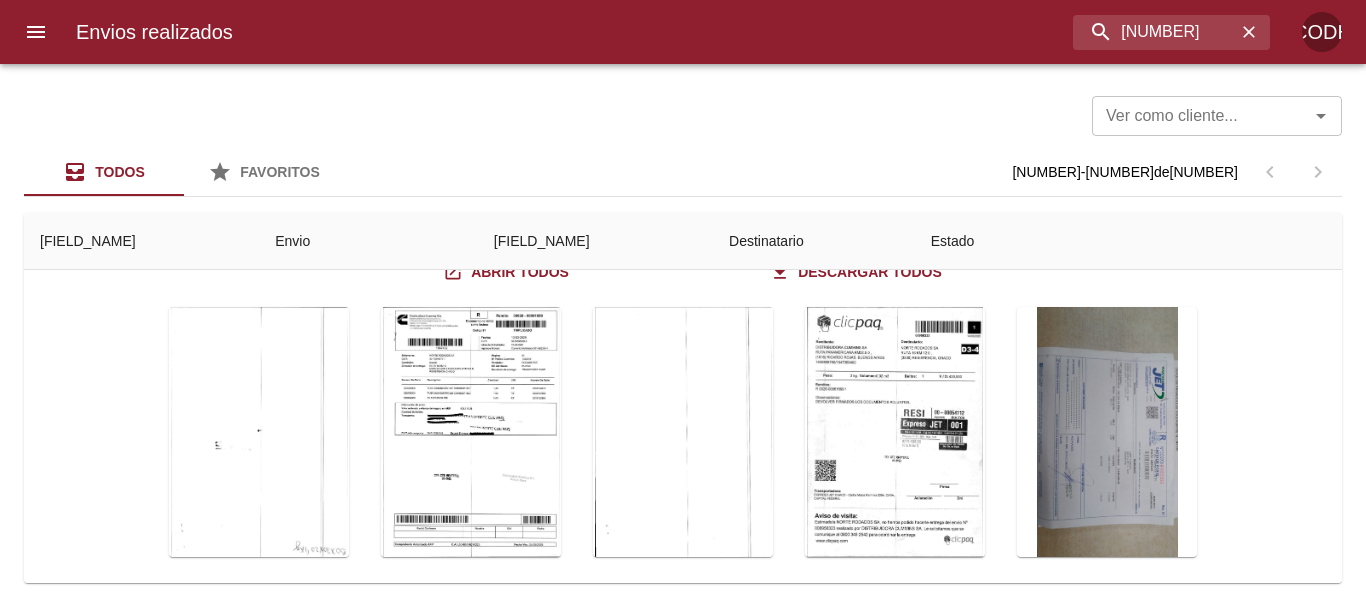 click at bounding box center (683, 1757) 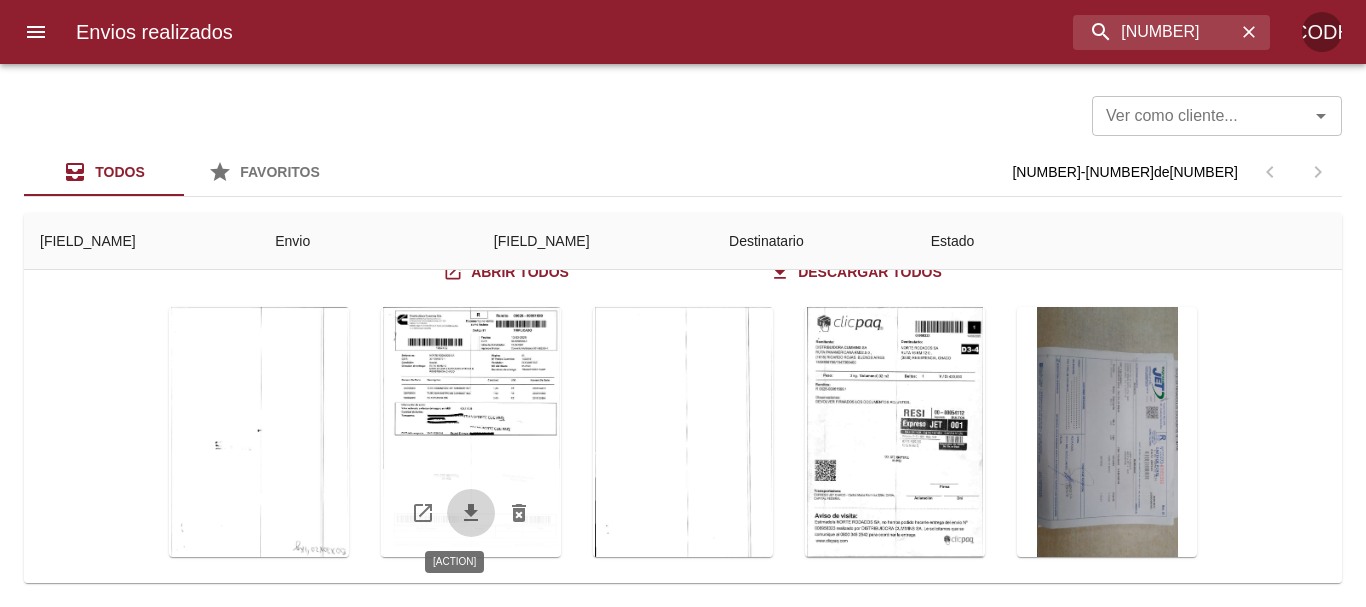drag, startPoint x: 450, startPoint y: 508, endPoint x: 481, endPoint y: 494, distance: 34.0147 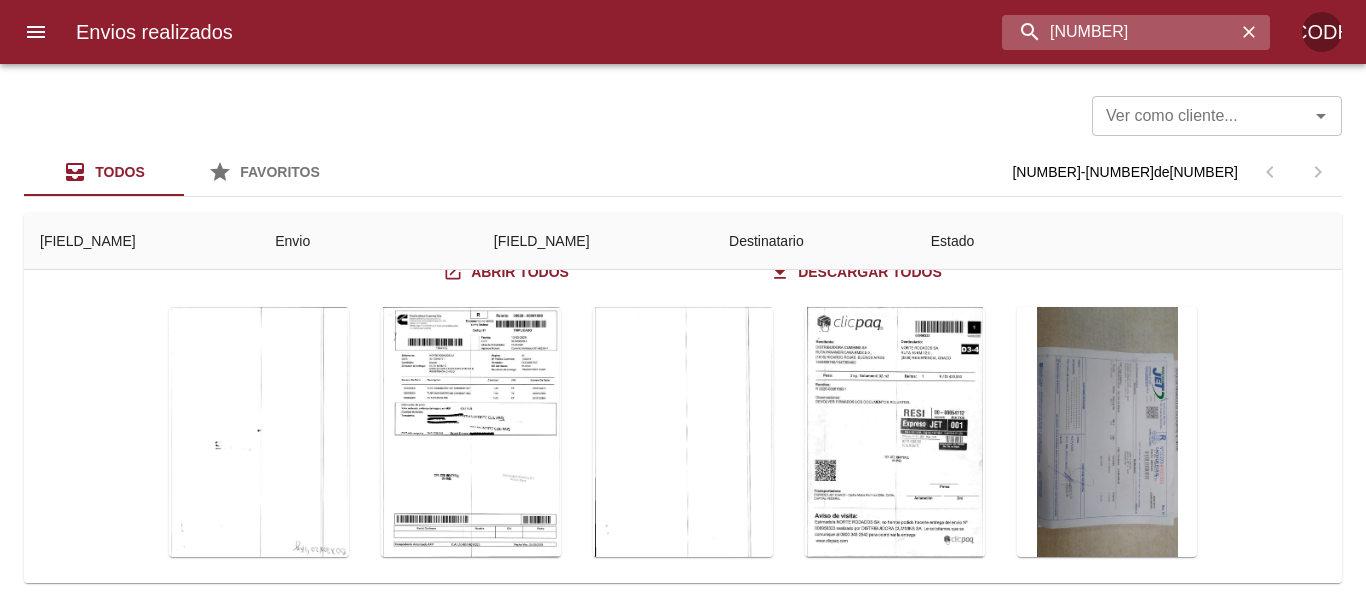 click on "8958323" at bounding box center (1119, 32) 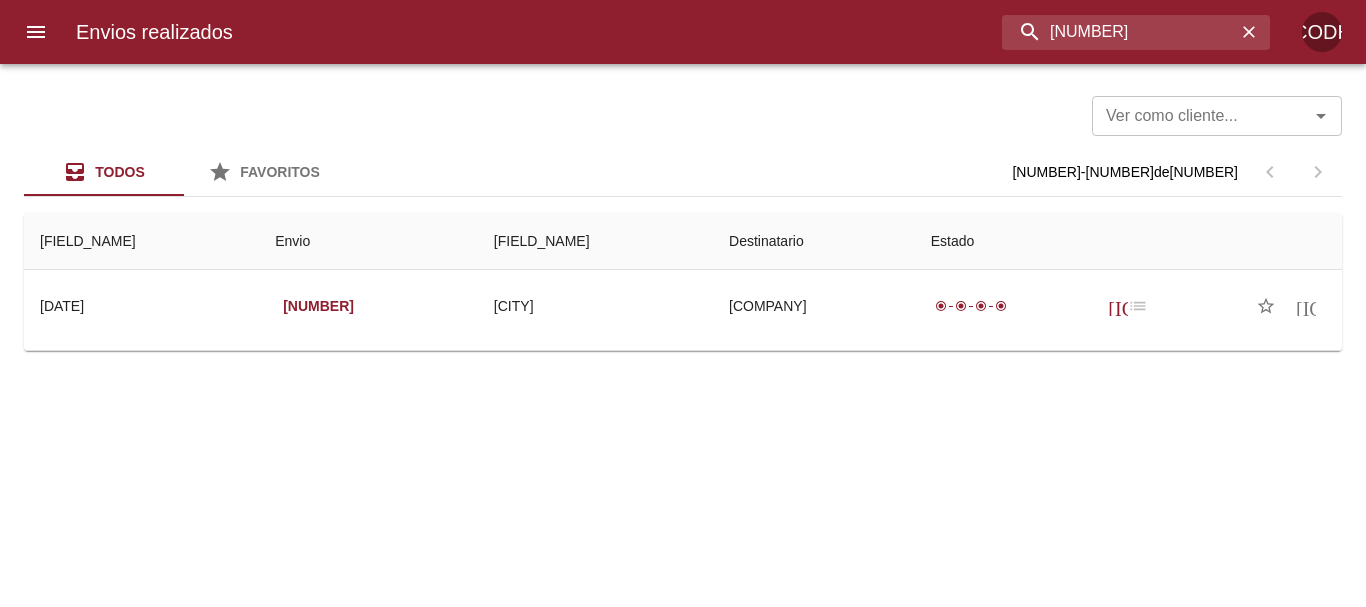 scroll, scrollTop: 0, scrollLeft: 0, axis: both 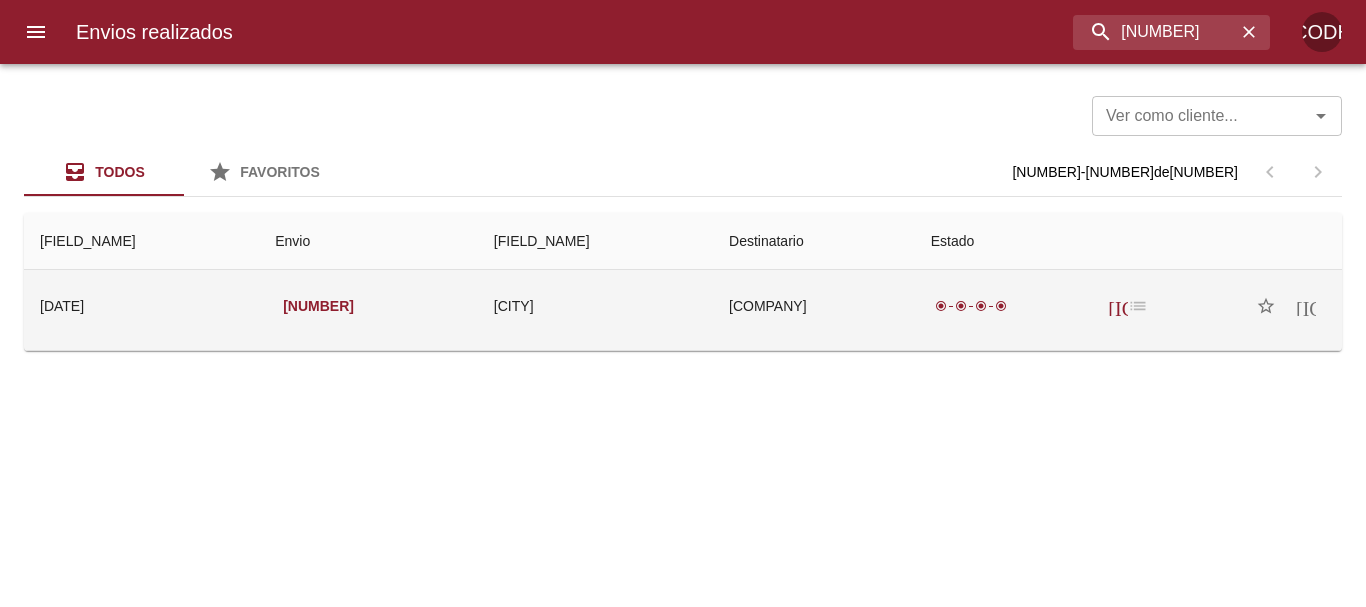 drag, startPoint x: 1066, startPoint y: 303, endPoint x: 1068, endPoint y: 287, distance: 16.124516 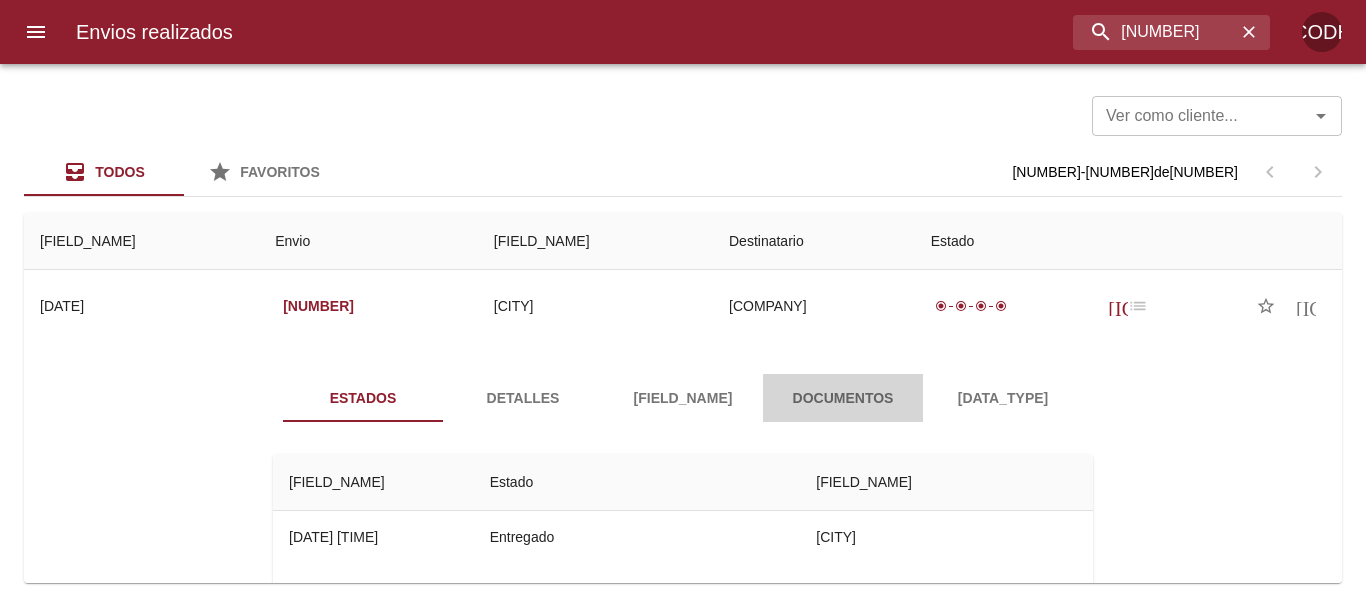click on "Documentos" at bounding box center (843, 398) 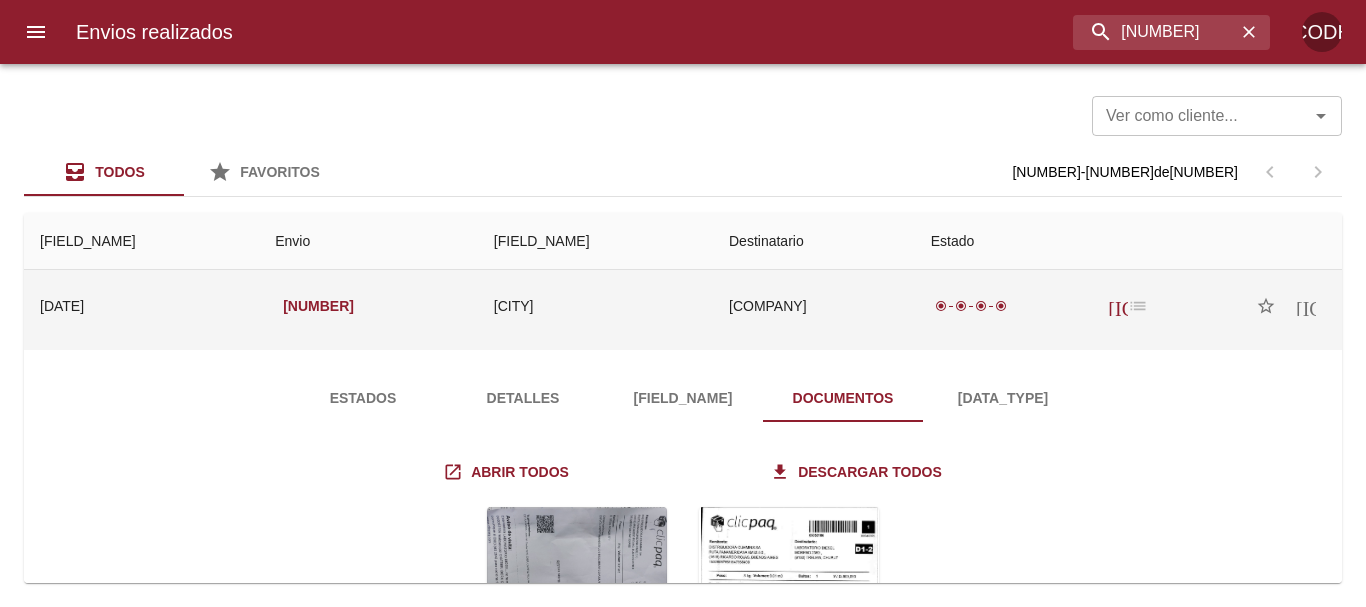 scroll, scrollTop: 200, scrollLeft: 0, axis: vertical 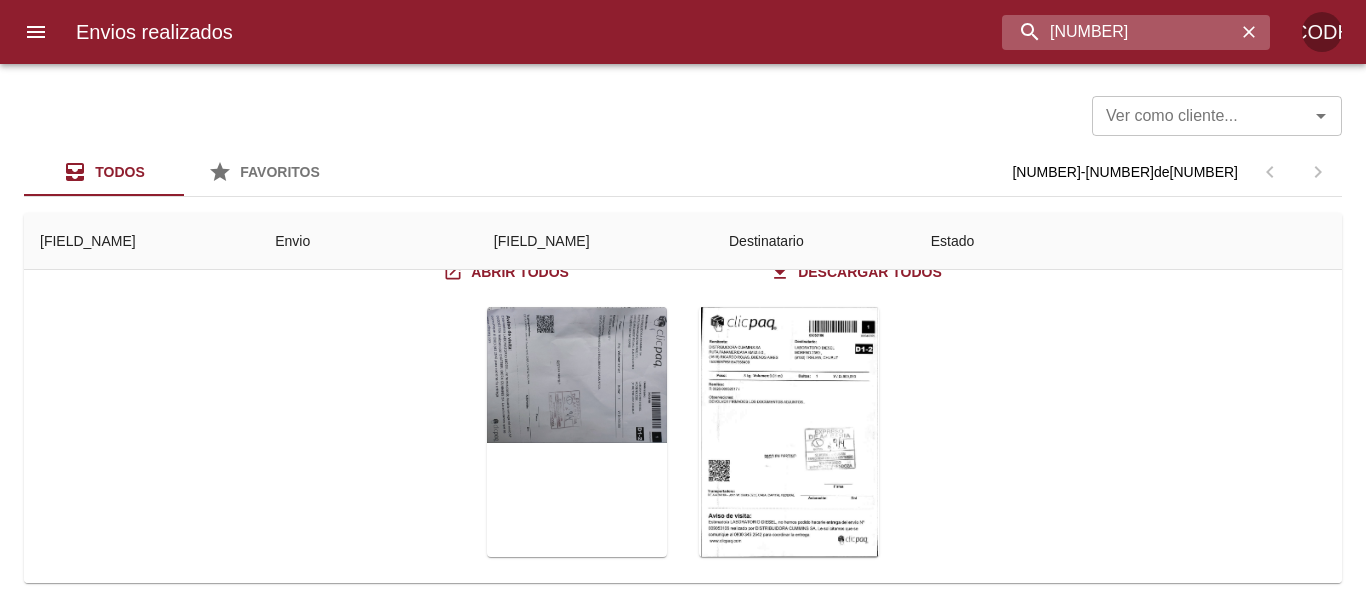 click on "9053106" at bounding box center (1119, 32) 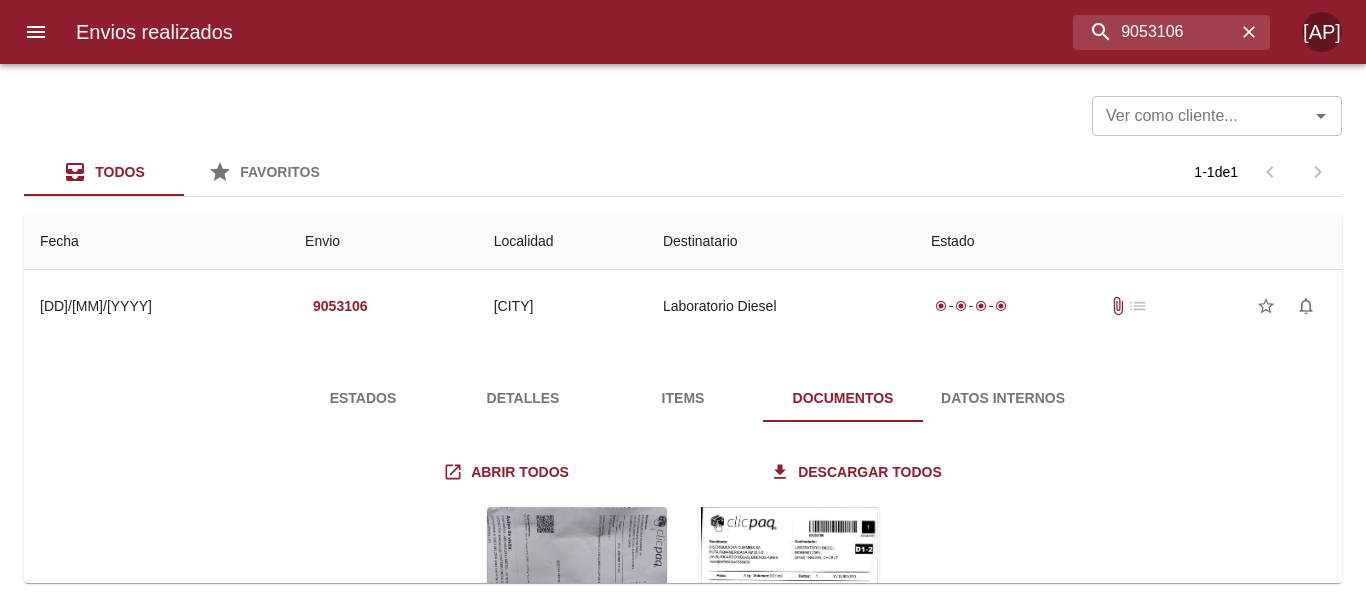 scroll, scrollTop: 0, scrollLeft: 0, axis: both 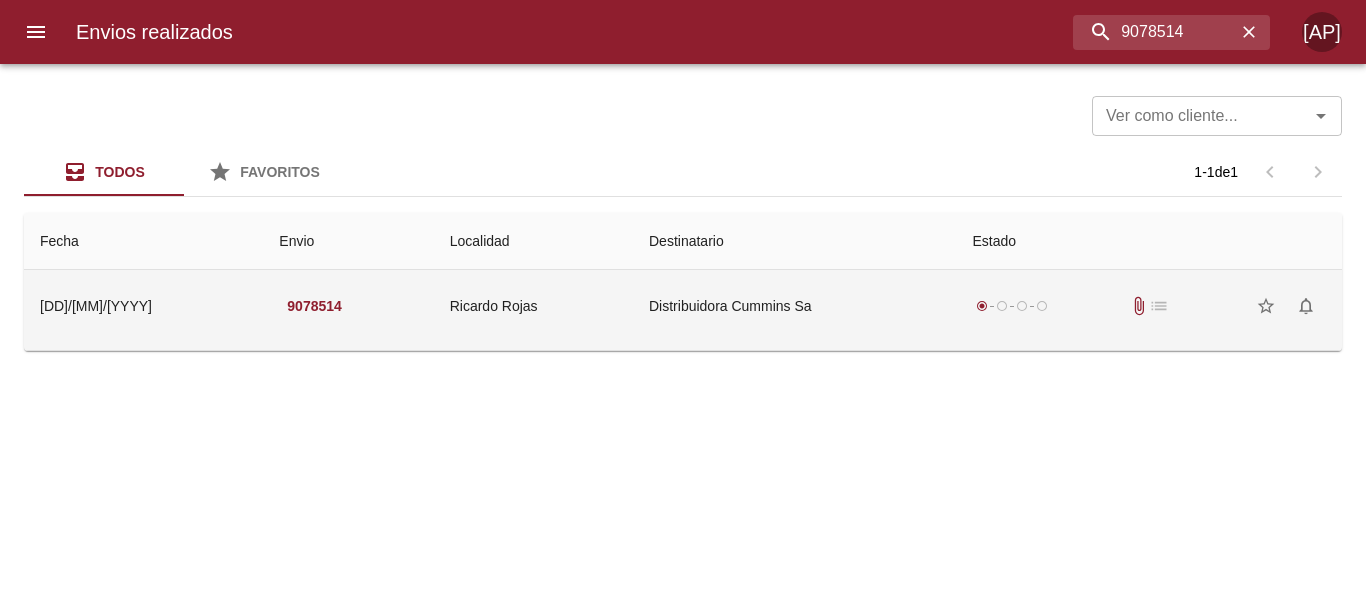 click on "radio_button_checked radio_button_unchecked radio_button_unchecked radio_button_unchecked attach_file list star_border notifications_none" at bounding box center (1149, 306) 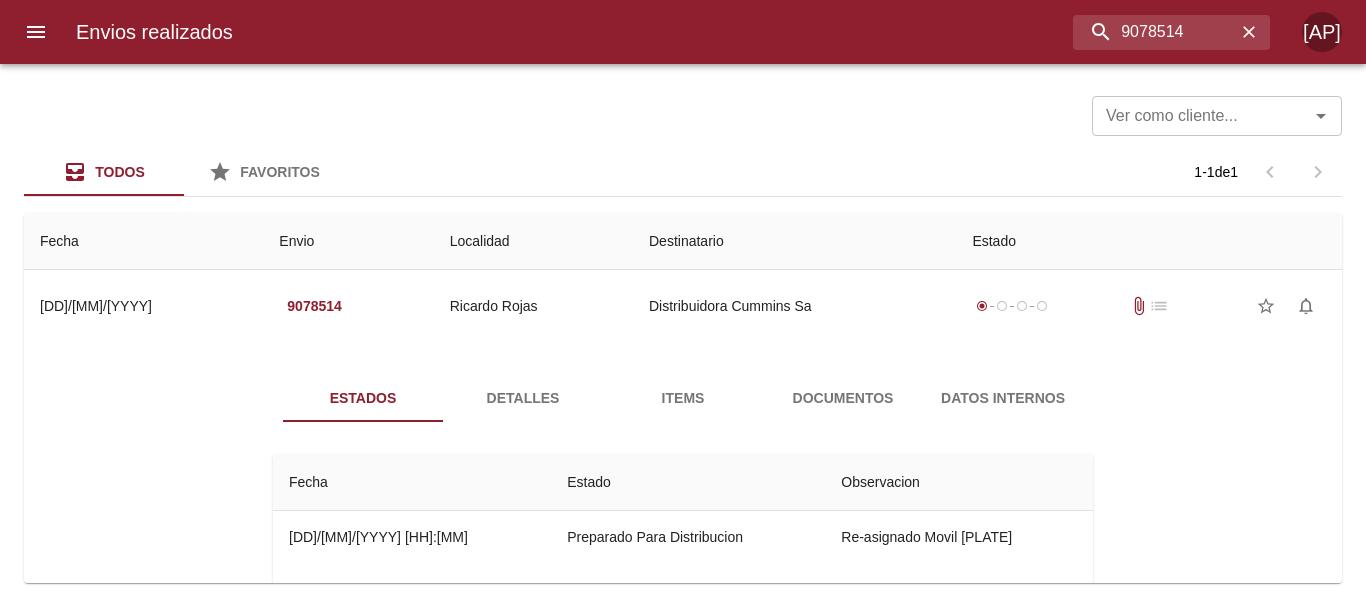 click on "Documentos" at bounding box center [843, 398] 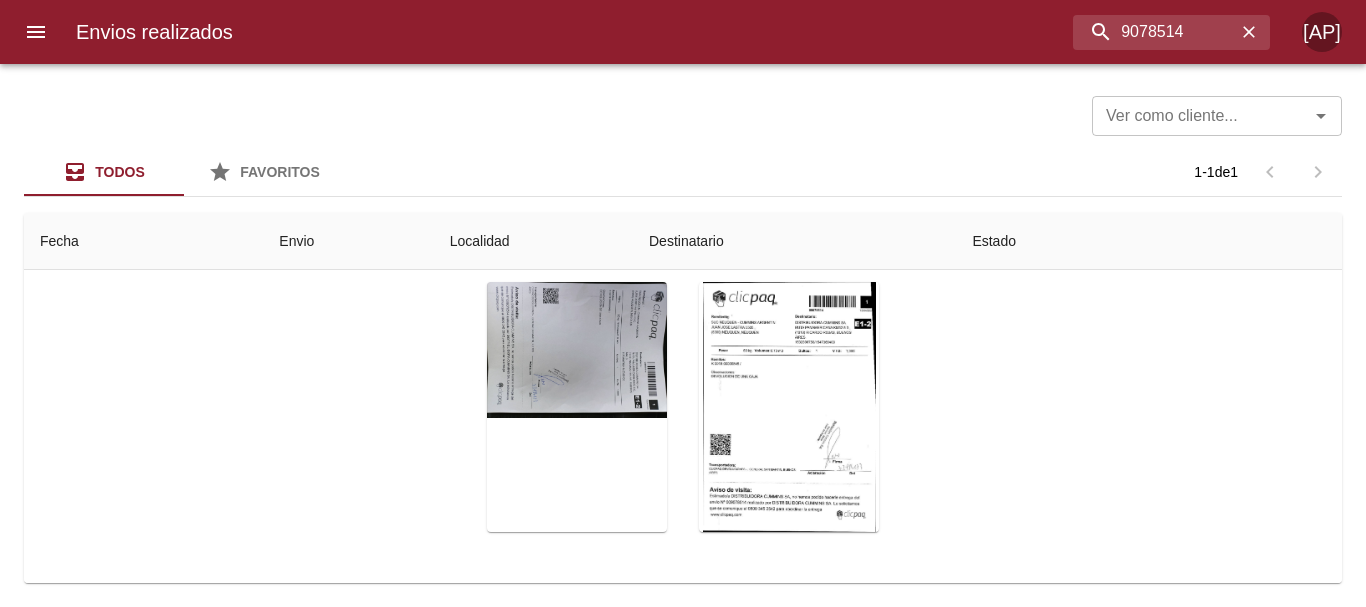 scroll, scrollTop: 231, scrollLeft: 0, axis: vertical 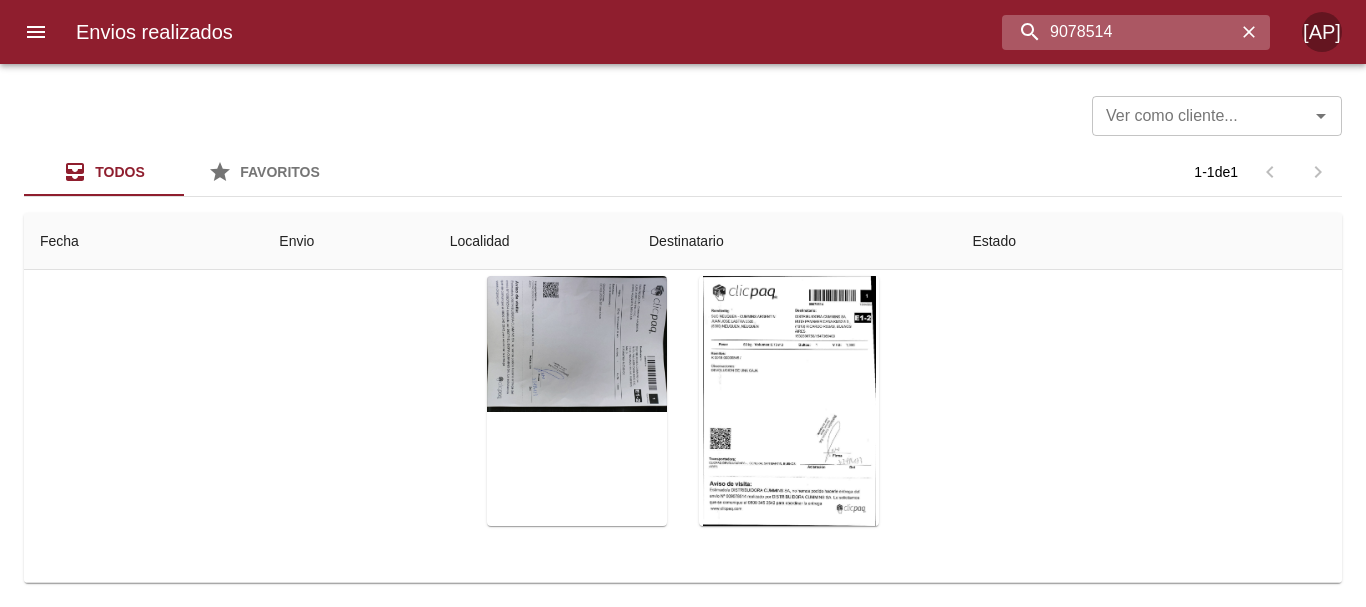 click on "9078514" at bounding box center [1119, 32] 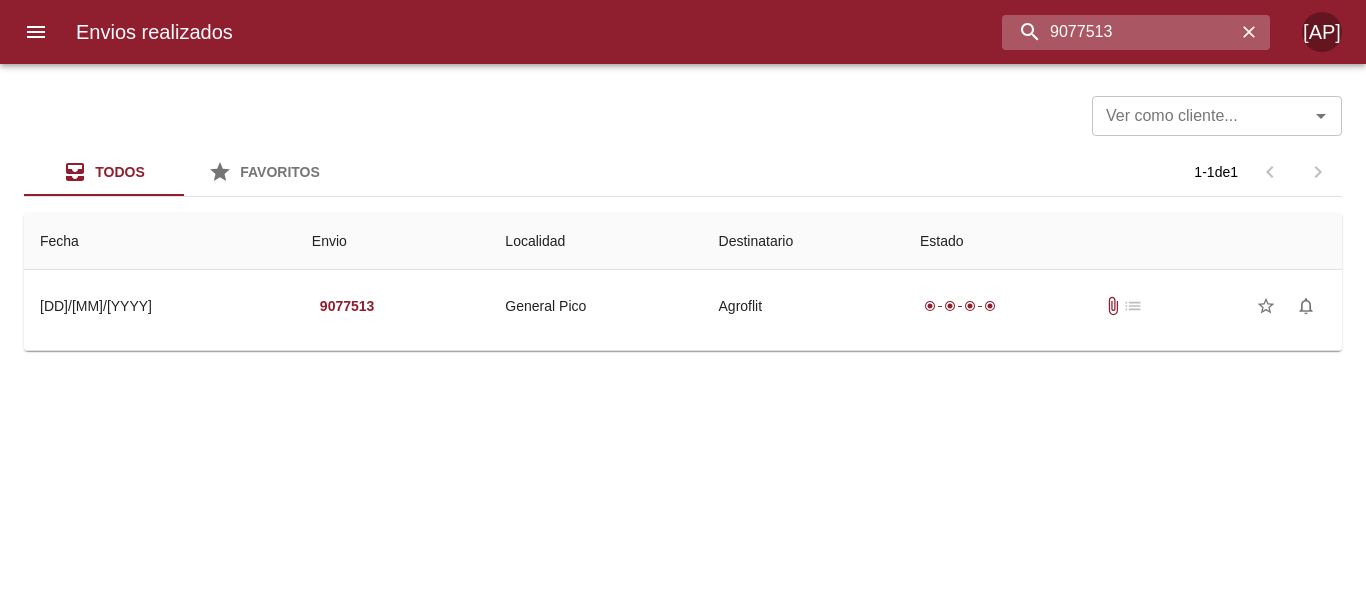scroll, scrollTop: 0, scrollLeft: 0, axis: both 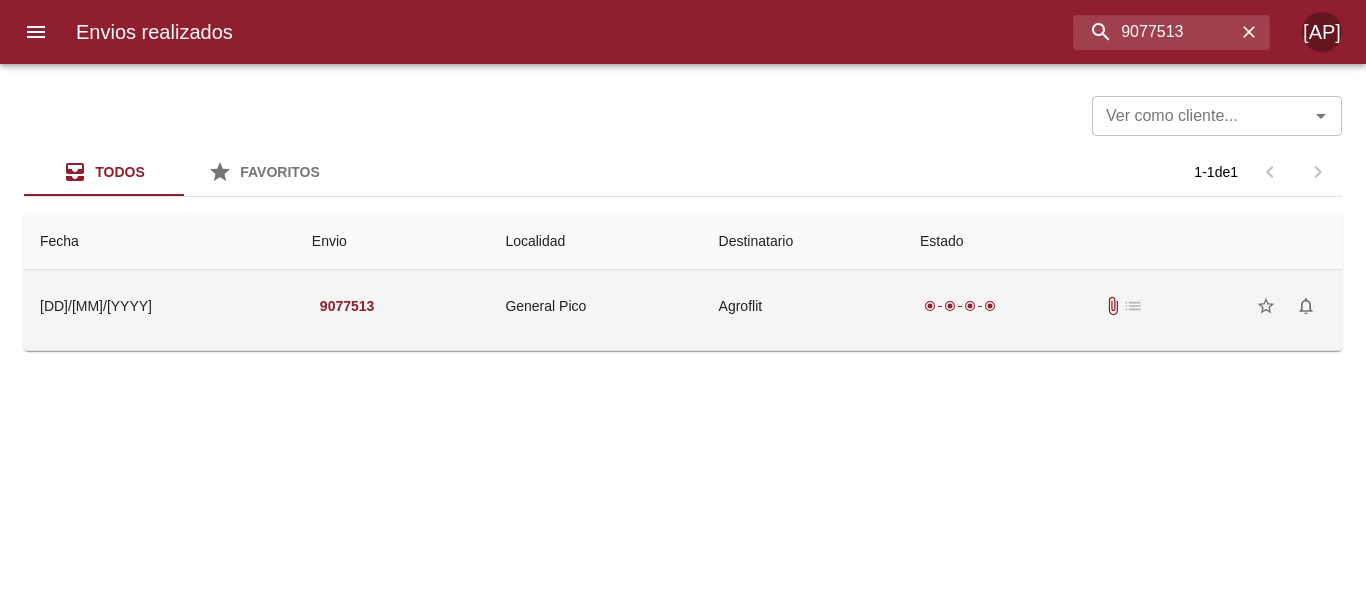 click on "radio_button_checked radio_button_checked radio_button_checked radio_button_checked attach_file list star_border notifications_none" at bounding box center [1123, 306] 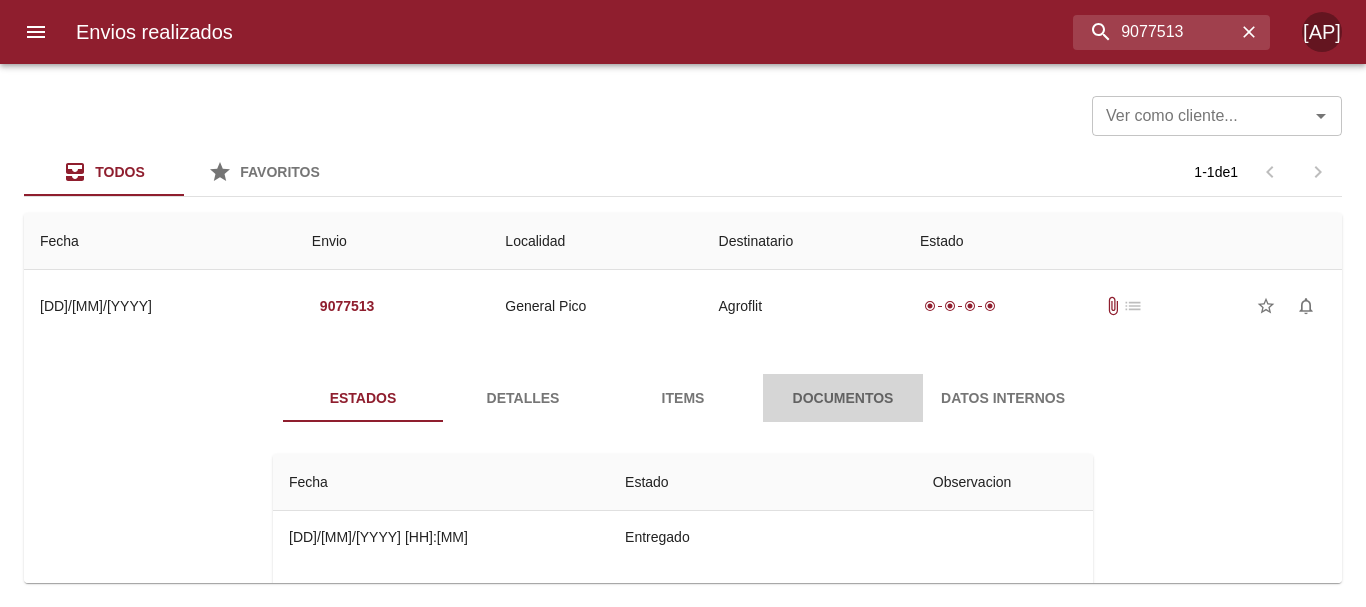 click on "Documentos" at bounding box center (843, 398) 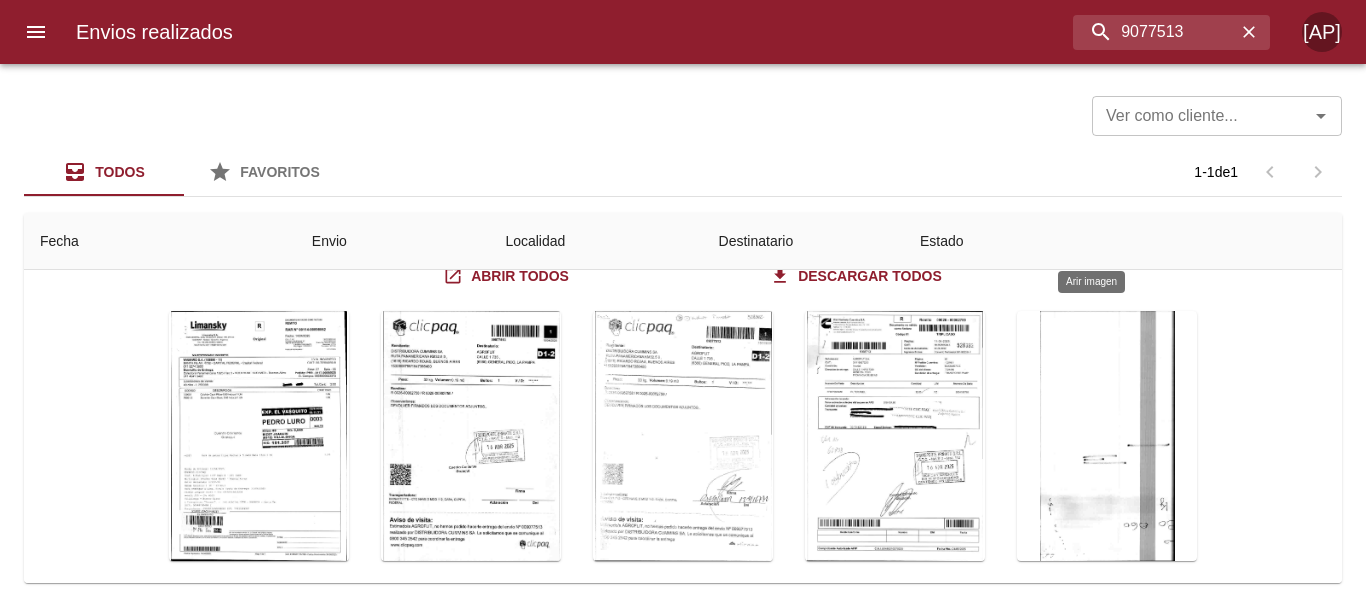 scroll, scrollTop: 200, scrollLeft: 0, axis: vertical 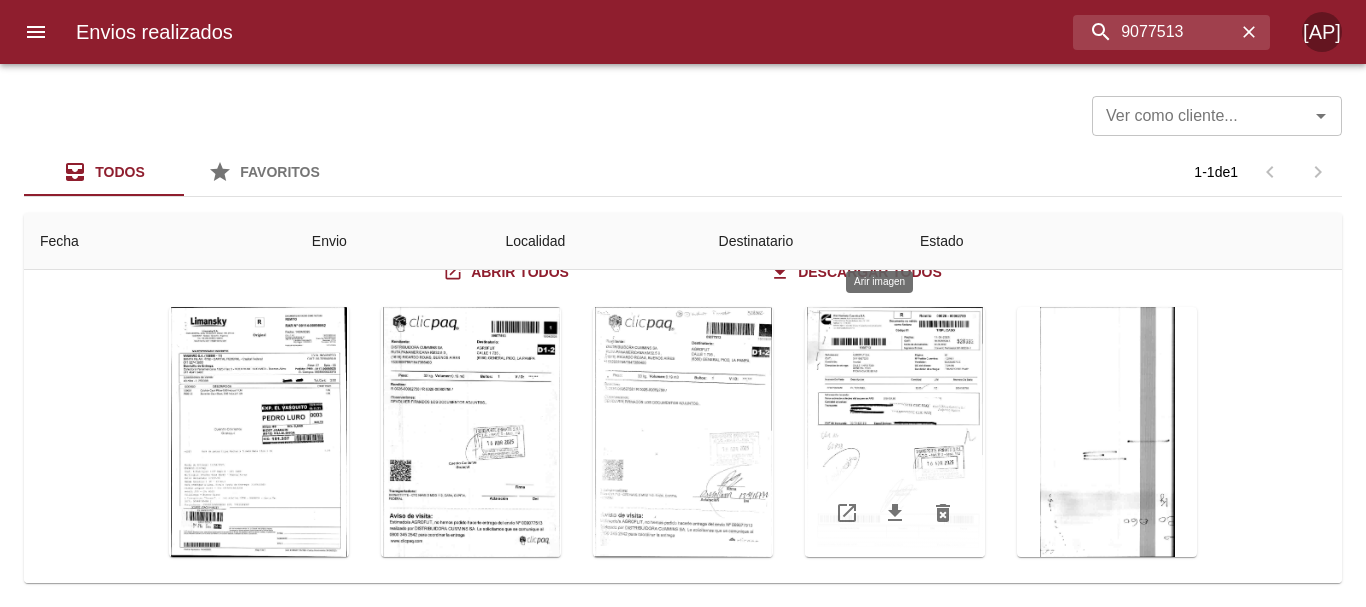 click at bounding box center [895, 432] 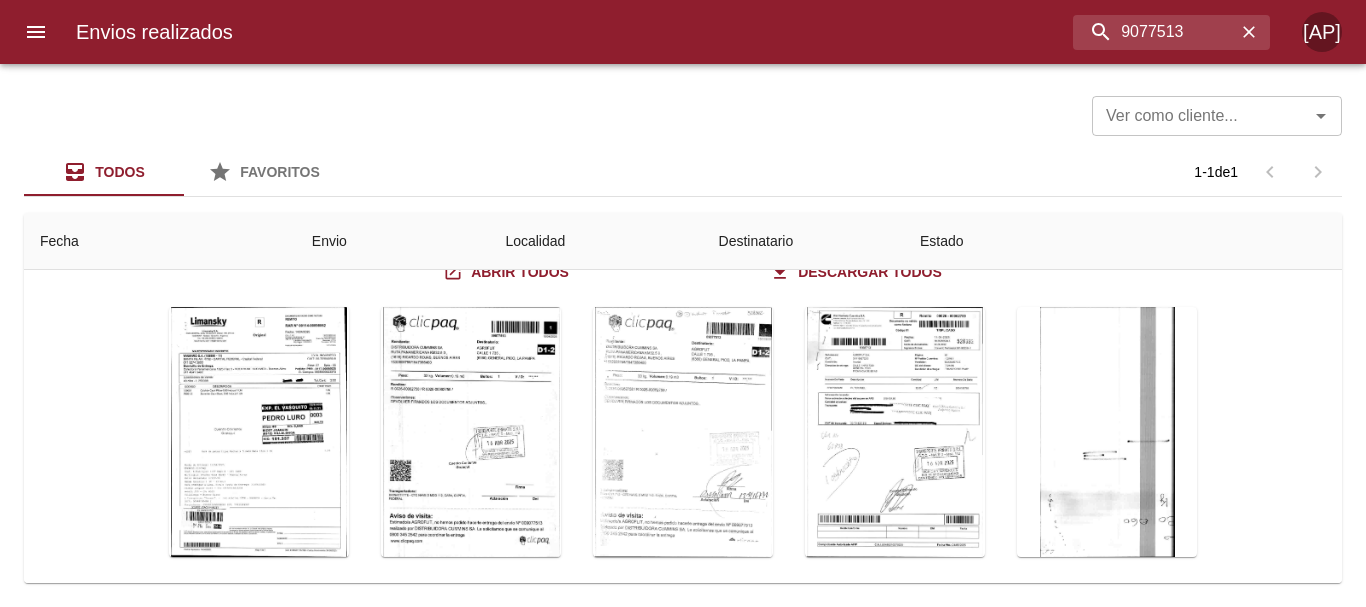click at bounding box center [683, 1766] 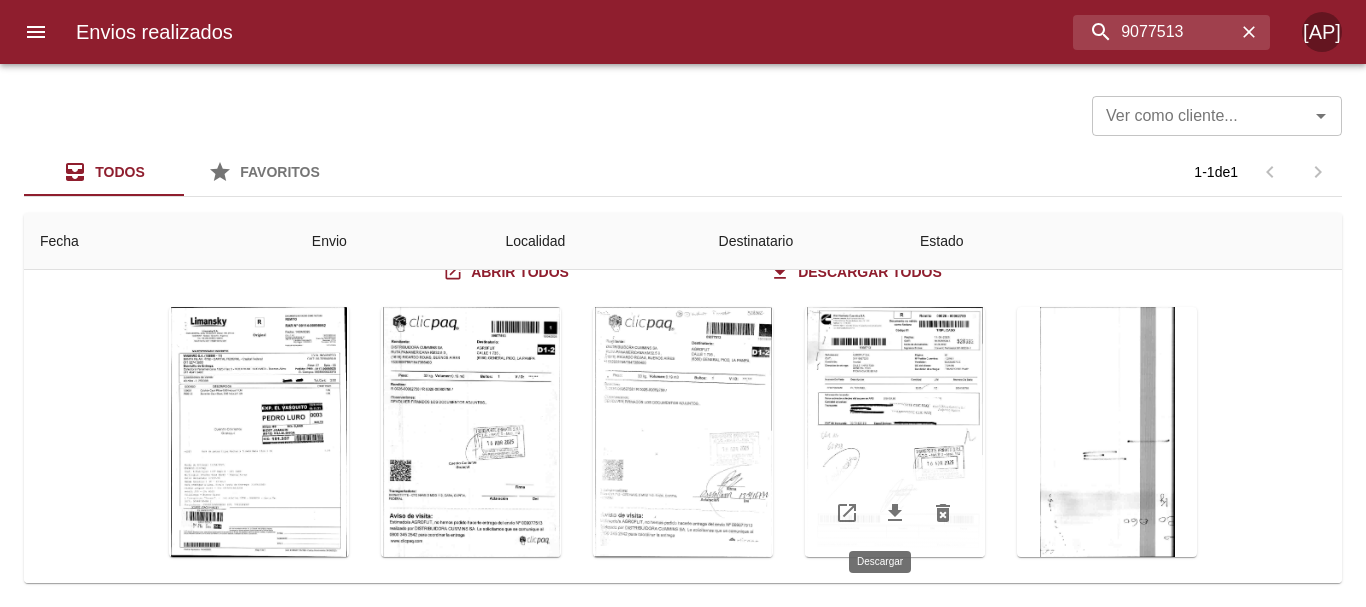 click at bounding box center [895, 513] 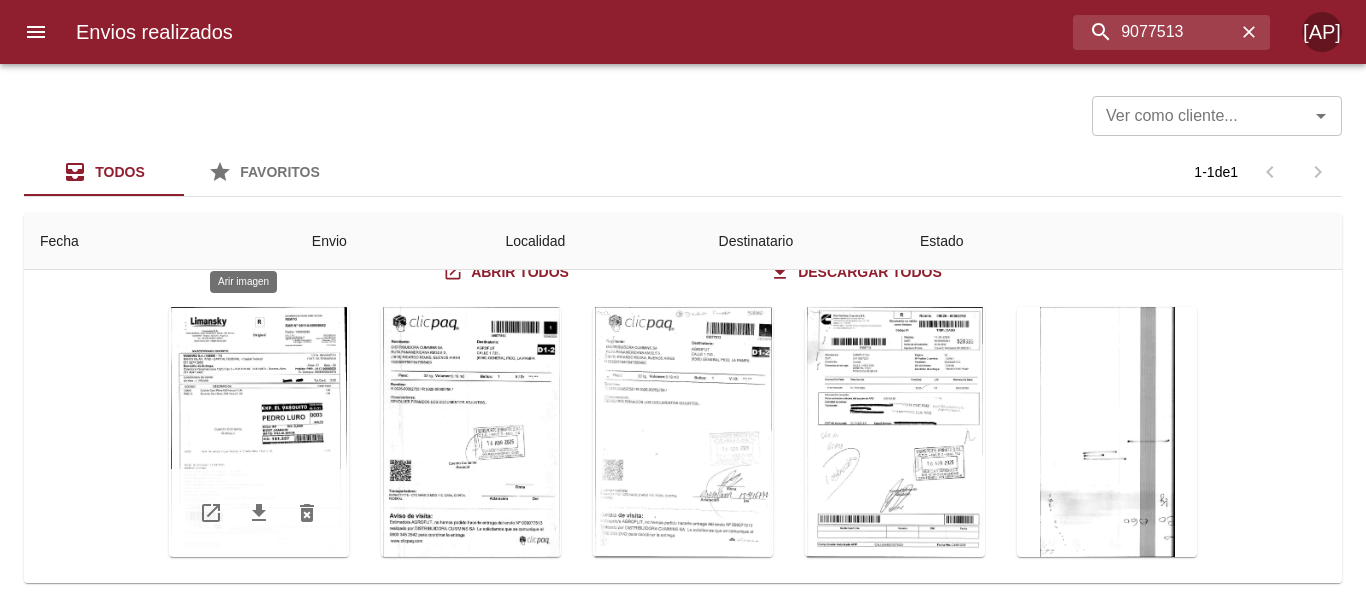 click at bounding box center (259, 432) 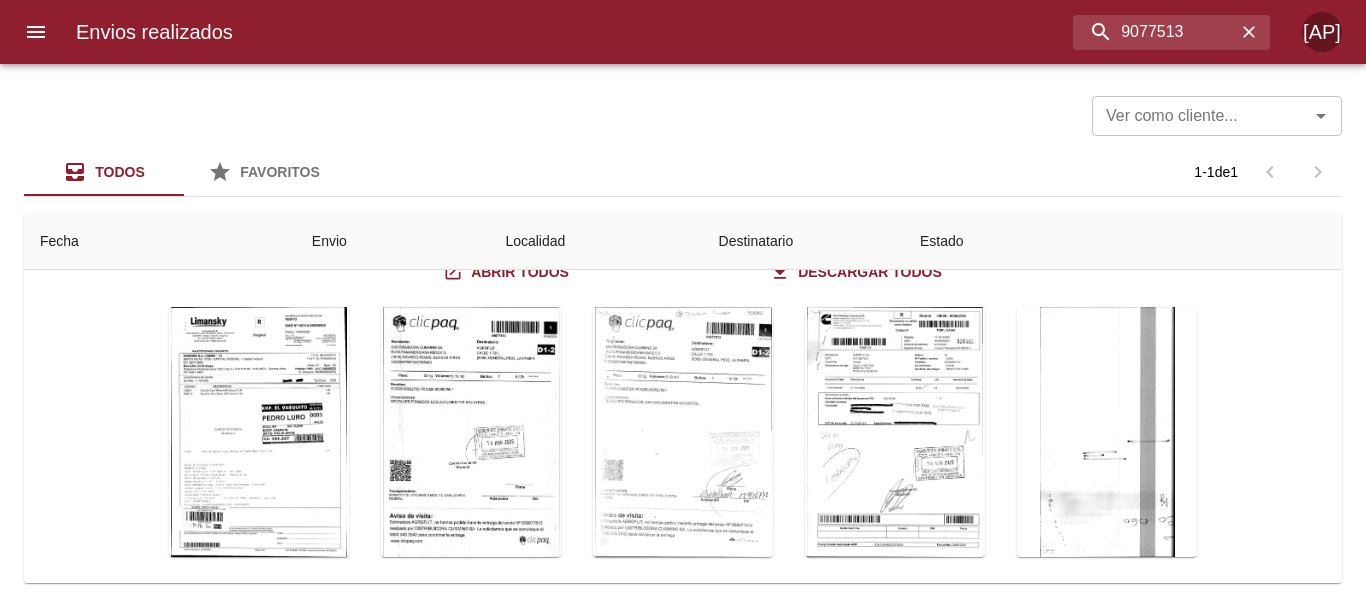 click at bounding box center [683, 1768] 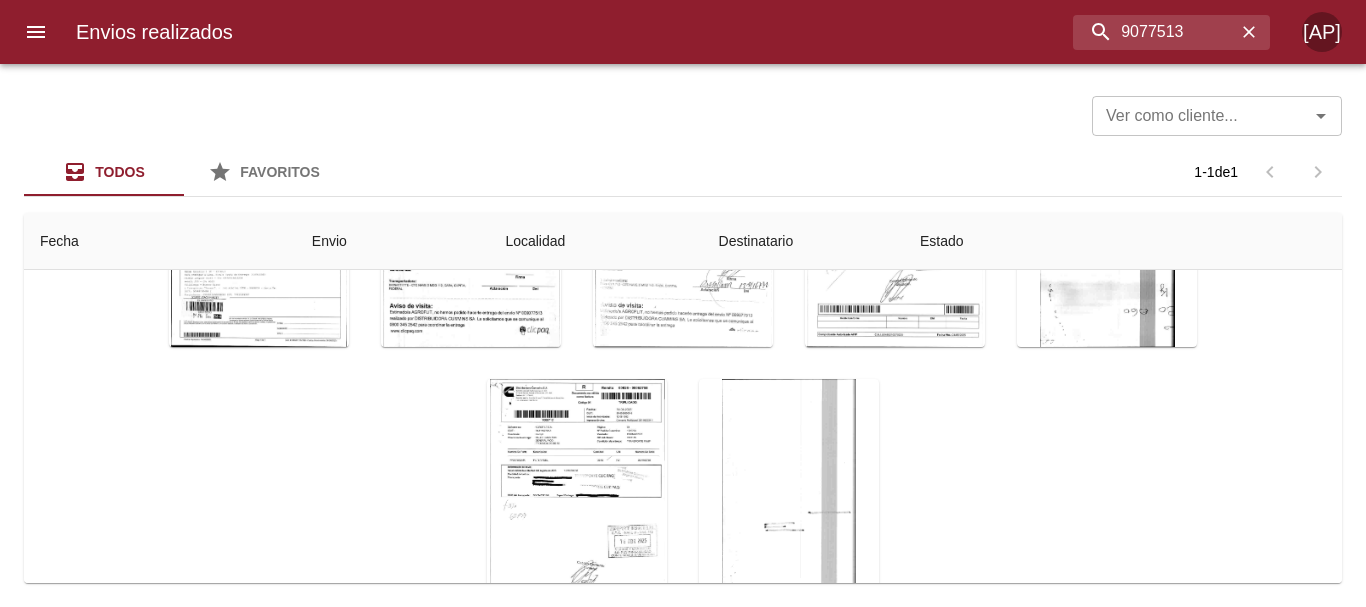 scroll, scrollTop: 217, scrollLeft: 0, axis: vertical 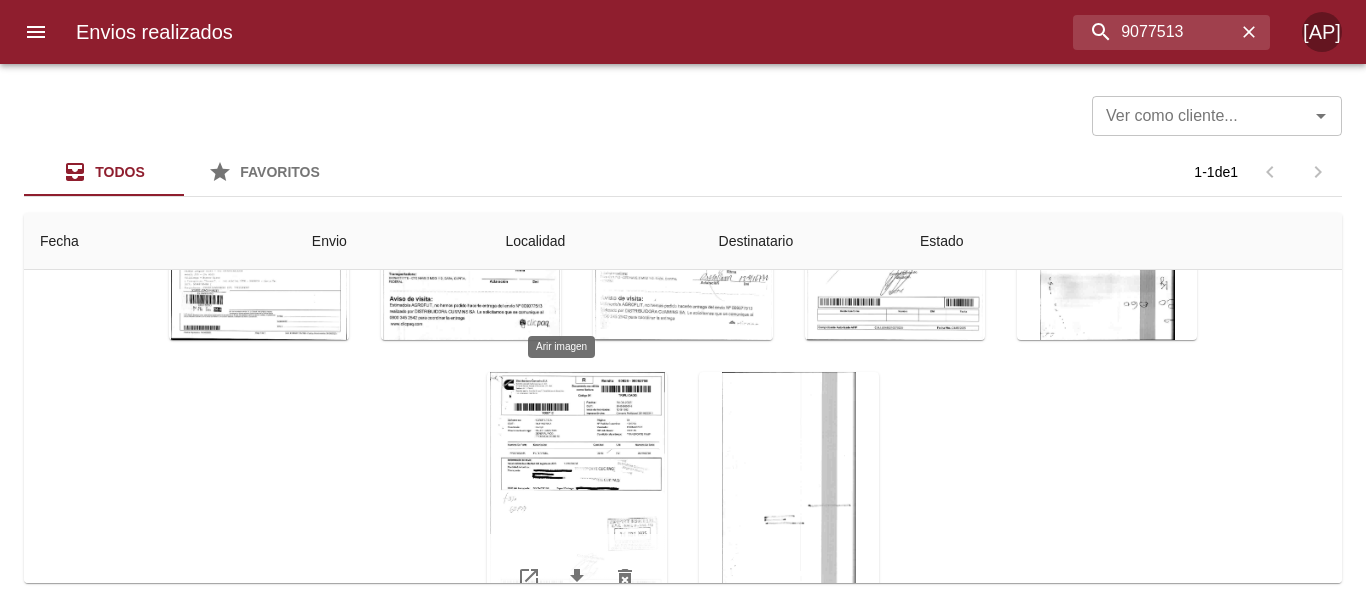 click at bounding box center (577, 497) 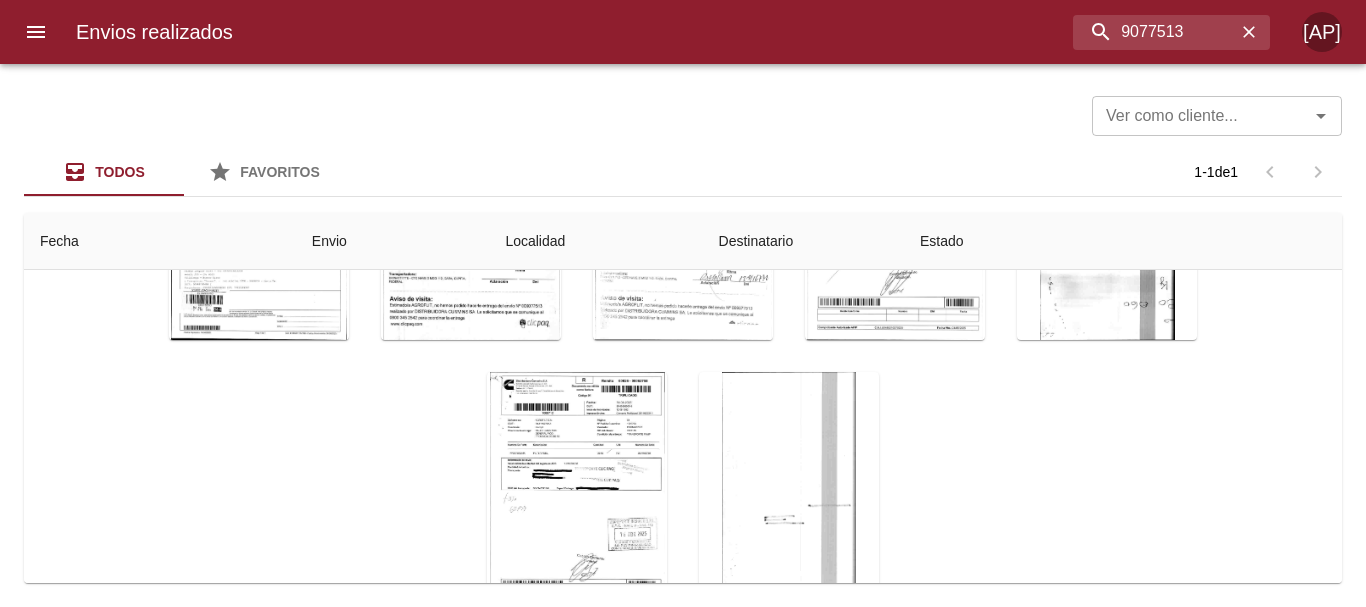 click at bounding box center (683, 1770) 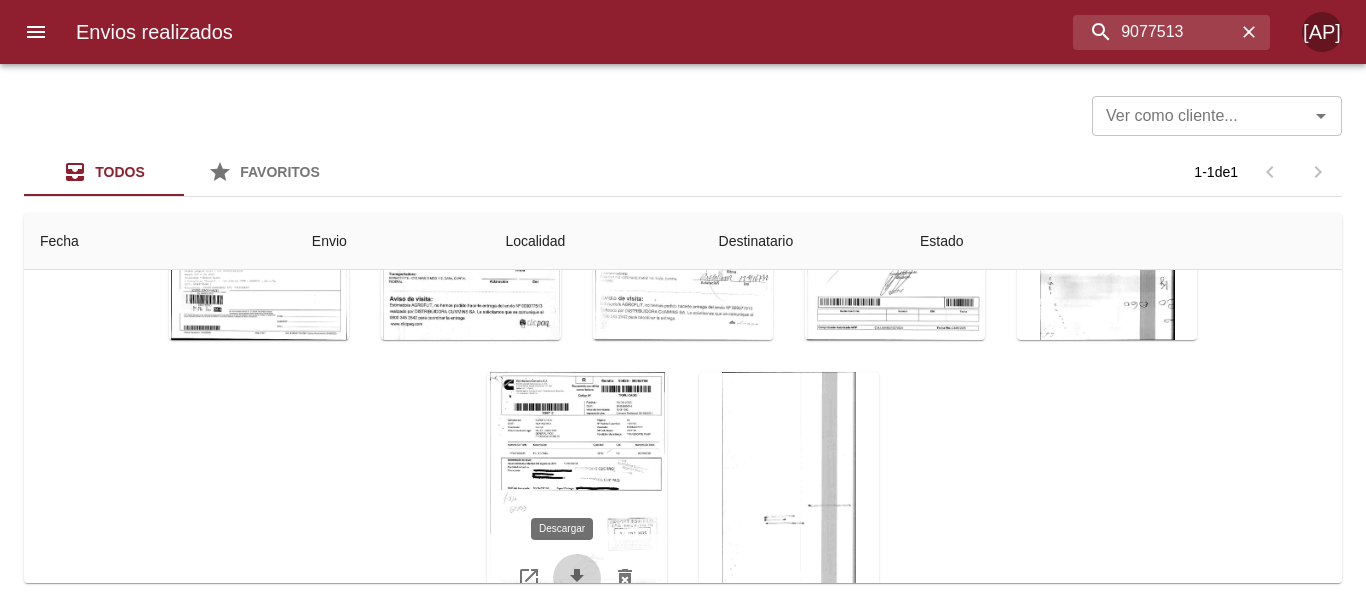 click at bounding box center (577, 578) 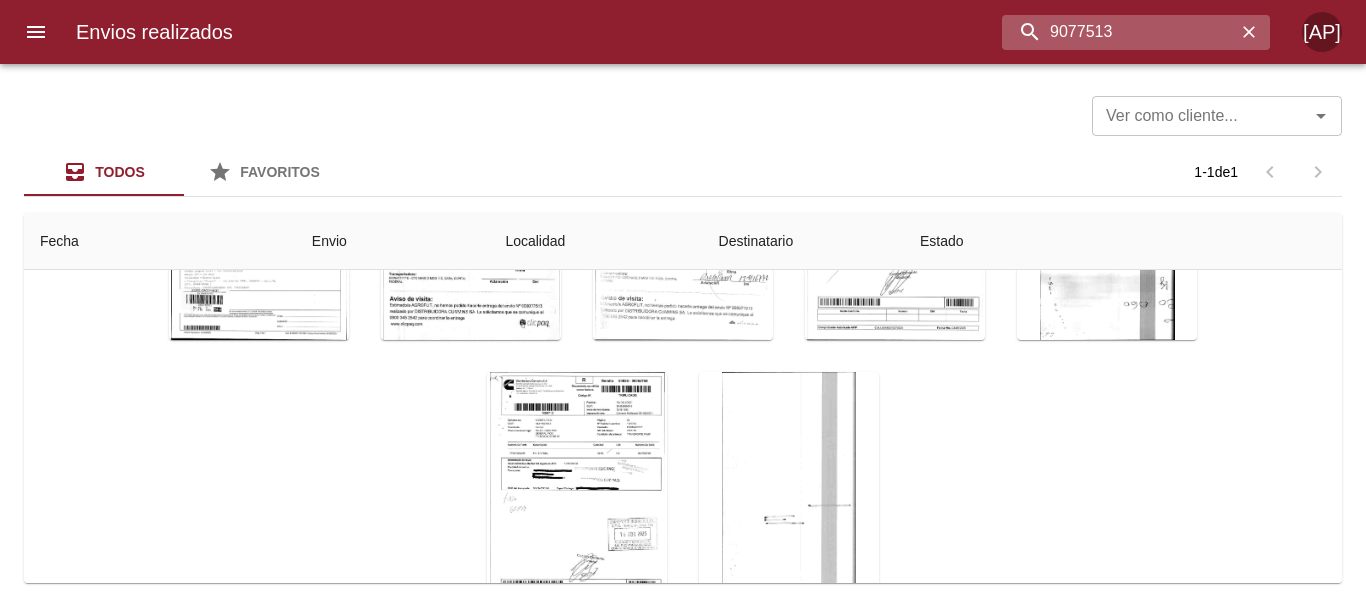 click on "9077513" at bounding box center (1119, 32) 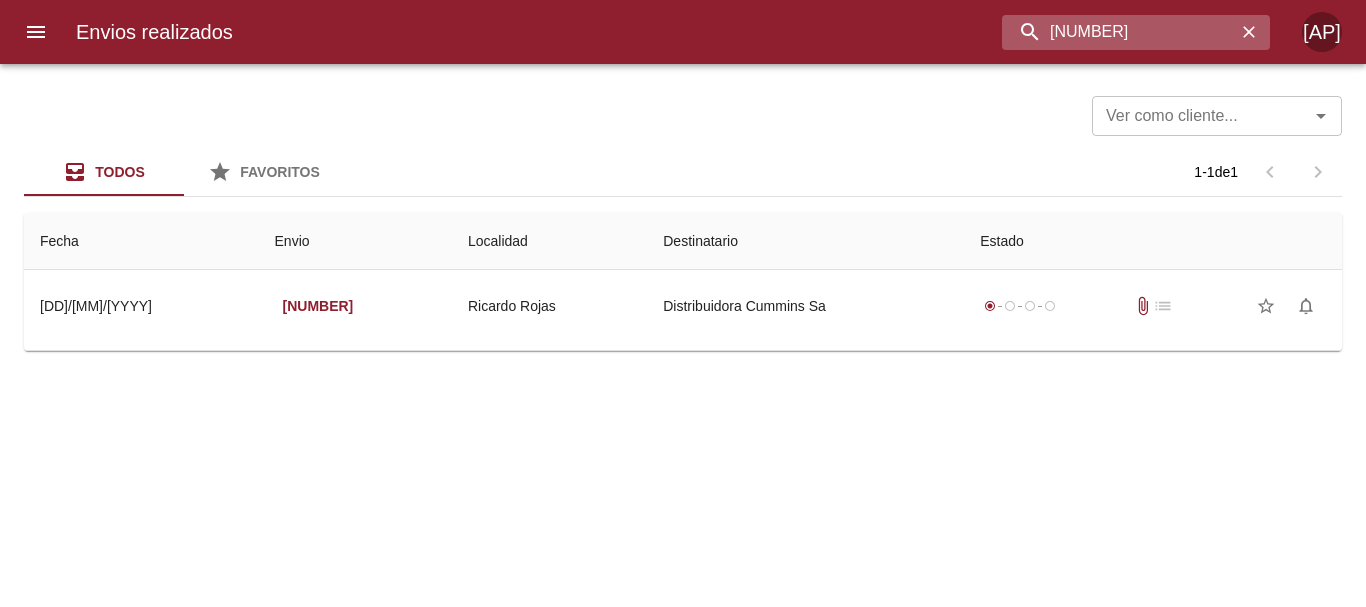 scroll, scrollTop: 0, scrollLeft: 0, axis: both 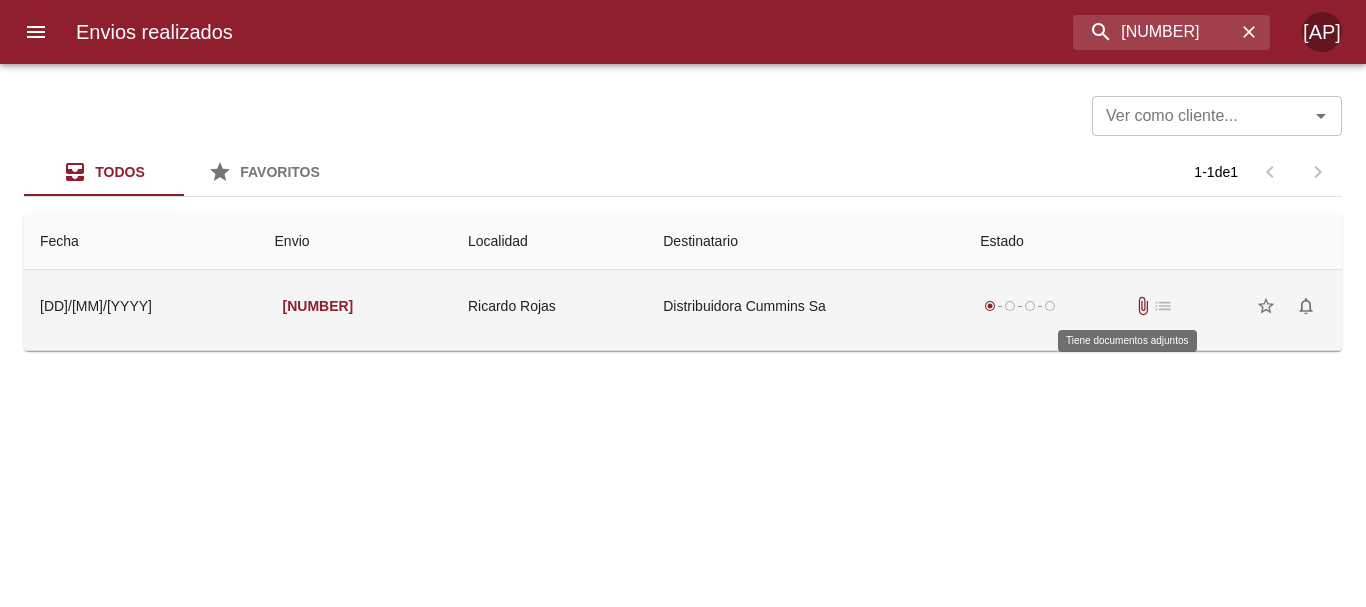 click on "attach_file" at bounding box center [1143, 306] 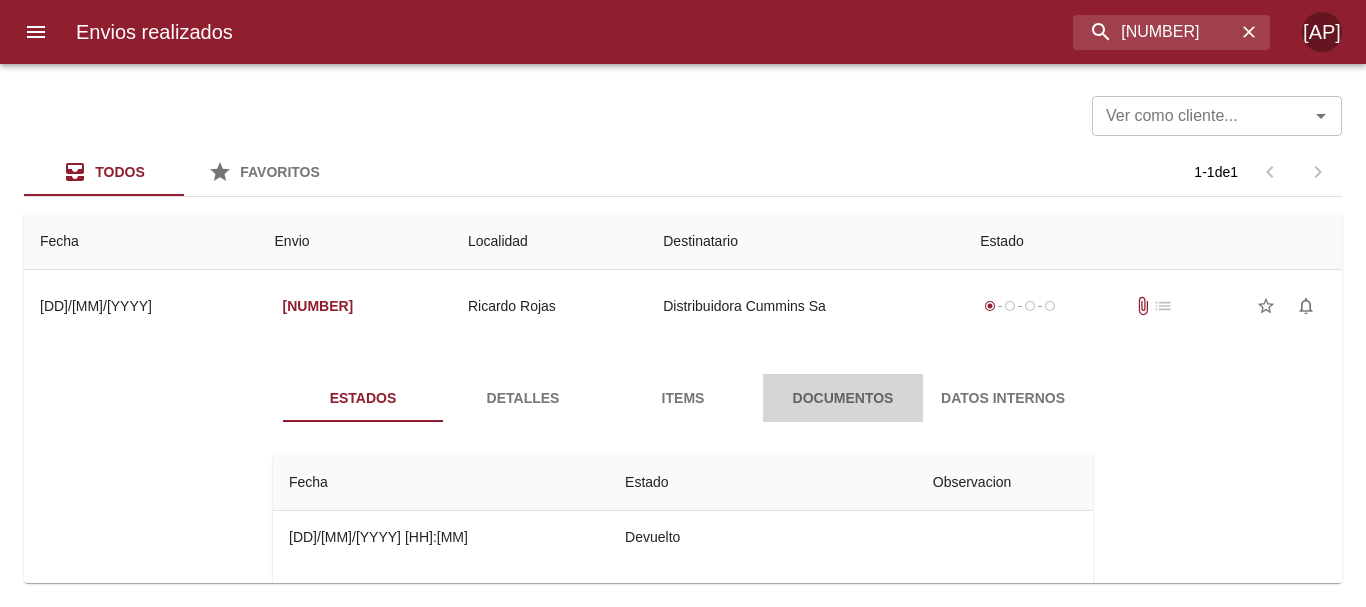 drag, startPoint x: 857, startPoint y: 398, endPoint x: 883, endPoint y: 377, distance: 33.42155 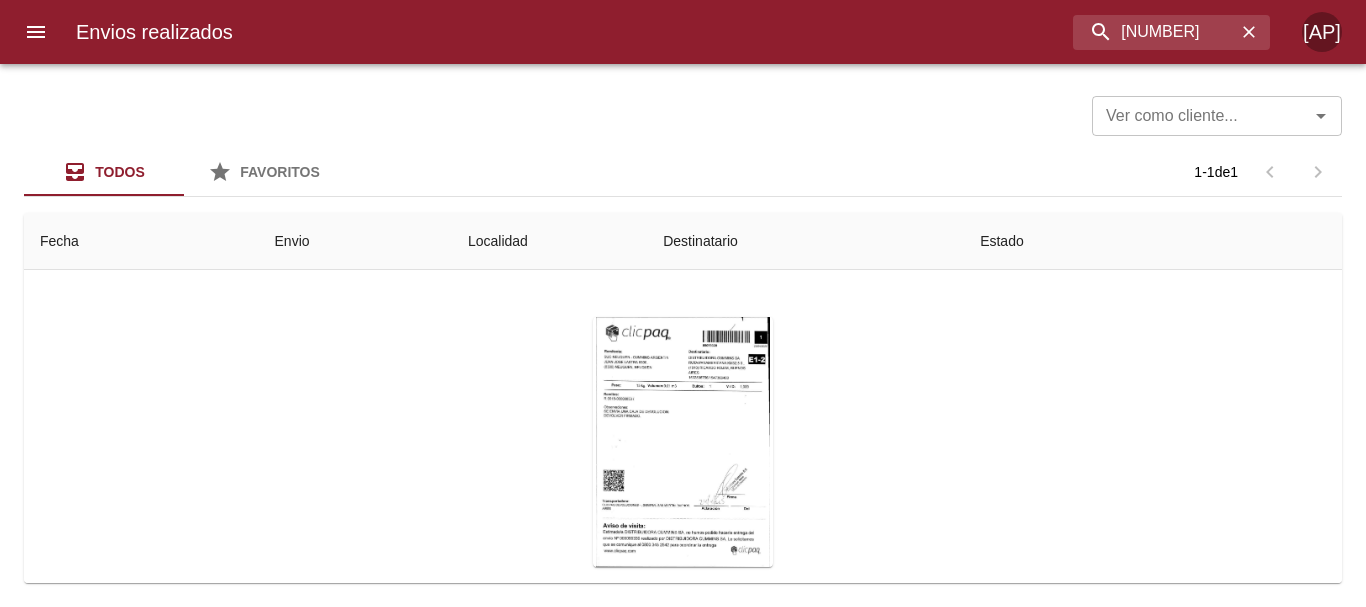 scroll, scrollTop: 194, scrollLeft: 0, axis: vertical 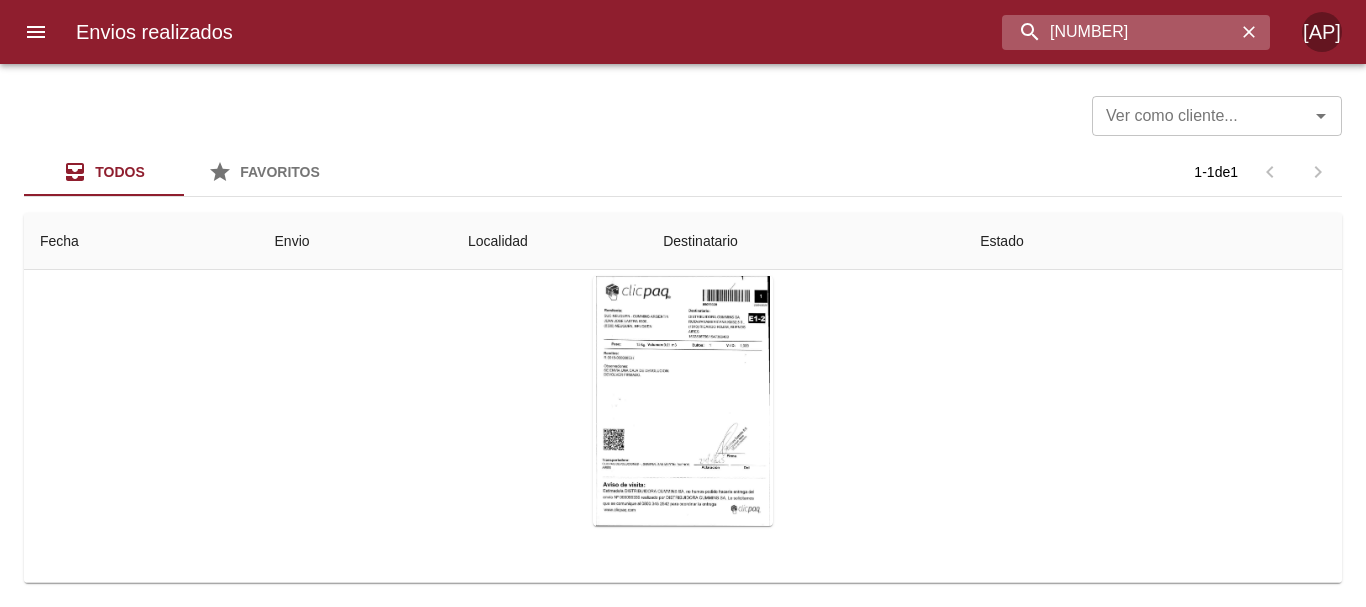 click on "9099339" at bounding box center [1119, 32] 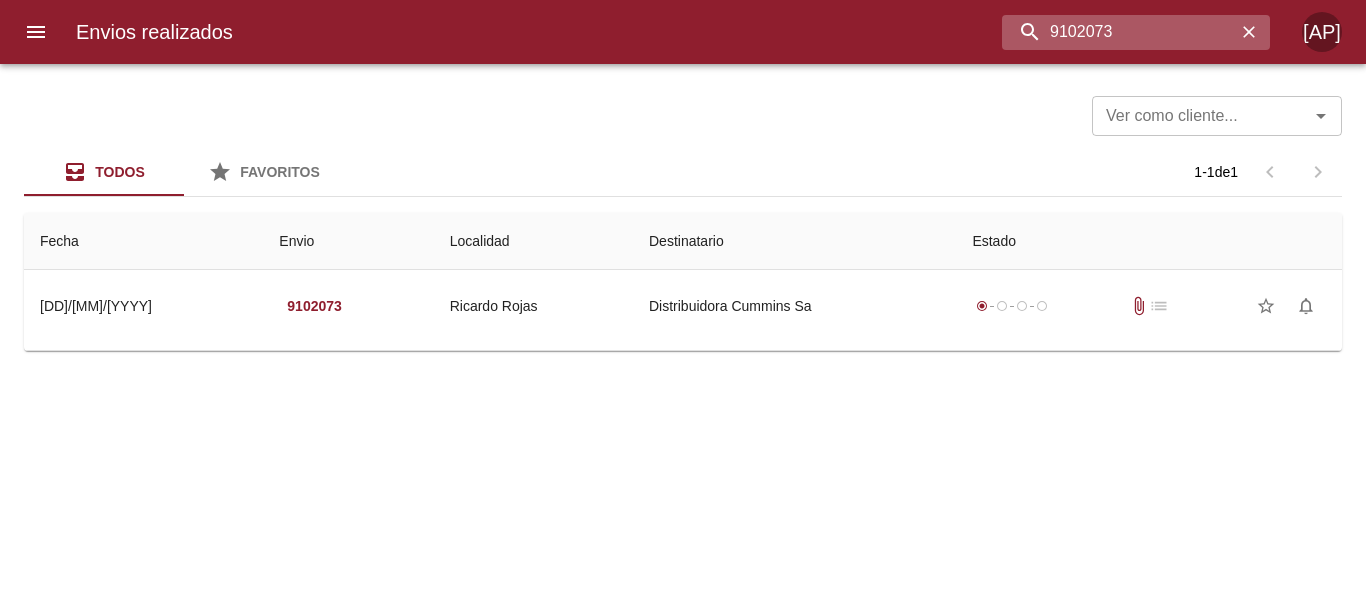 scroll, scrollTop: 0, scrollLeft: 0, axis: both 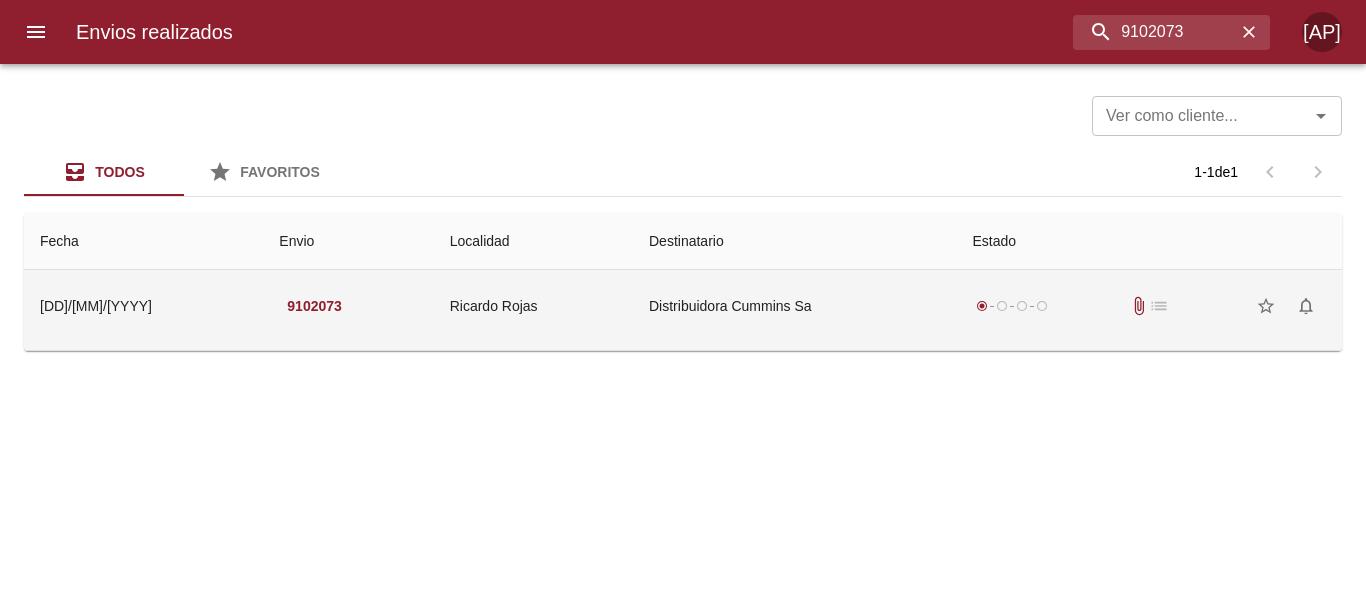drag, startPoint x: 1092, startPoint y: 316, endPoint x: 1117, endPoint y: 274, distance: 48.8774 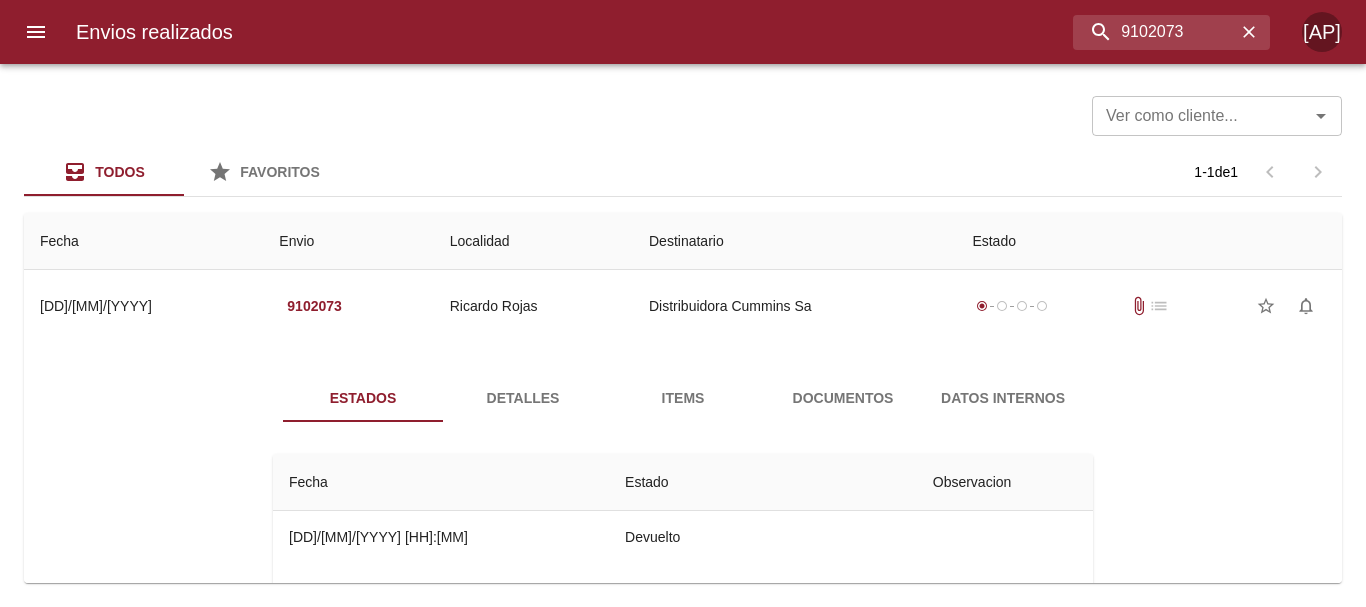 click on "Documentos" at bounding box center [843, 398] 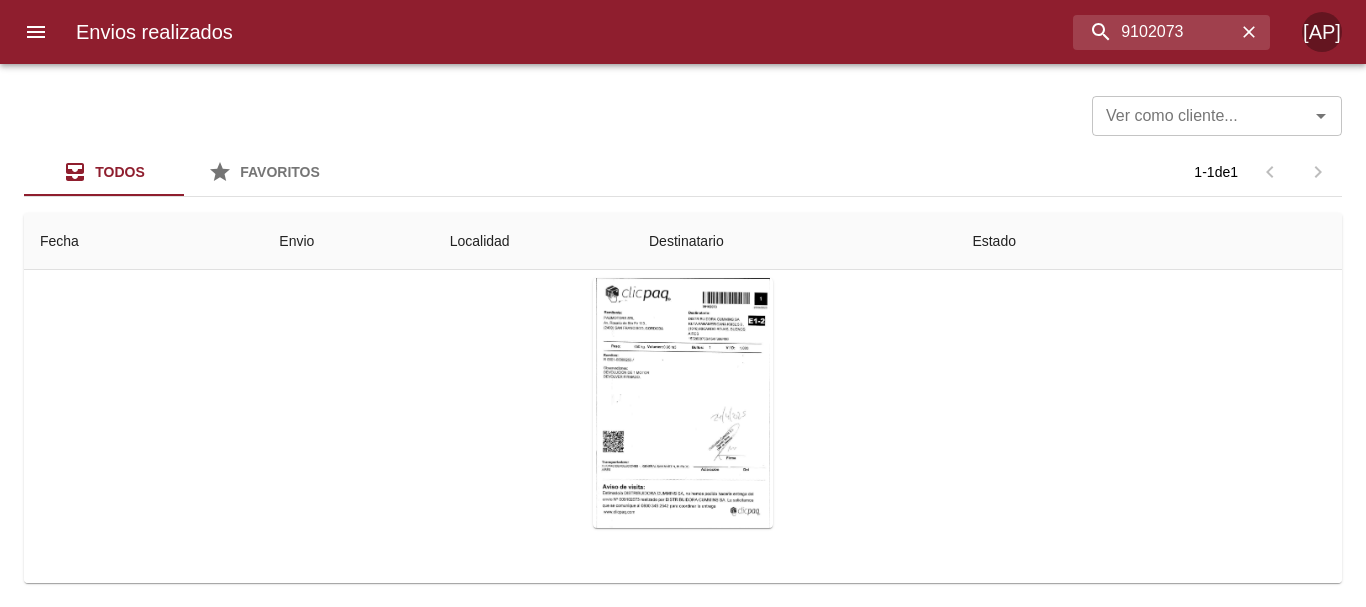scroll, scrollTop: 194, scrollLeft: 0, axis: vertical 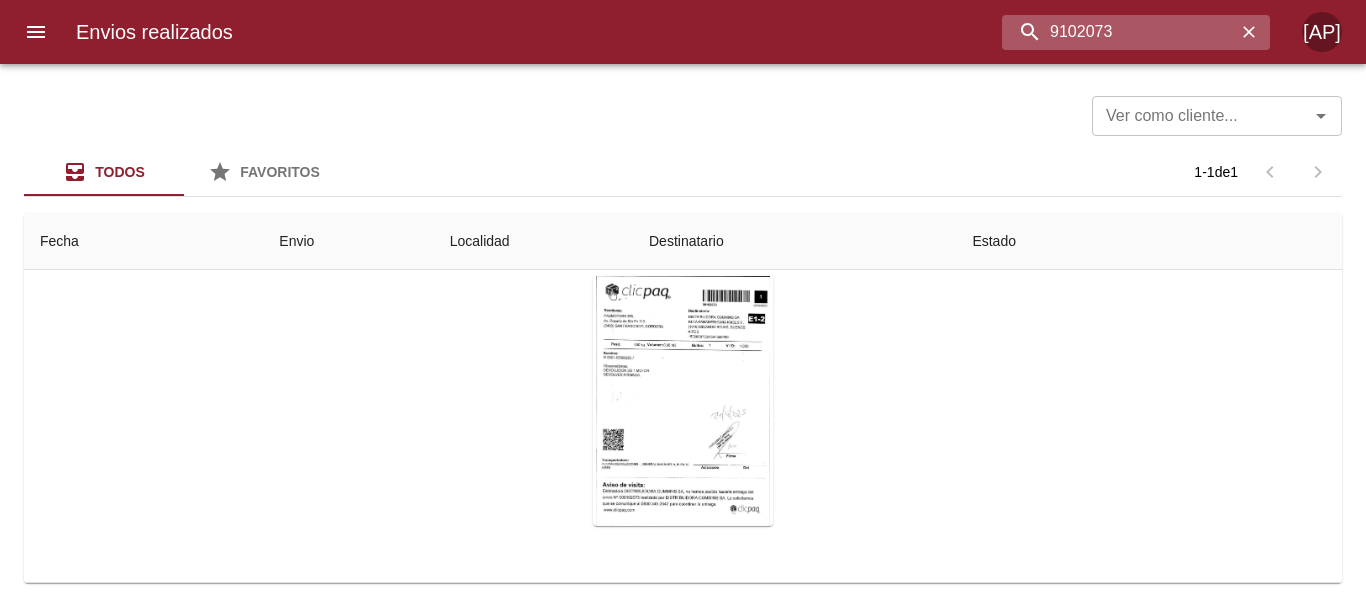 click on "9102073" at bounding box center (1119, 32) 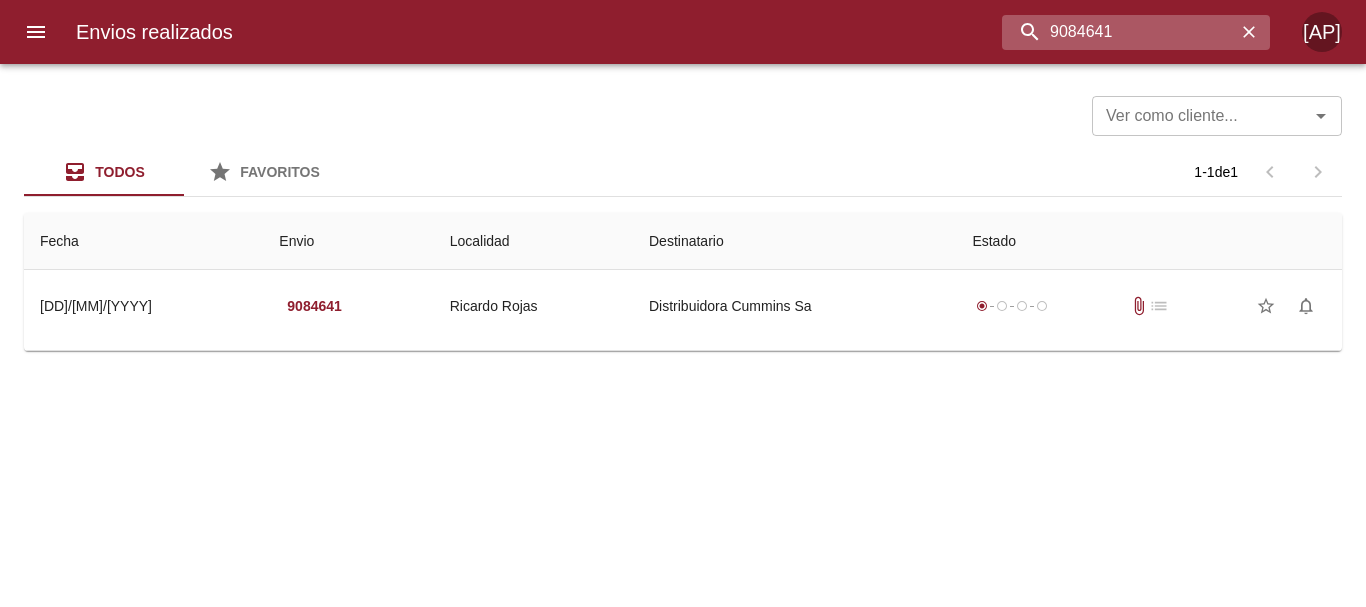 scroll, scrollTop: 0, scrollLeft: 0, axis: both 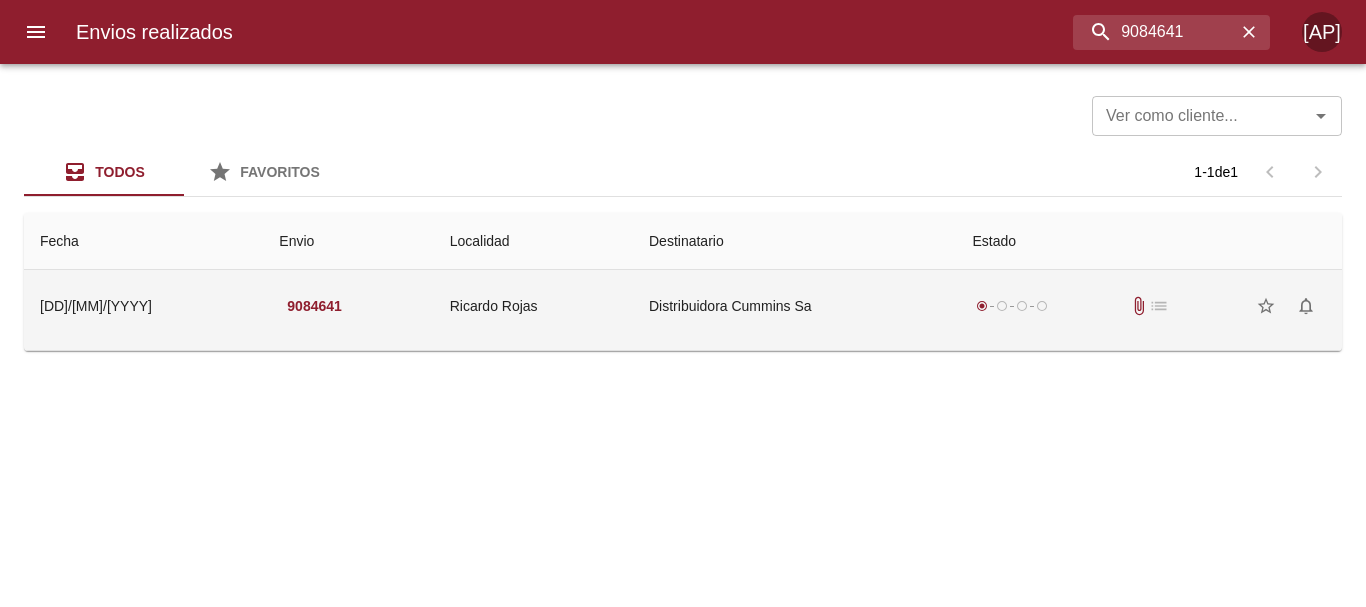 drag, startPoint x: 1067, startPoint y: 294, endPoint x: 1094, endPoint y: 281, distance: 29.966648 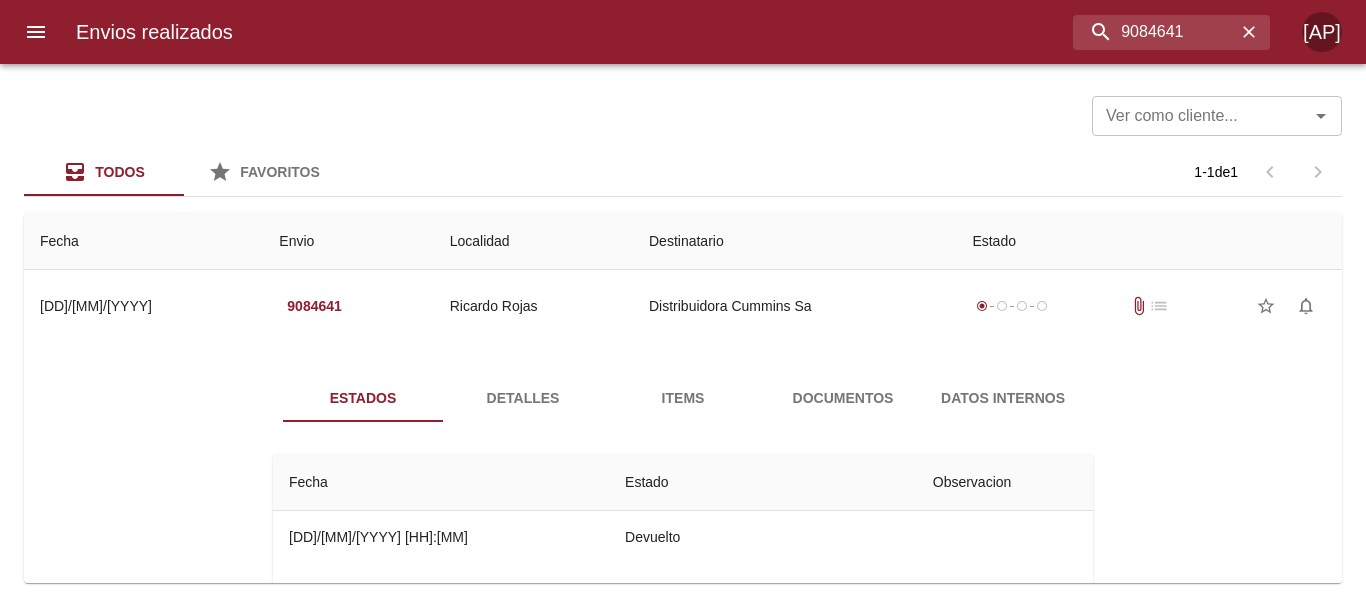 click on "Documentos" at bounding box center [843, 398] 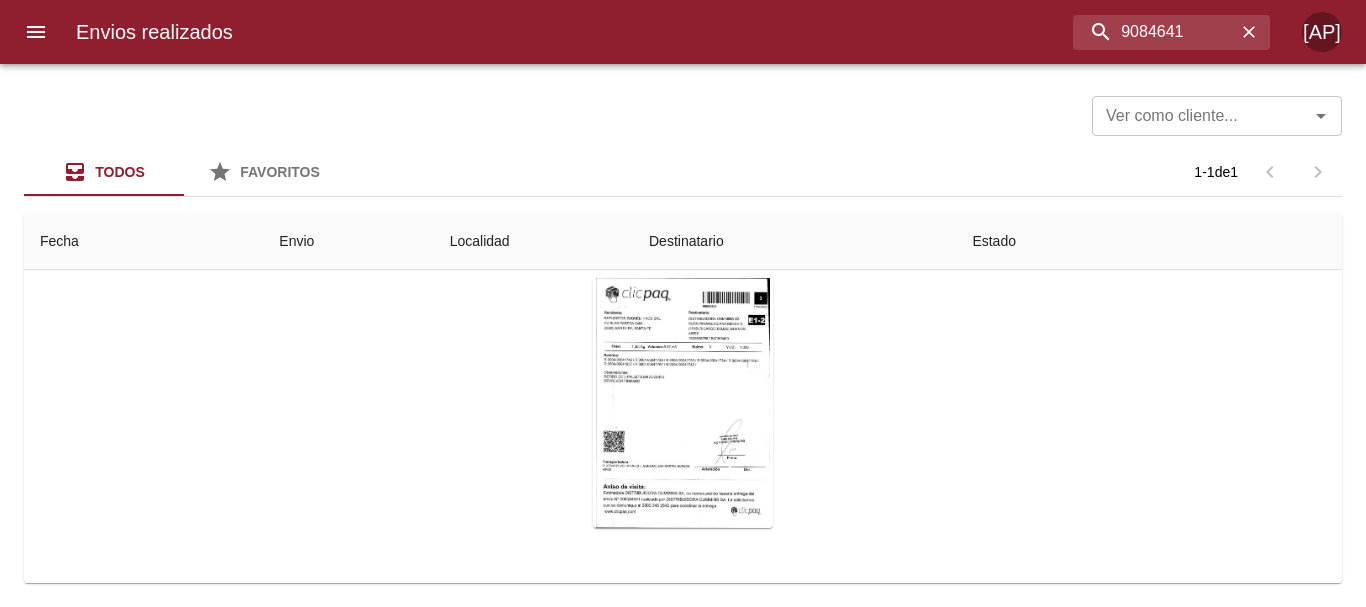 scroll, scrollTop: 194, scrollLeft: 0, axis: vertical 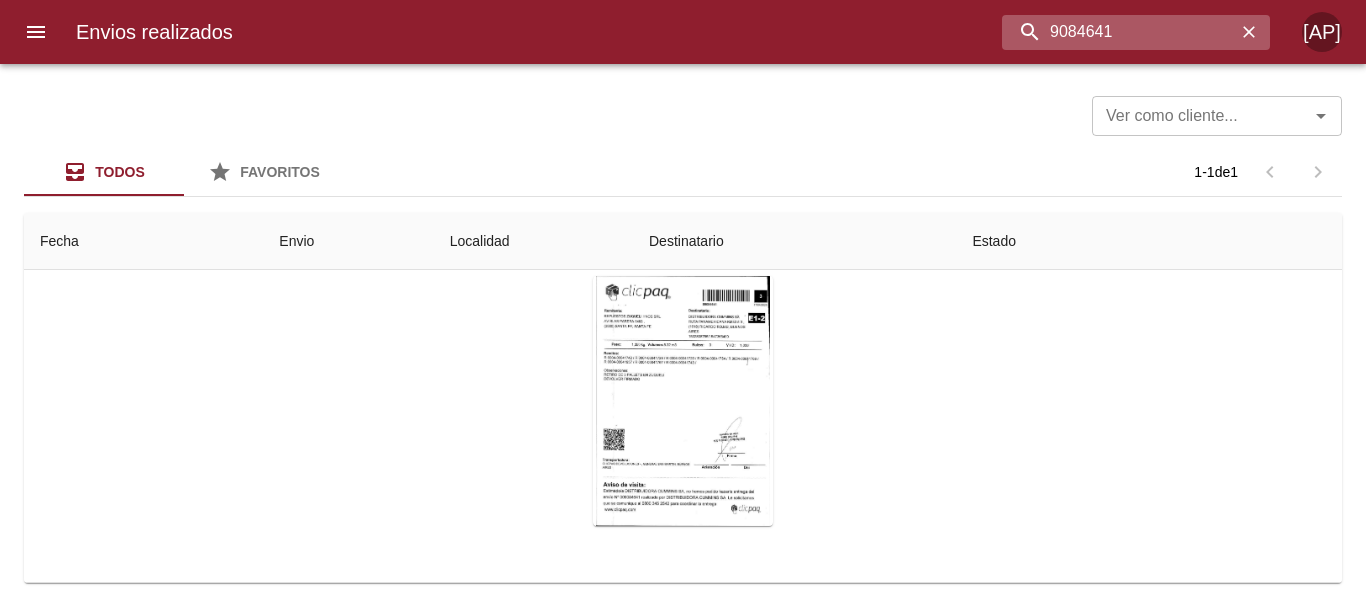 click on "9084641" at bounding box center [1119, 32] 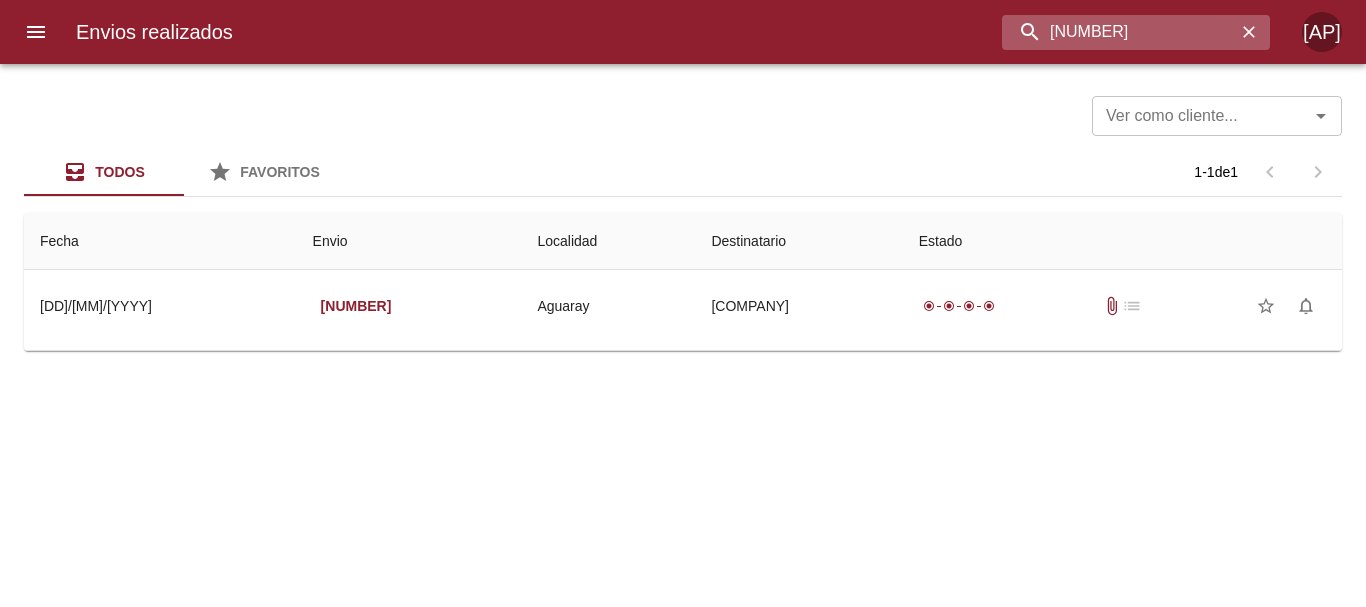 scroll, scrollTop: 0, scrollLeft: 0, axis: both 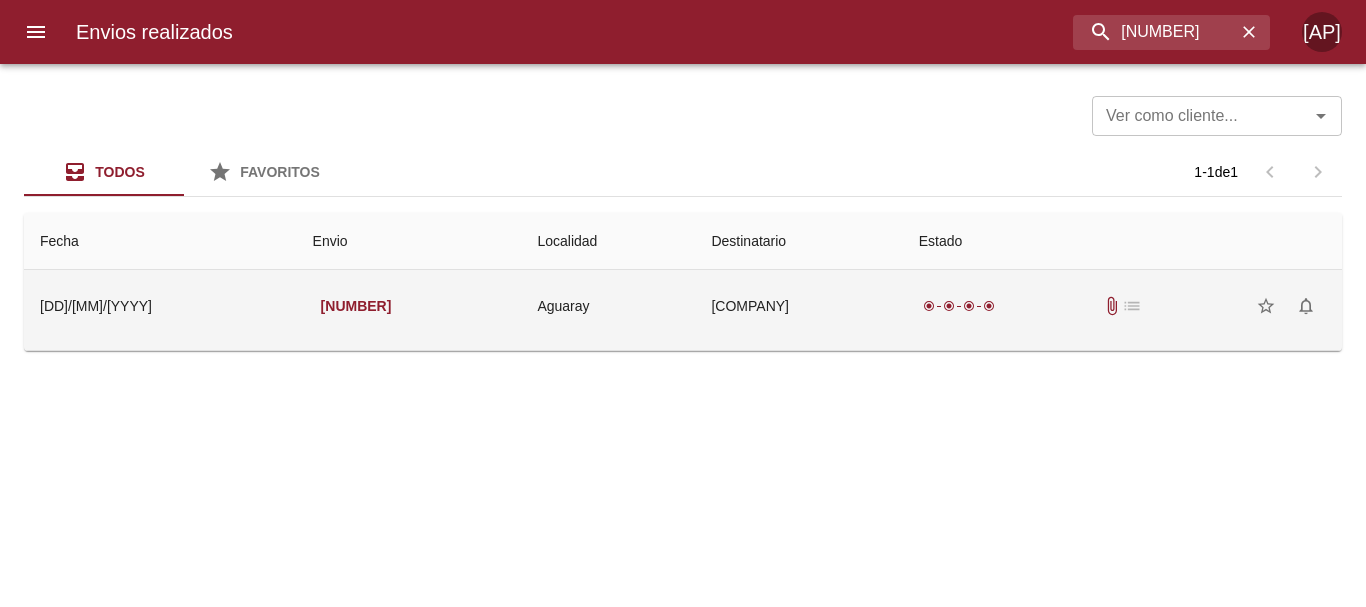 drag, startPoint x: 1070, startPoint y: 305, endPoint x: 1092, endPoint y: 278, distance: 34.828148 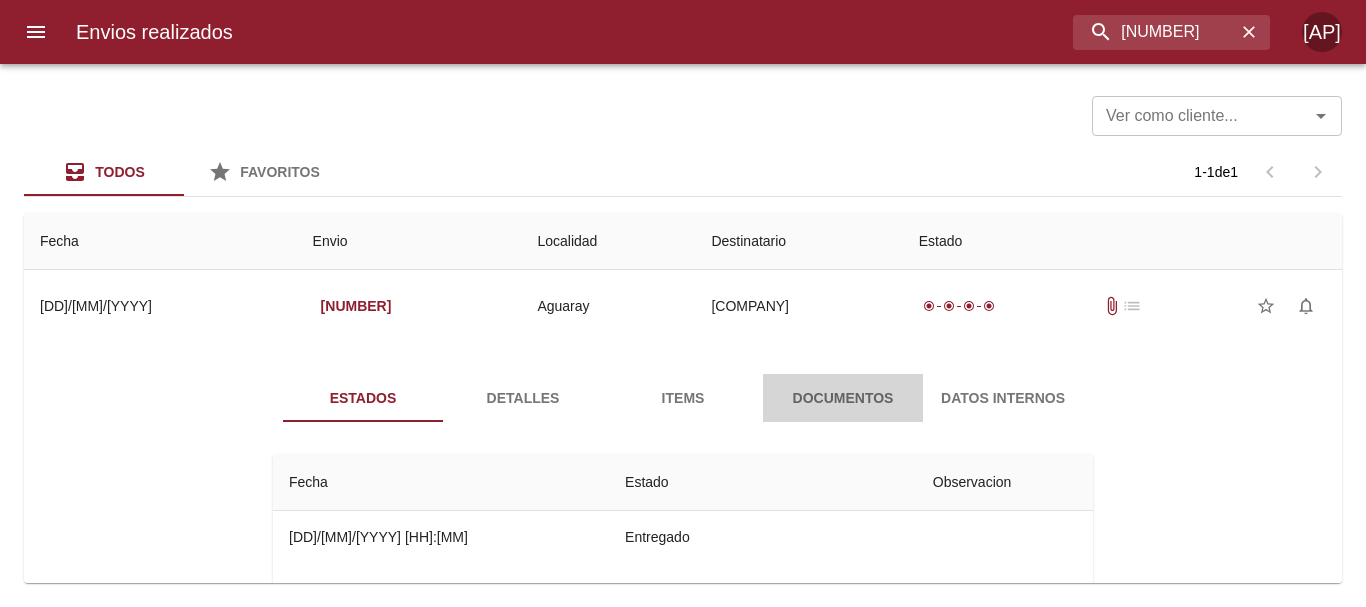 click on "Documentos" at bounding box center [843, 398] 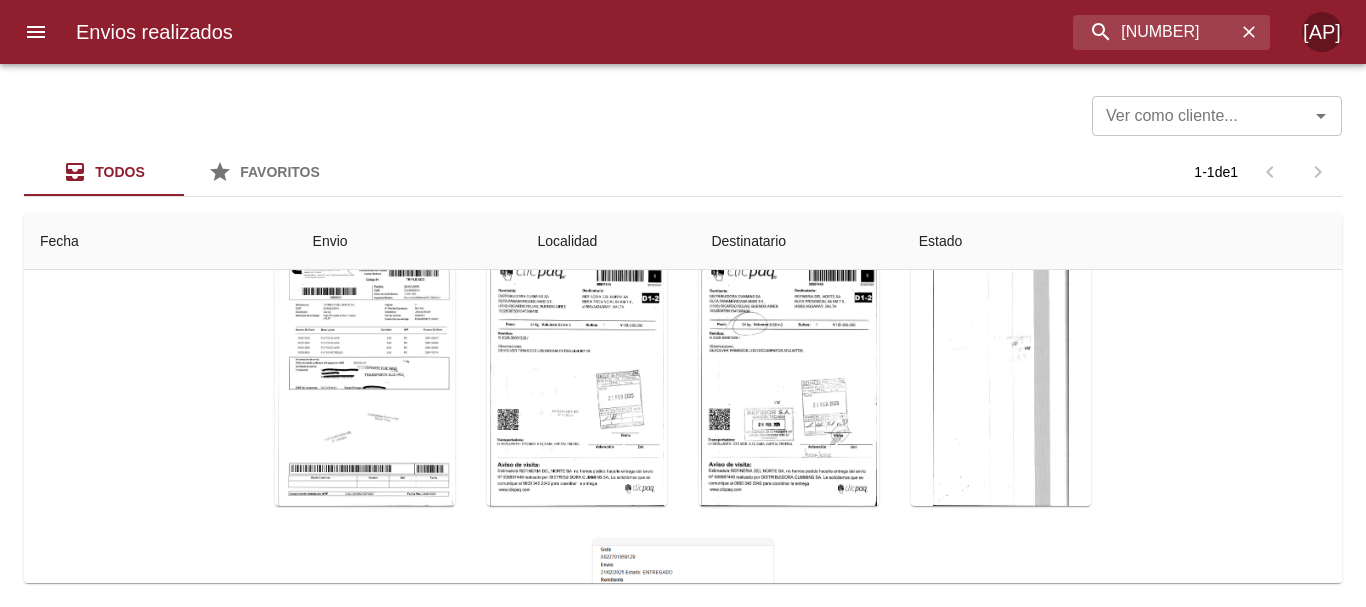 scroll, scrollTop: 280, scrollLeft: 0, axis: vertical 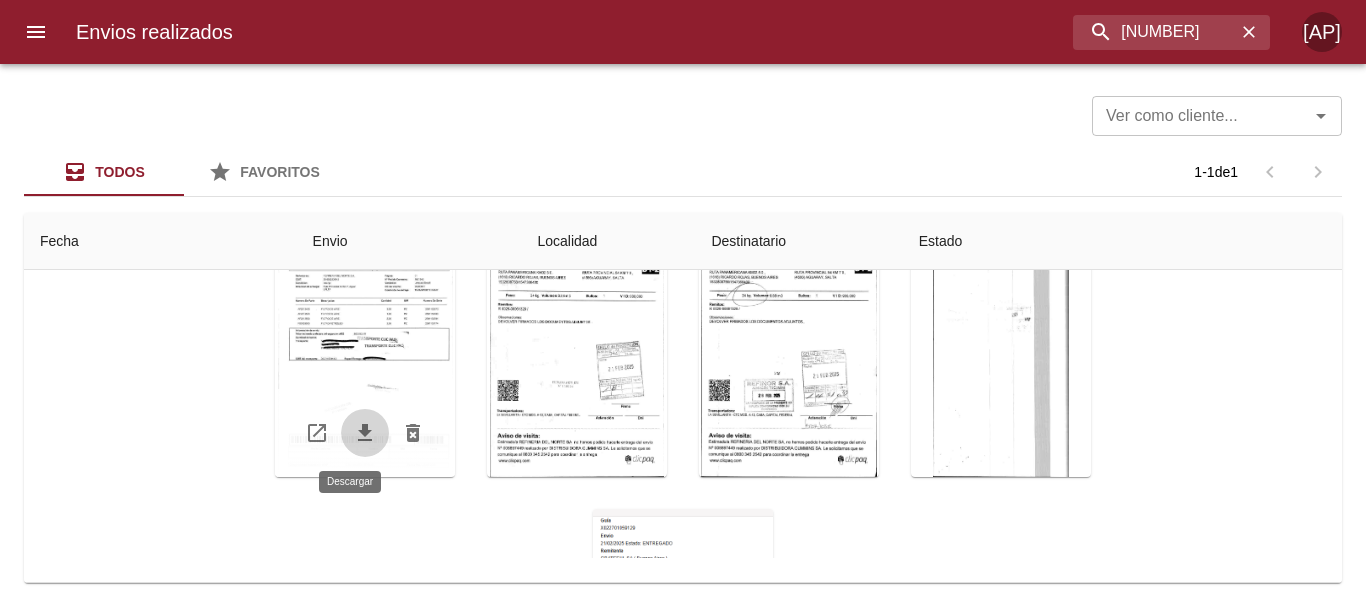 click at bounding box center [365, 432] 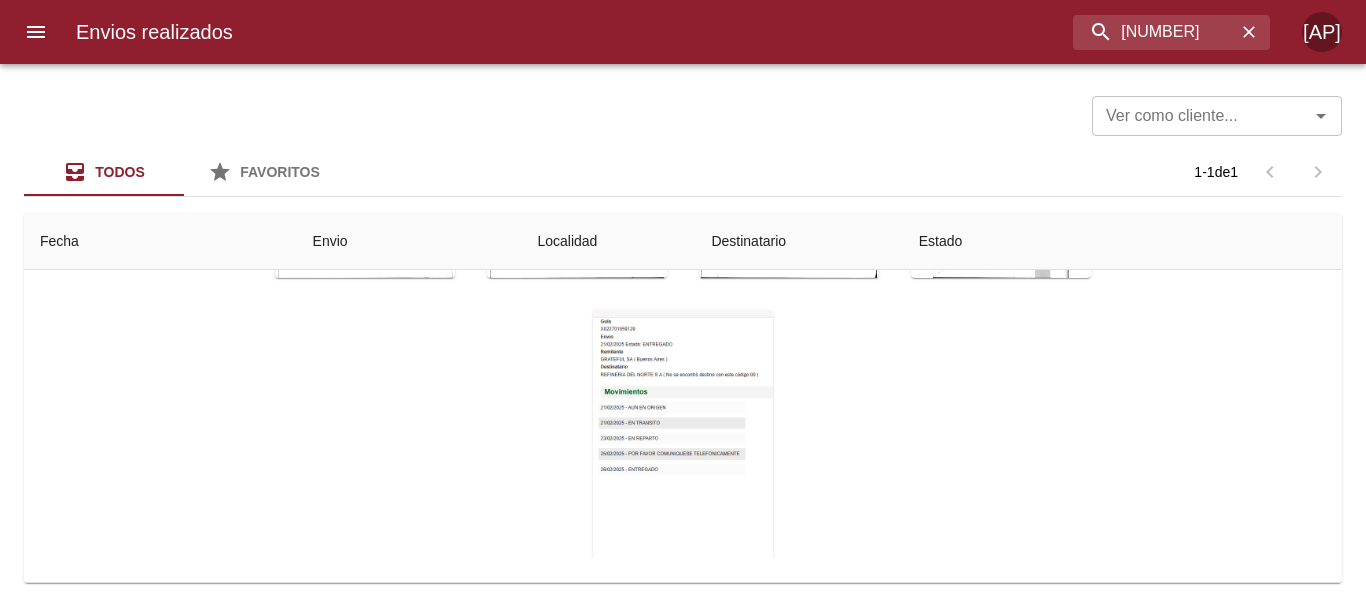 scroll, scrollTop: 217, scrollLeft: 0, axis: vertical 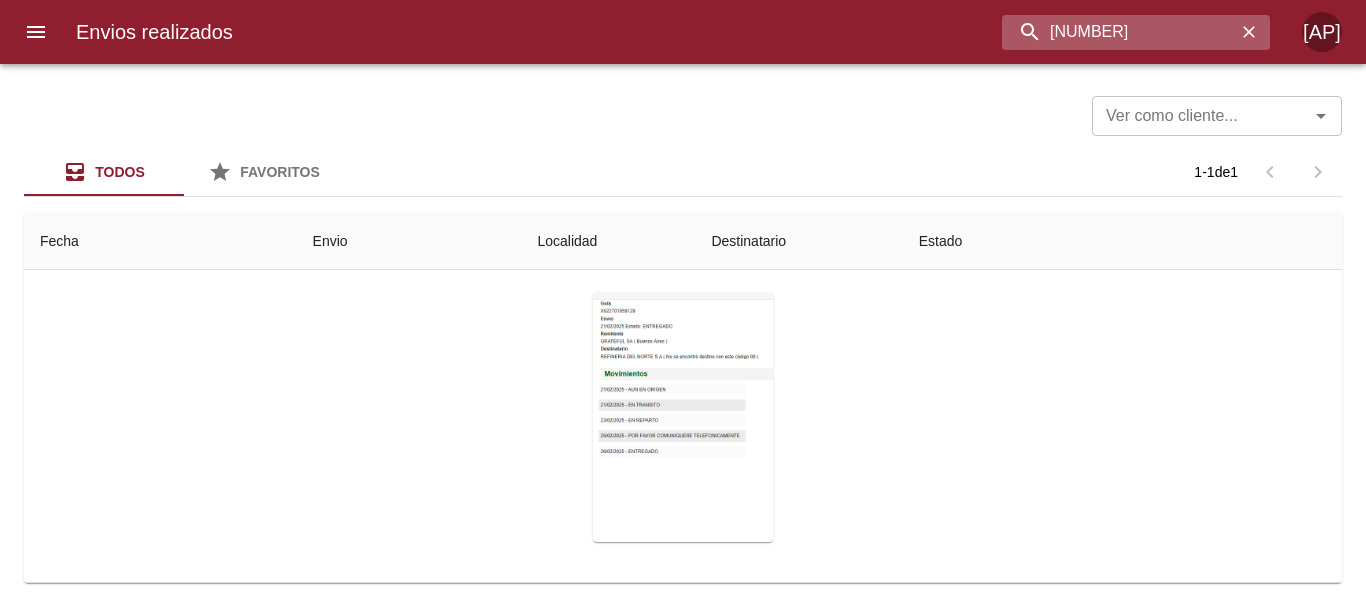 click on "8897449" at bounding box center [1119, 32] 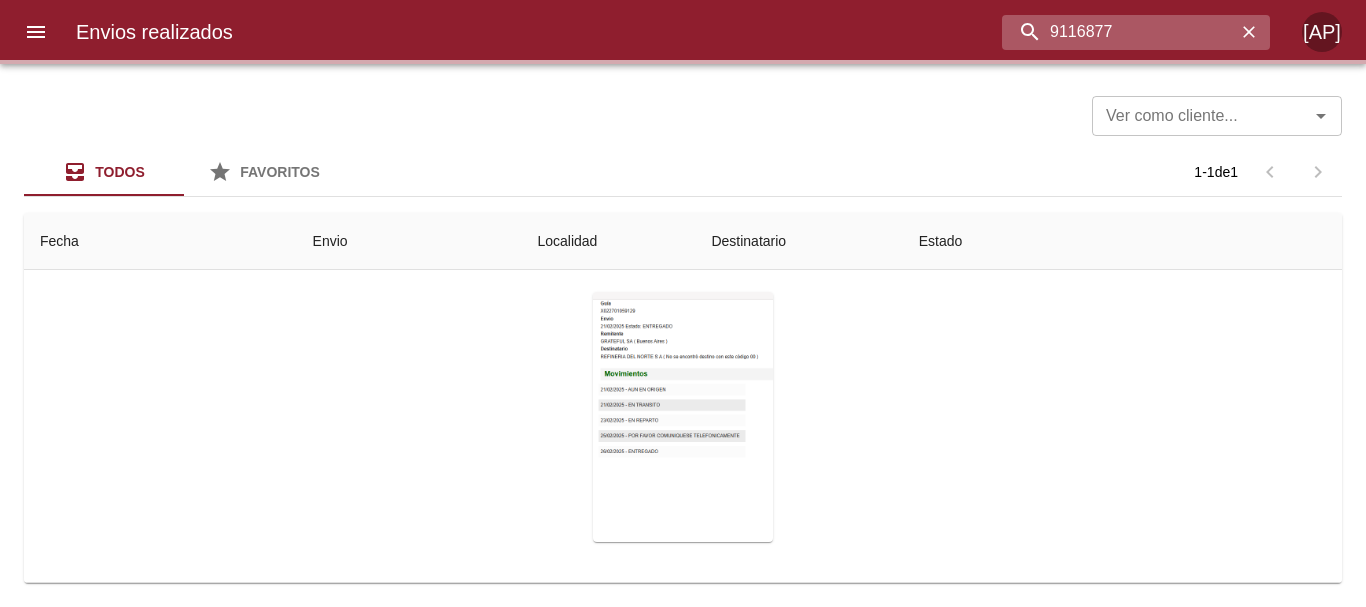 scroll, scrollTop: 0, scrollLeft: 0, axis: both 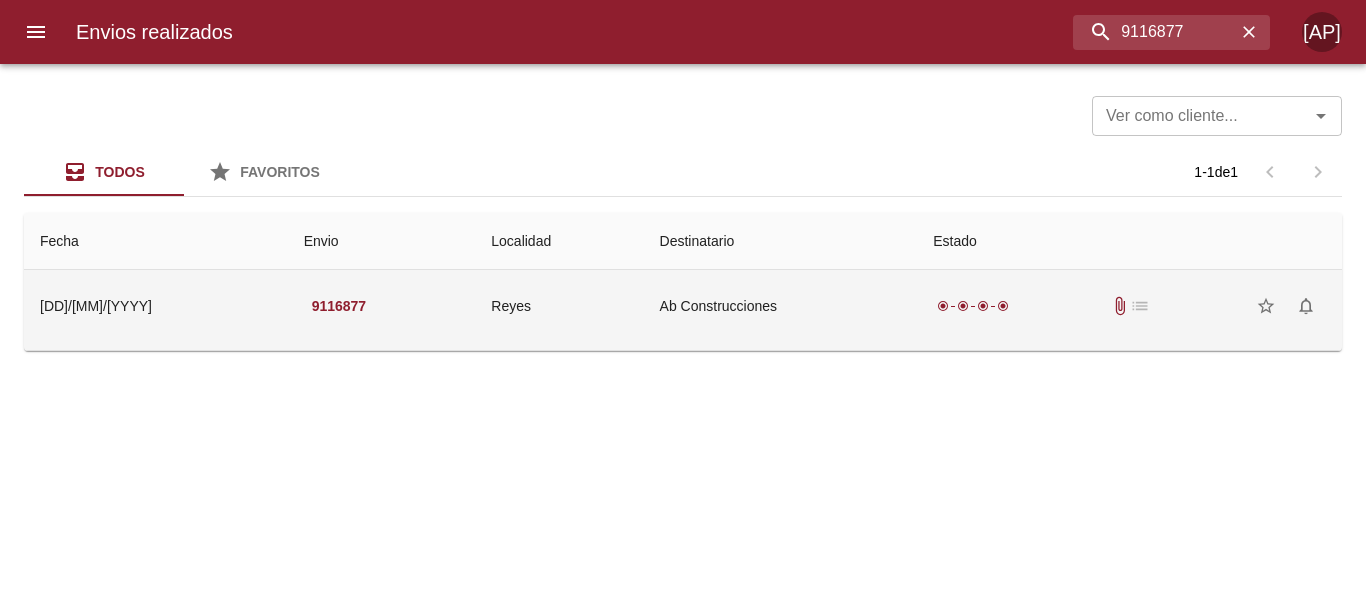 click on "radio_button_checked radio_button_checked radio_button_checked radio_button_checked attach_file list star_border notifications_none" at bounding box center (1129, 306) 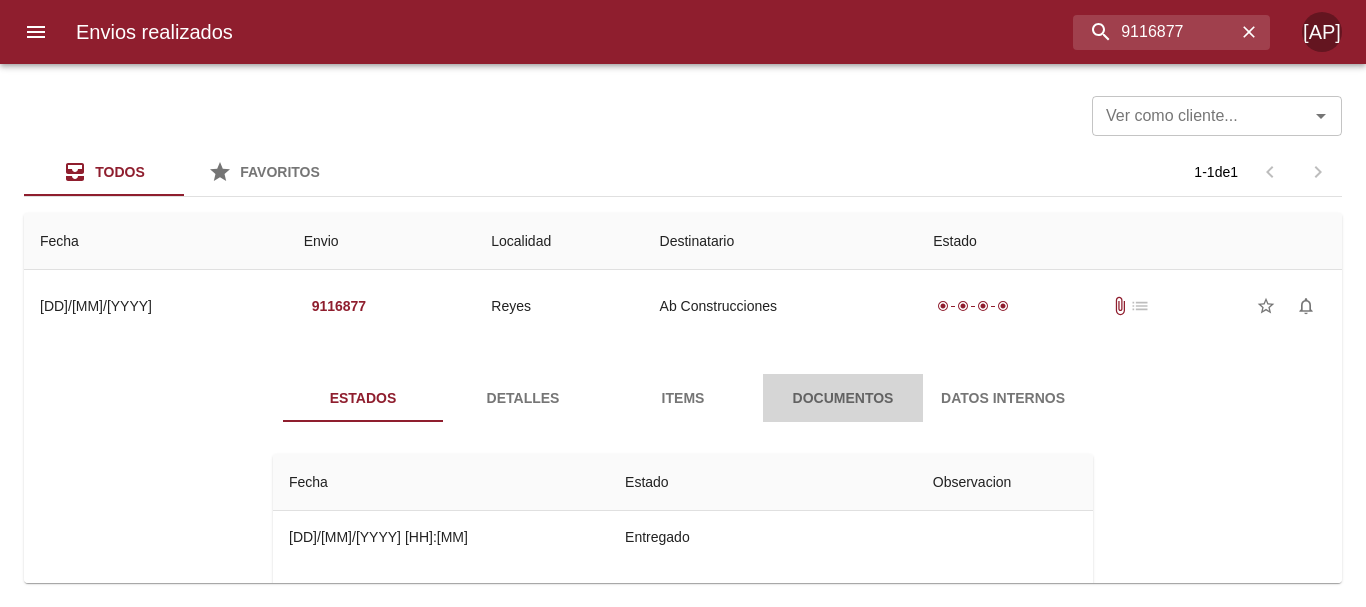 click on "Documentos" at bounding box center [843, 398] 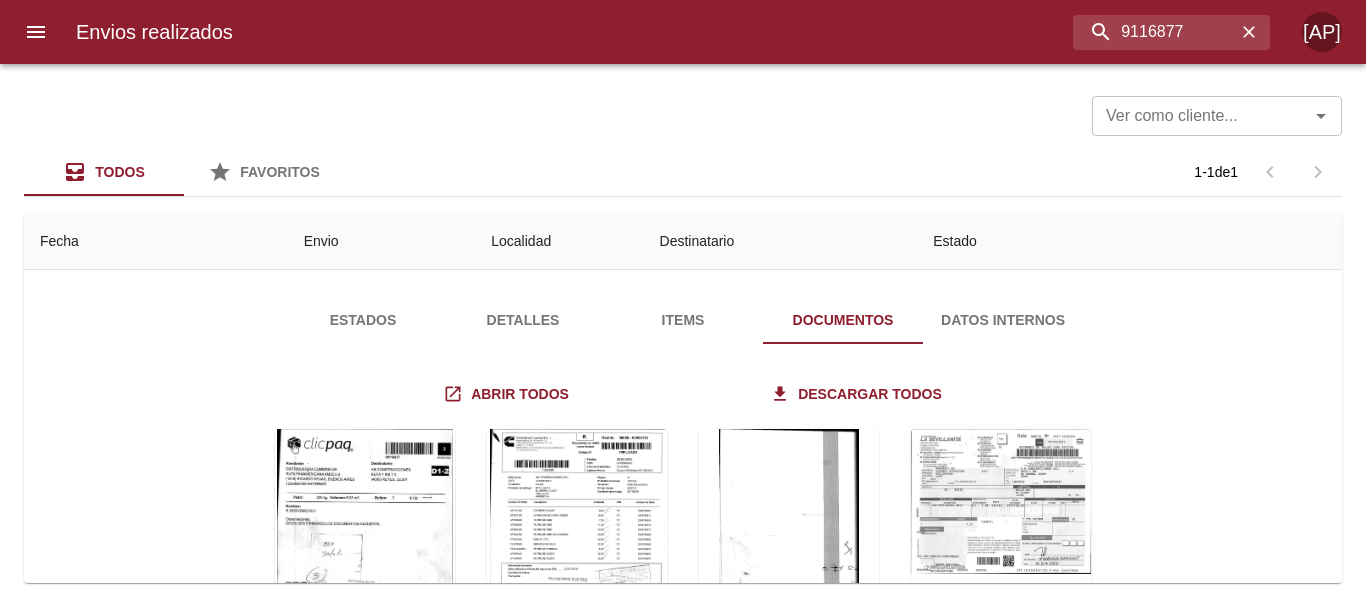 scroll, scrollTop: 200, scrollLeft: 0, axis: vertical 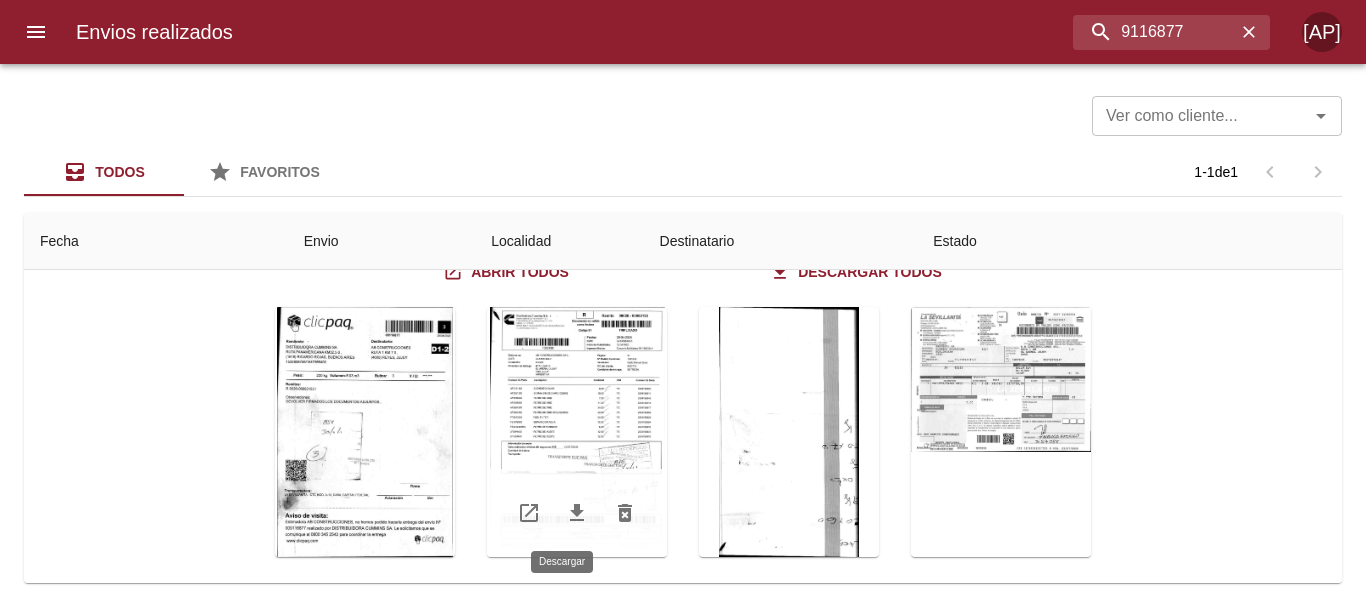 click at bounding box center (577, 513) 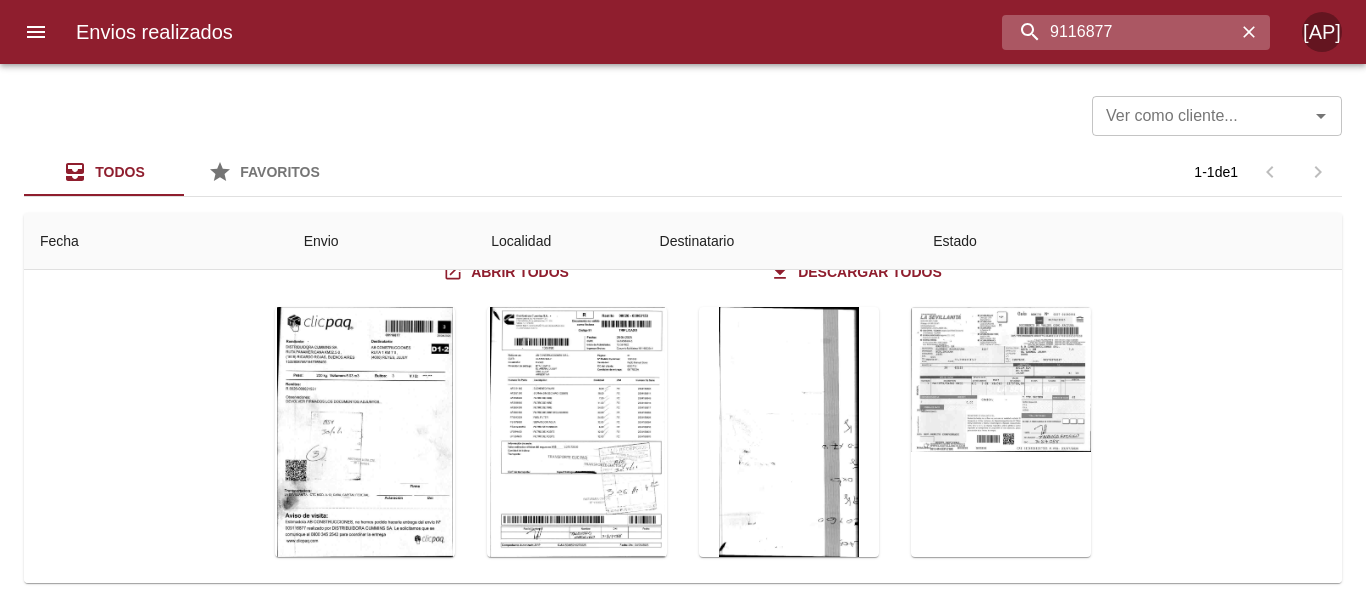 click on "9116877" at bounding box center (1119, 32) 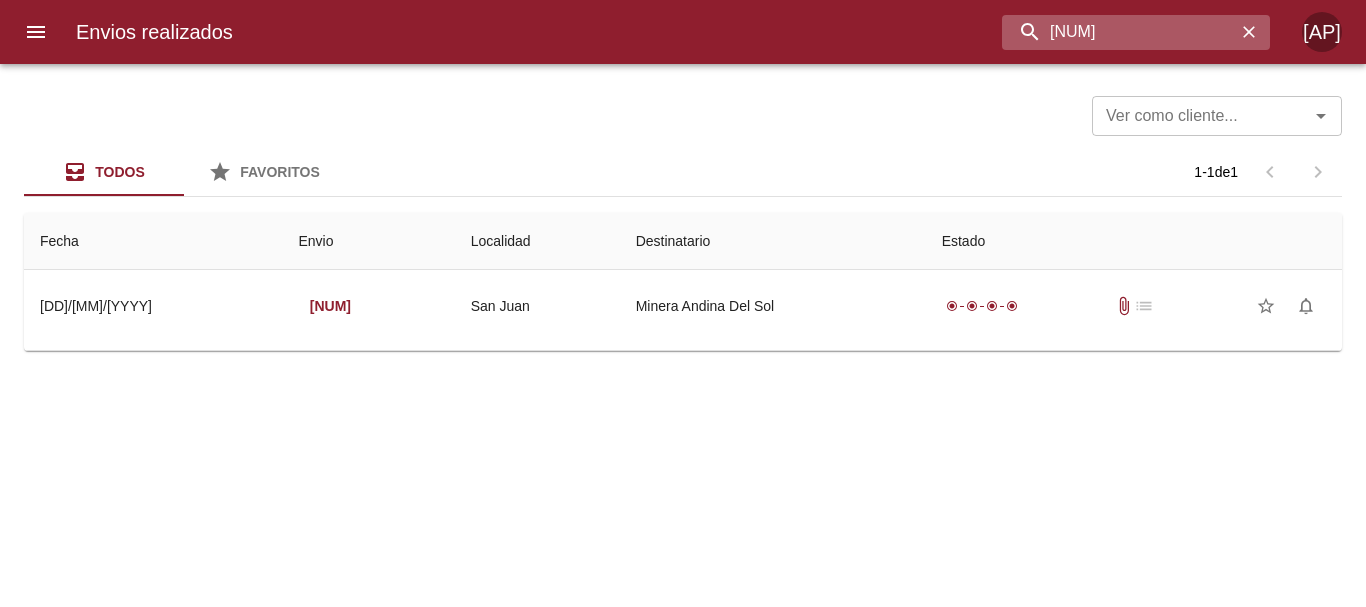 scroll, scrollTop: 0, scrollLeft: 0, axis: both 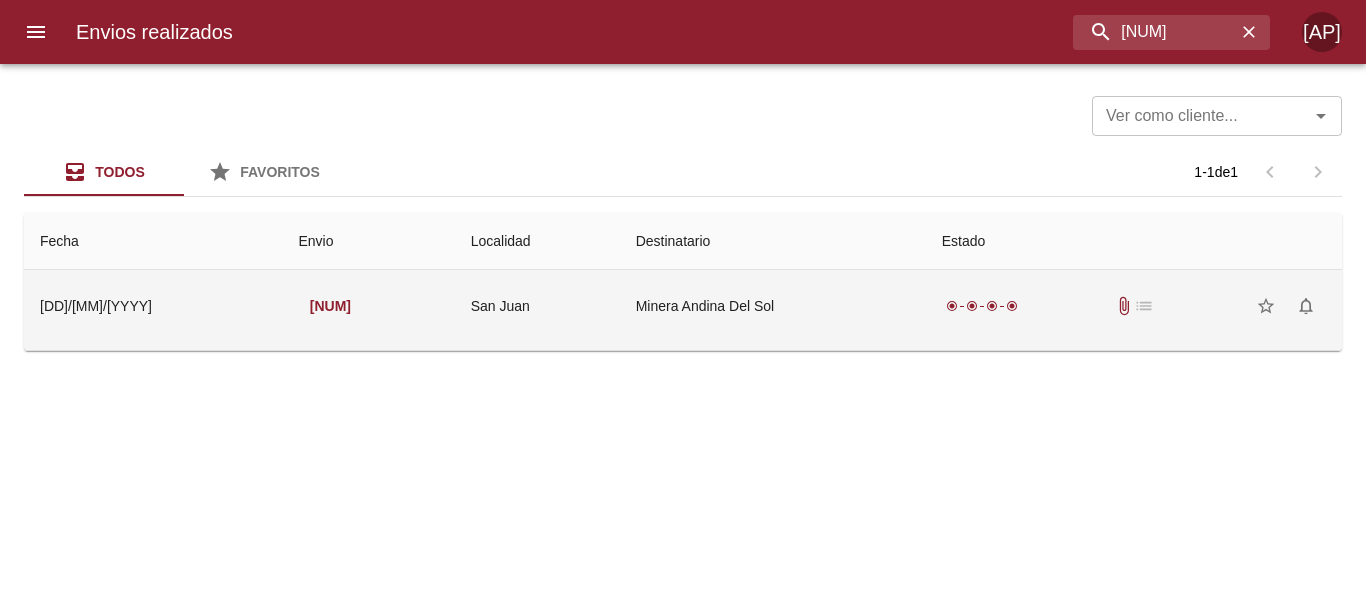 click on "radio_button_checked radio_button_checked radio_button_checked radio_button_checked attach_file list star_border notifications_none" at bounding box center [1134, 306] 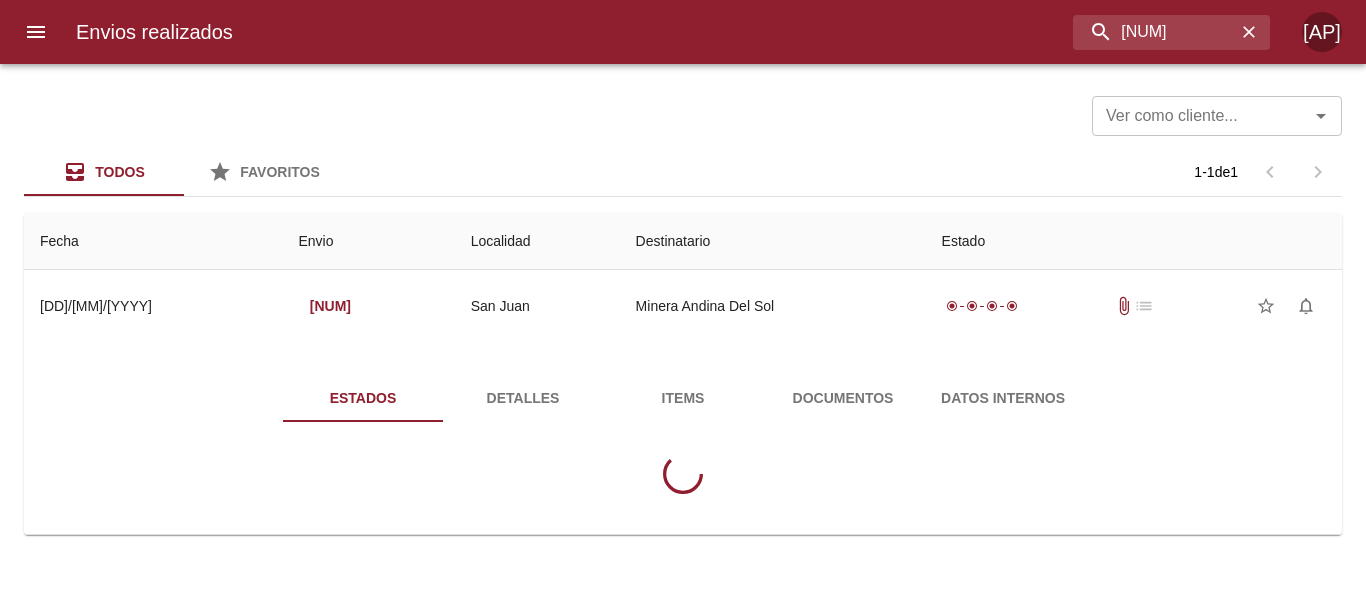 click on "Documentos" at bounding box center (843, 398) 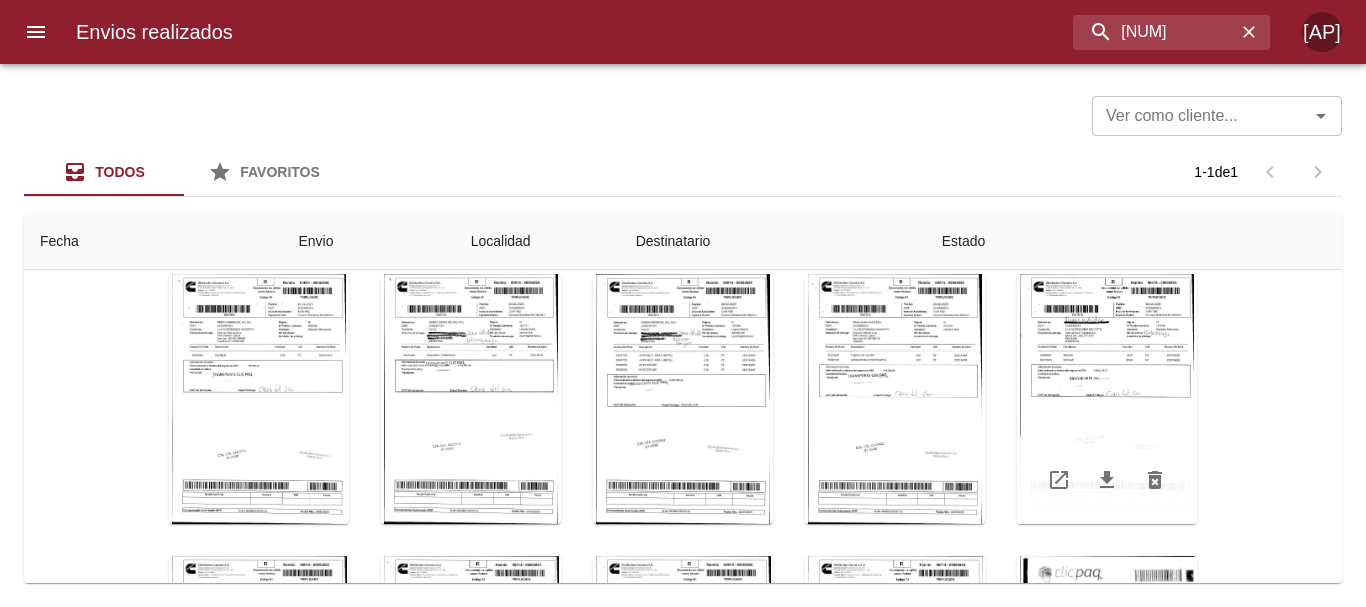 scroll, scrollTop: 280, scrollLeft: 0, axis: vertical 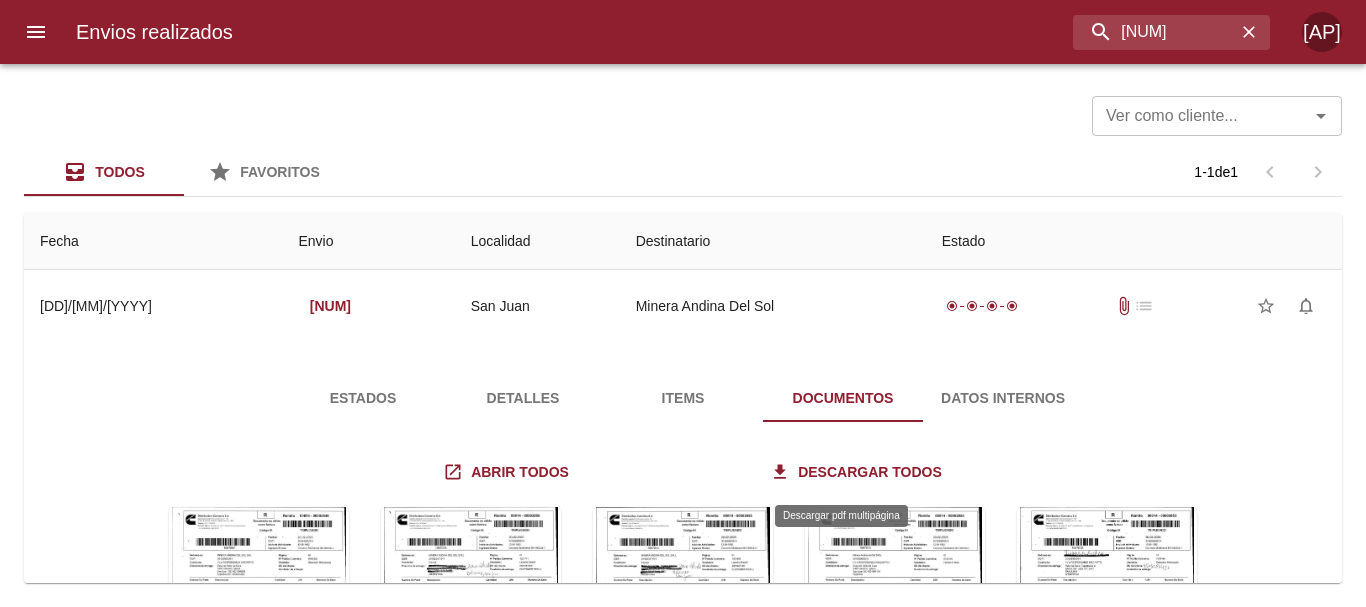 click on "Descargar todos" at bounding box center [858, 472] 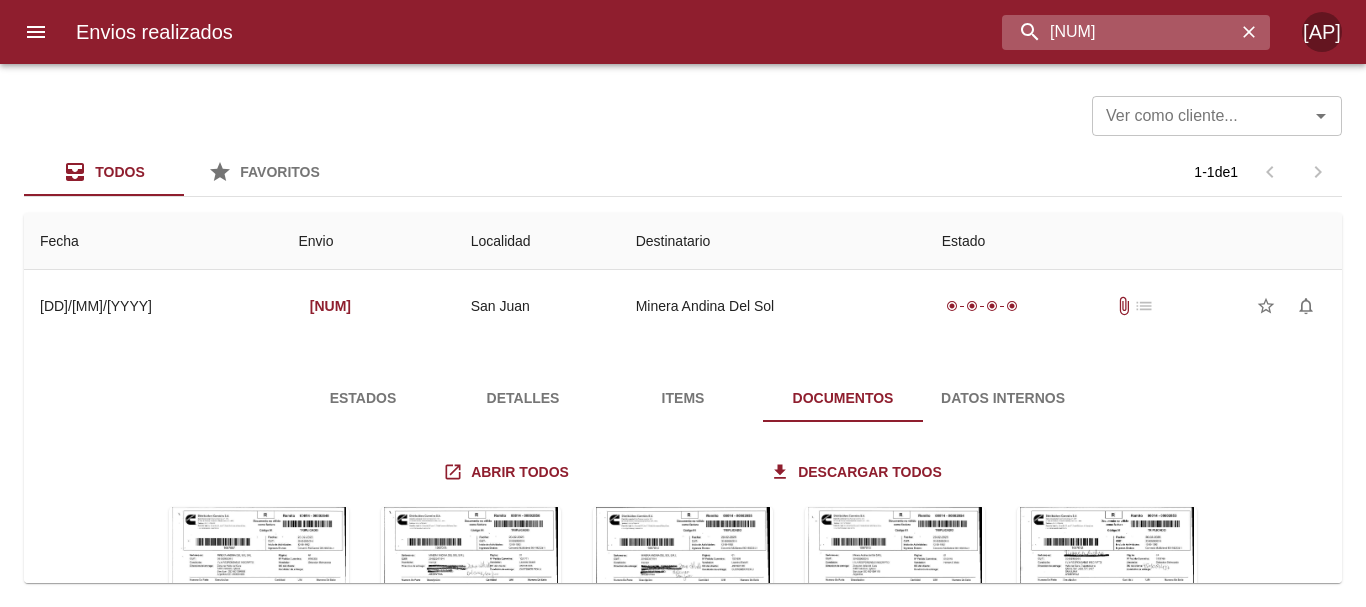 click on "8899273" at bounding box center (1119, 32) 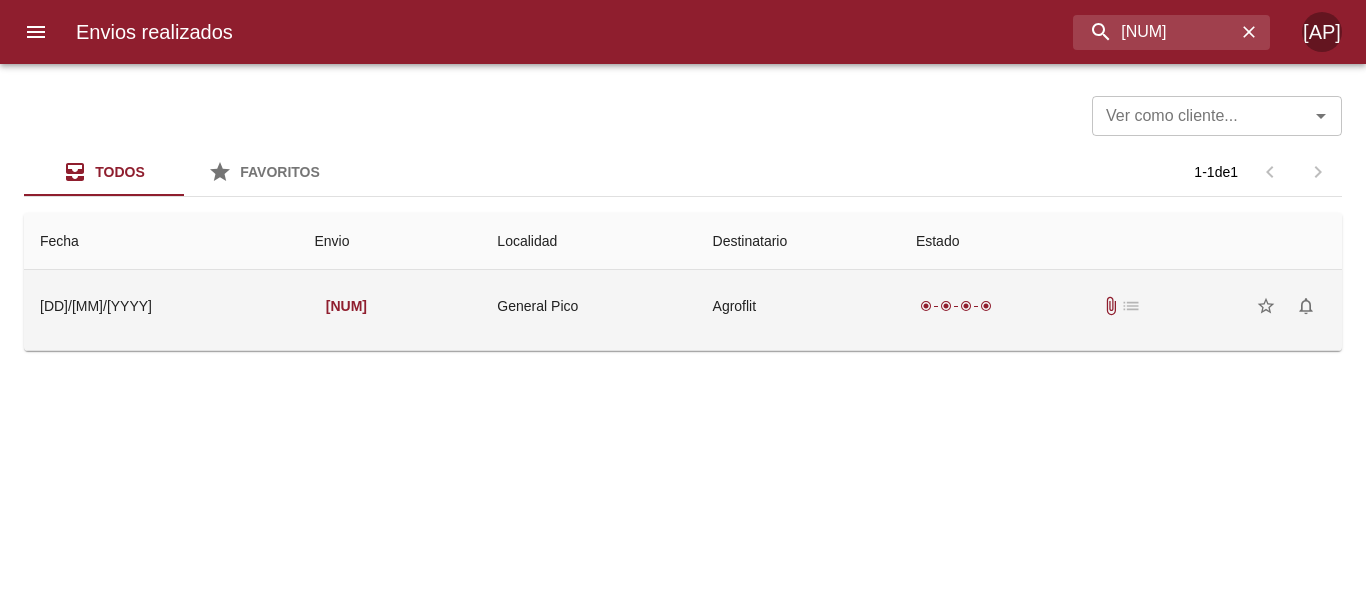 click on "radio_button_checked radio_button_checked radio_button_checked radio_button_checked attach_file list star_border notifications_none" at bounding box center [1121, 306] 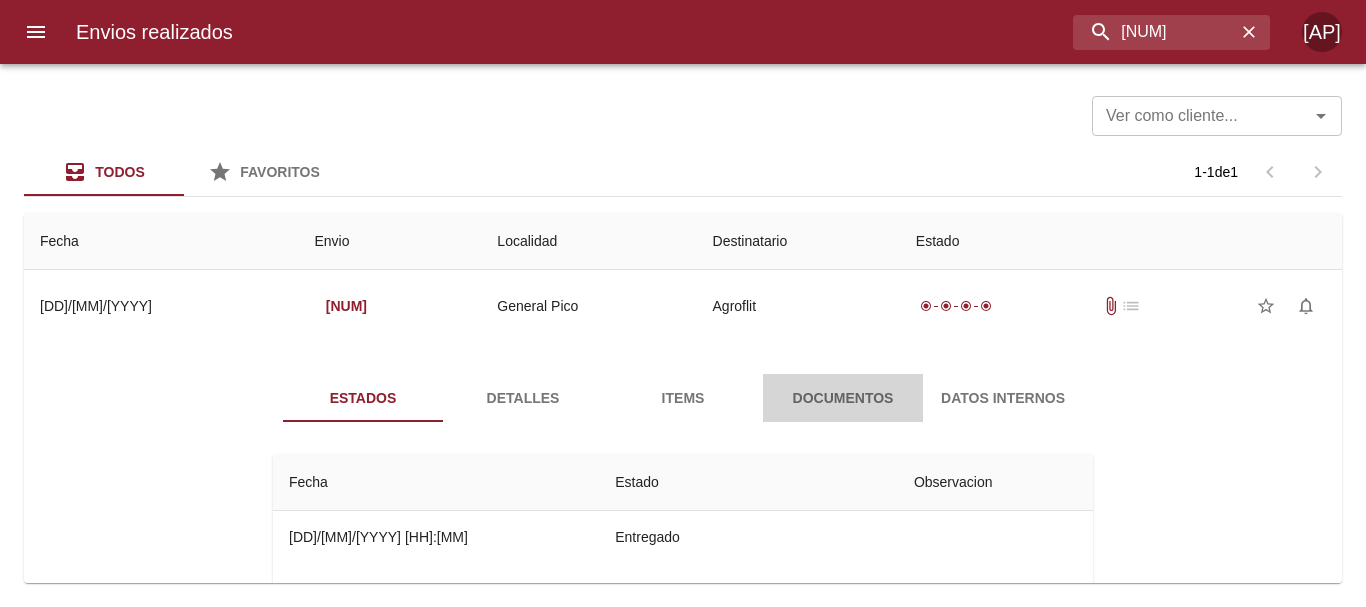 click on "Documentos" at bounding box center (843, 398) 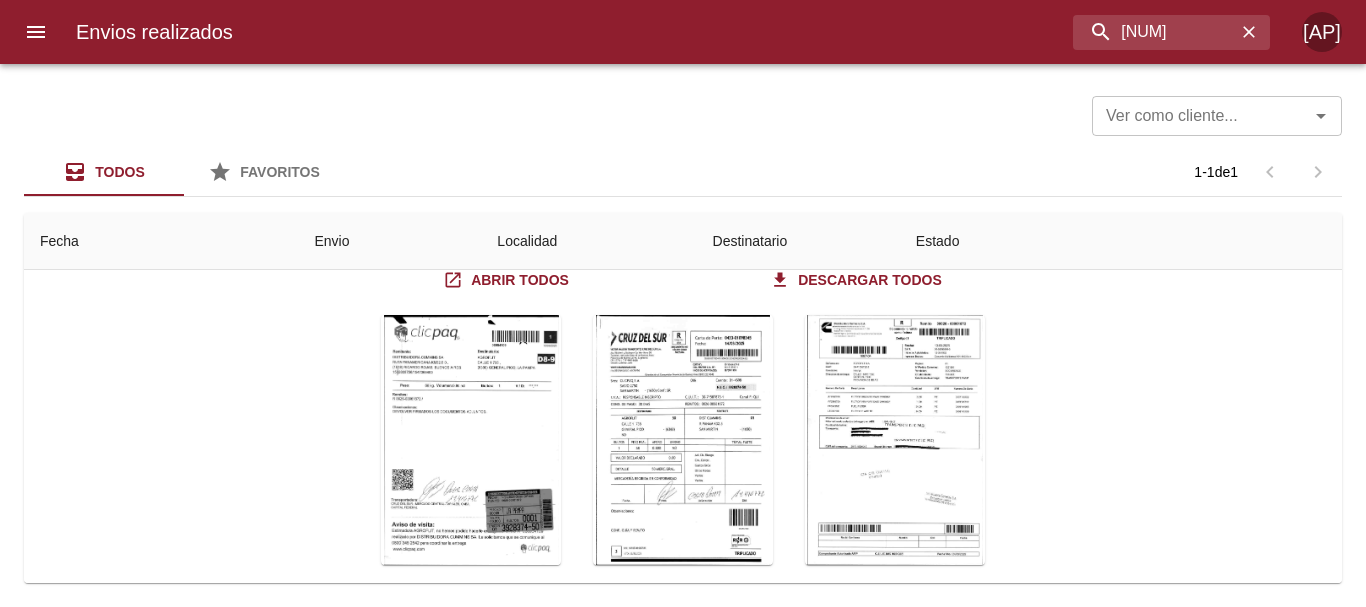 scroll, scrollTop: 200, scrollLeft: 0, axis: vertical 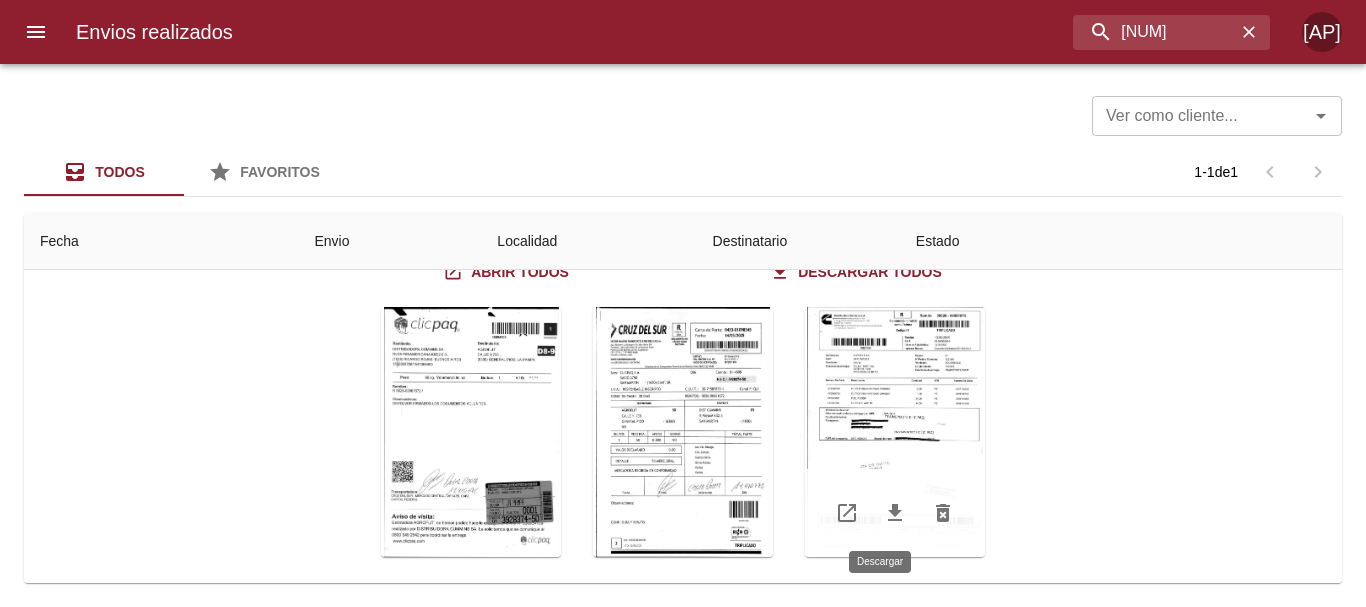 click at bounding box center (895, 513) 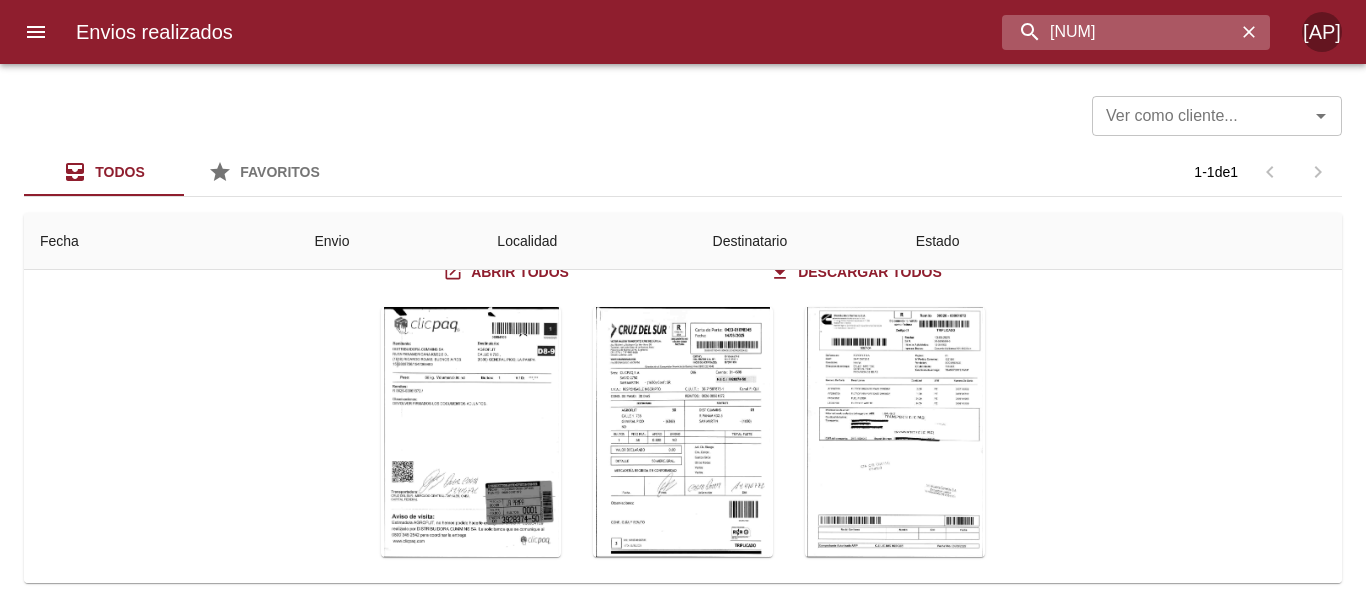 click on "8954109" at bounding box center (1119, 32) 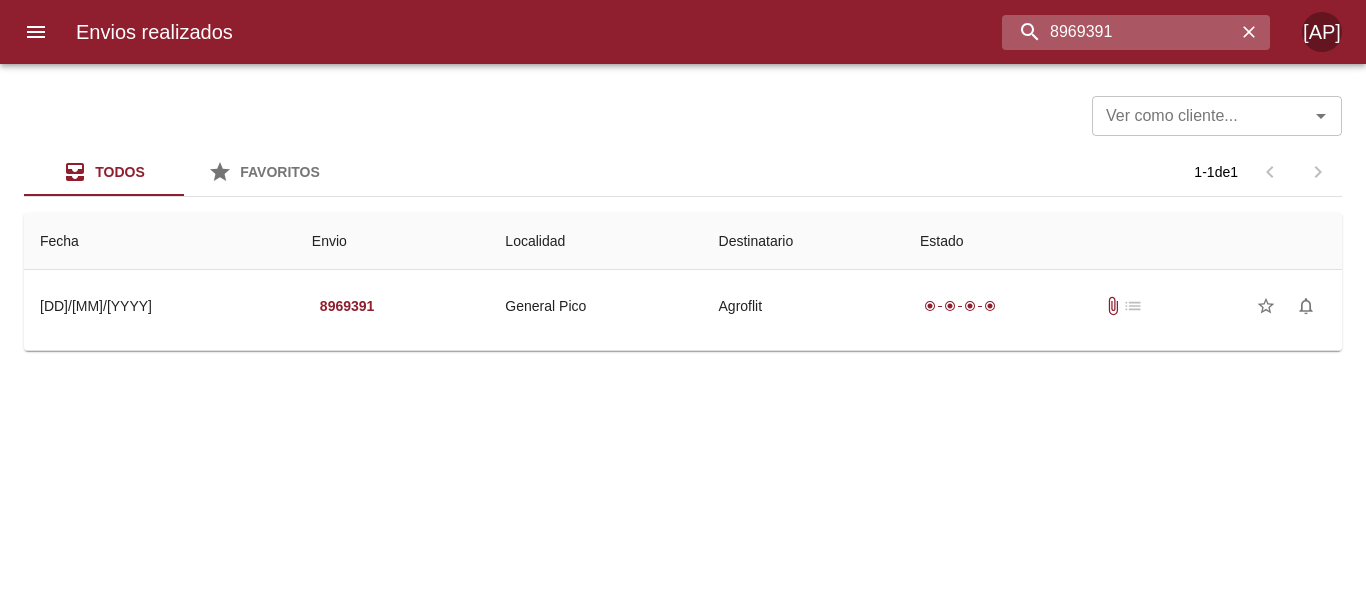 scroll, scrollTop: 0, scrollLeft: 0, axis: both 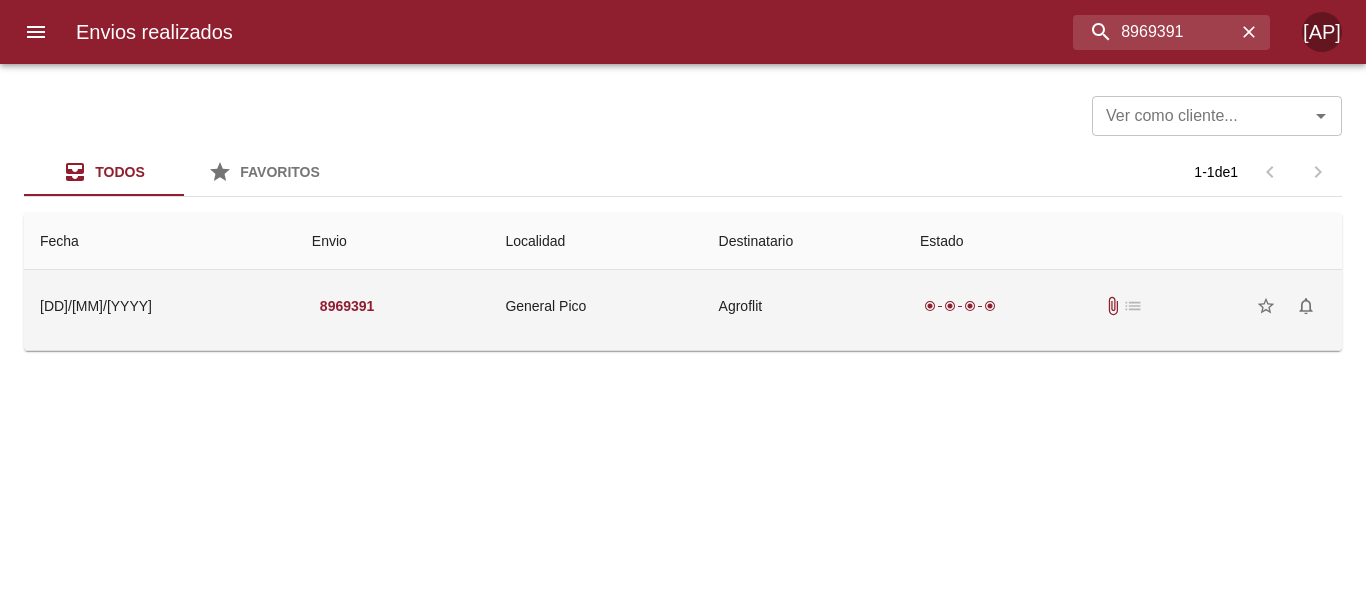 drag, startPoint x: 1026, startPoint y: 319, endPoint x: 1040, endPoint y: 306, distance: 19.104973 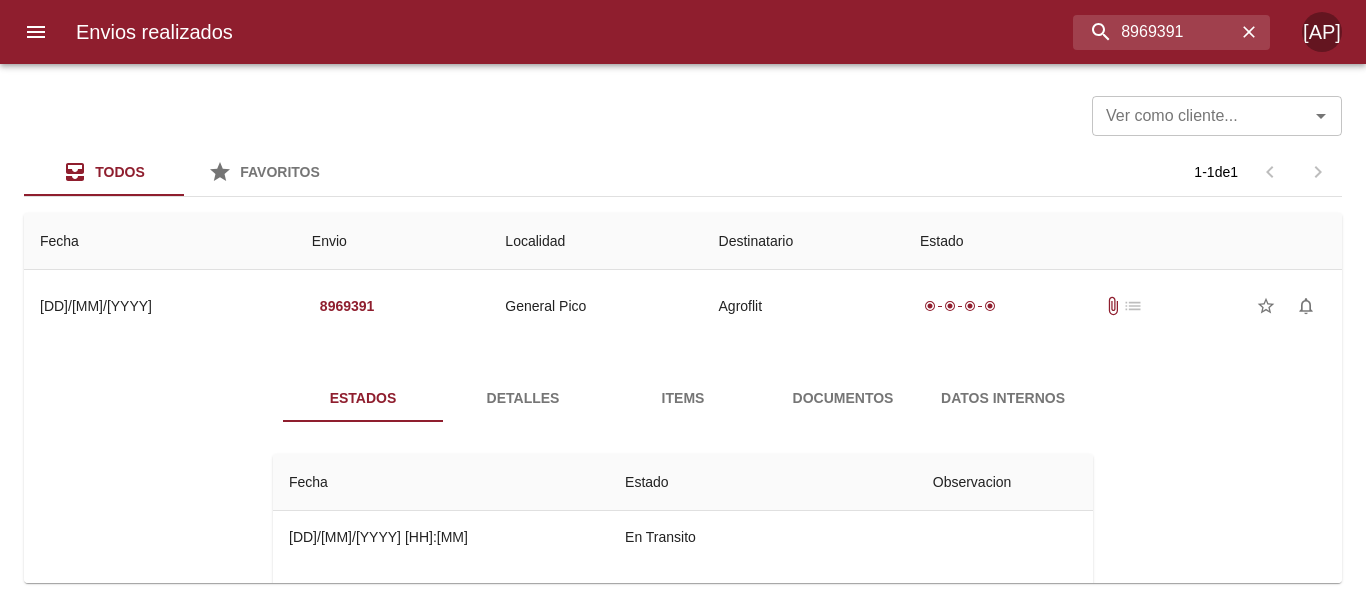 click on "Documentos" at bounding box center [843, 398] 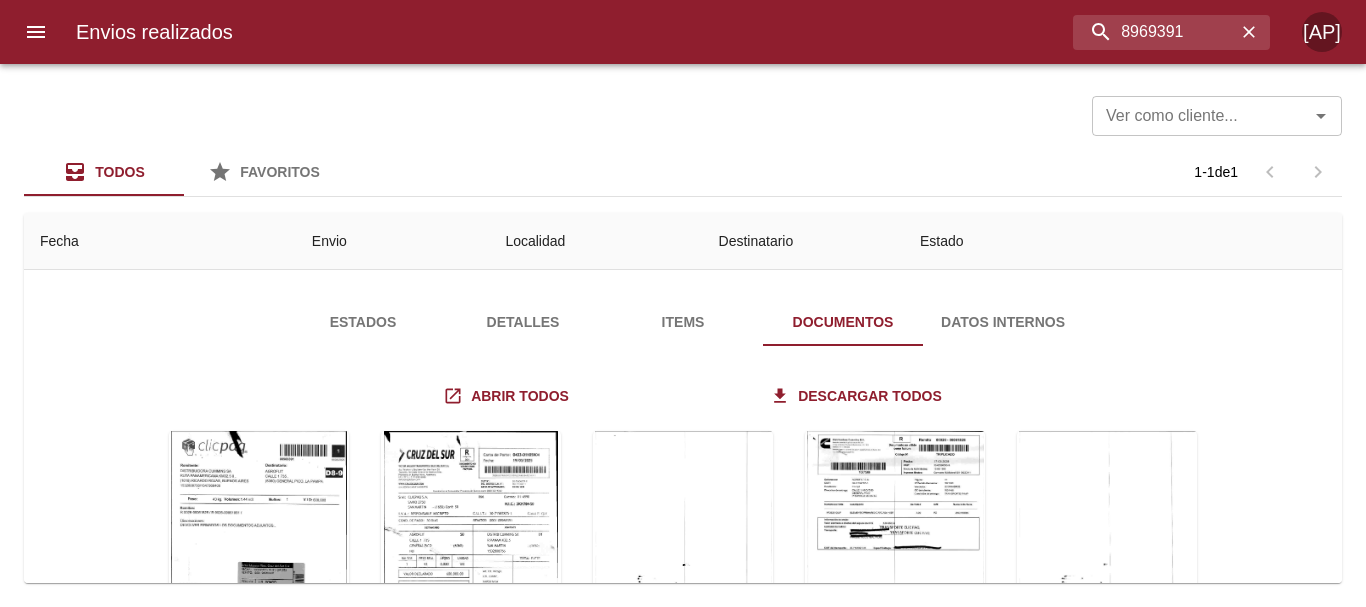 scroll, scrollTop: 200, scrollLeft: 0, axis: vertical 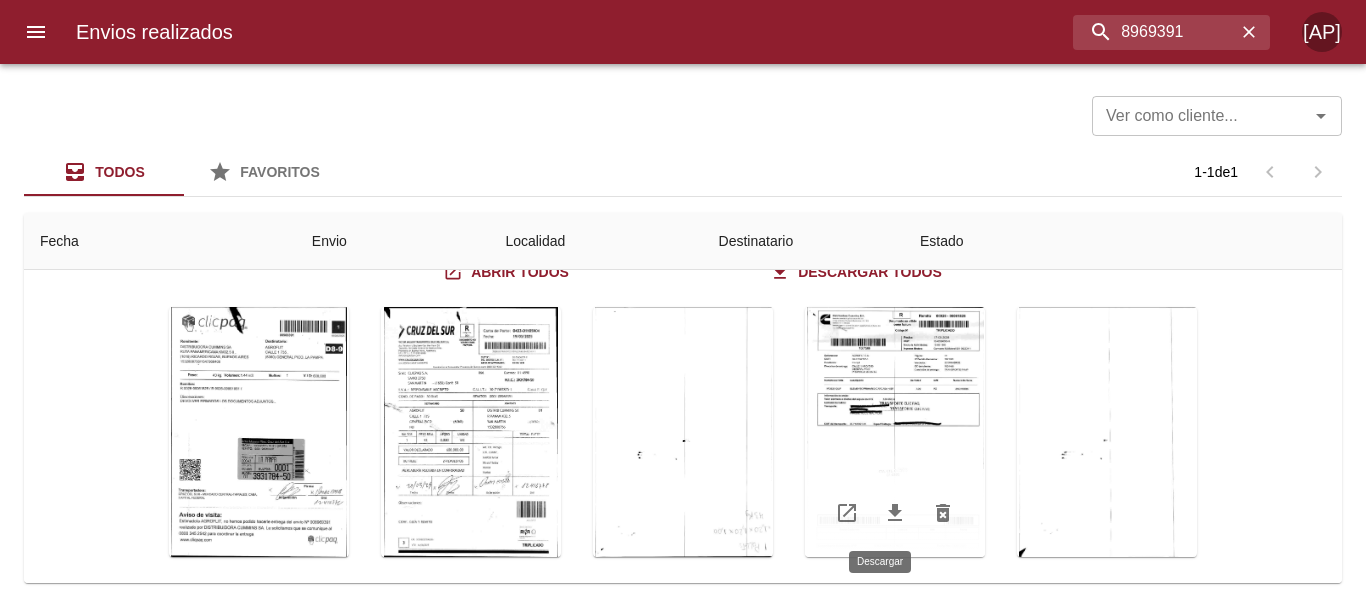 click at bounding box center (895, 513) 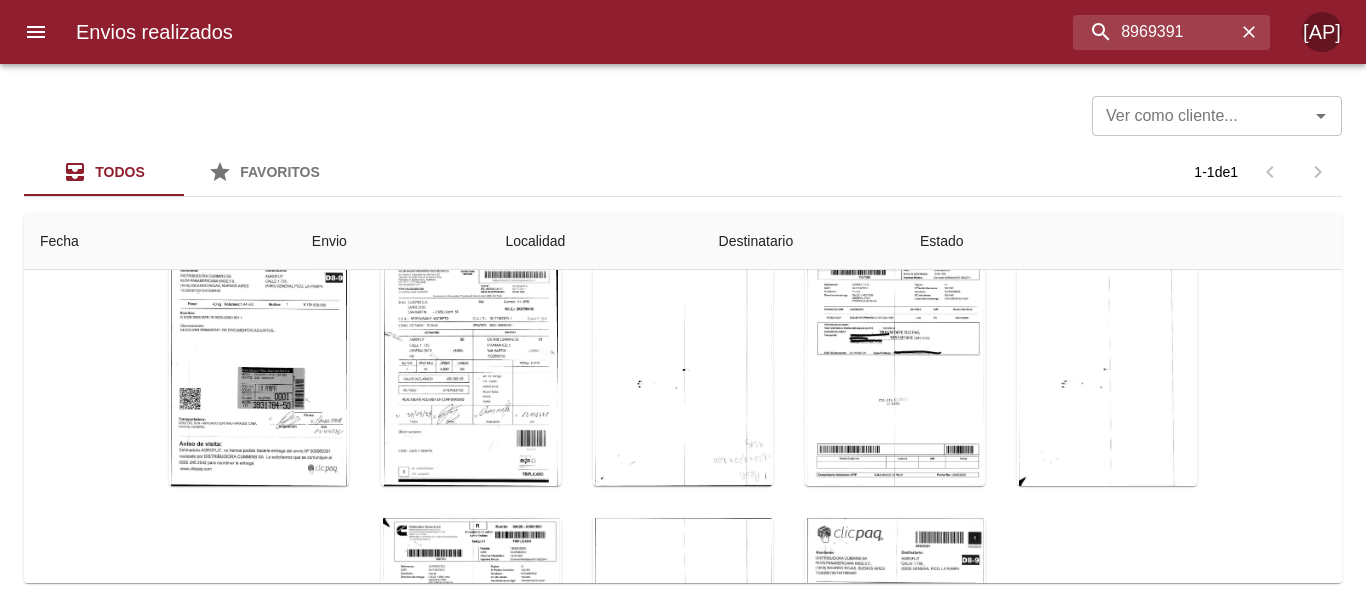 scroll, scrollTop: 217, scrollLeft: 0, axis: vertical 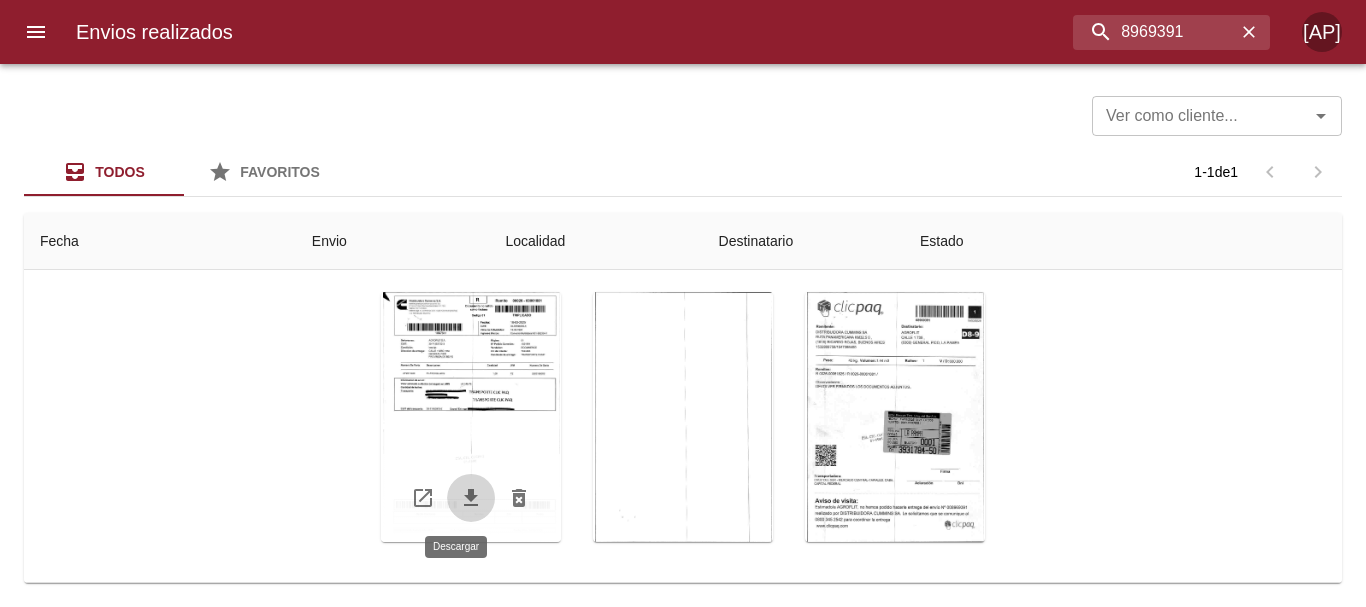 click at bounding box center [471, 498] 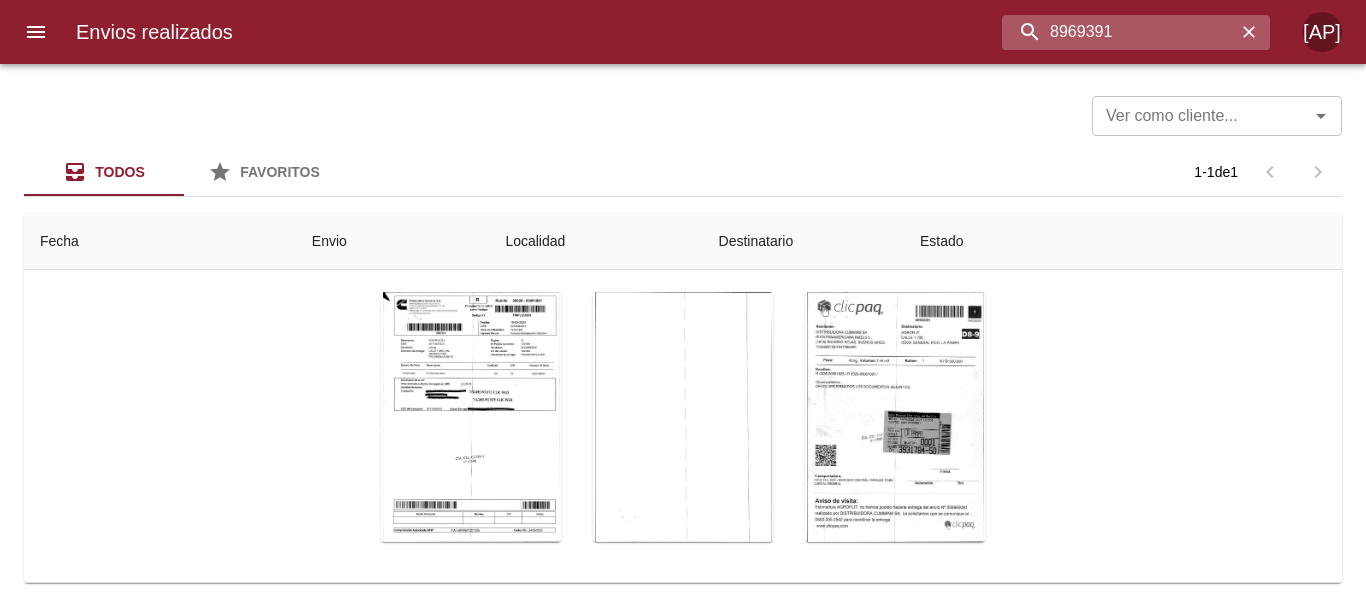 click on "8969391" at bounding box center (1119, 32) 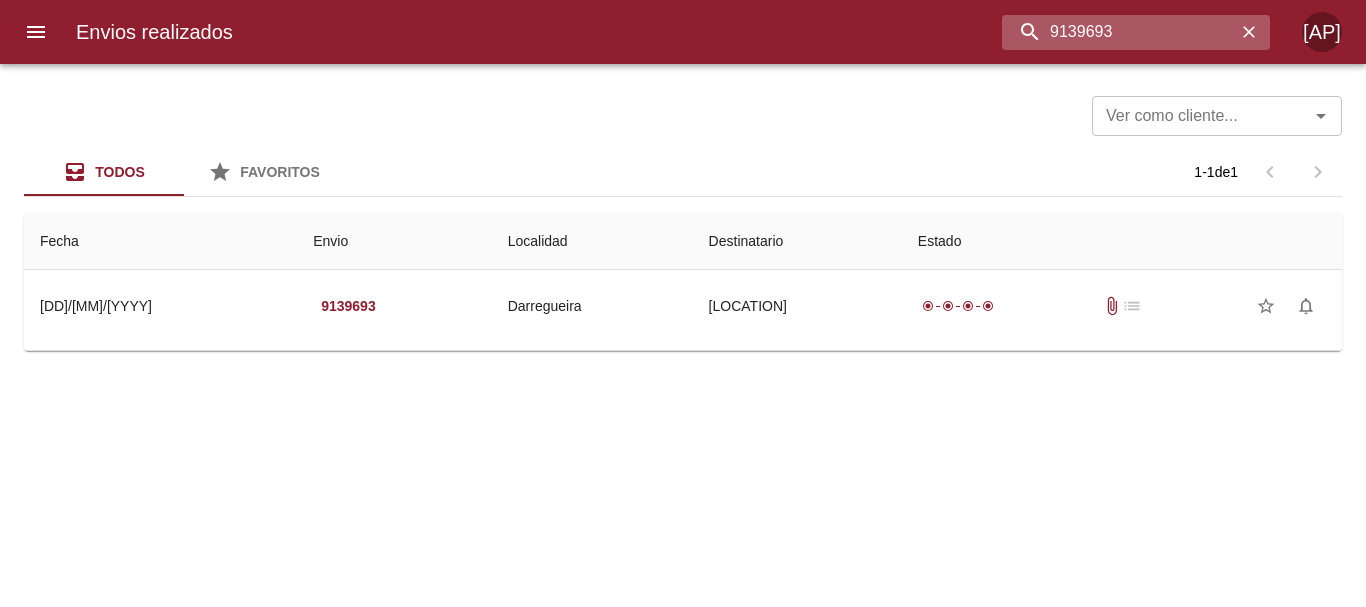 scroll, scrollTop: 0, scrollLeft: 0, axis: both 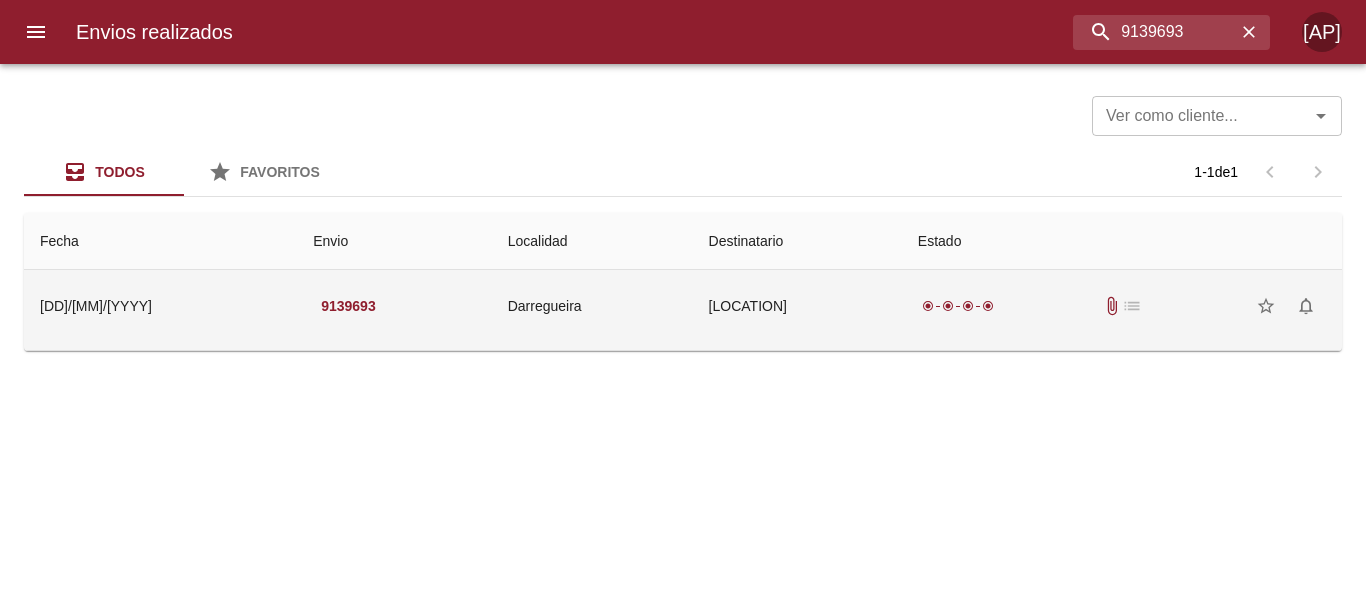 drag, startPoint x: 1108, startPoint y: 308, endPoint x: 1105, endPoint y: 282, distance: 26.172504 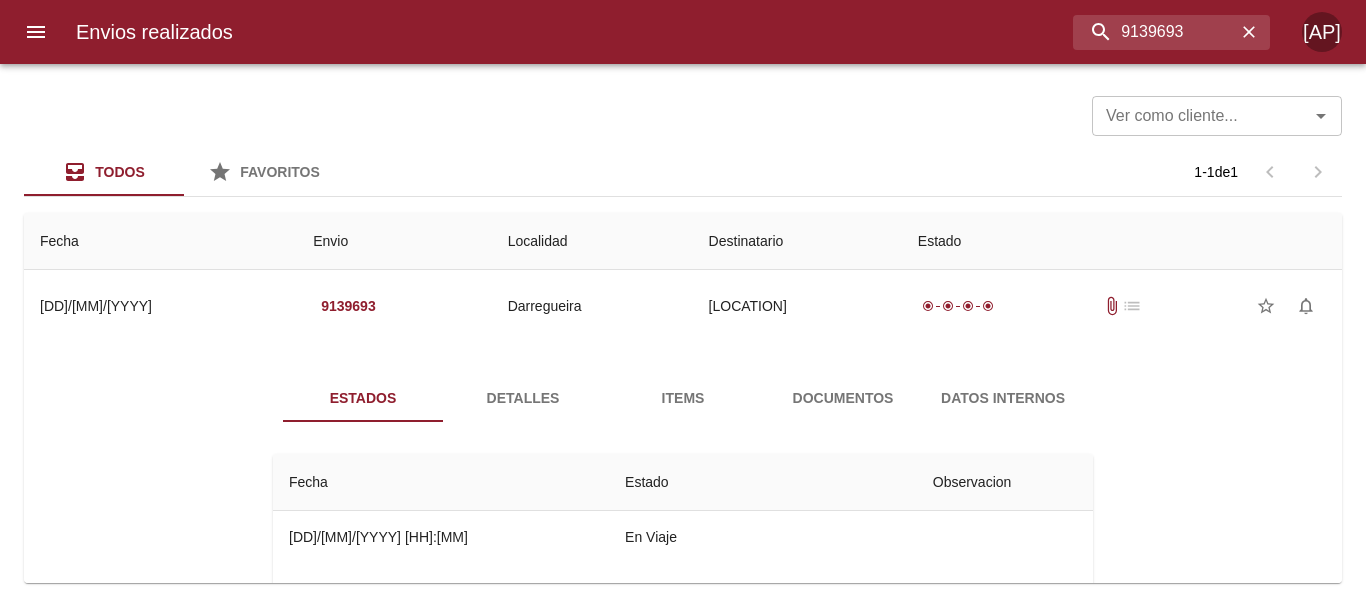 click on "Documentos" at bounding box center [843, 398] 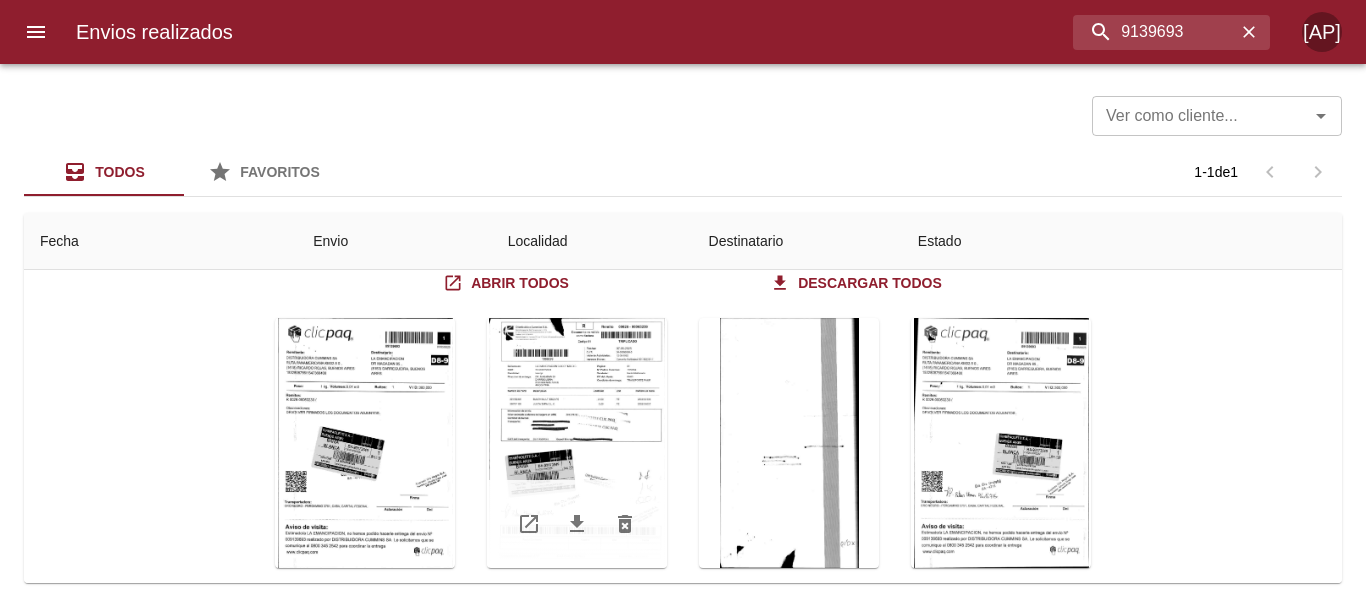 scroll, scrollTop: 80, scrollLeft: 0, axis: vertical 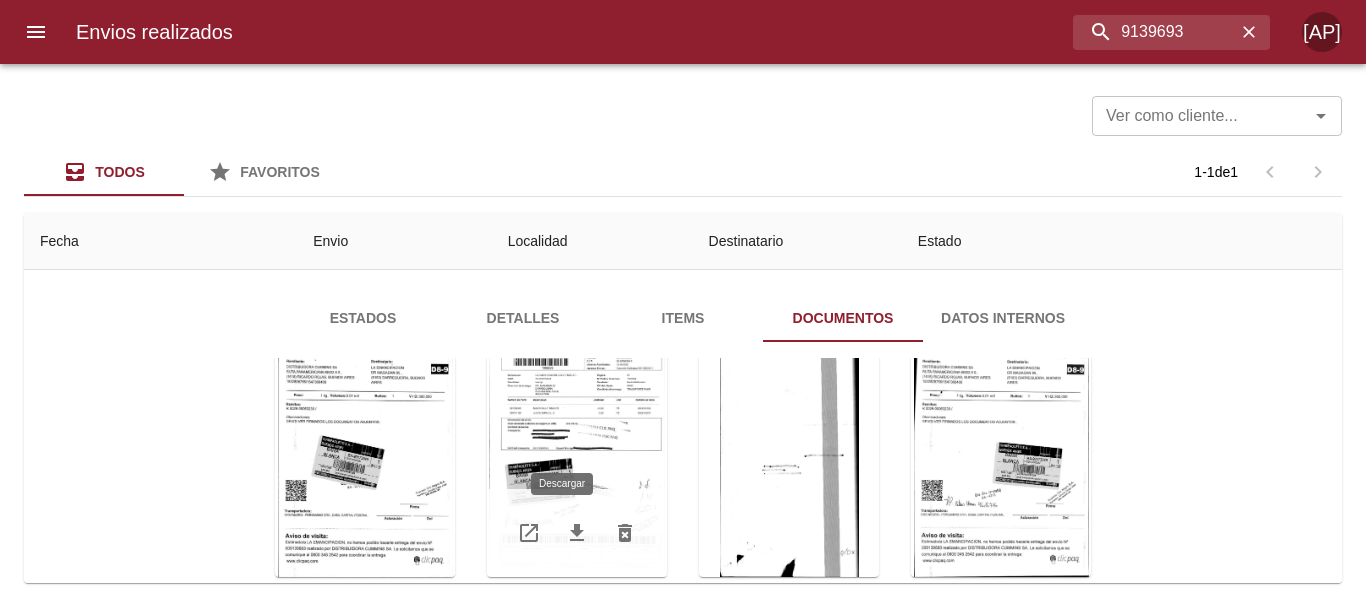 click at bounding box center [577, 532] 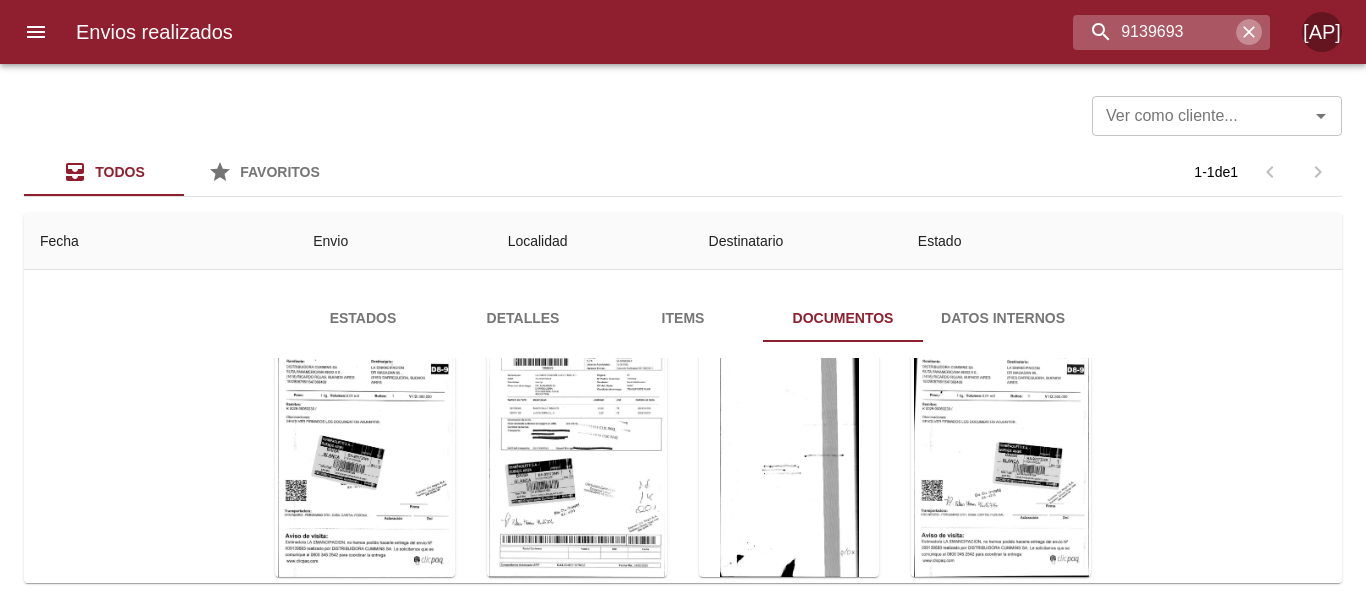 click at bounding box center [1249, 32] 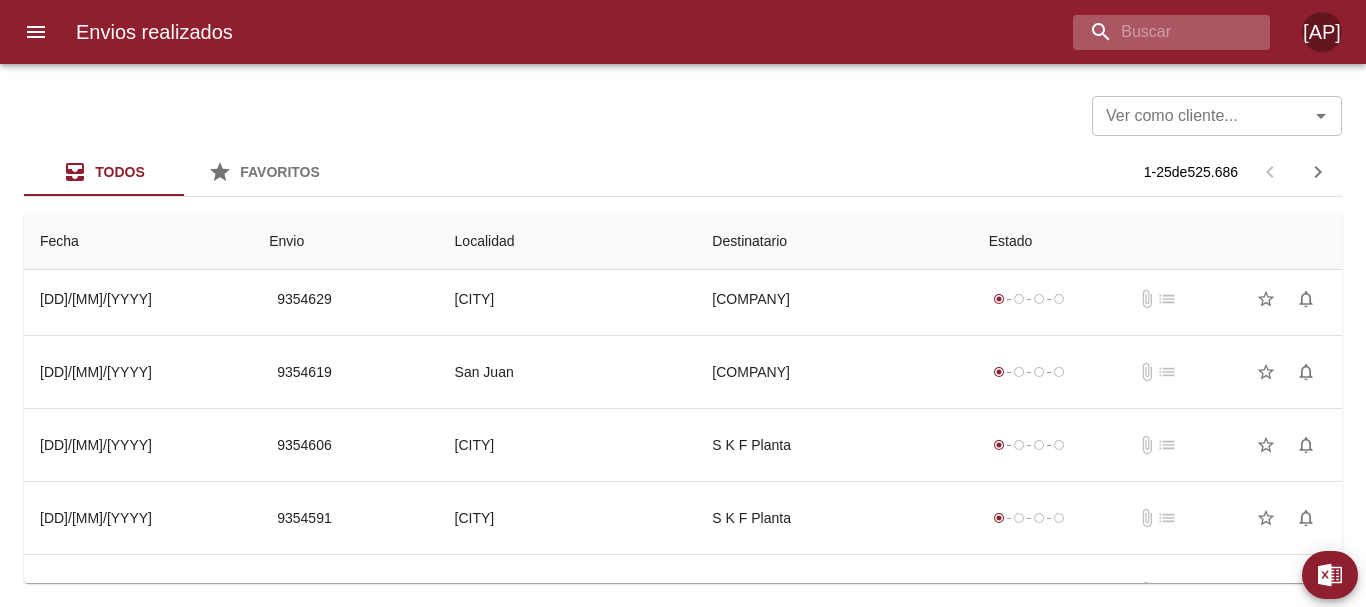 scroll, scrollTop: 0, scrollLeft: 0, axis: both 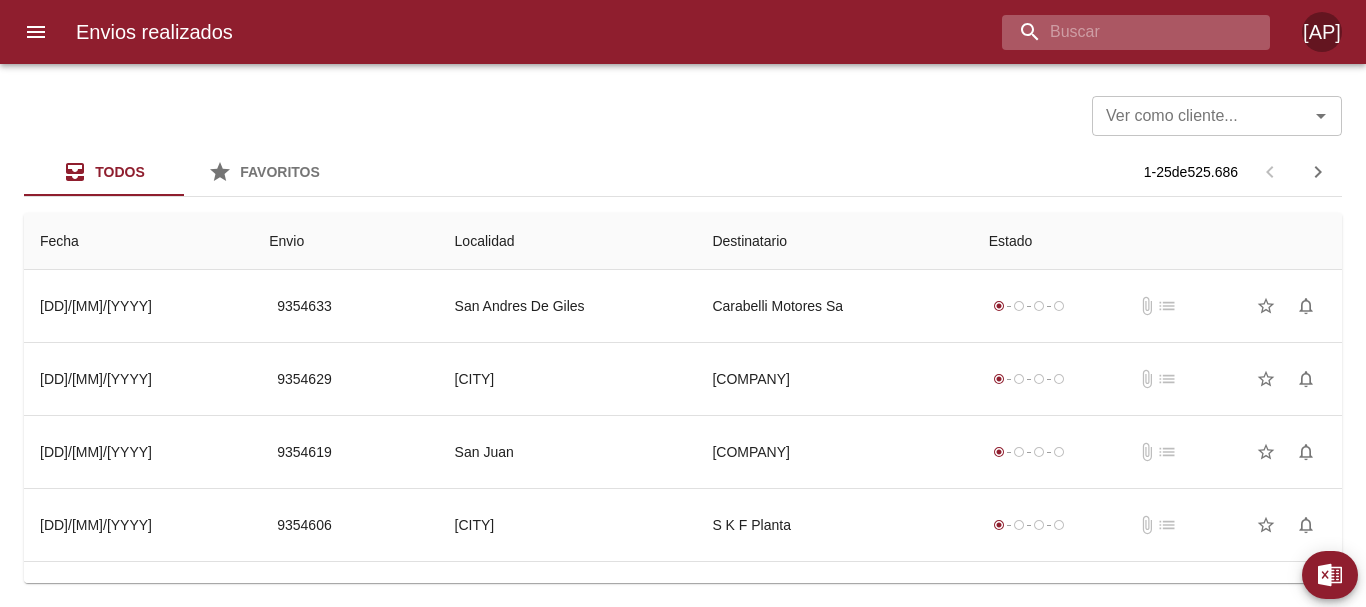click at bounding box center [1119, 32] 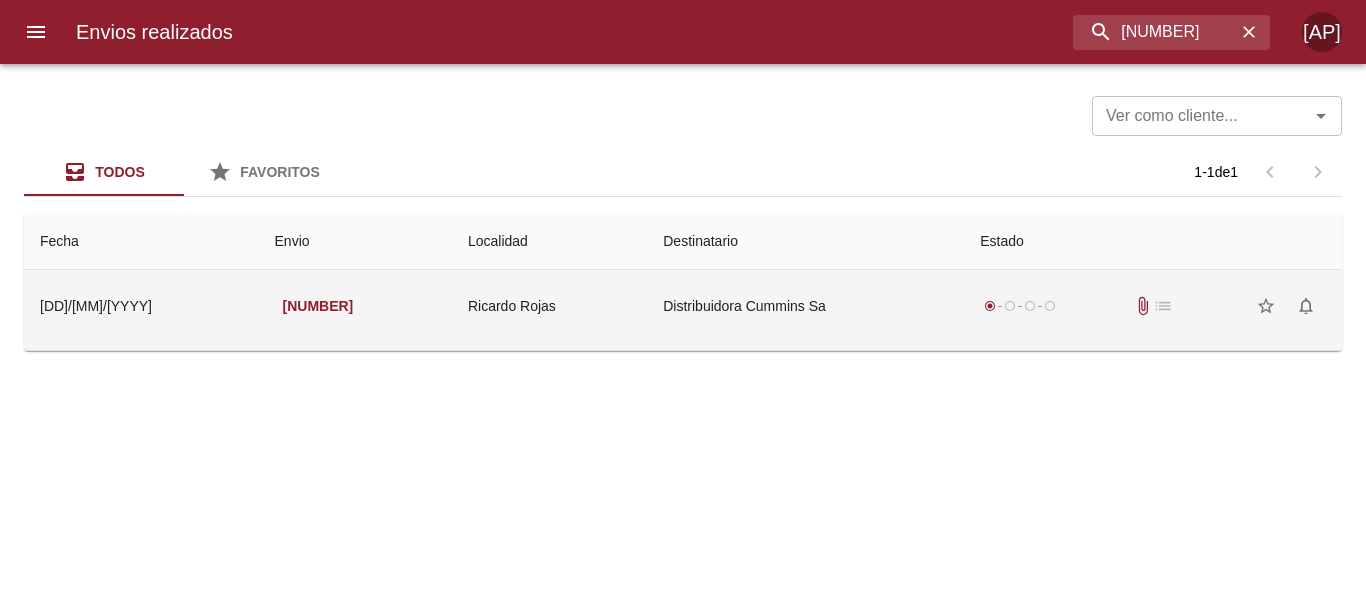 click on "radio_button_checked radio_button_unchecked radio_button_unchecked radio_button_unchecked attach_file list star_border notifications_none" at bounding box center [1153, 306] 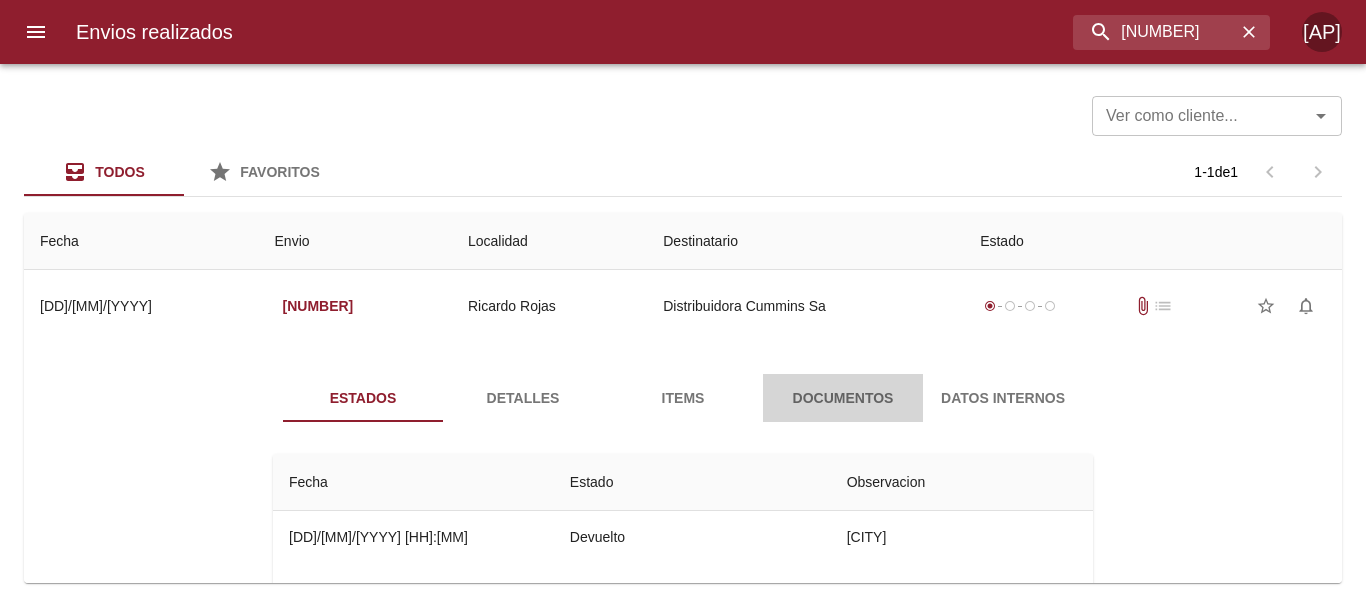 click on "Documentos" at bounding box center (843, 398) 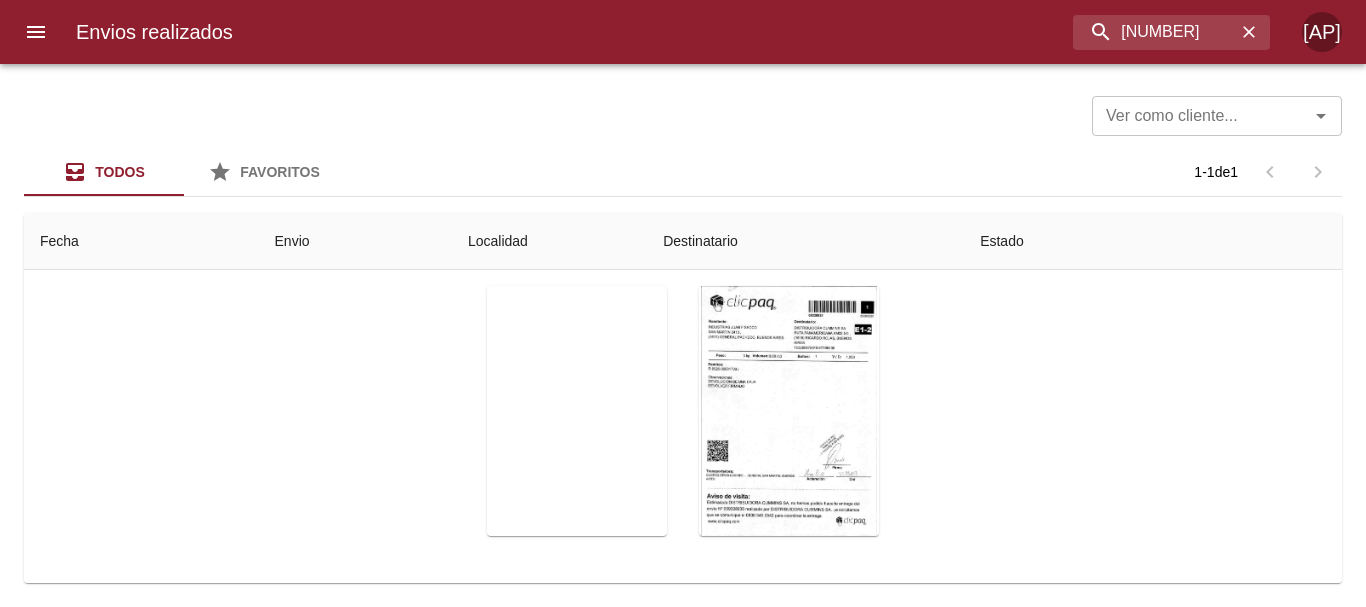 scroll, scrollTop: 234, scrollLeft: 0, axis: vertical 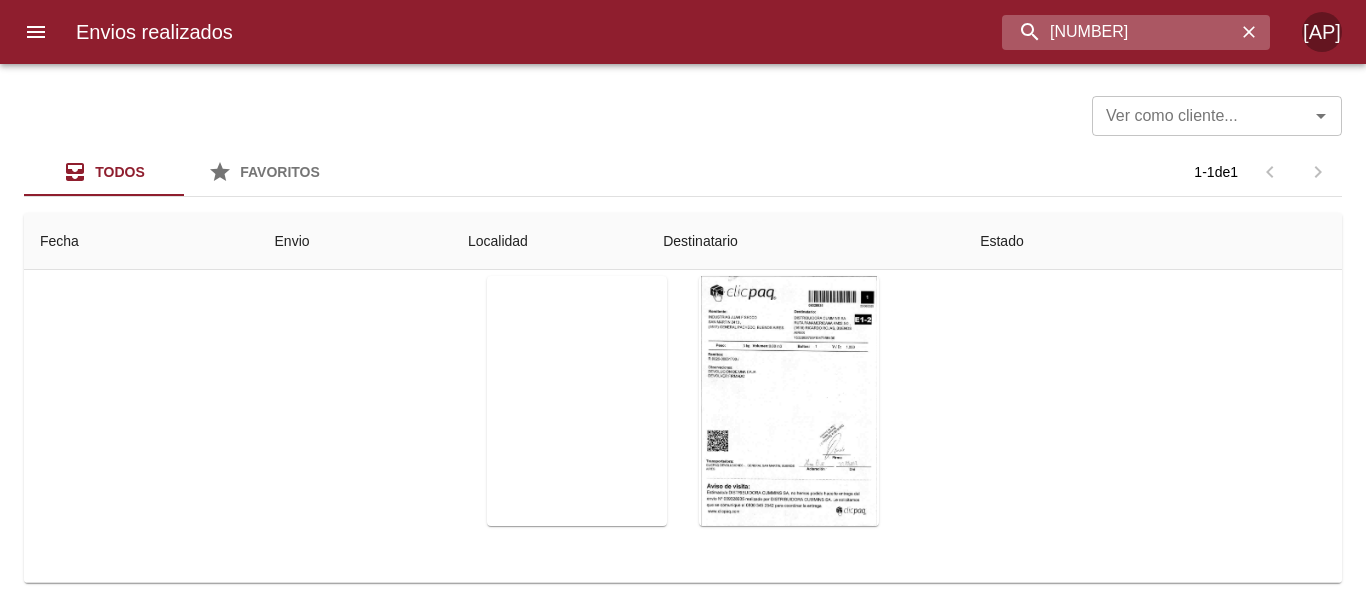click on "9328935" at bounding box center (1119, 32) 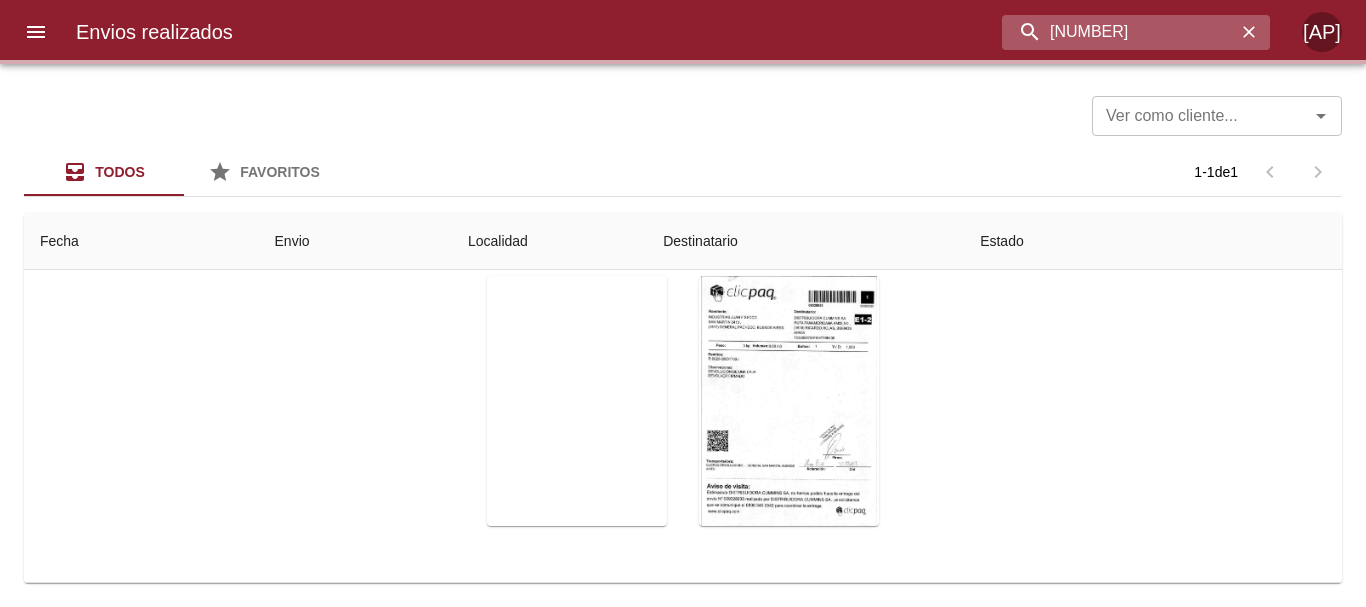 scroll, scrollTop: 0, scrollLeft: 0, axis: both 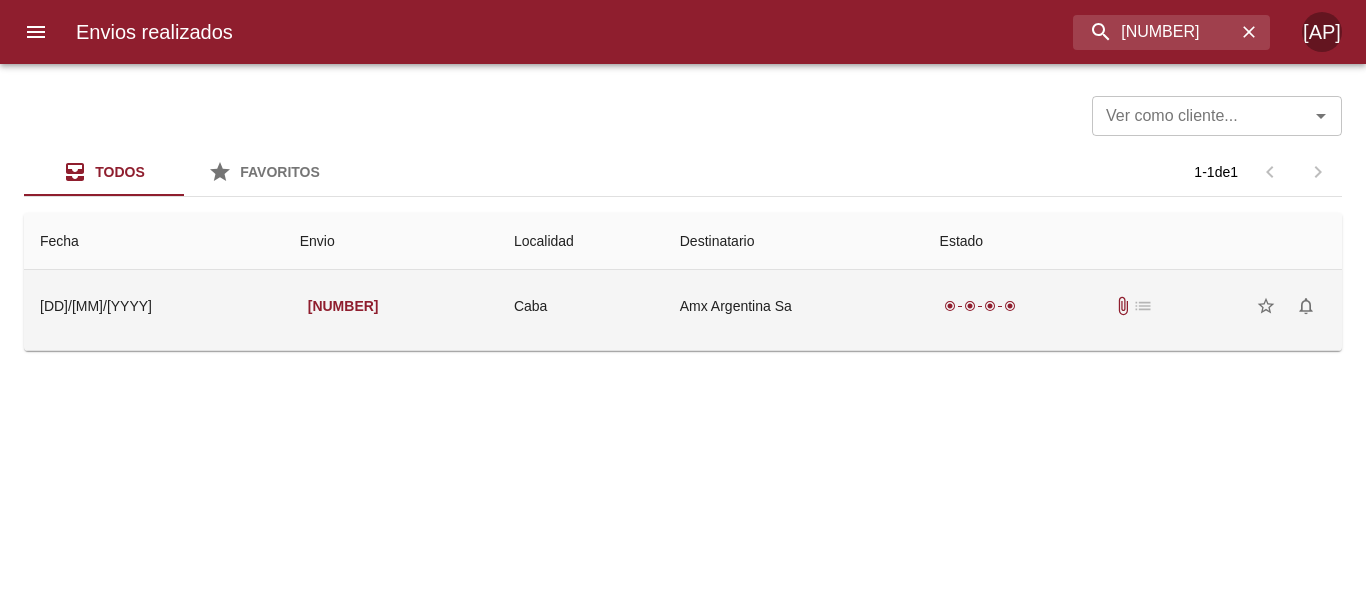 click on "radio_button_checked radio_button_checked radio_button_checked radio_button_checked attach_file list star_border notifications_none" at bounding box center [1133, 306] 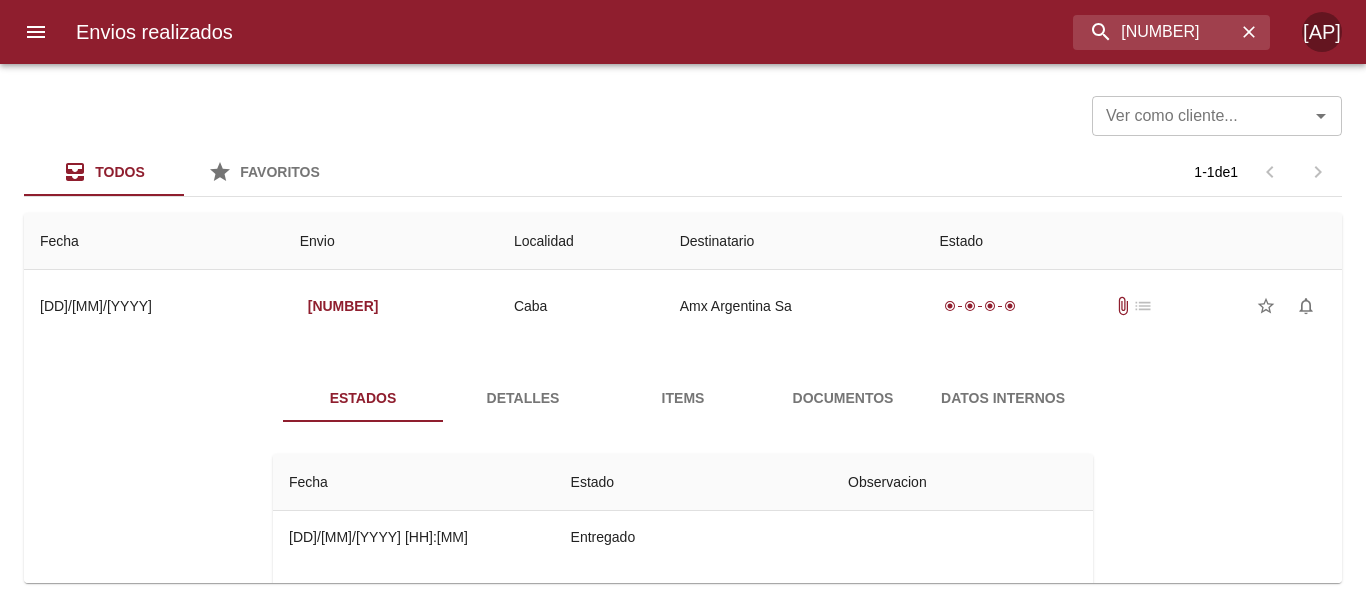 click on "Documentos" at bounding box center (843, 398) 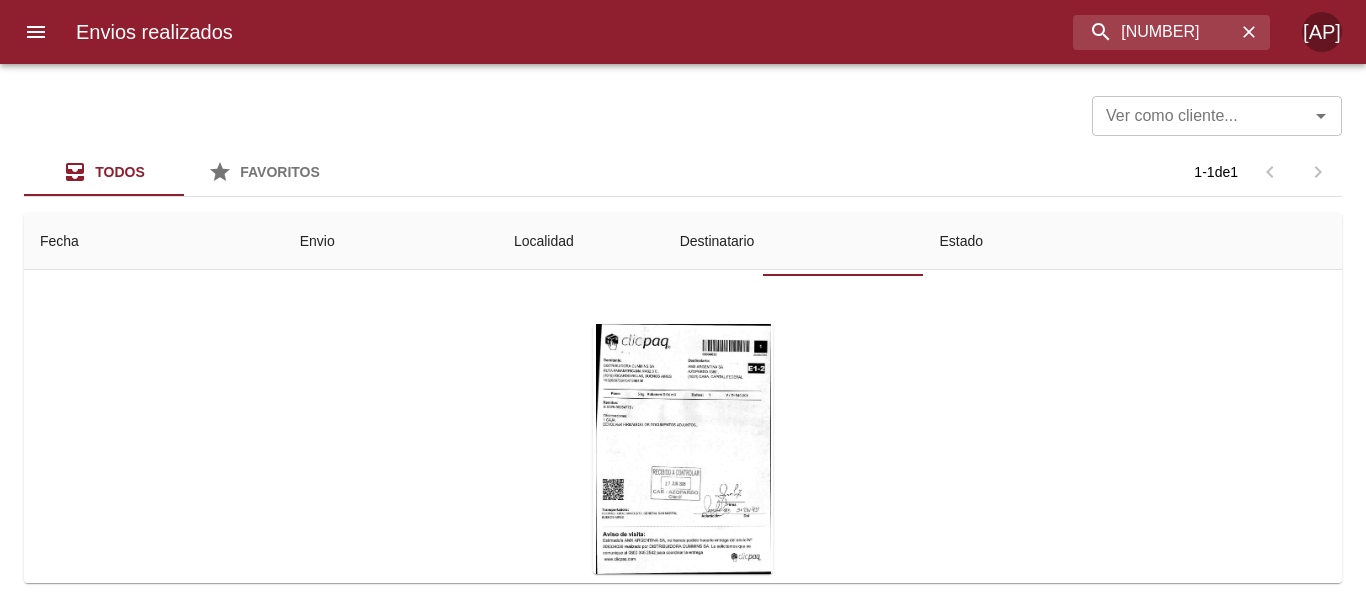 scroll, scrollTop: 194, scrollLeft: 0, axis: vertical 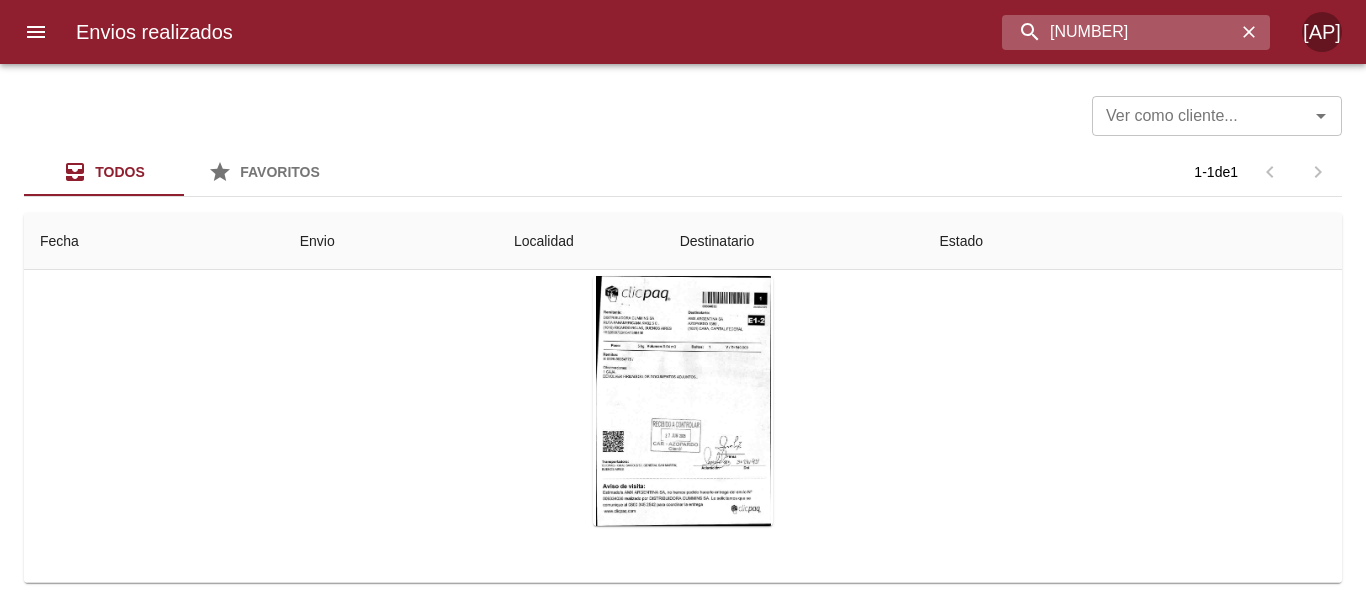 click on "9334036" at bounding box center [1119, 32] 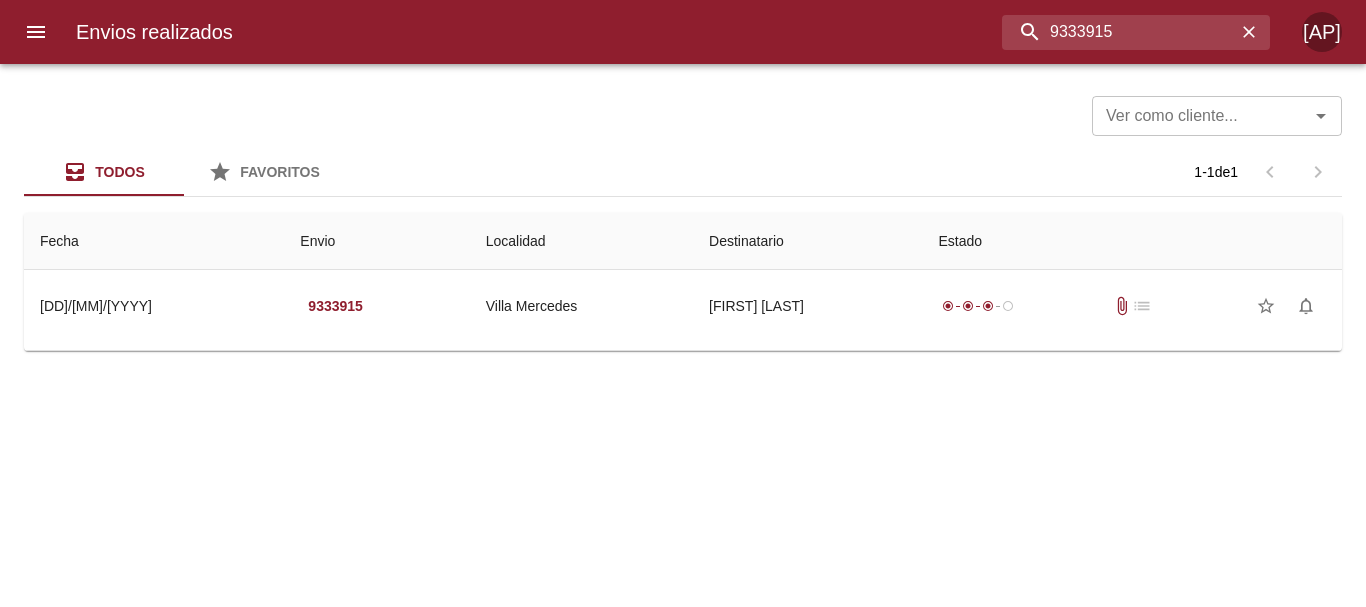 scroll, scrollTop: 0, scrollLeft: 0, axis: both 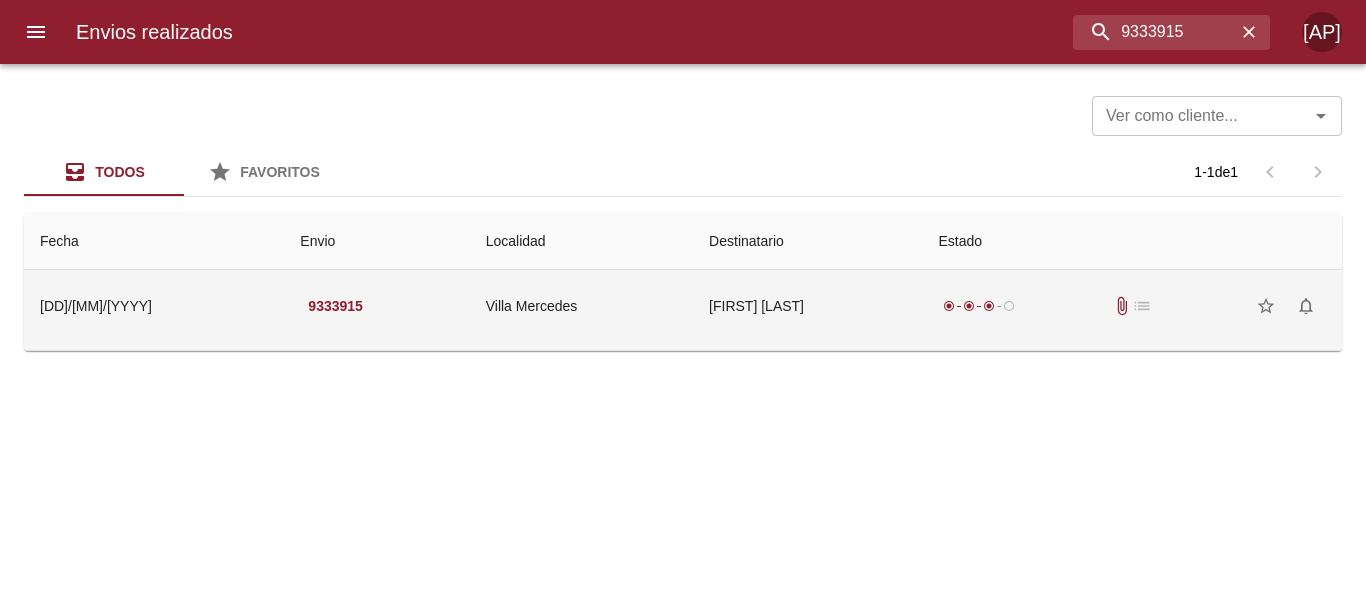 click on "radio_button_checked radio_button_checked radio_button_checked radio_button_unchecked attach_file list star_border notifications_none" at bounding box center (1132, 306) 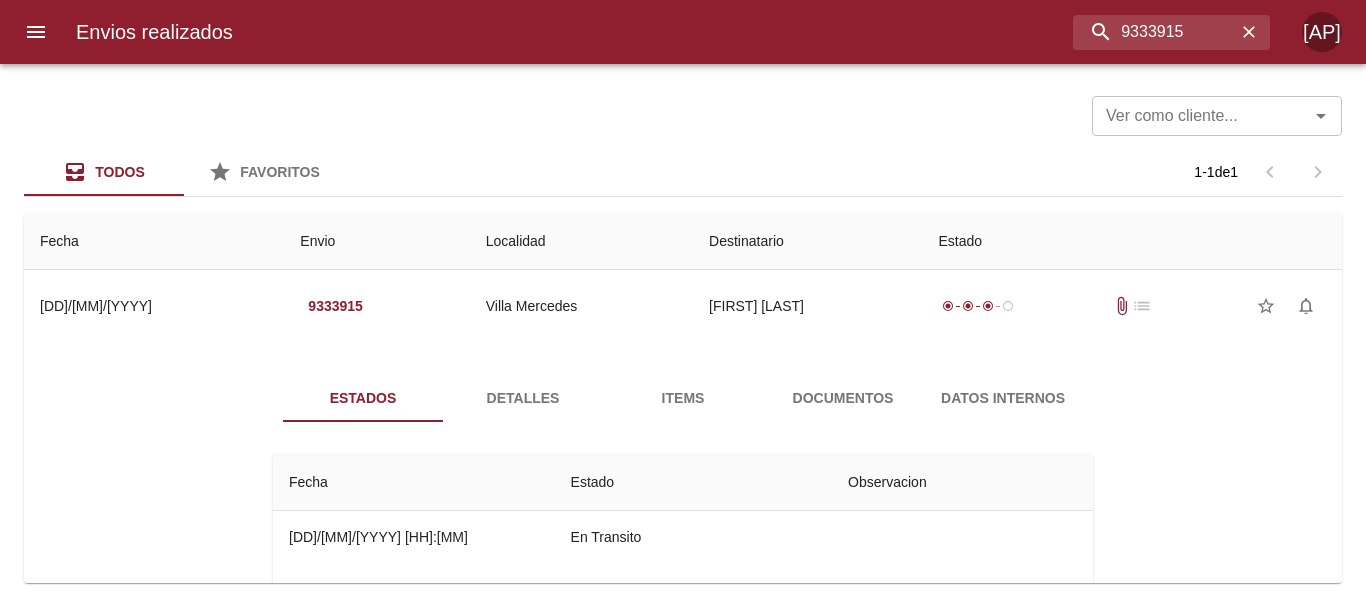 click on "Documentos" at bounding box center (843, 398) 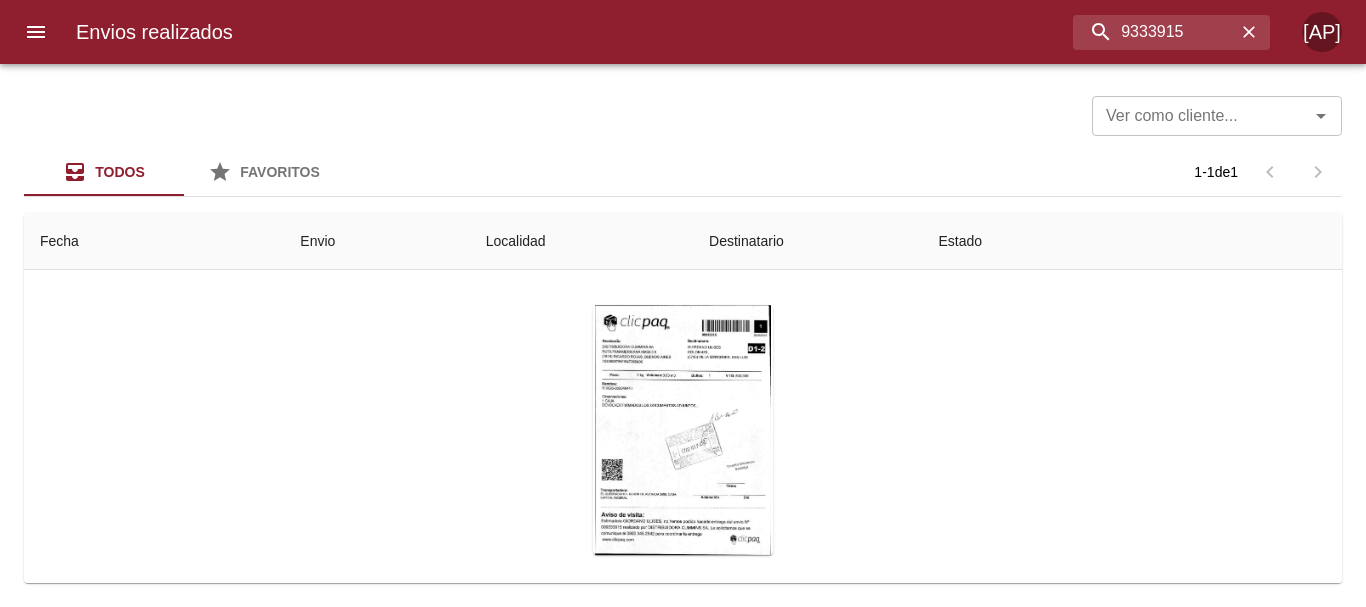 scroll, scrollTop: 194, scrollLeft: 0, axis: vertical 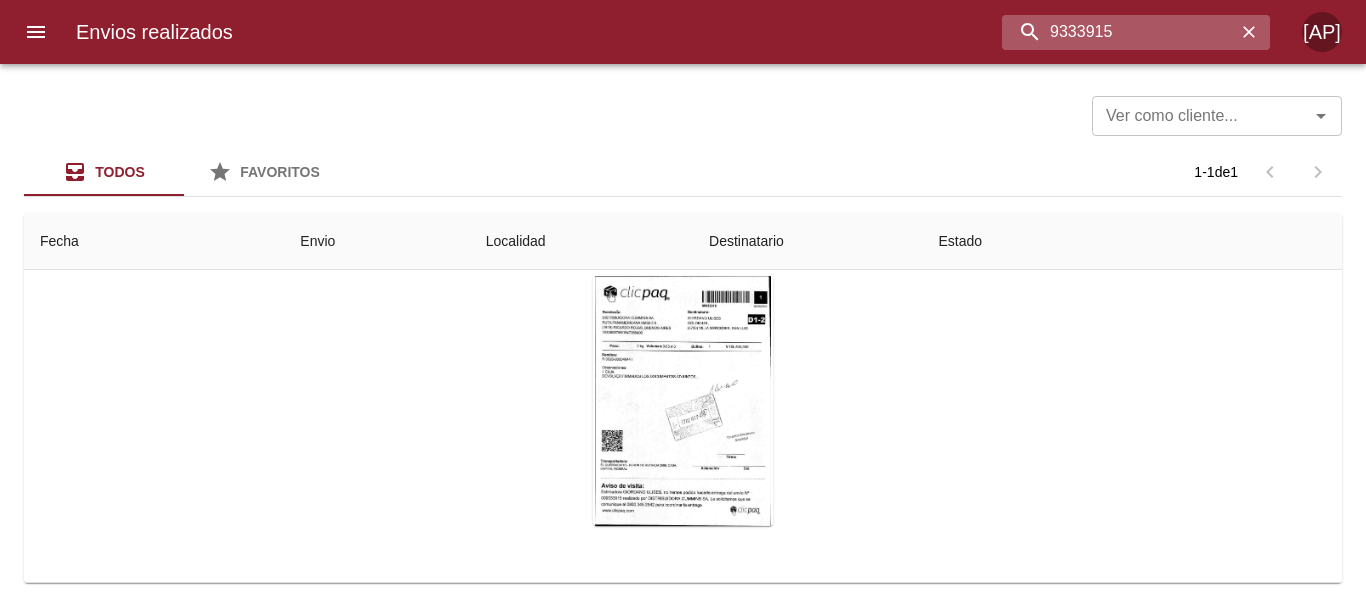 click on "9333915" at bounding box center (1119, 32) 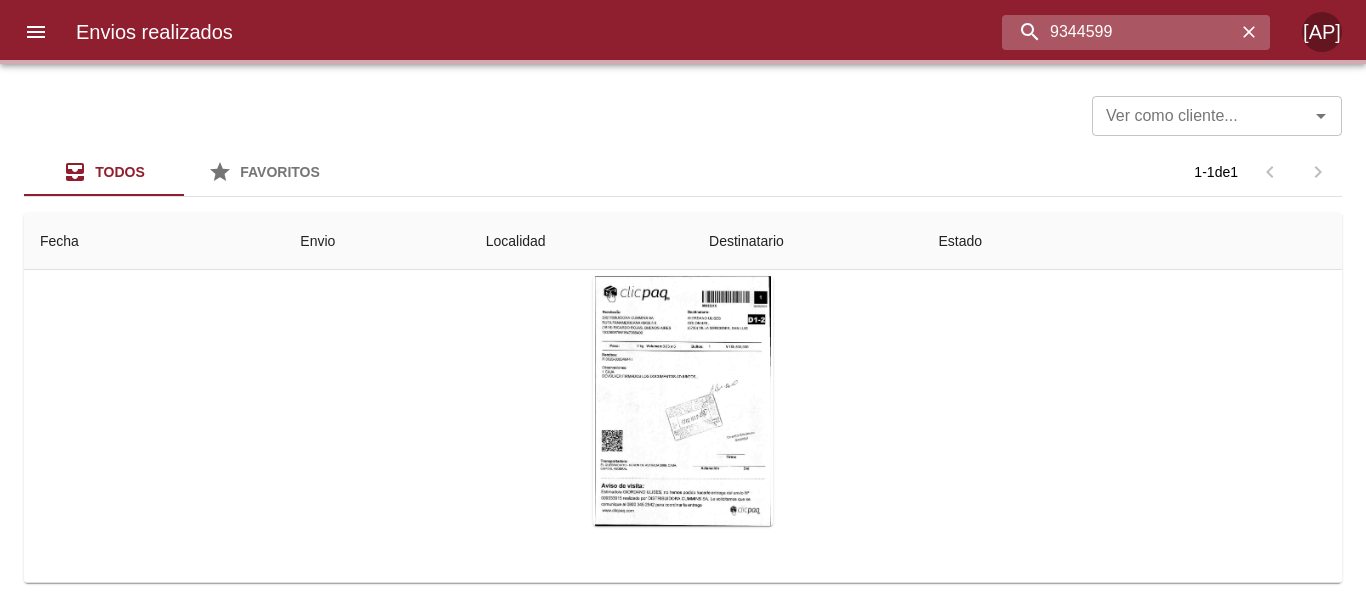 scroll, scrollTop: 0, scrollLeft: 0, axis: both 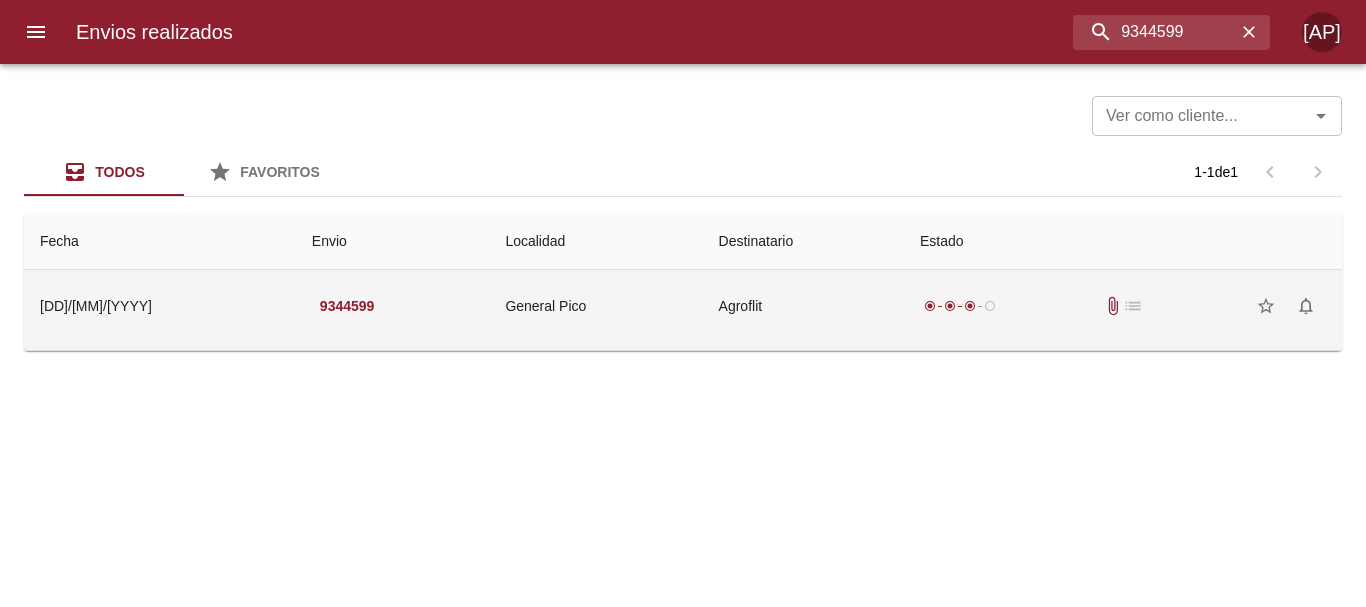 click on "radio_button_checked radio_button_checked radio_button_checked radio_button_unchecked attach_file list star_border notifications_none" at bounding box center [1123, 306] 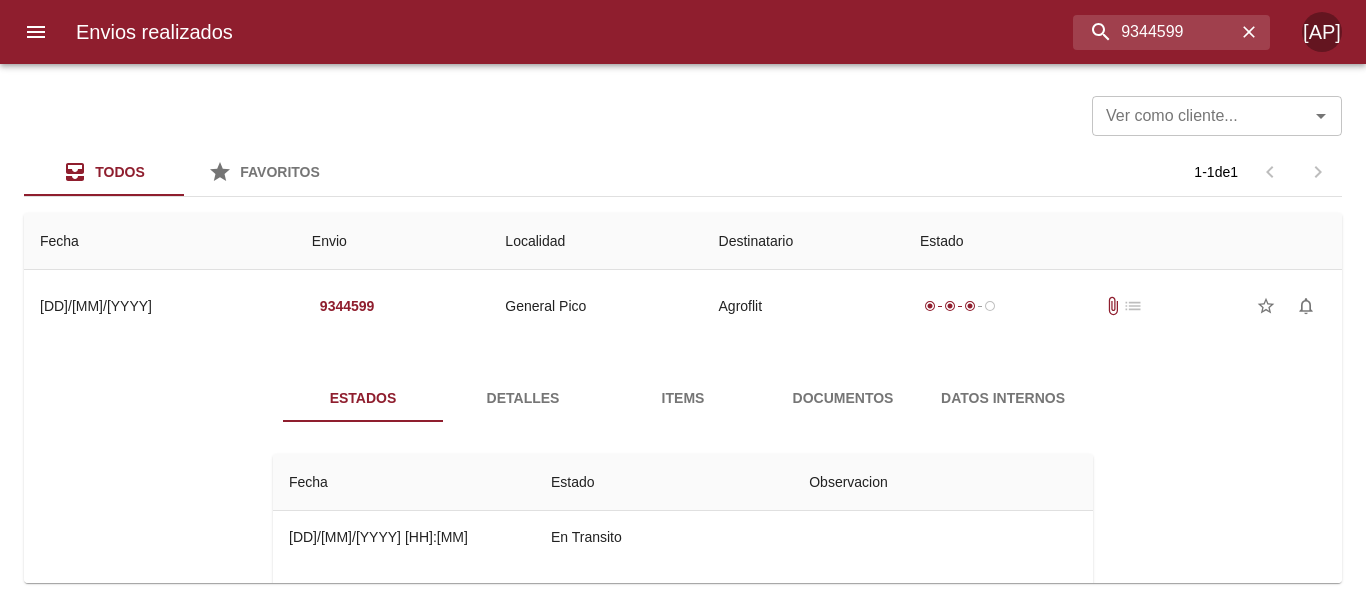 click on "Documentos" at bounding box center (843, 398) 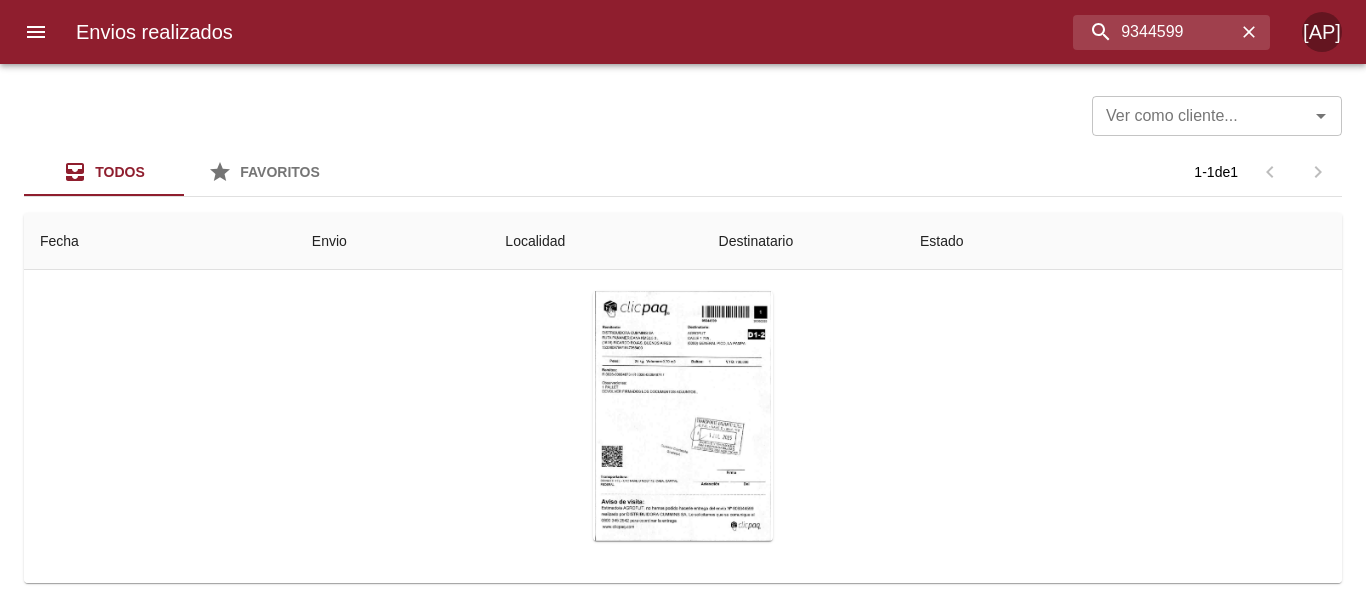 scroll, scrollTop: 194, scrollLeft: 0, axis: vertical 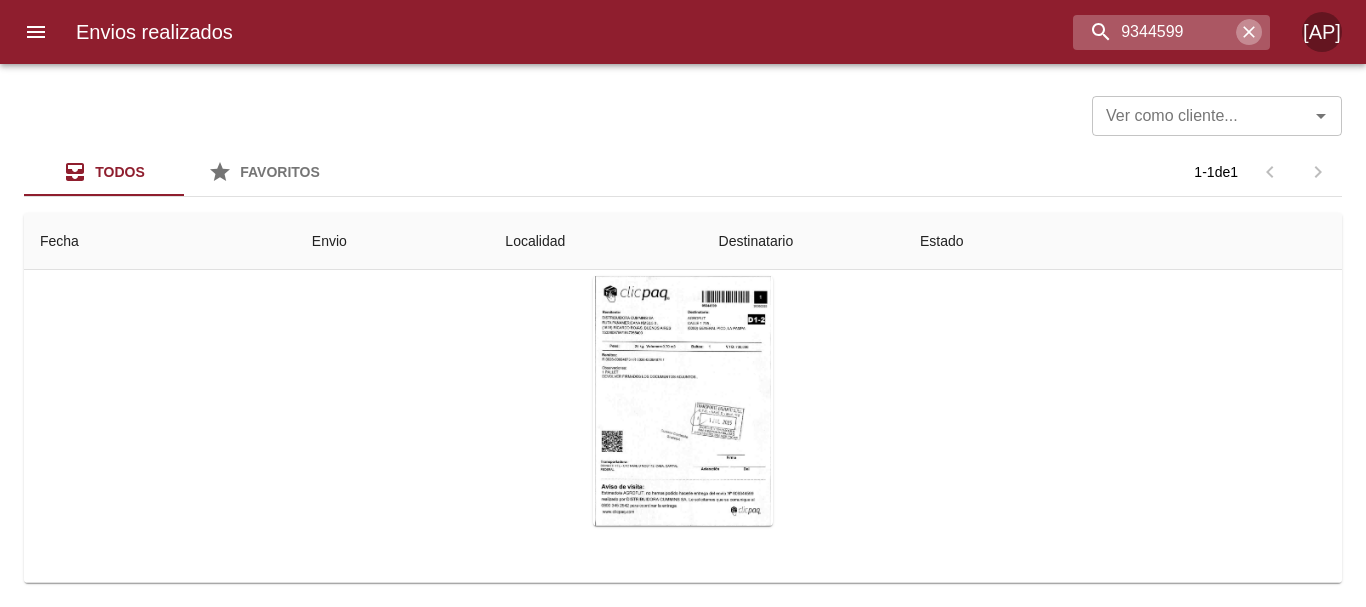 click at bounding box center [1249, 32] 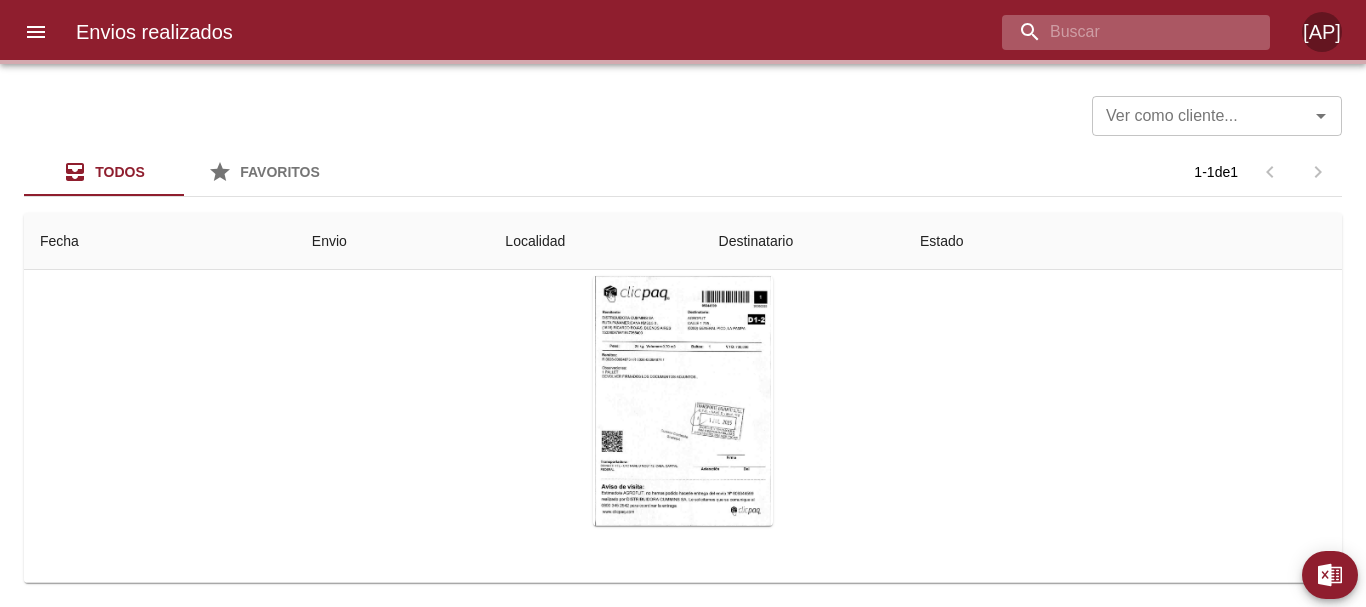 click at bounding box center (1119, 32) 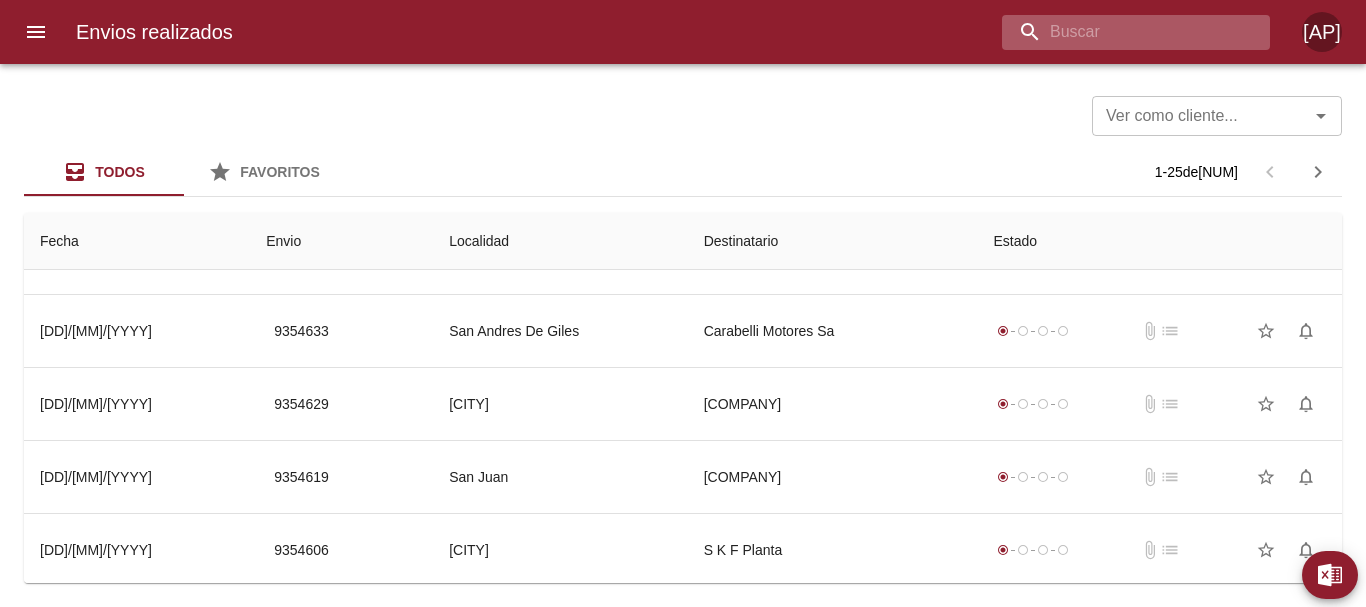 scroll, scrollTop: 0, scrollLeft: 0, axis: both 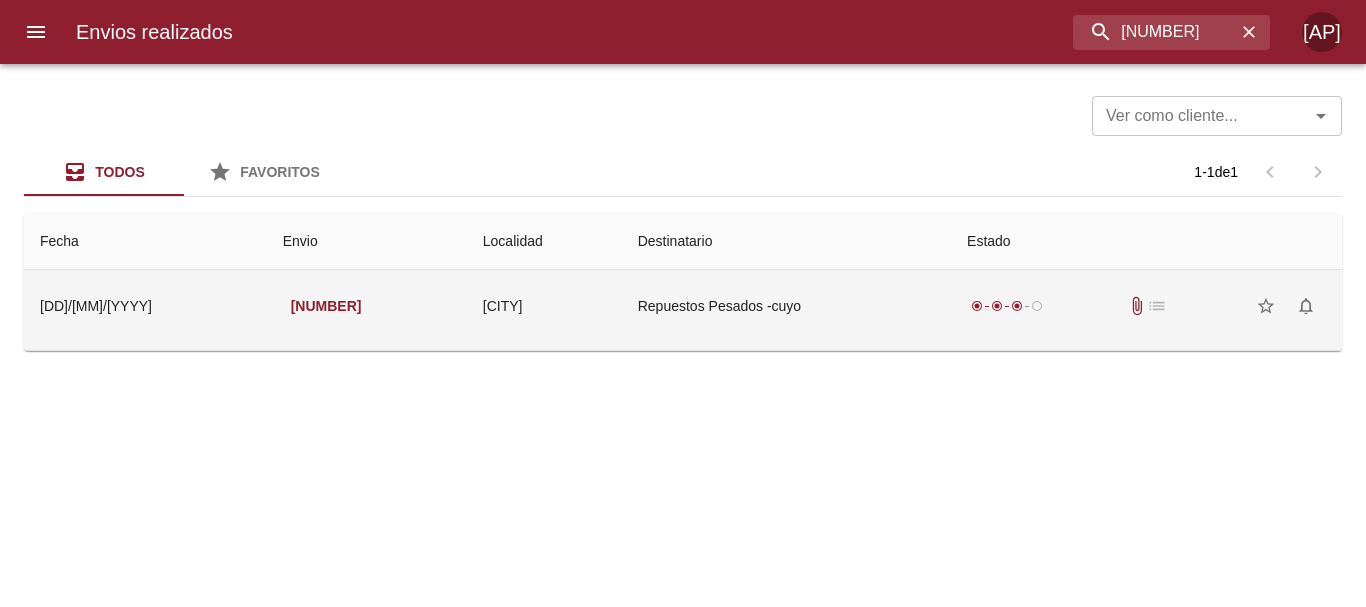 drag, startPoint x: 1090, startPoint y: 304, endPoint x: 1086, endPoint y: 289, distance: 15.524175 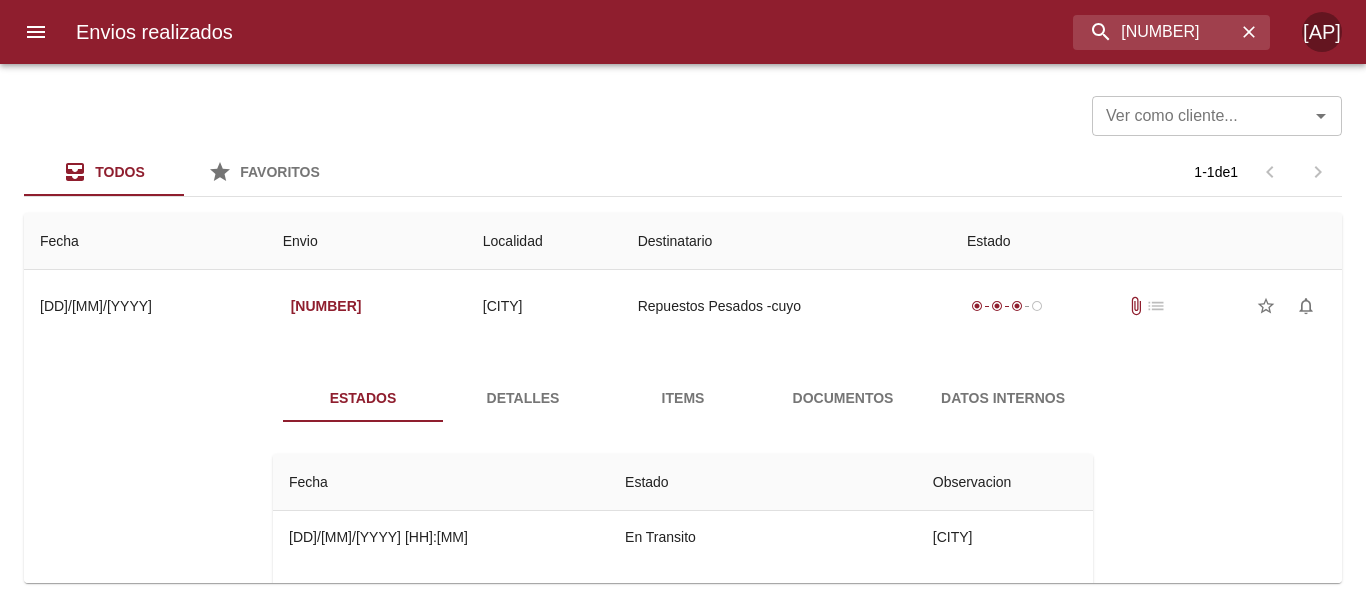 click on "Documentos" at bounding box center [843, 398] 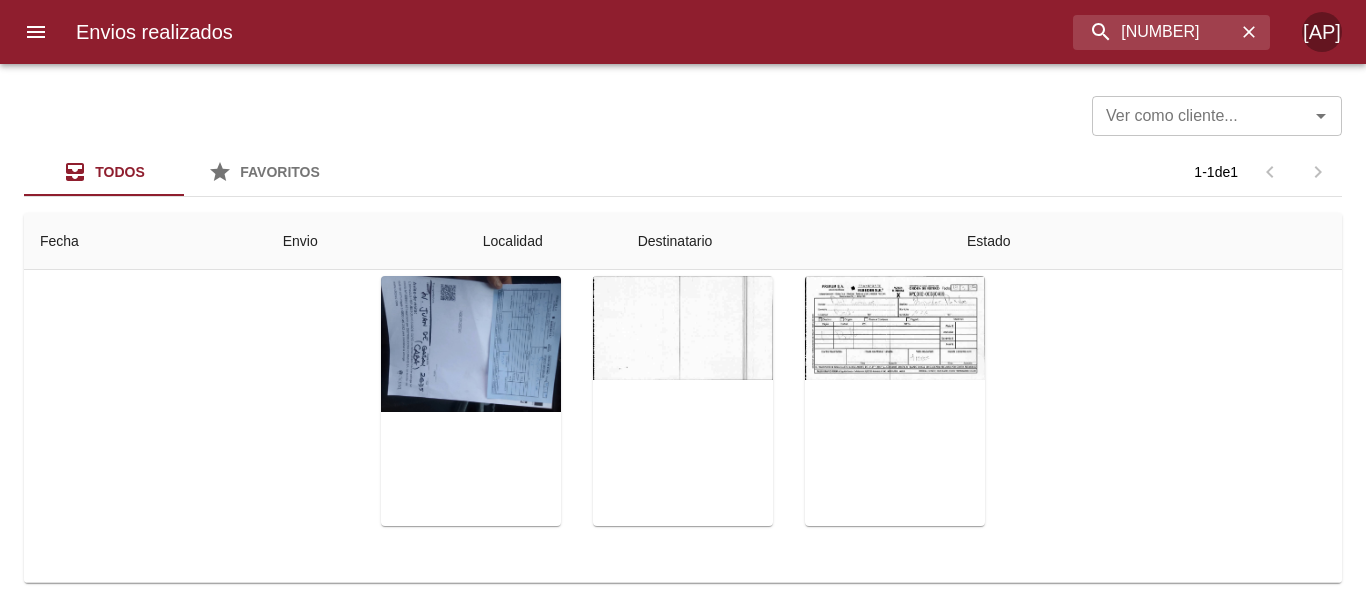 scroll, scrollTop: 0, scrollLeft: 0, axis: both 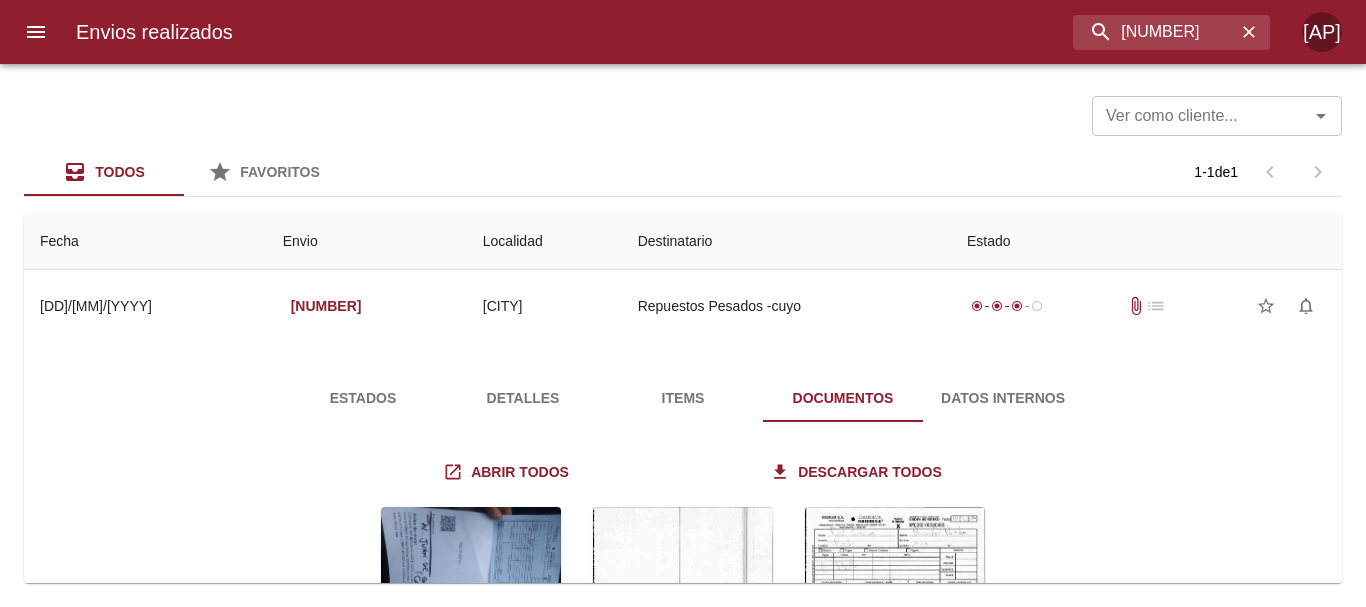 click on "Estados" at bounding box center (363, 398) 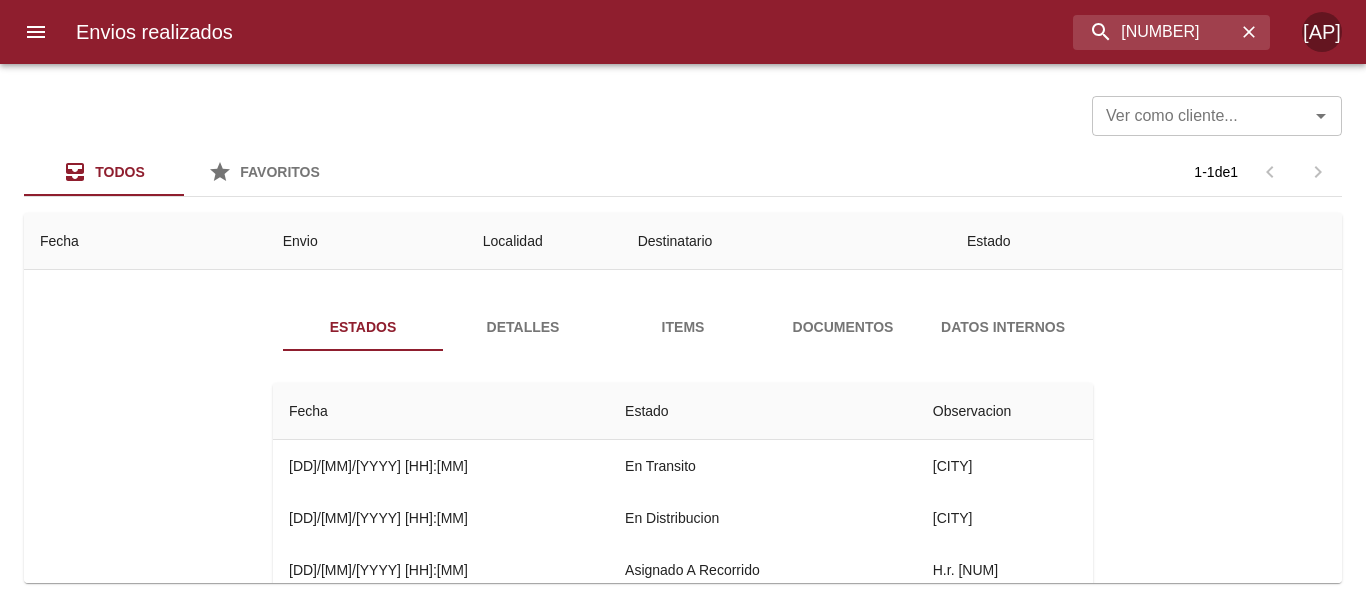 scroll, scrollTop: 200, scrollLeft: 0, axis: vertical 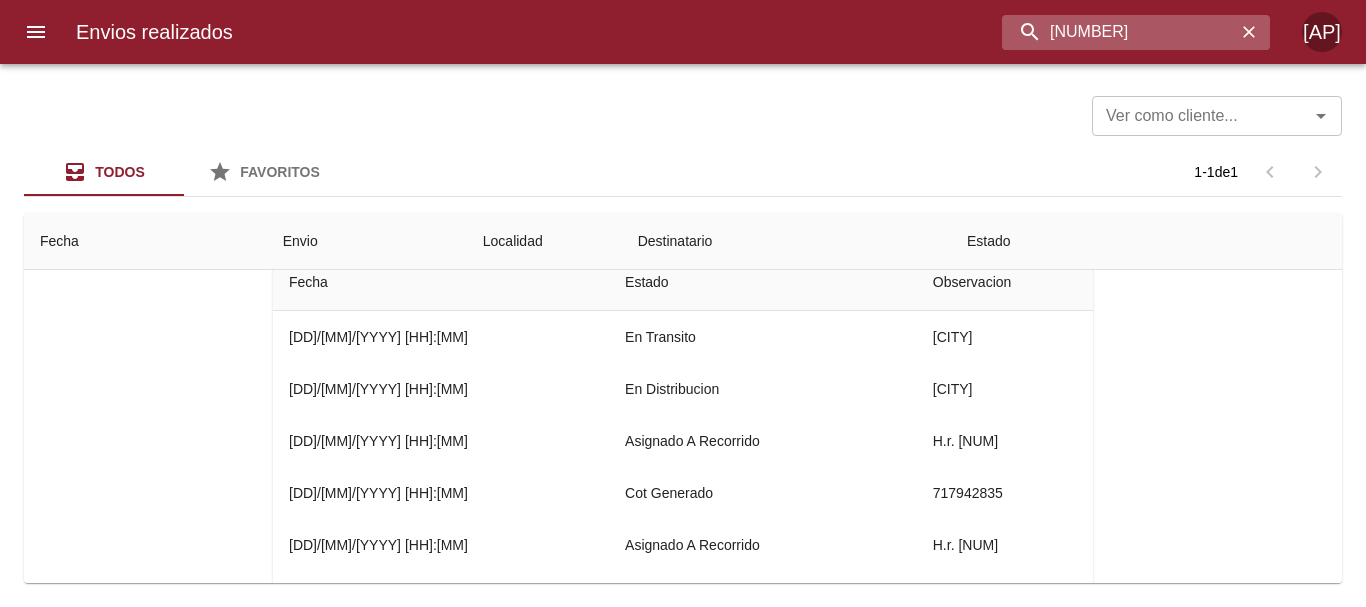 click on "8958191" at bounding box center [1119, 32] 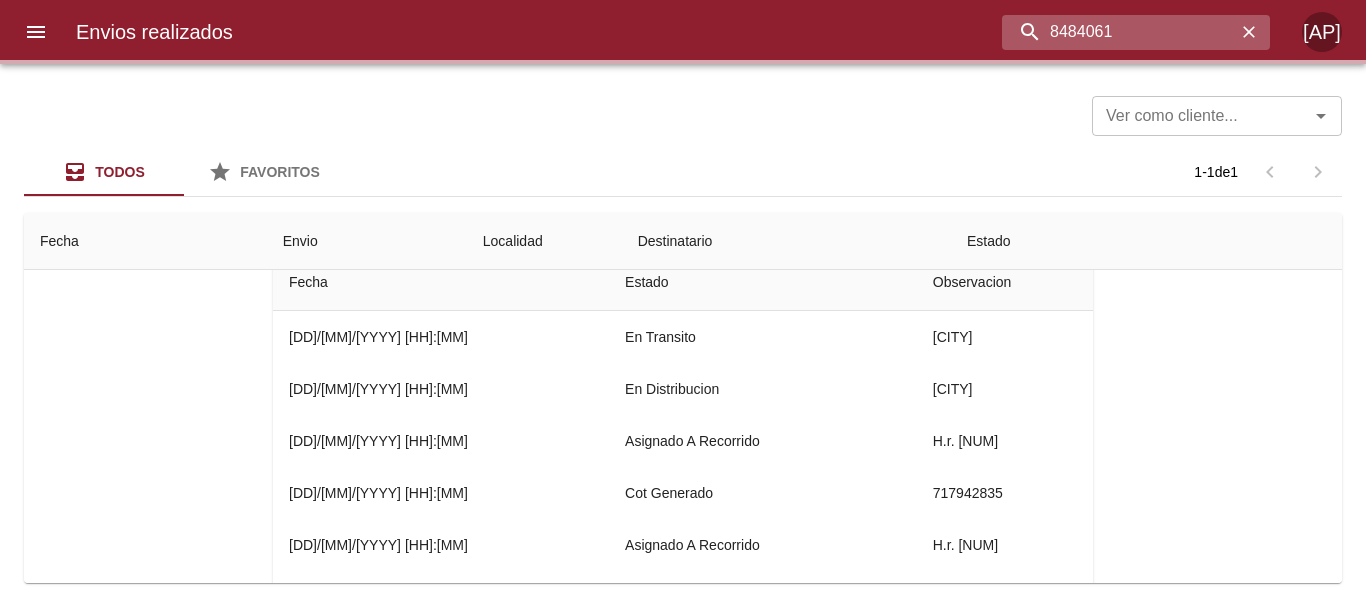 scroll, scrollTop: 0, scrollLeft: 0, axis: both 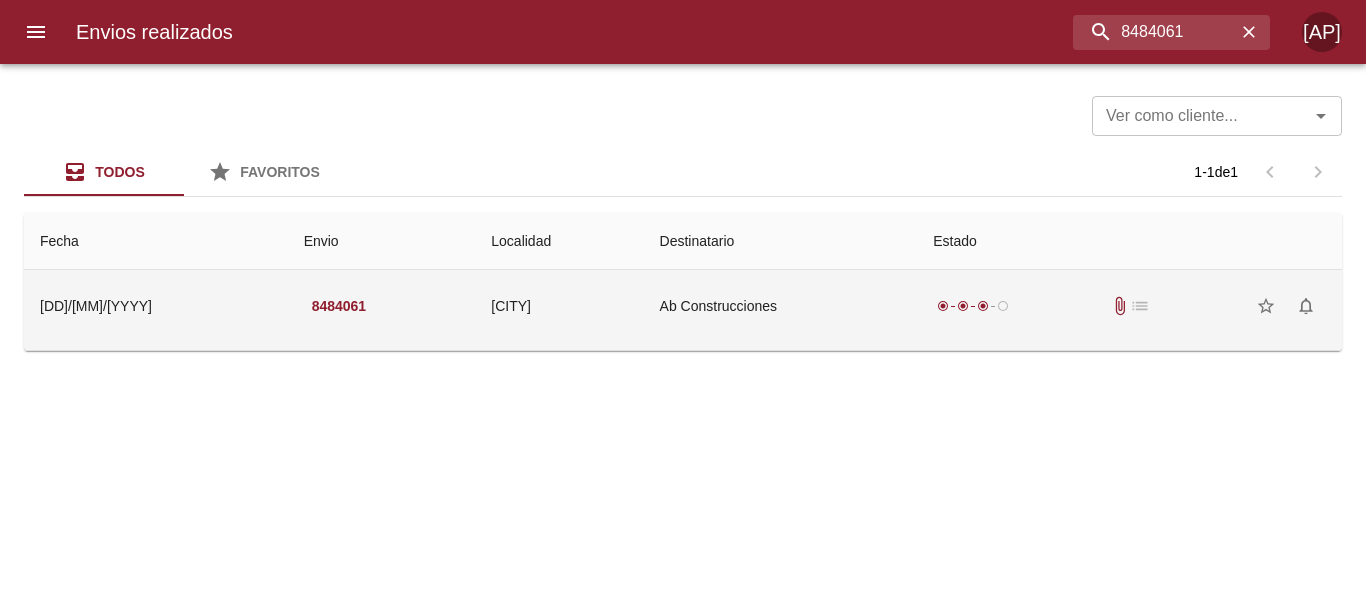 drag, startPoint x: 1071, startPoint y: 311, endPoint x: 1044, endPoint y: 282, distance: 39.623226 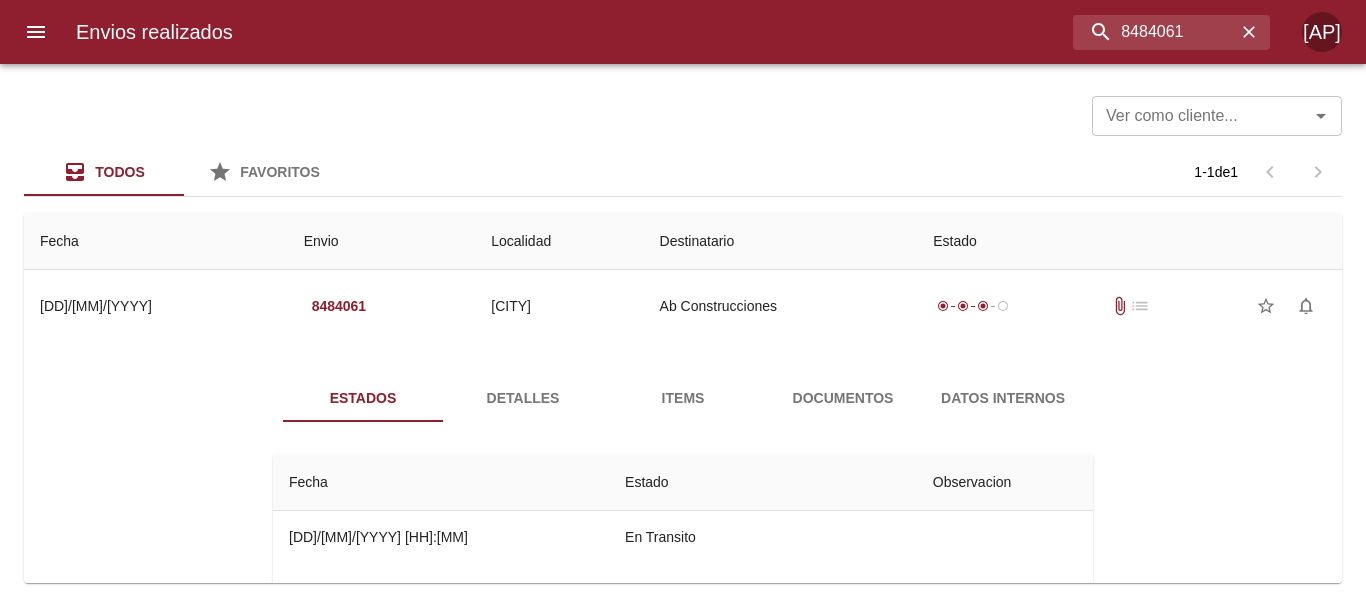 click on "Documentos" at bounding box center [843, 398] 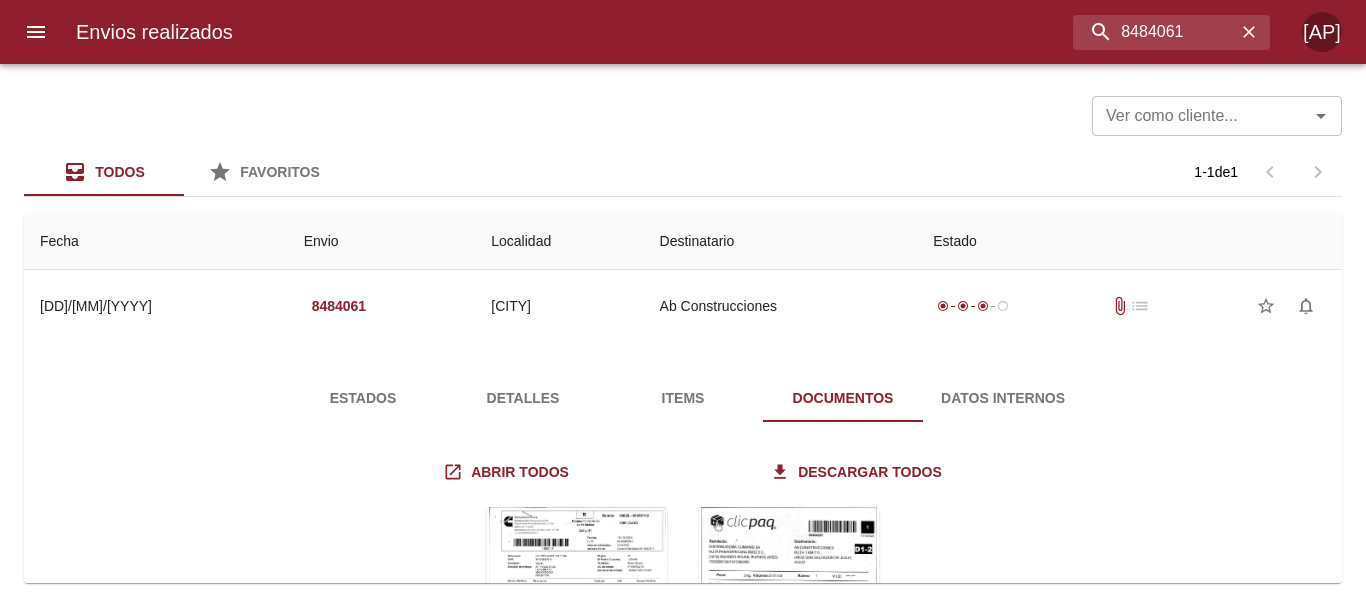 scroll, scrollTop: 231, scrollLeft: 0, axis: vertical 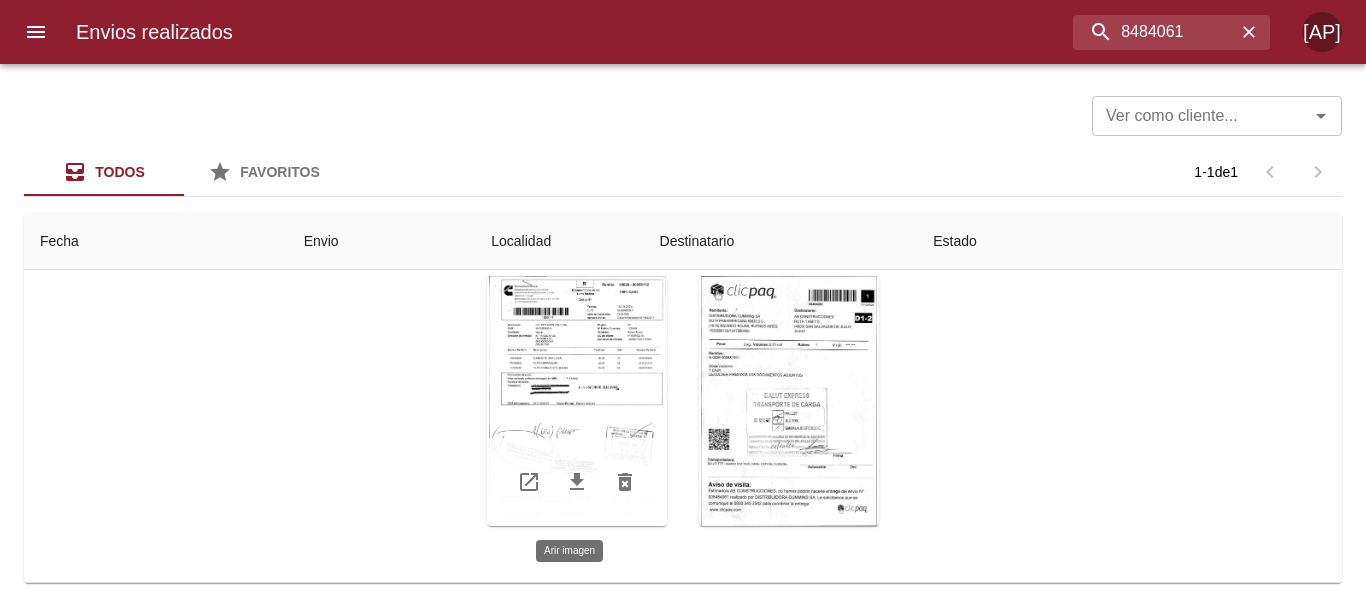 click at bounding box center [577, 401] 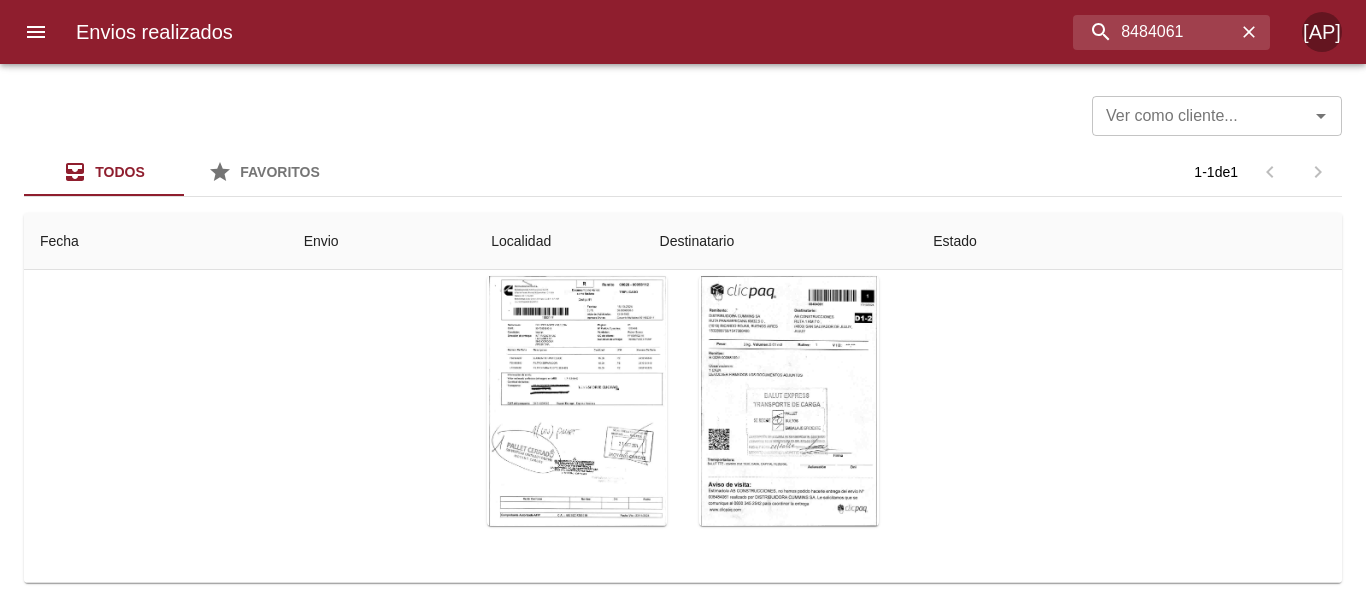 click at bounding box center [683, 1759] 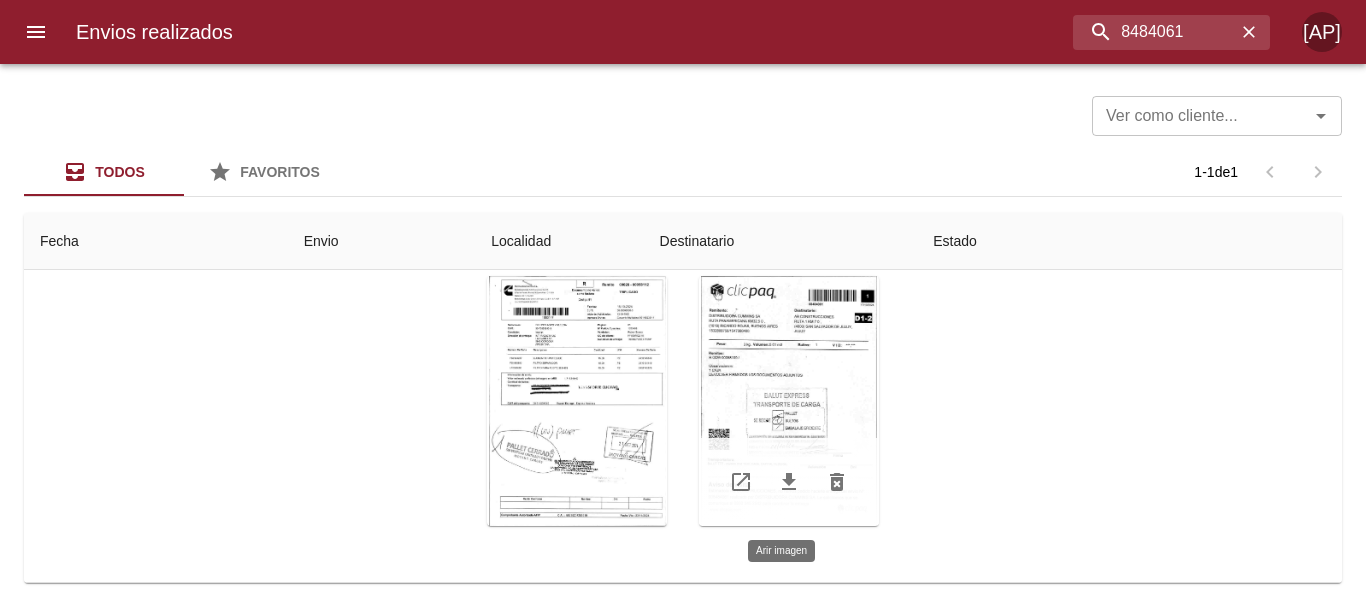 click at bounding box center [789, 401] 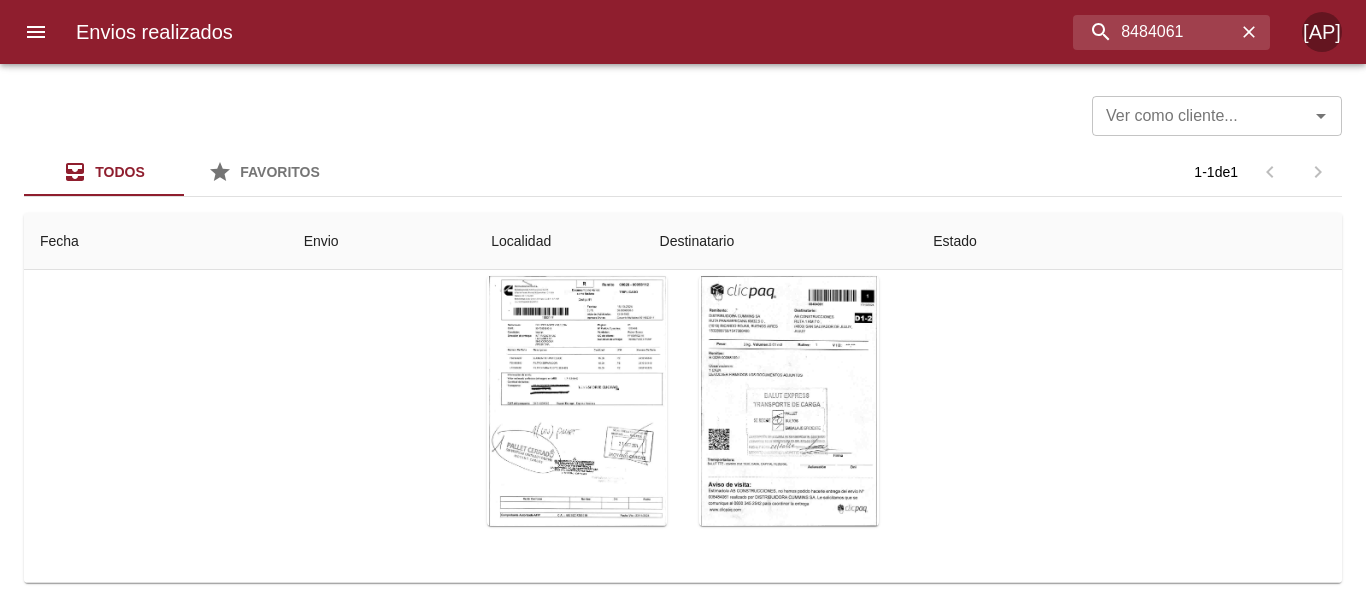 click at bounding box center [683, 1756] 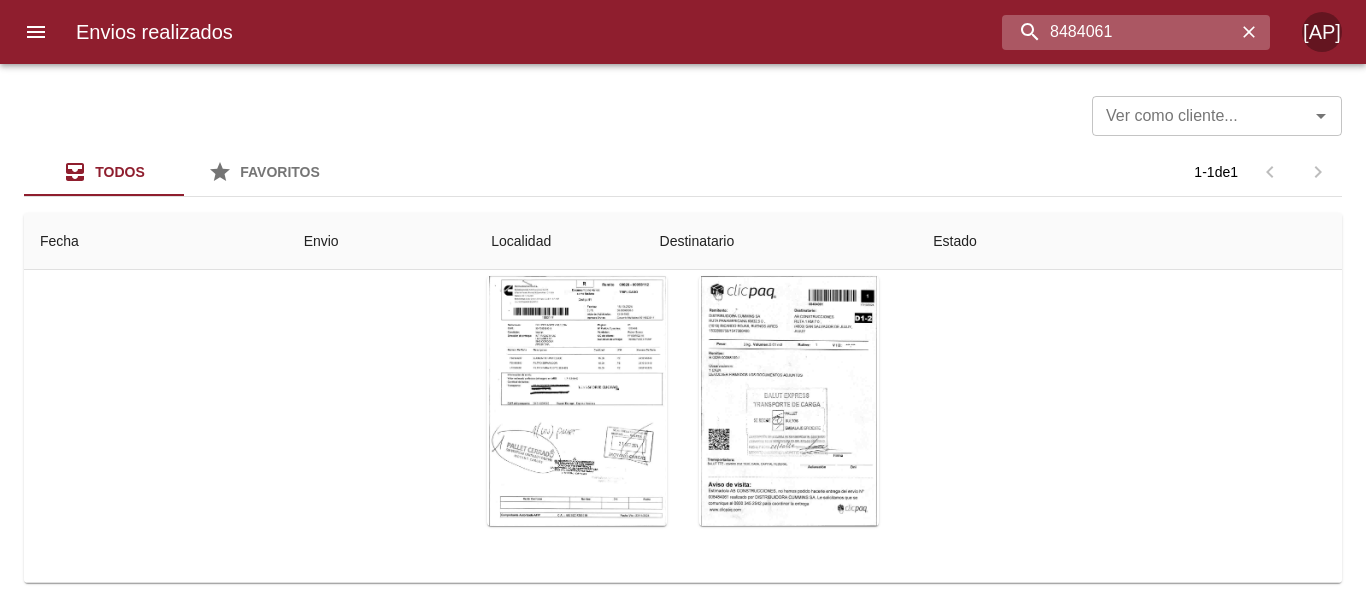 click on "8484061" at bounding box center [1119, 32] 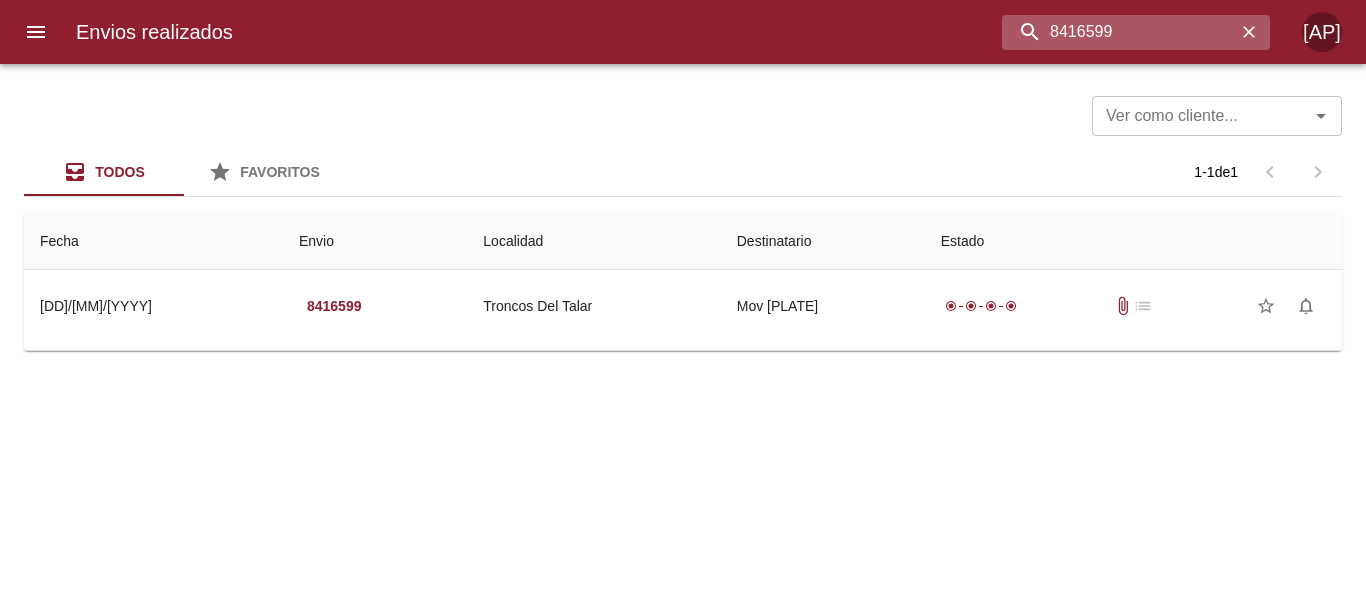 scroll, scrollTop: 0, scrollLeft: 0, axis: both 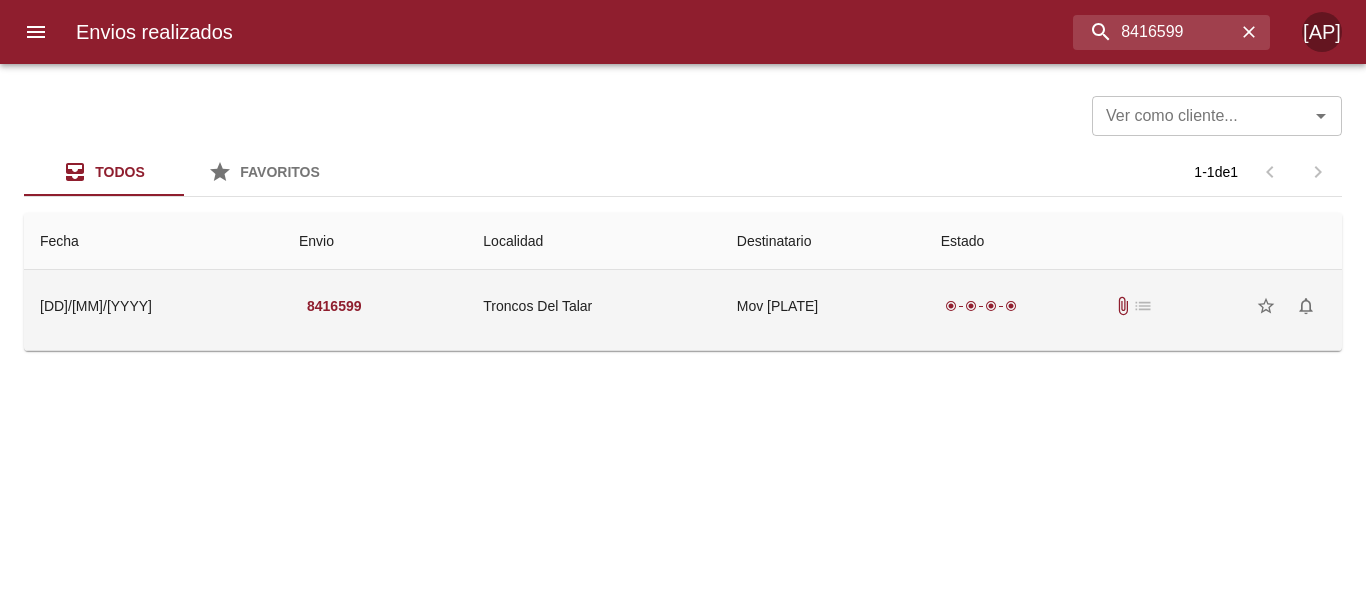 click on "radio_button_checked radio_button_checked radio_button_checked radio_button_checked attach_file list star_border notifications_none" at bounding box center (1133, 306) 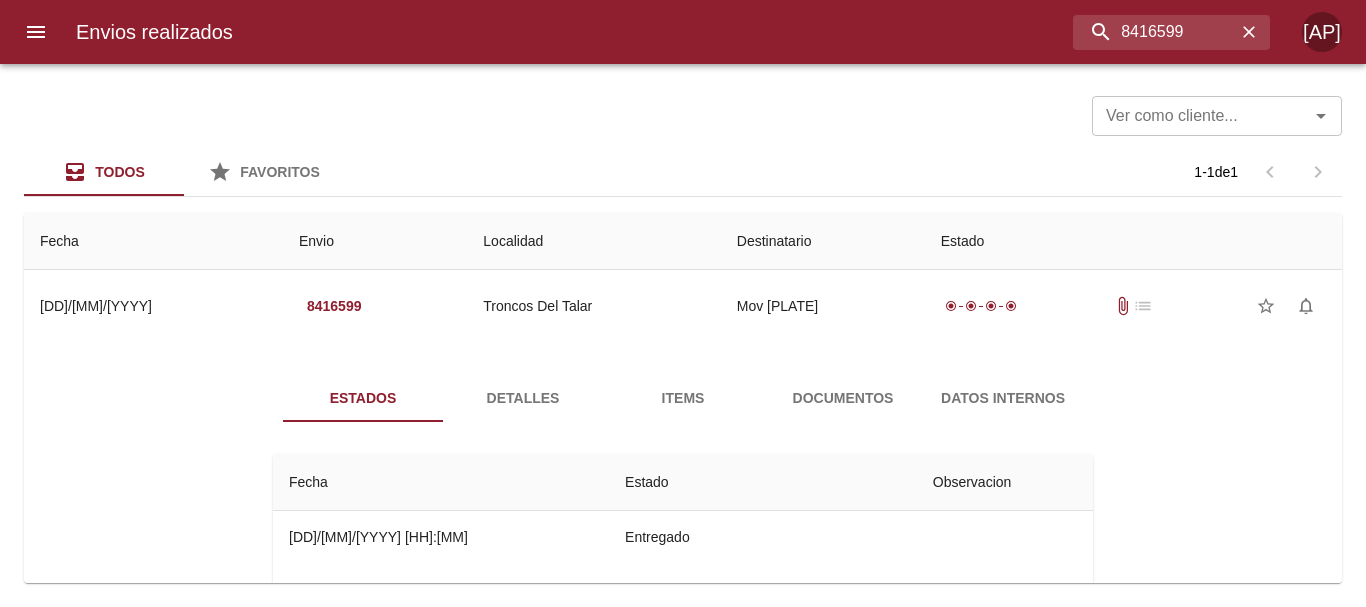 click on "Estados Detalles Items Documentos Datos Internos Fecha Estado Observacion 23/10 23/10/2024 17:23 Entregado 23/09 23/09/2024 20:28 En Proceso De Despacho 23/09 23/09/2024 20:28 Envio Generado Clicpaq" at bounding box center [683, 528] 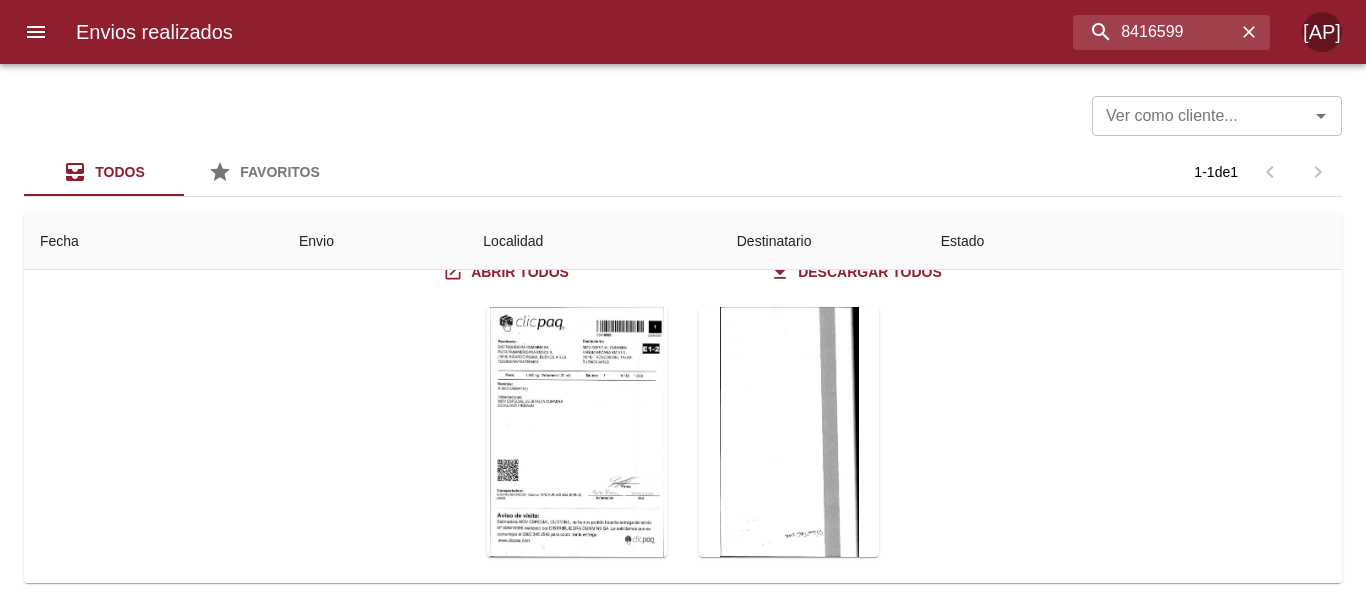 scroll, scrollTop: 0, scrollLeft: 0, axis: both 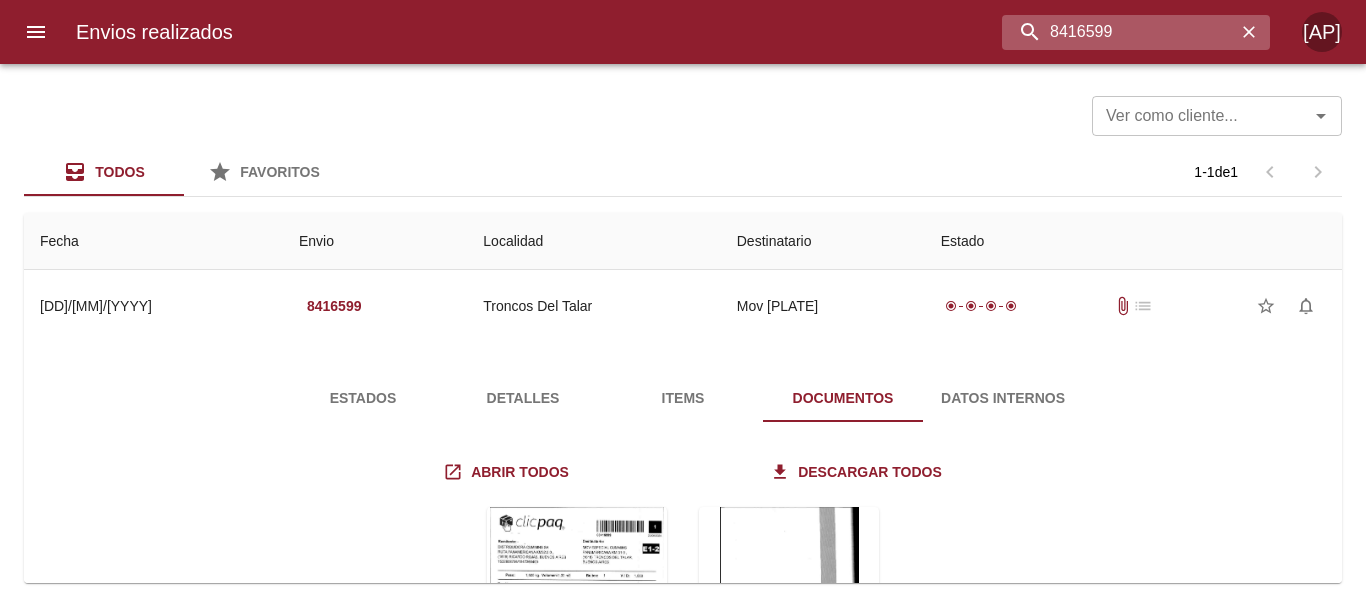 click on "8416599" at bounding box center [1119, 32] 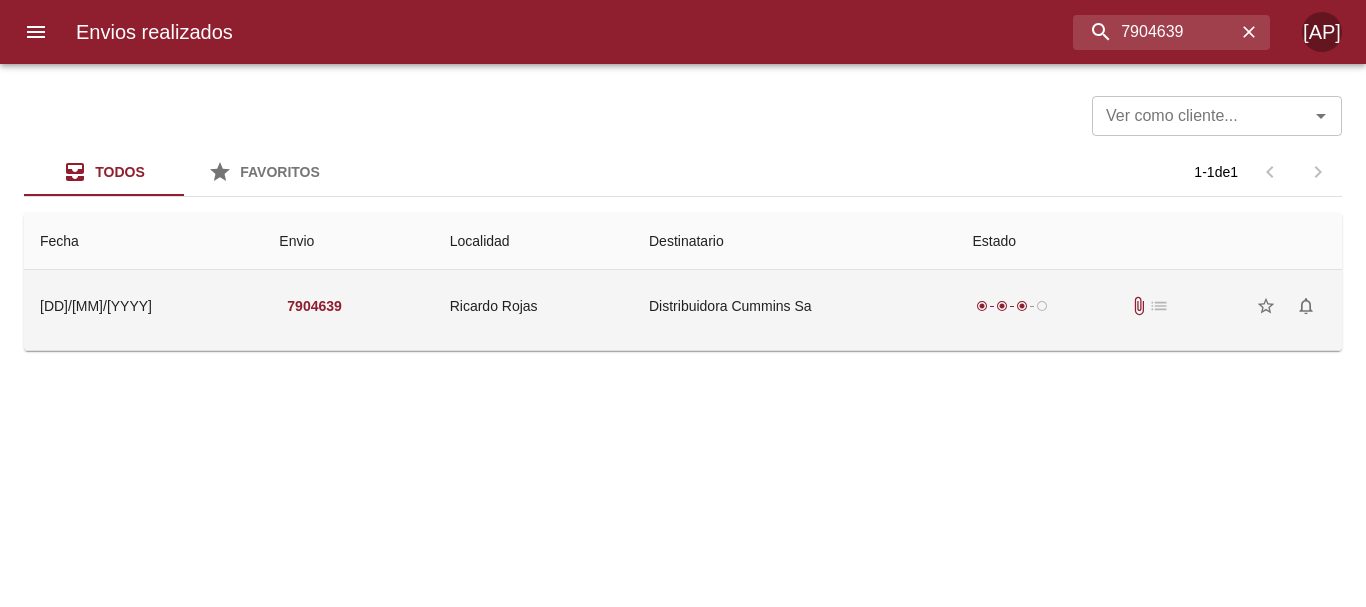 click on "radio_button_checked radio_button_checked radio_button_checked radio_button_unchecked attach_file list star_border notifications_none" at bounding box center (1149, 306) 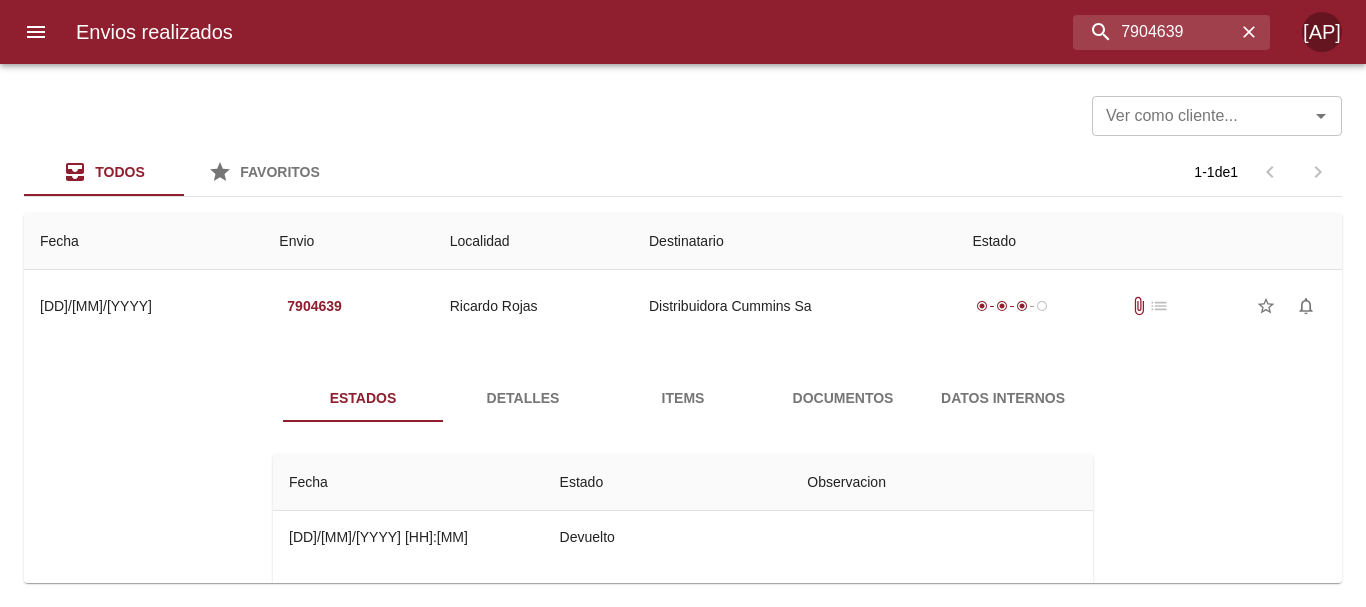 click on "Documentos" at bounding box center [843, 398] 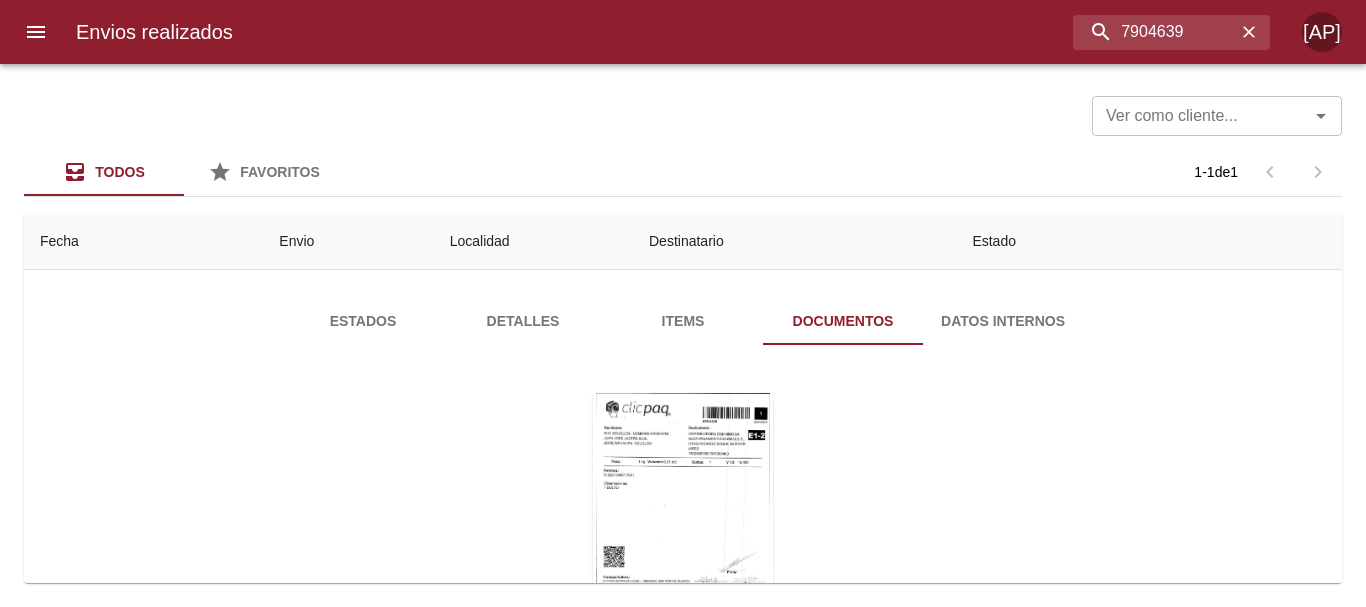 scroll, scrollTop: 0, scrollLeft: 0, axis: both 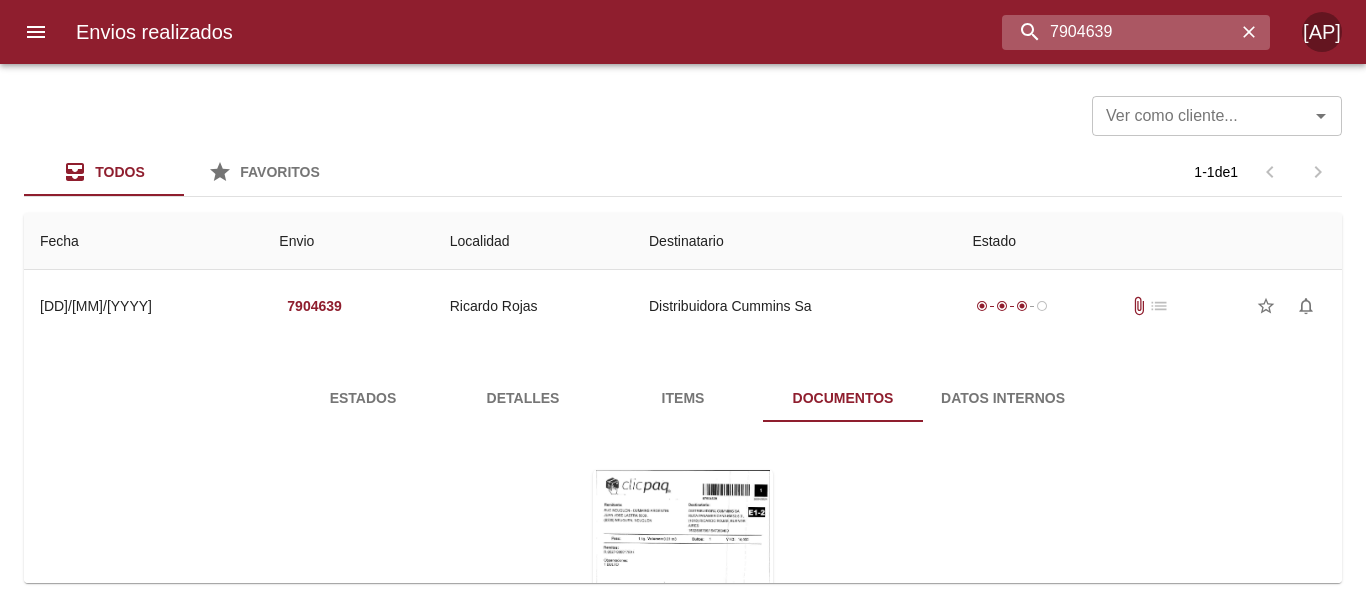 click on "7904639" at bounding box center (1119, 32) 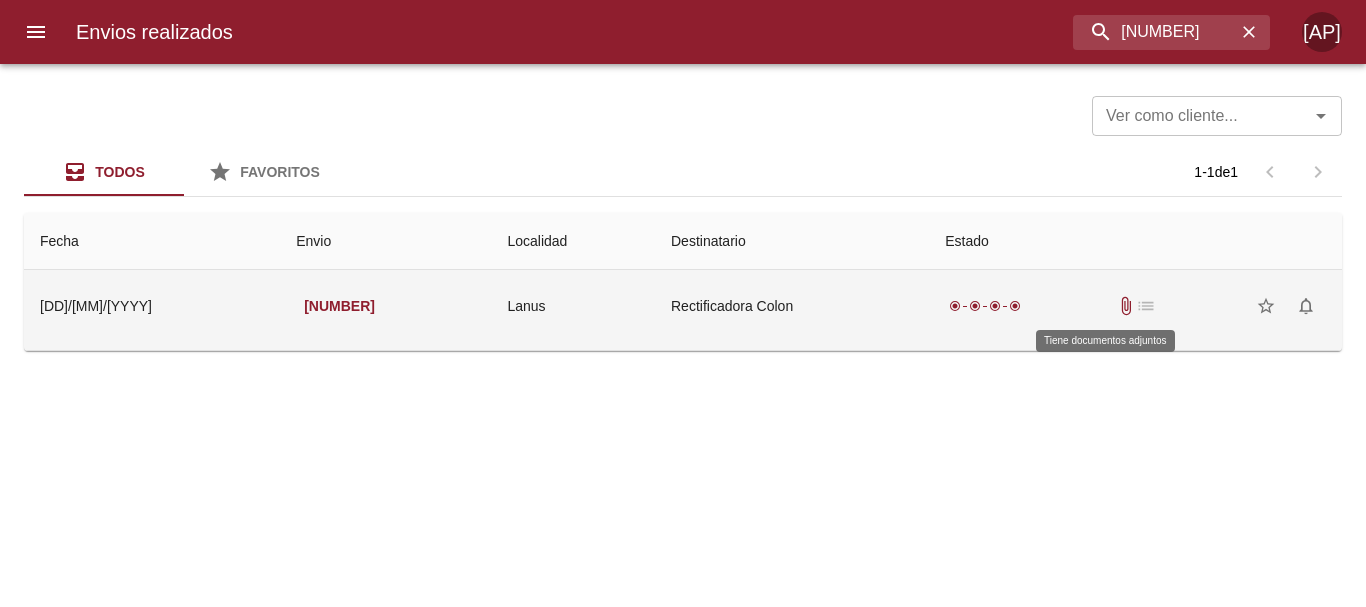 click on "attach_file" at bounding box center (1126, 306) 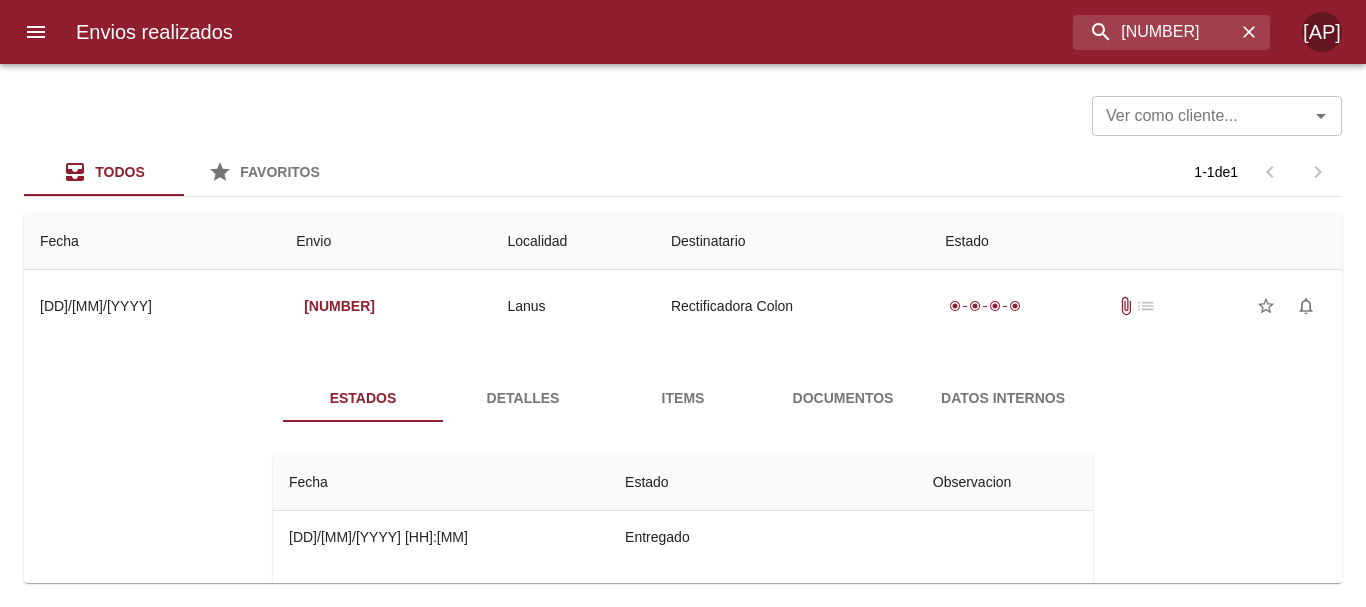 click on "Documentos" at bounding box center (843, 398) 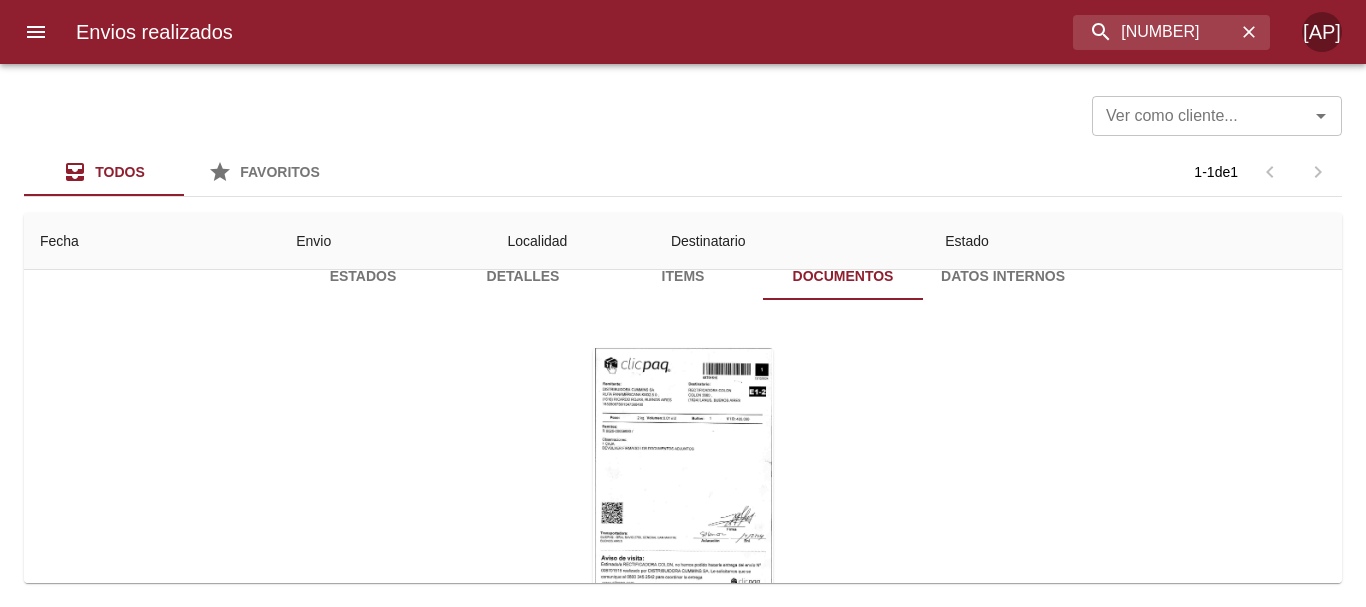 scroll, scrollTop: 194, scrollLeft: 0, axis: vertical 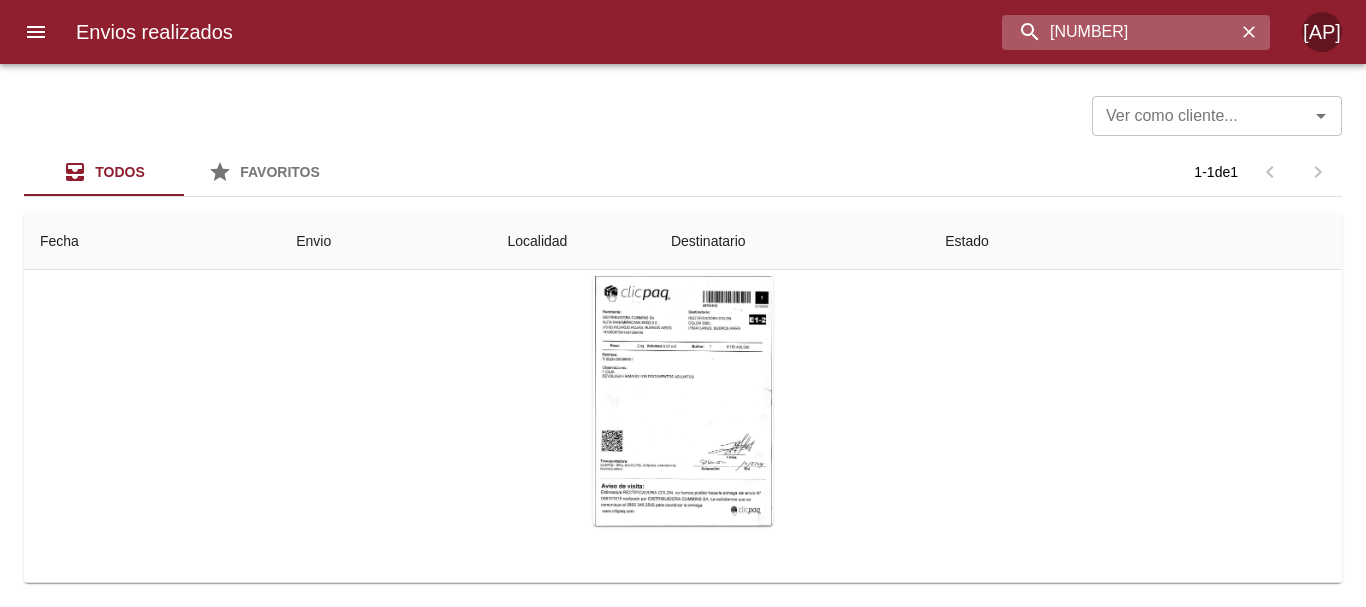 click on "8701515" at bounding box center [1119, 32] 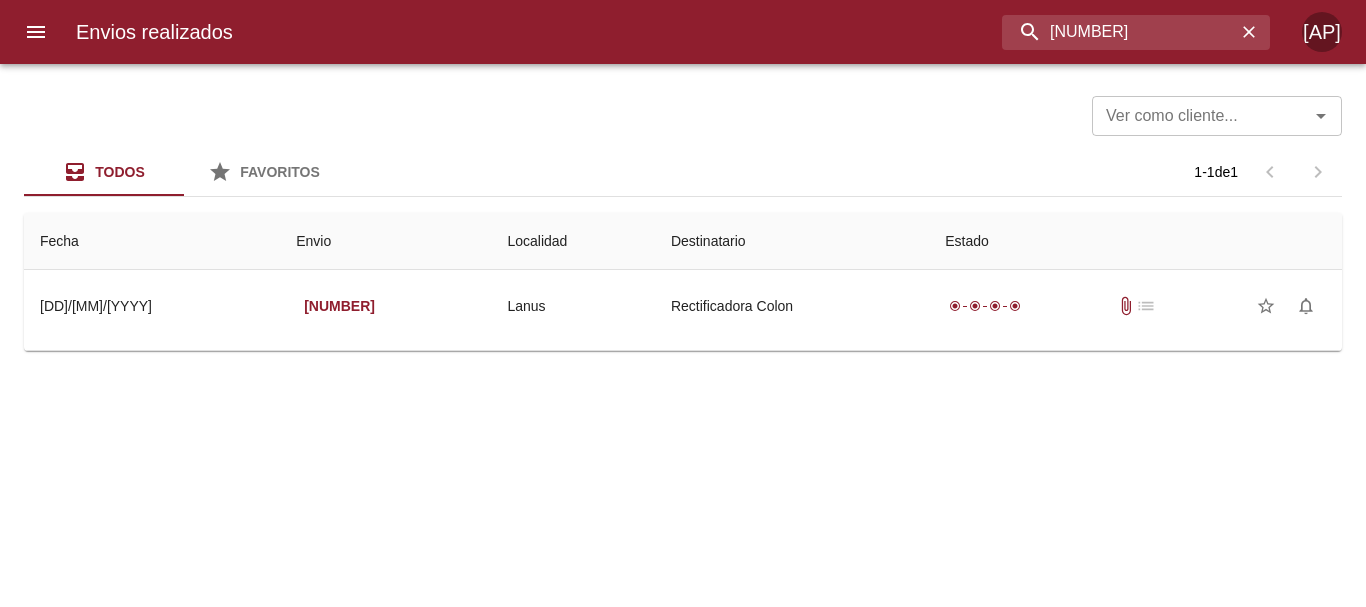 scroll, scrollTop: 0, scrollLeft: 0, axis: both 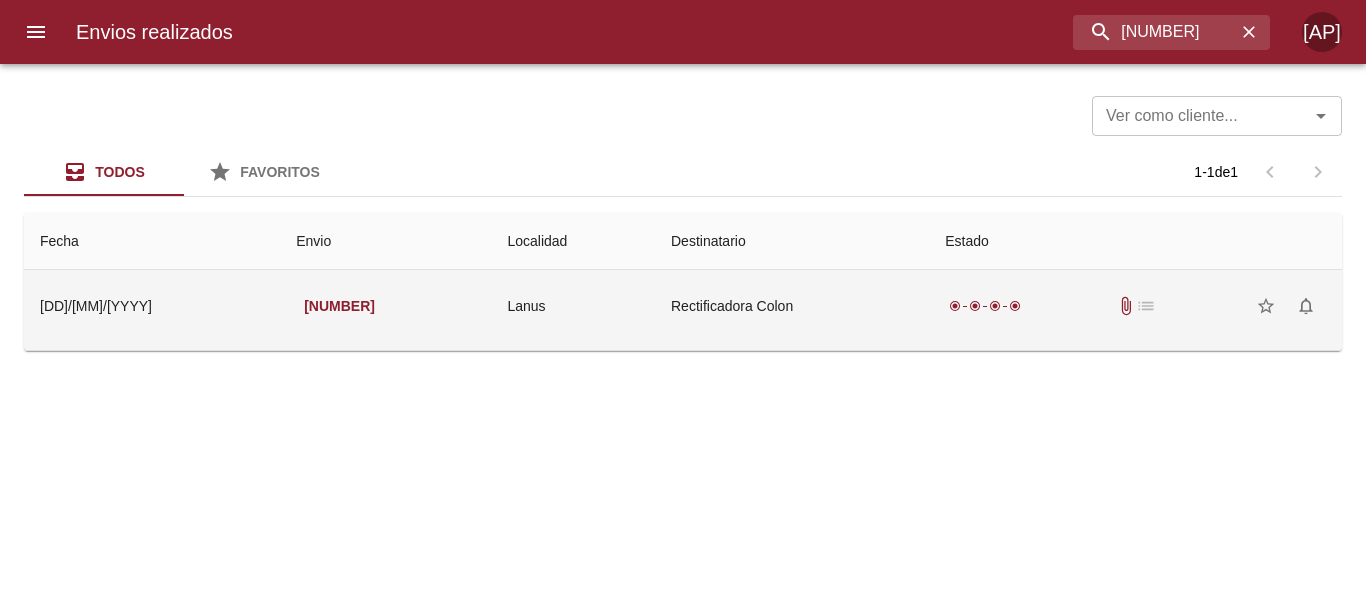 click on "radio_button_checked radio_button_checked radio_button_checked radio_button_checked attach_file list star_border notifications_none" at bounding box center [1135, 306] 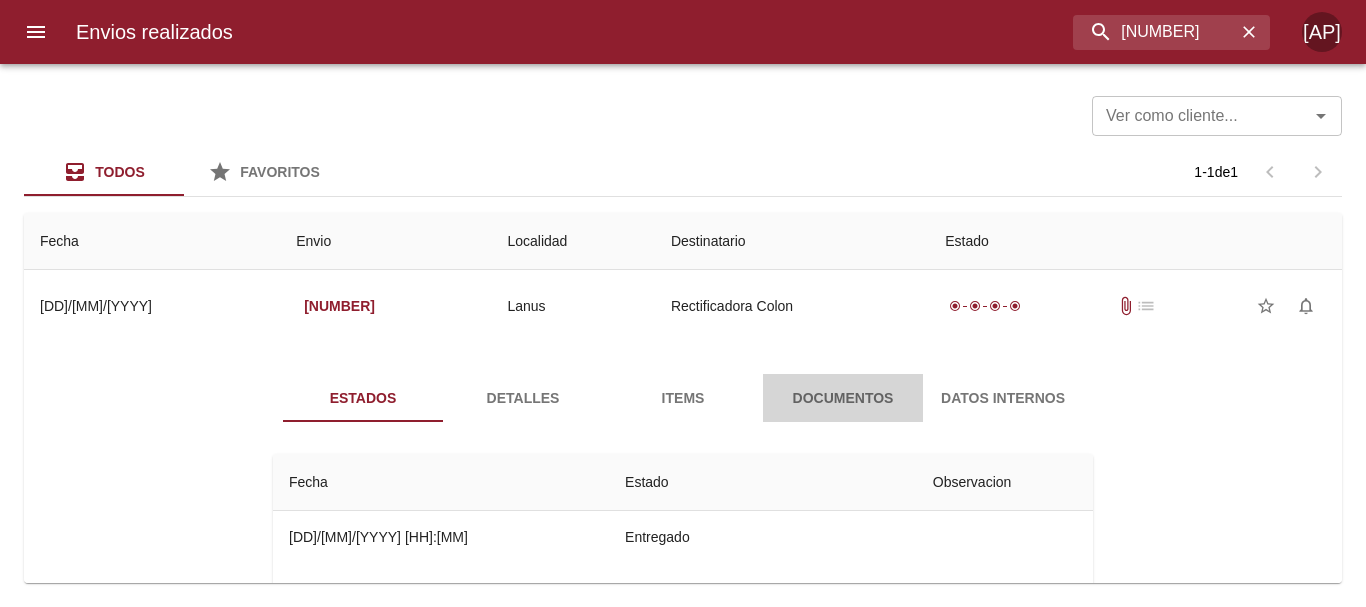 click on "Documentos" at bounding box center [843, 398] 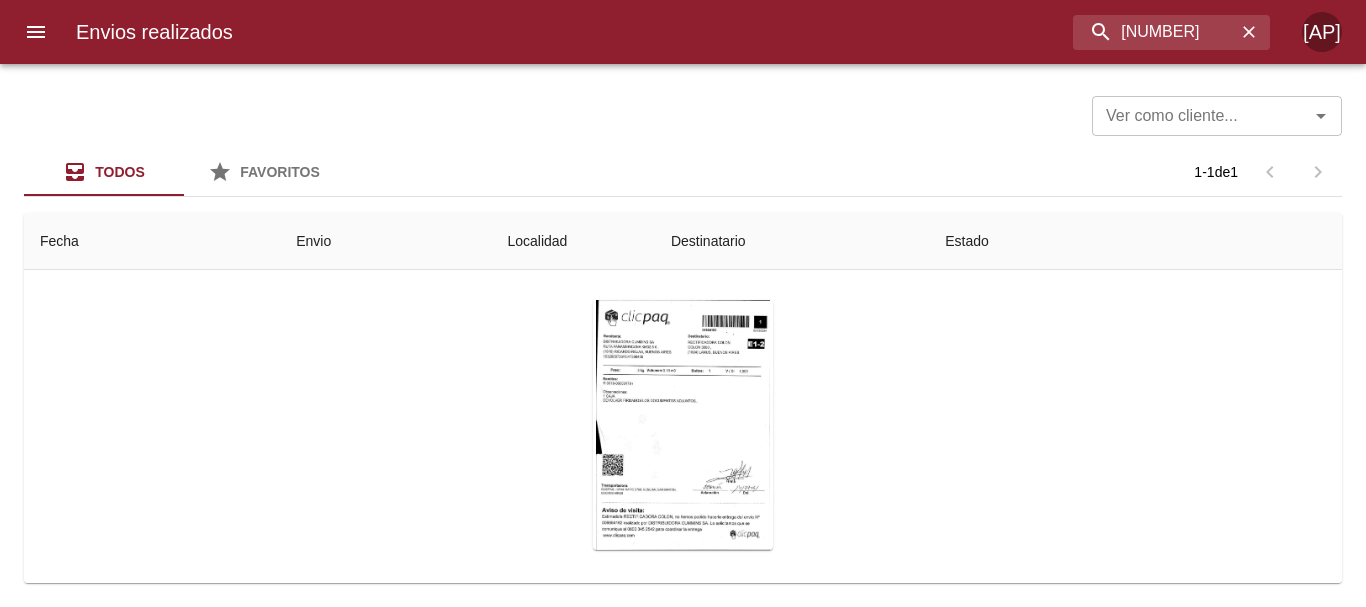 scroll, scrollTop: 194, scrollLeft: 0, axis: vertical 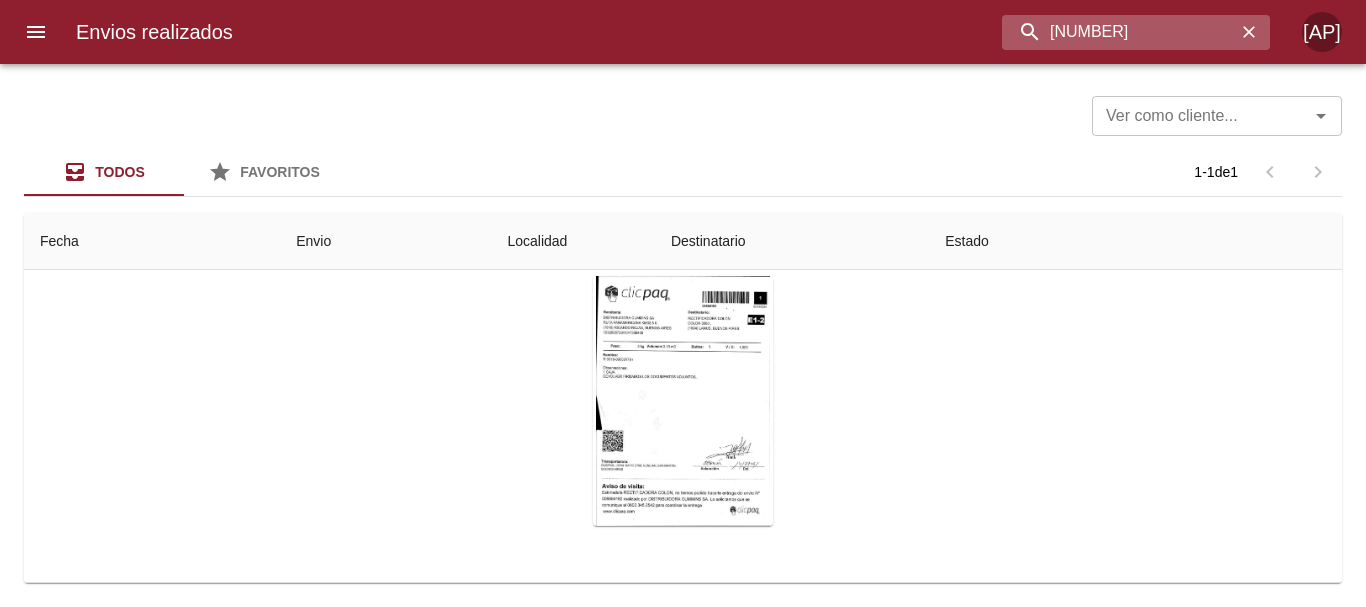 click on "8664162" at bounding box center (1119, 32) 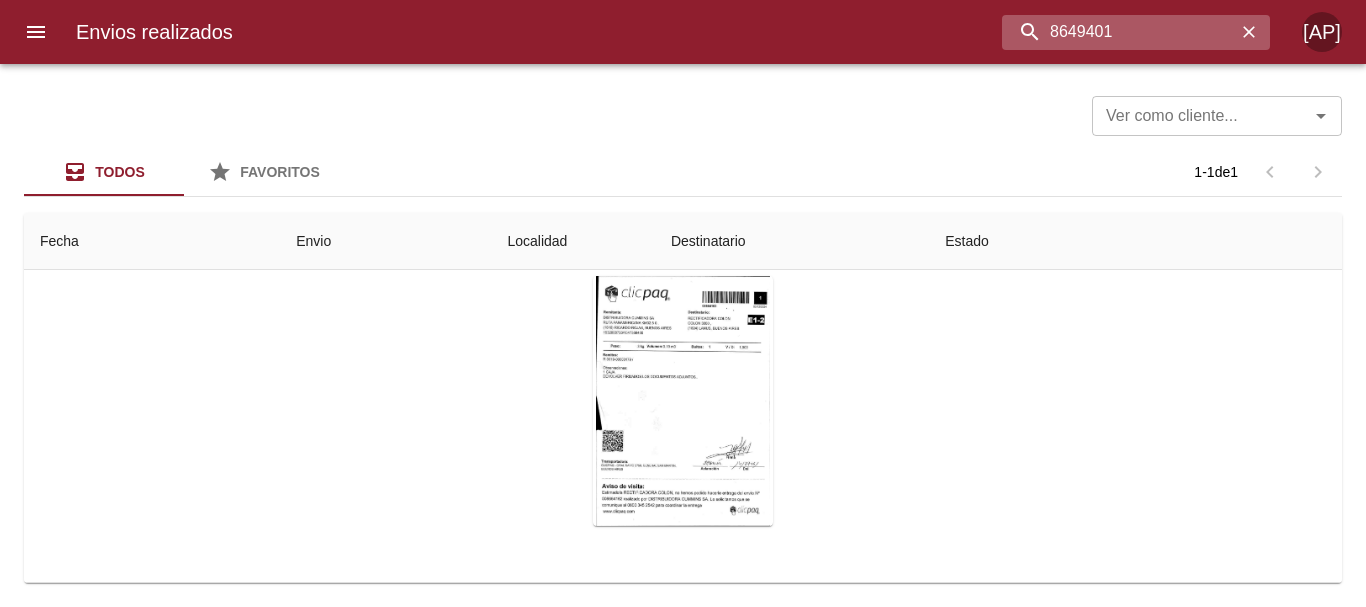 type on "8649401" 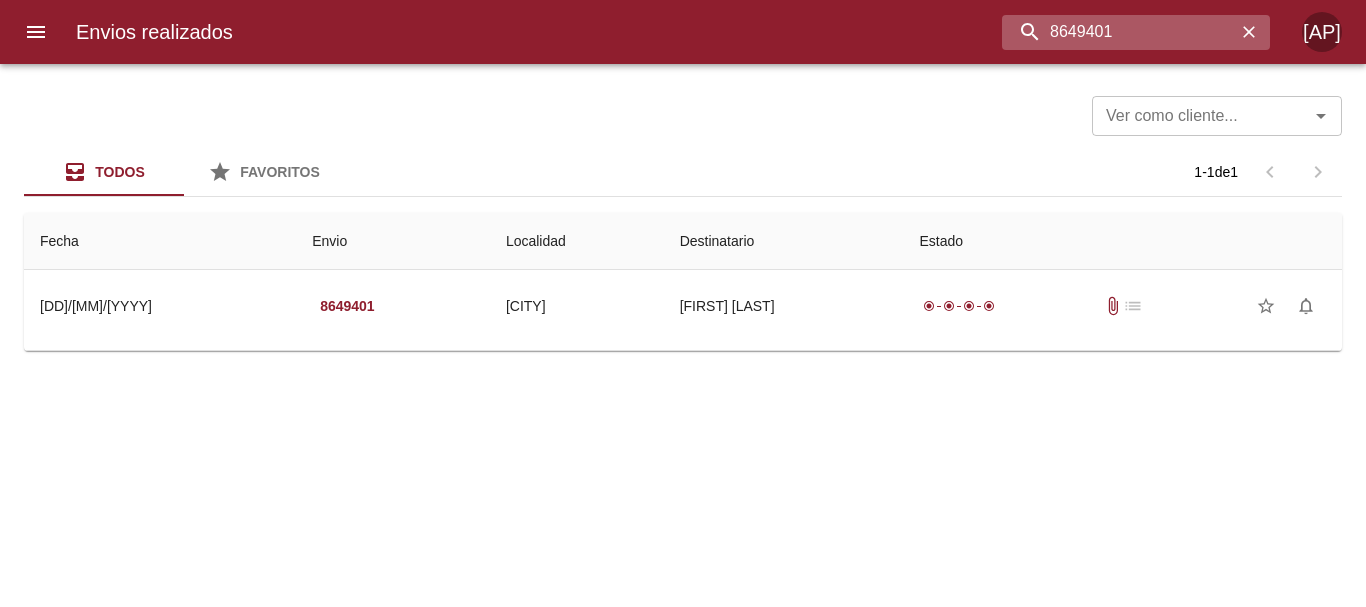 scroll, scrollTop: 0, scrollLeft: 0, axis: both 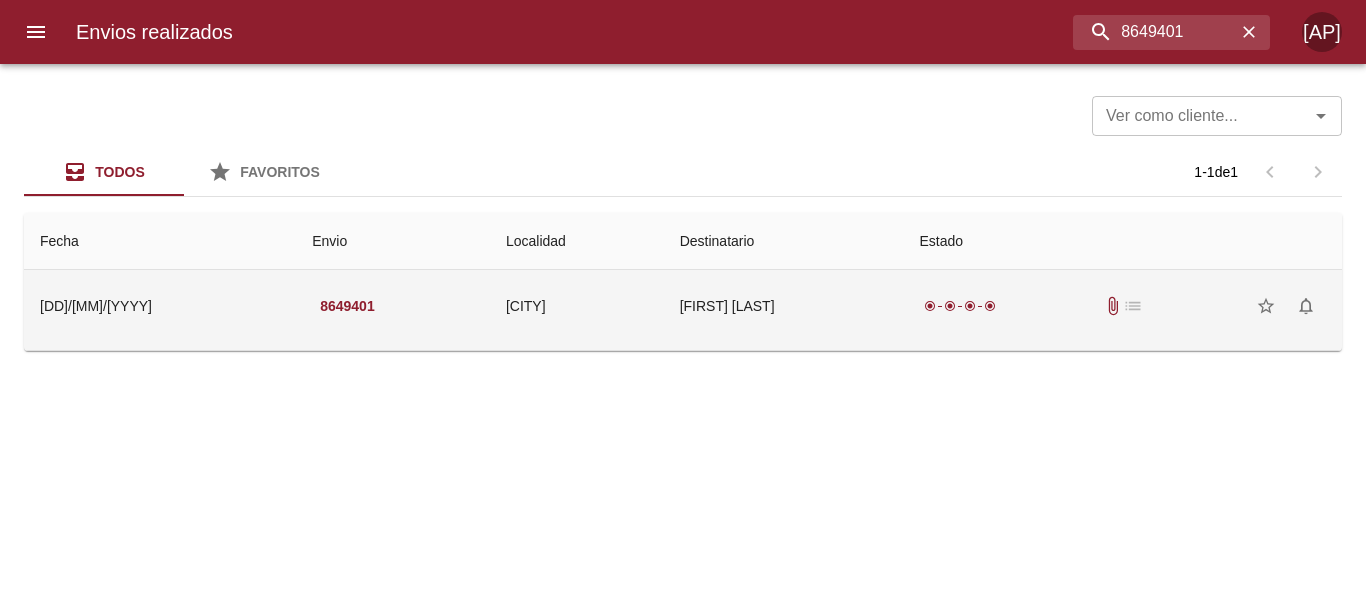 click on "radio_button_checked radio_button_checked radio_button_checked radio_button_checked attach_file list star_border notifications_none" at bounding box center [1123, 306] 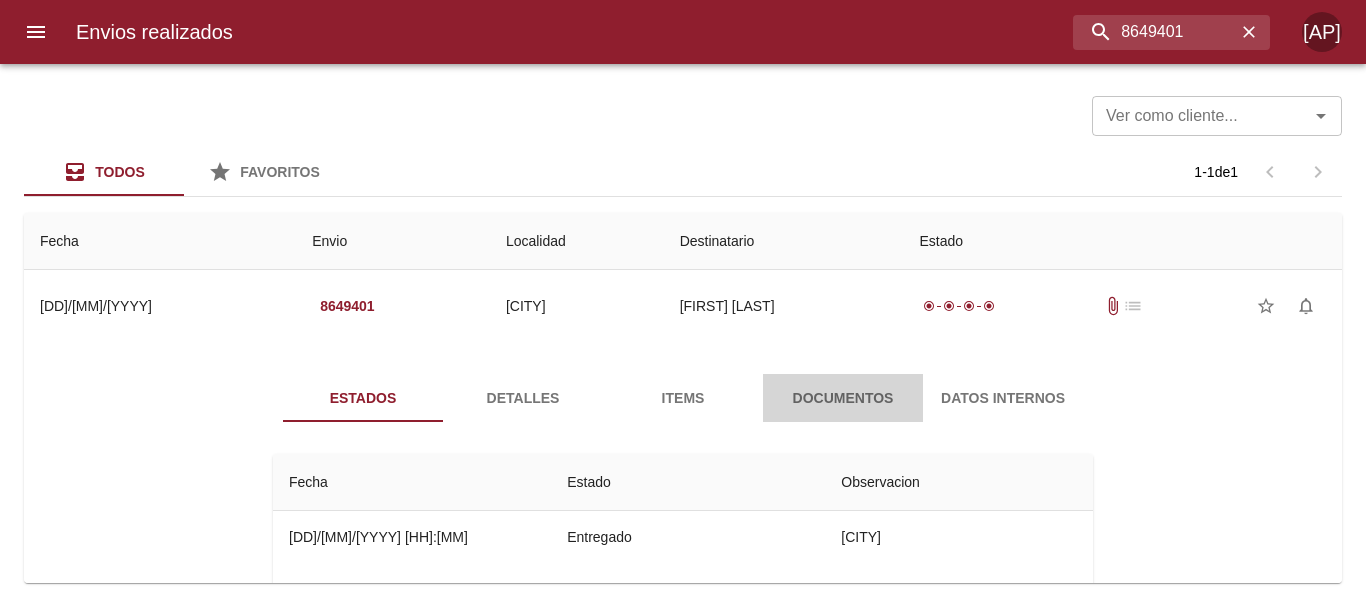 click on "Documentos" at bounding box center [843, 398] 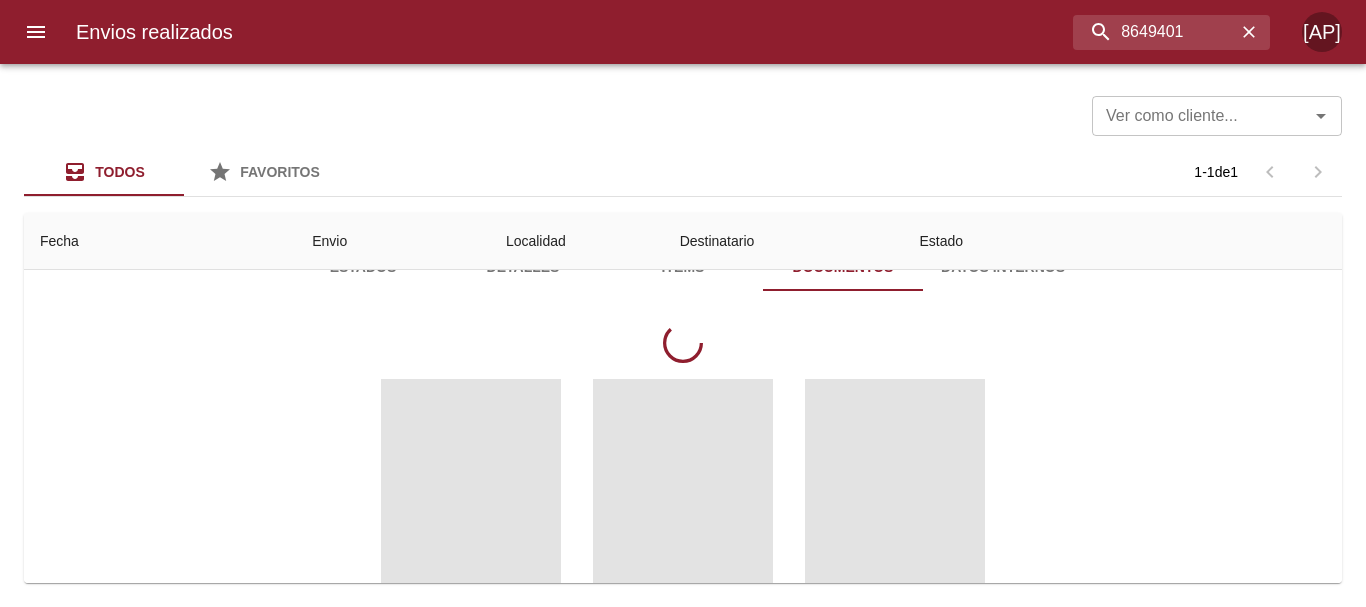 scroll, scrollTop: 280, scrollLeft: 0, axis: vertical 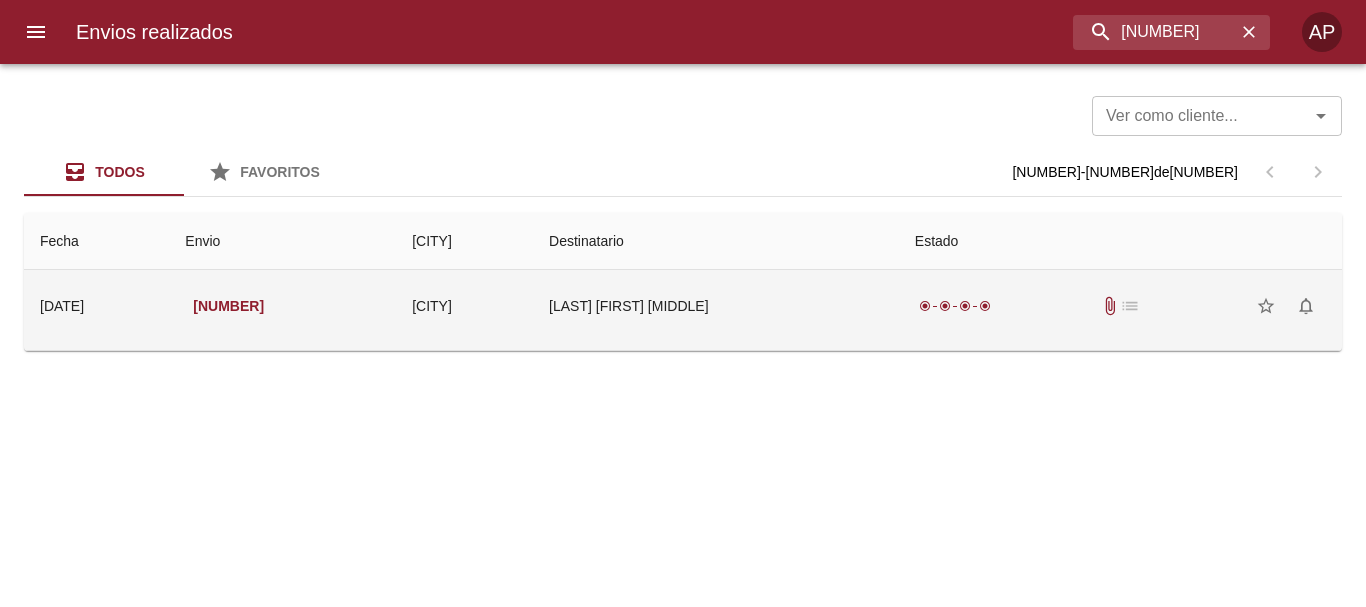 click on "radio_button_checked radio_button_checked radio_button_checked radio_button_checked attach_file list star_border notifications_none" at bounding box center (1120, 306) 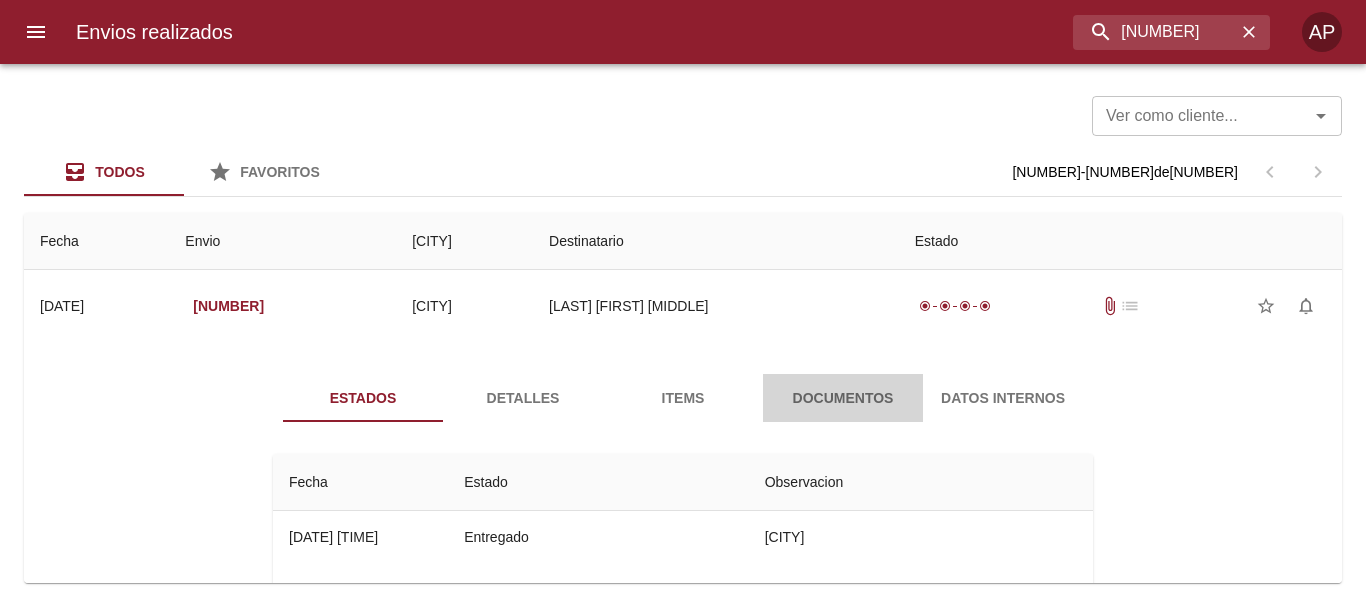 click on "Documentos" at bounding box center [843, 398] 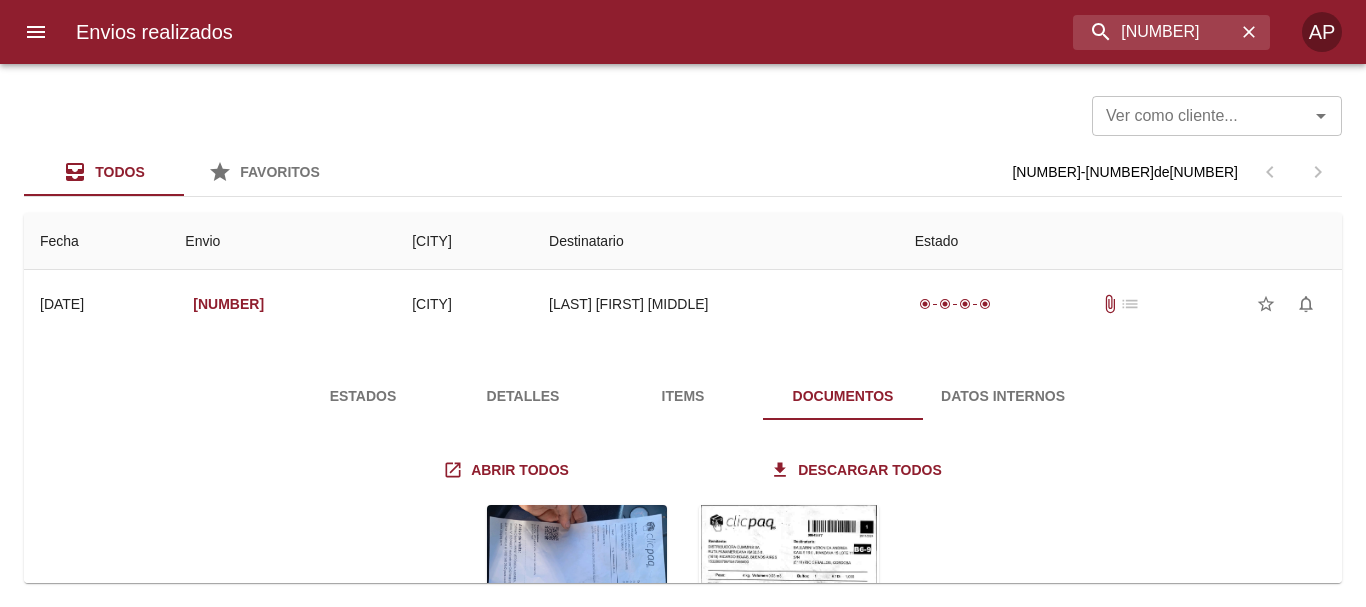 scroll, scrollTop: 0, scrollLeft: 0, axis: both 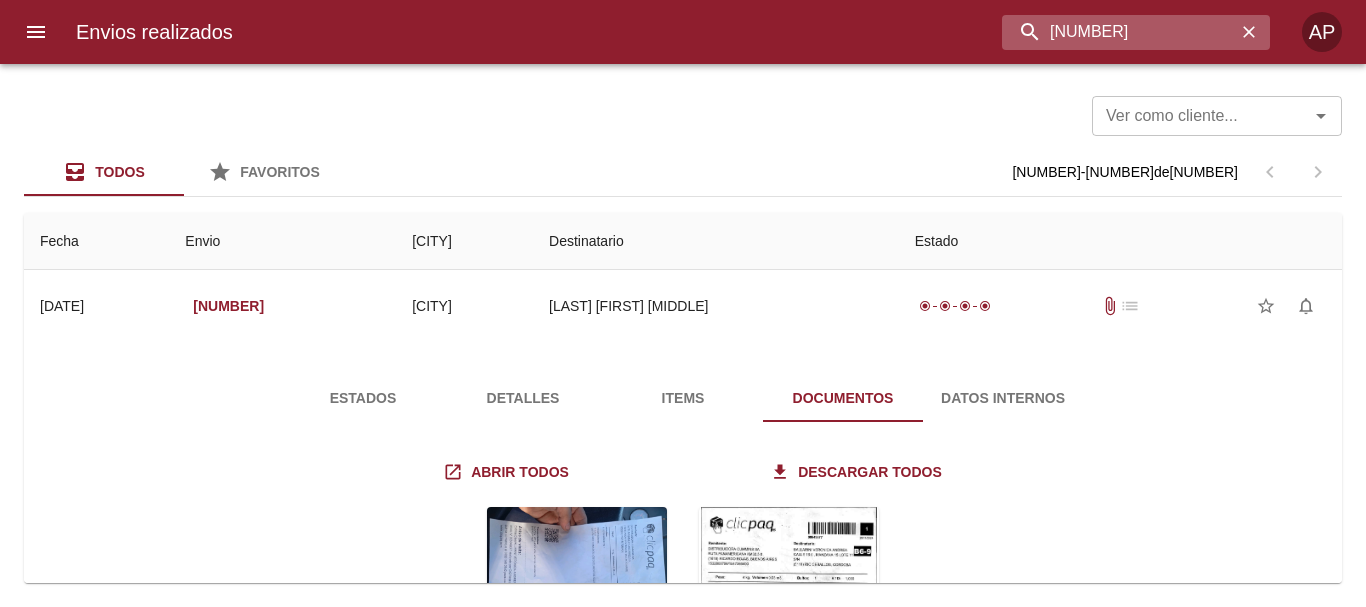 click on "8649677" at bounding box center (1119, 32) 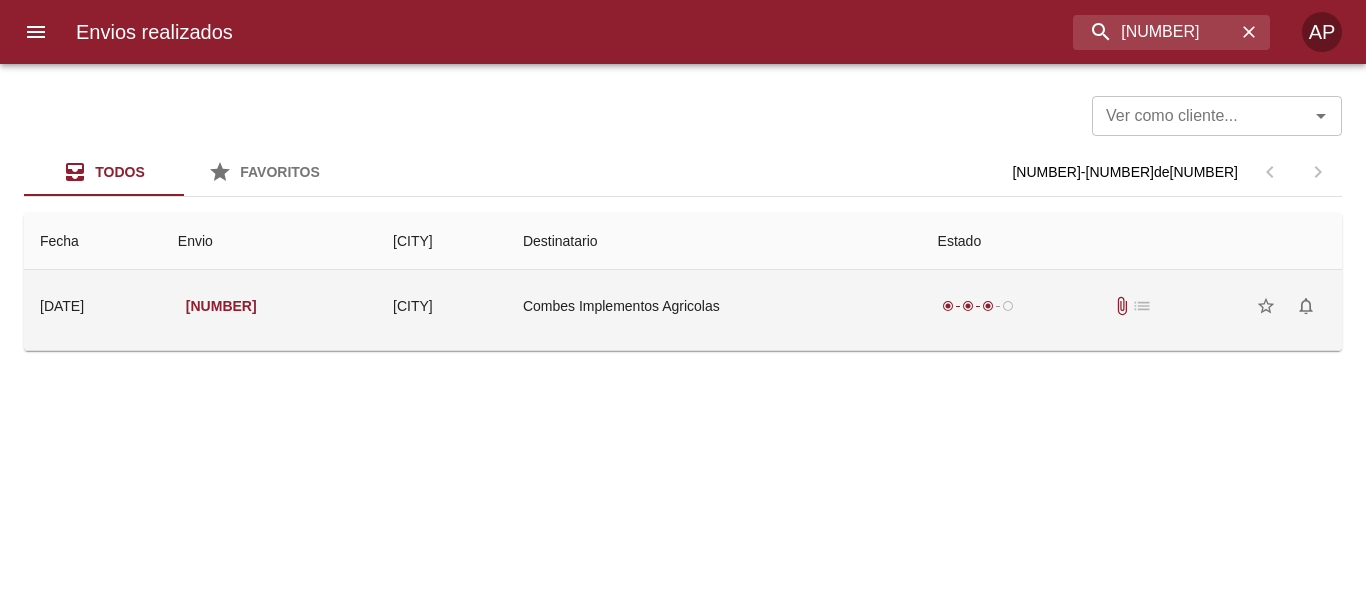click on "radio_button_checked radio_button_checked radio_button_checked radio_button_unchecked attach_file list star_border notifications_none" at bounding box center [1132, 306] 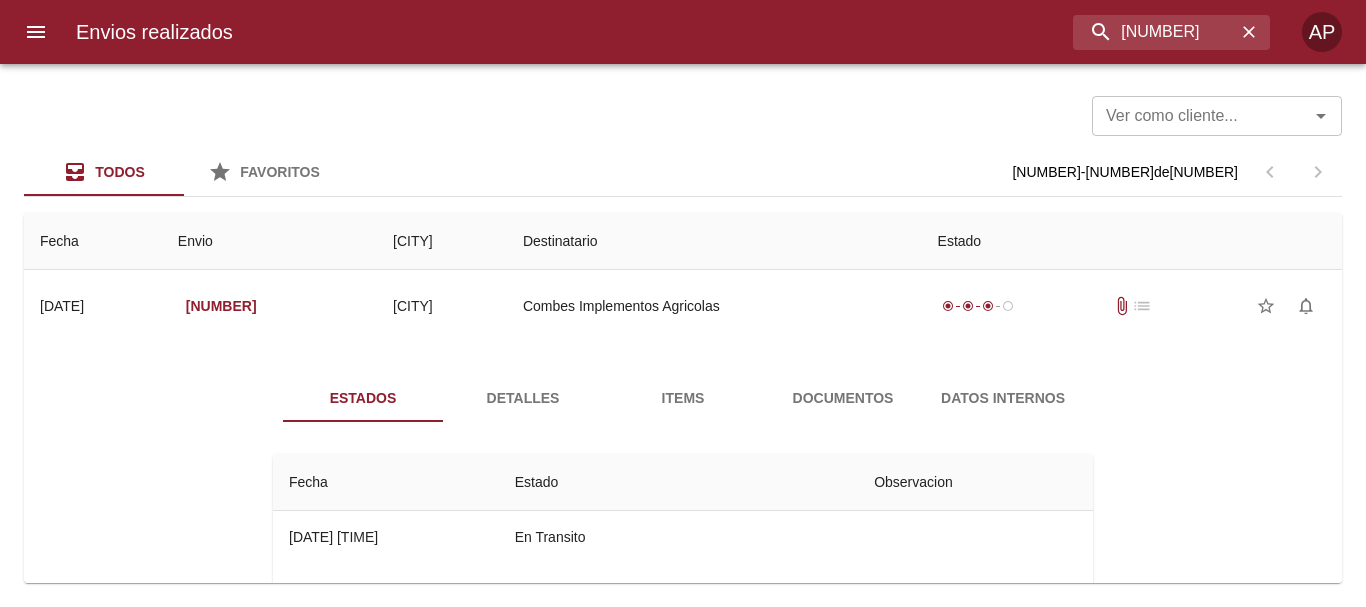 drag, startPoint x: 864, startPoint y: 398, endPoint x: 881, endPoint y: 383, distance: 22.671568 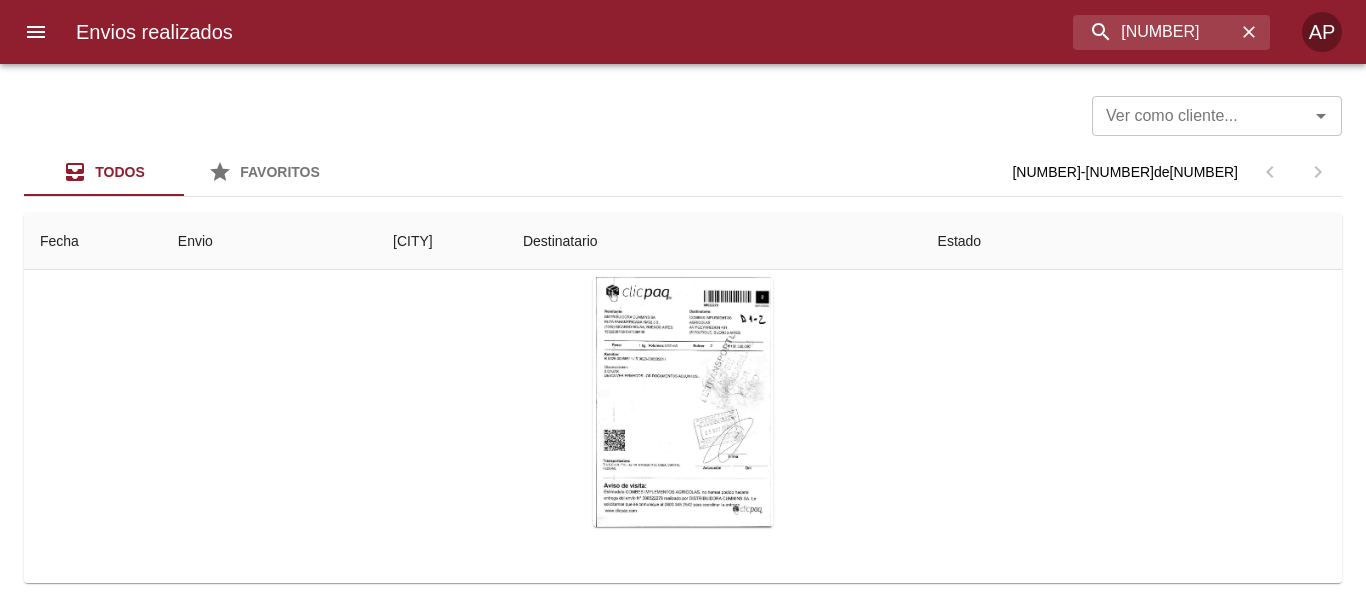 scroll, scrollTop: 194, scrollLeft: 0, axis: vertical 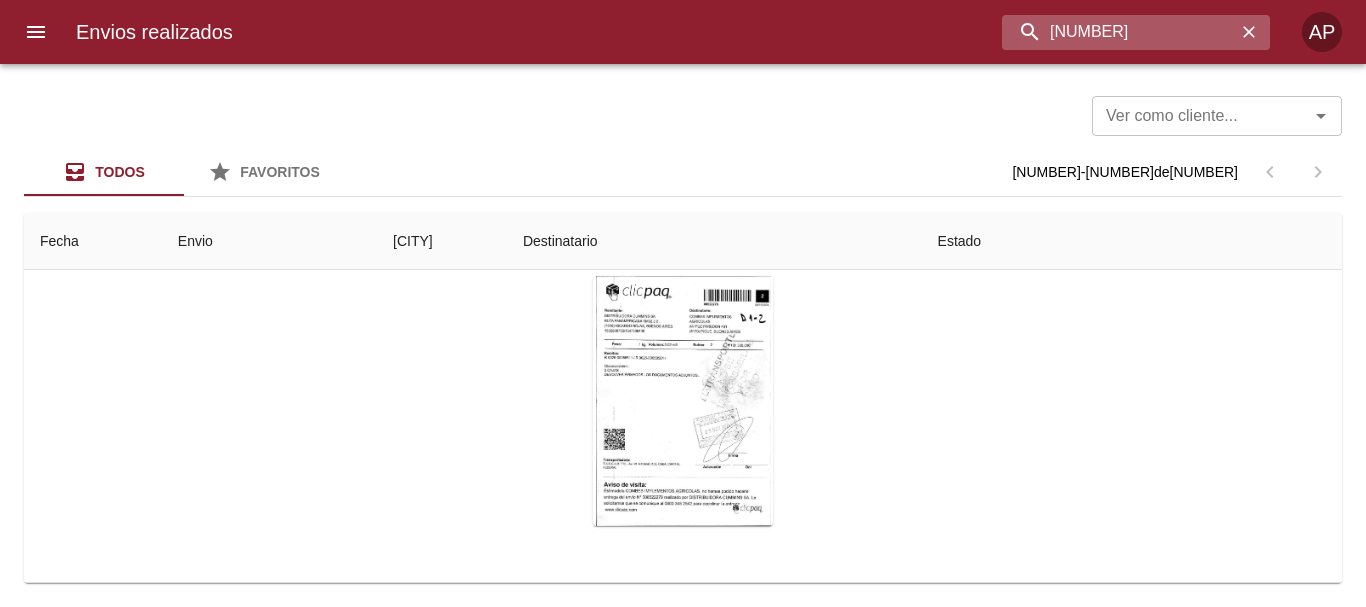 click on "8522279" at bounding box center (1119, 32) 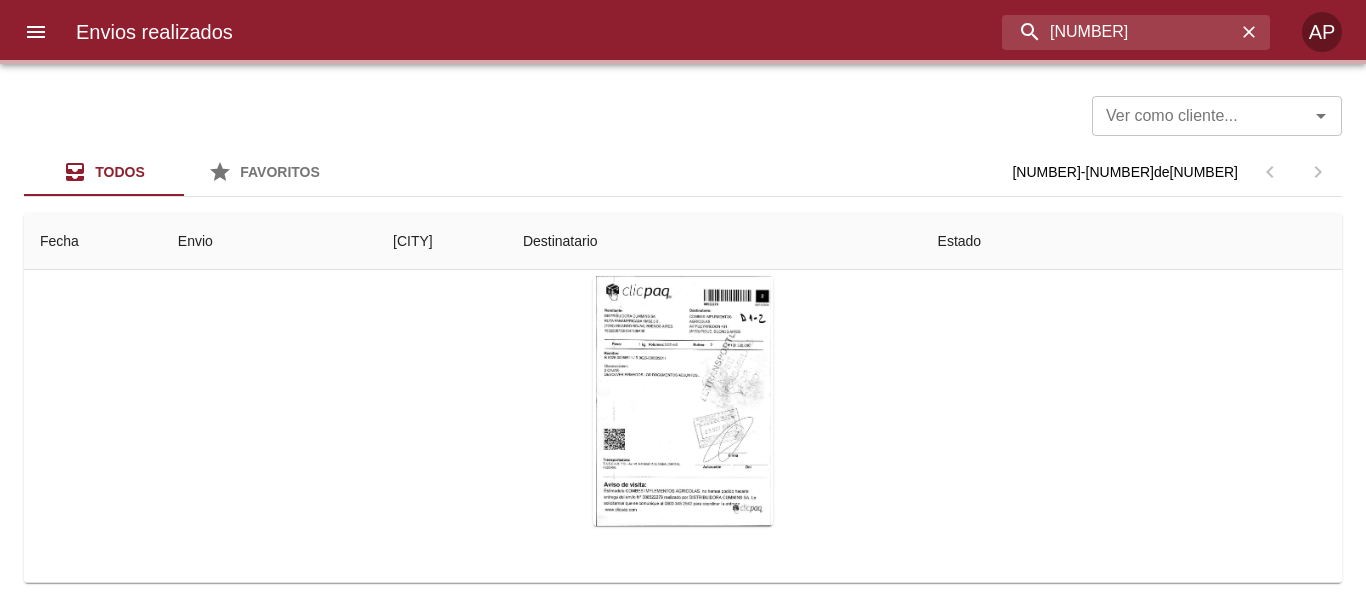scroll, scrollTop: 0, scrollLeft: 0, axis: both 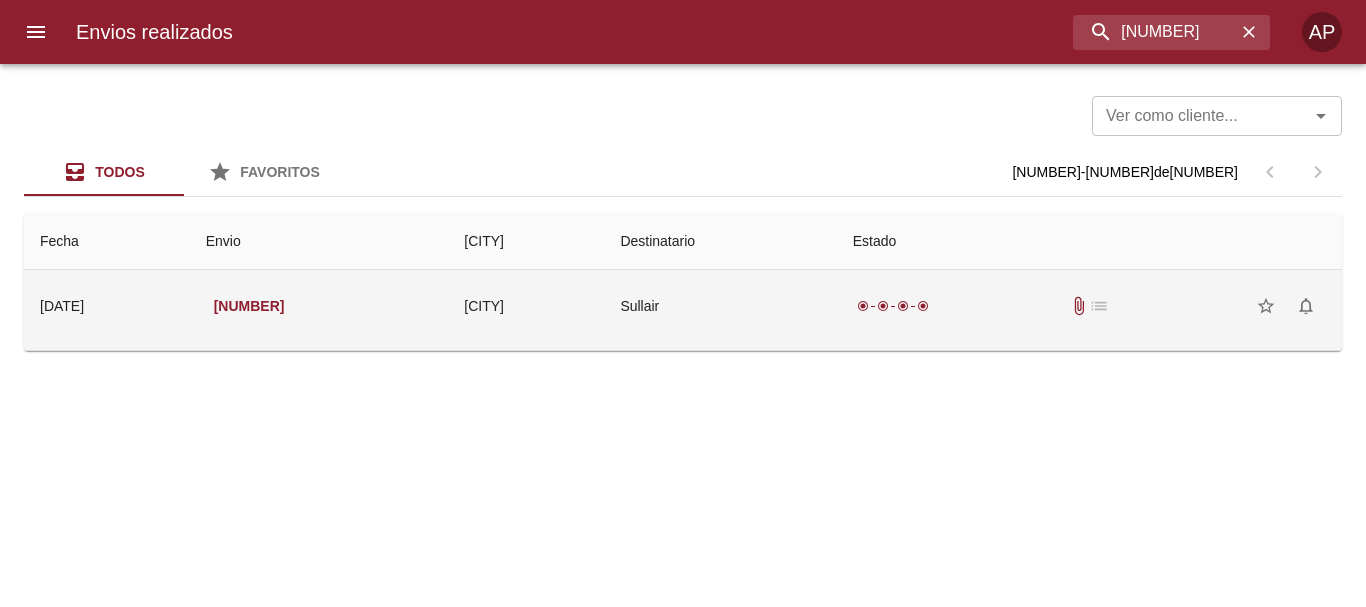 click on "radio_button_checked radio_button_checked radio_button_checked radio_button_checked attach_file list star_border notifications_none" at bounding box center (1089, 306) 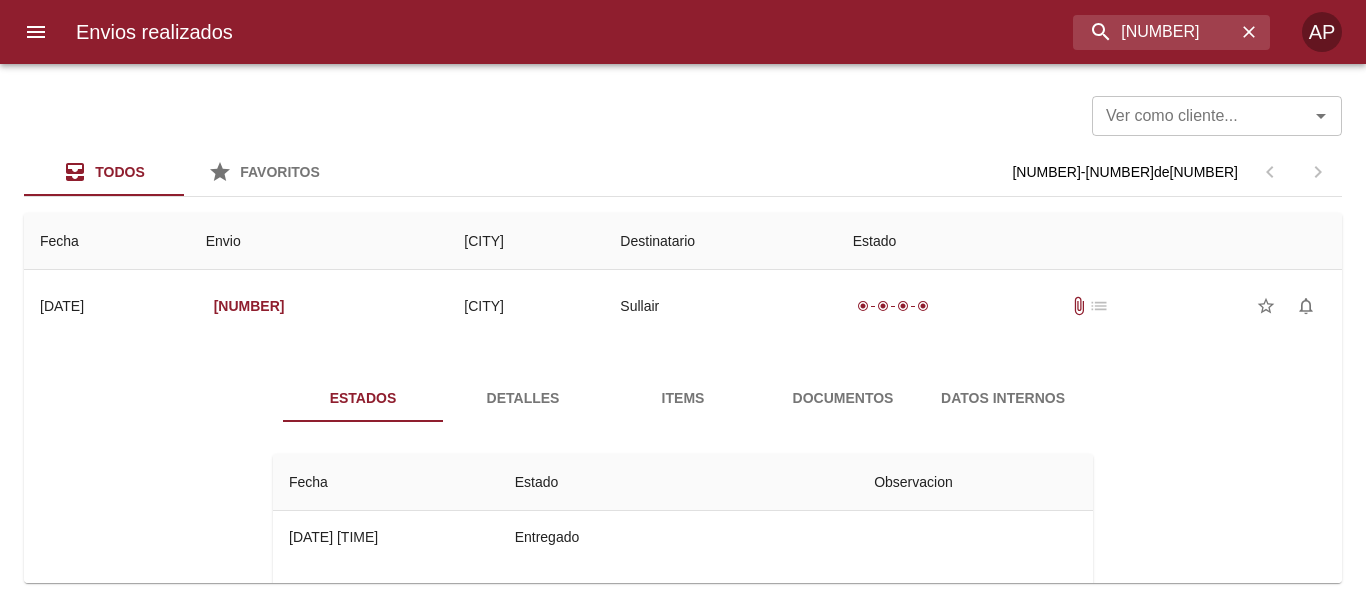 click on "Documentos" at bounding box center [843, 398] 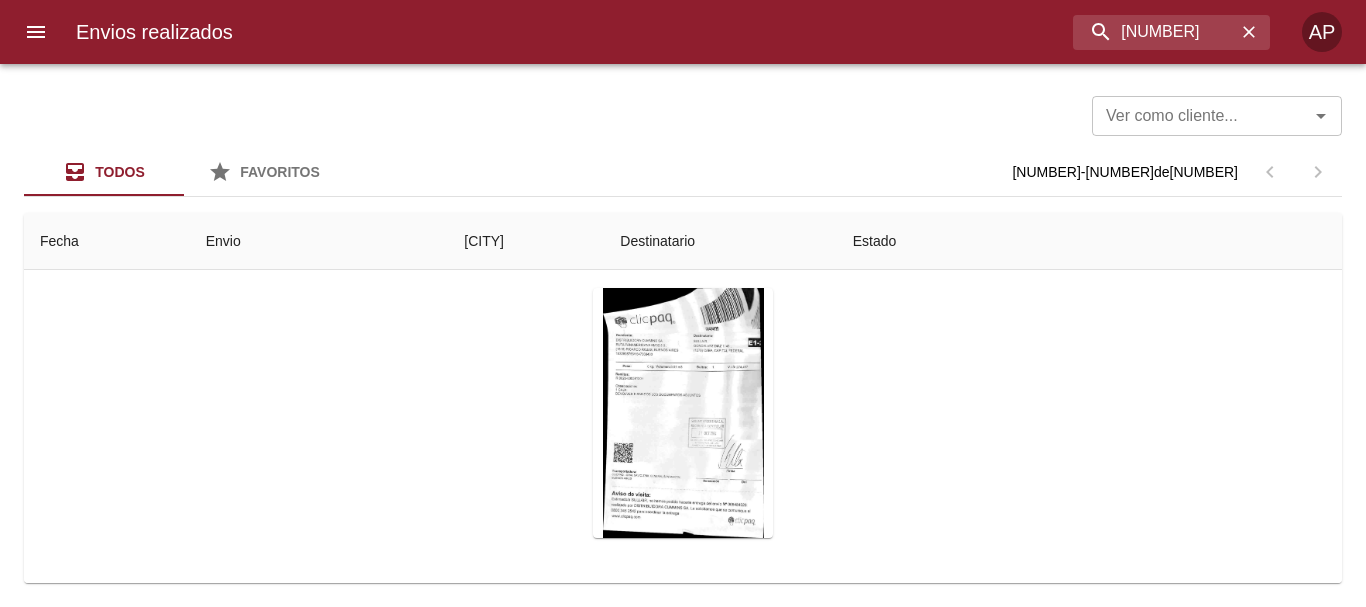 scroll, scrollTop: 194, scrollLeft: 0, axis: vertical 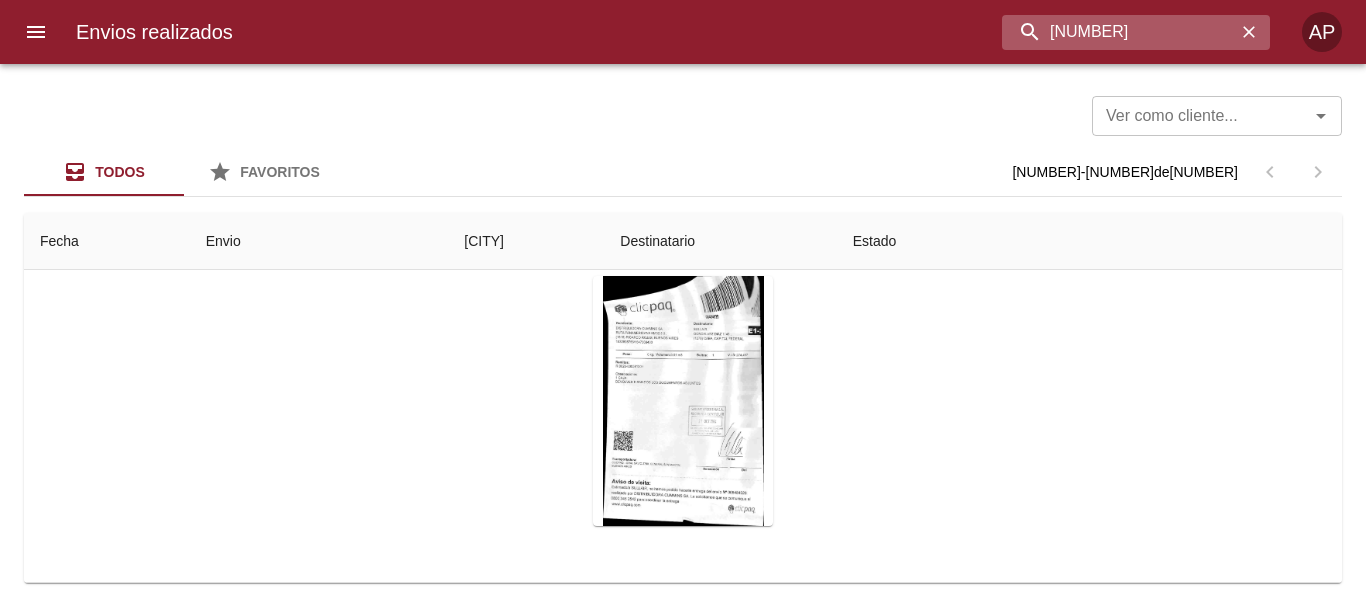 click on "8484028" at bounding box center (1119, 32) 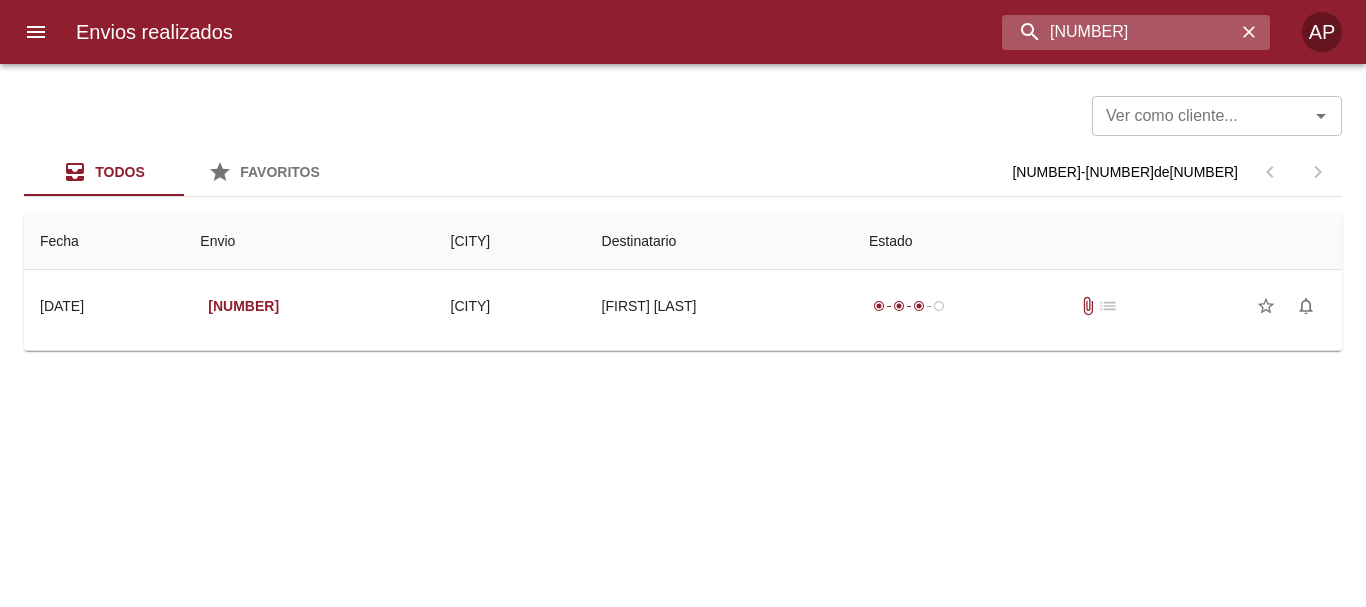 scroll, scrollTop: 0, scrollLeft: 0, axis: both 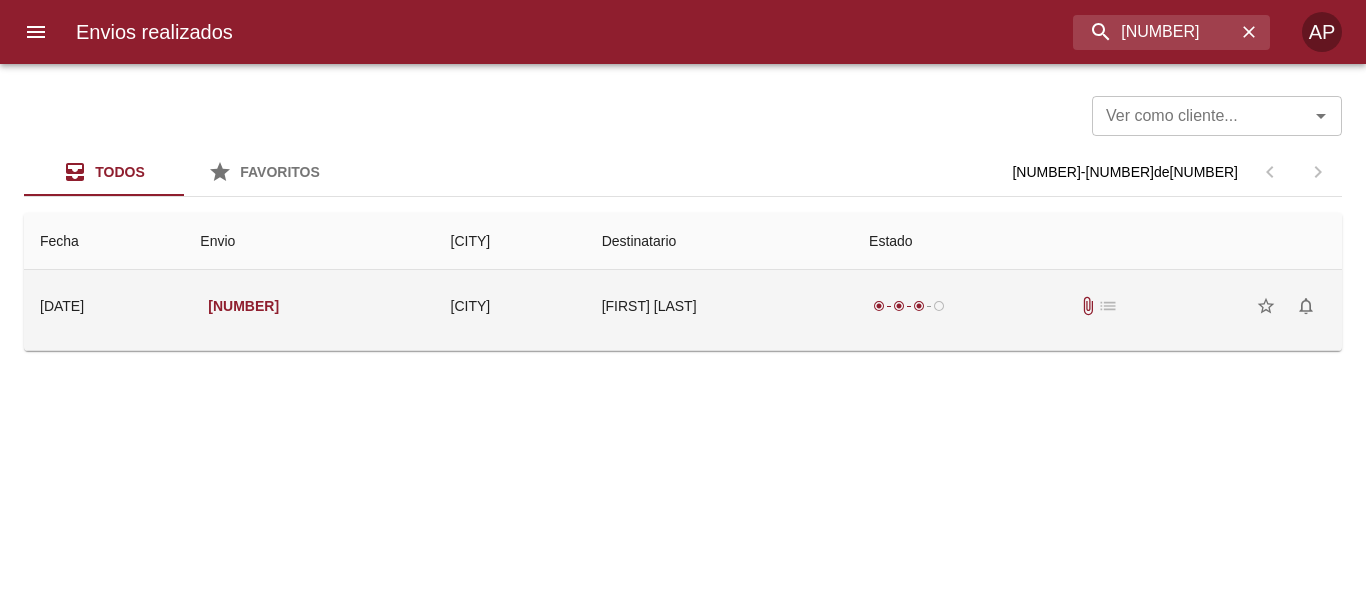 click on "radio_button_checked radio_button_checked radio_button_checked radio_button_unchecked attach_file list star_border notifications_none" at bounding box center (1097, 306) 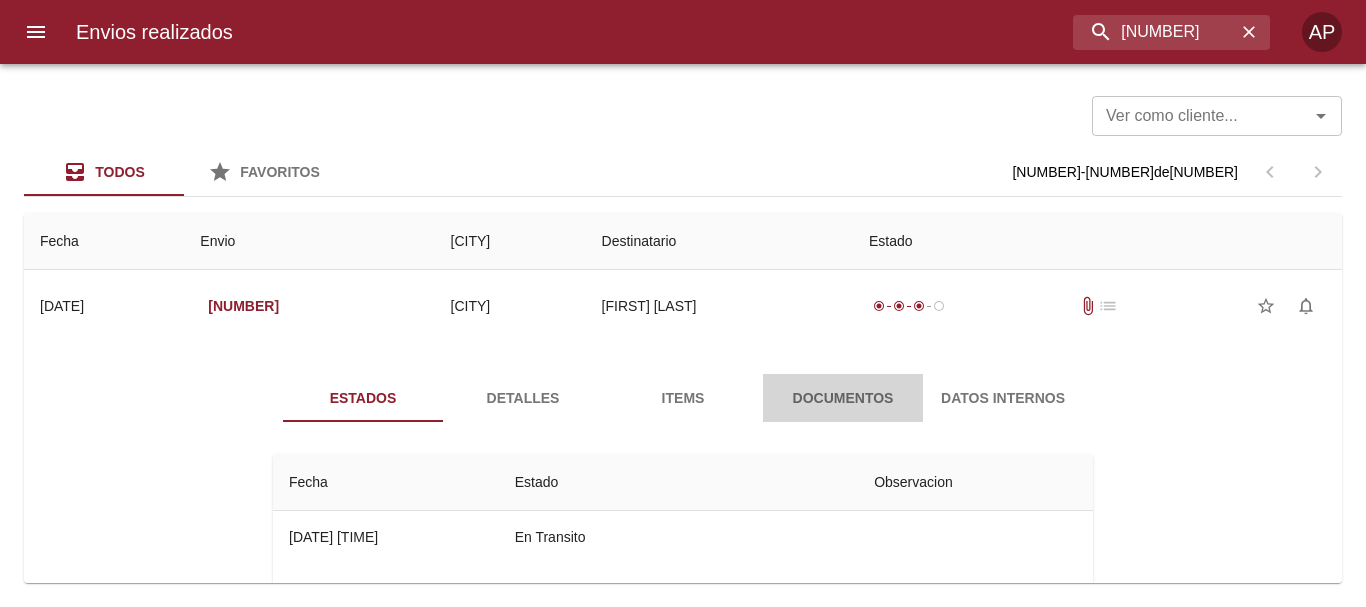click on "Documentos" at bounding box center [843, 398] 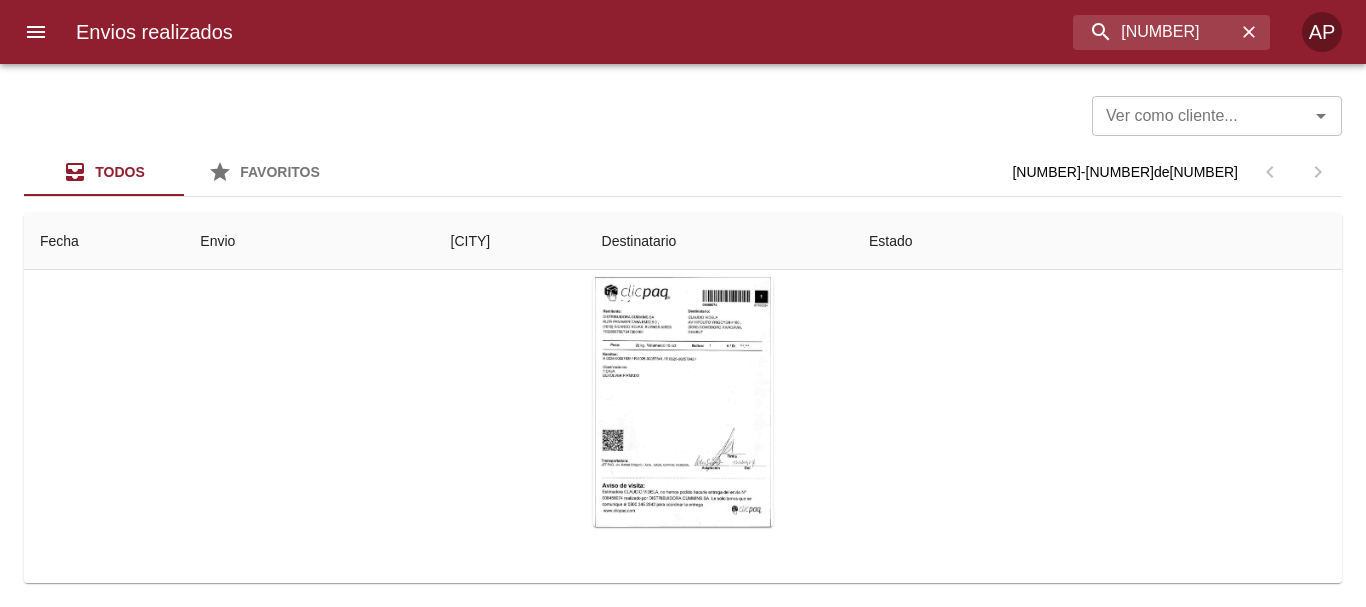 scroll, scrollTop: 194, scrollLeft: 0, axis: vertical 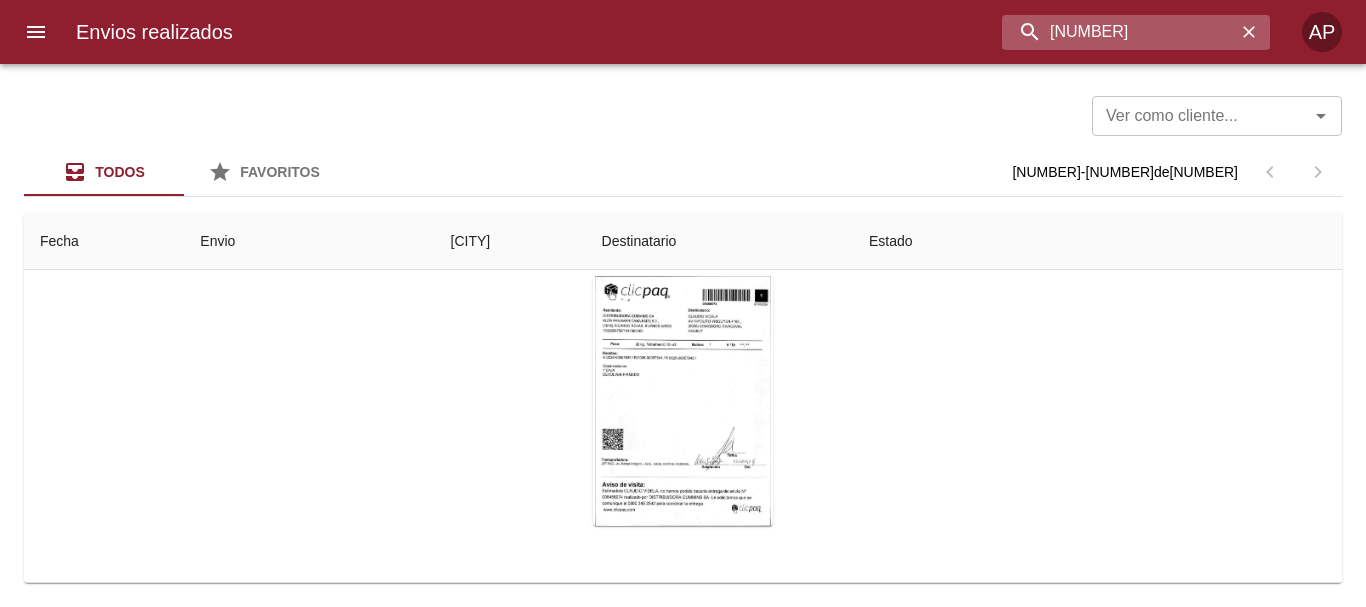 click on "8456074" at bounding box center [1119, 32] 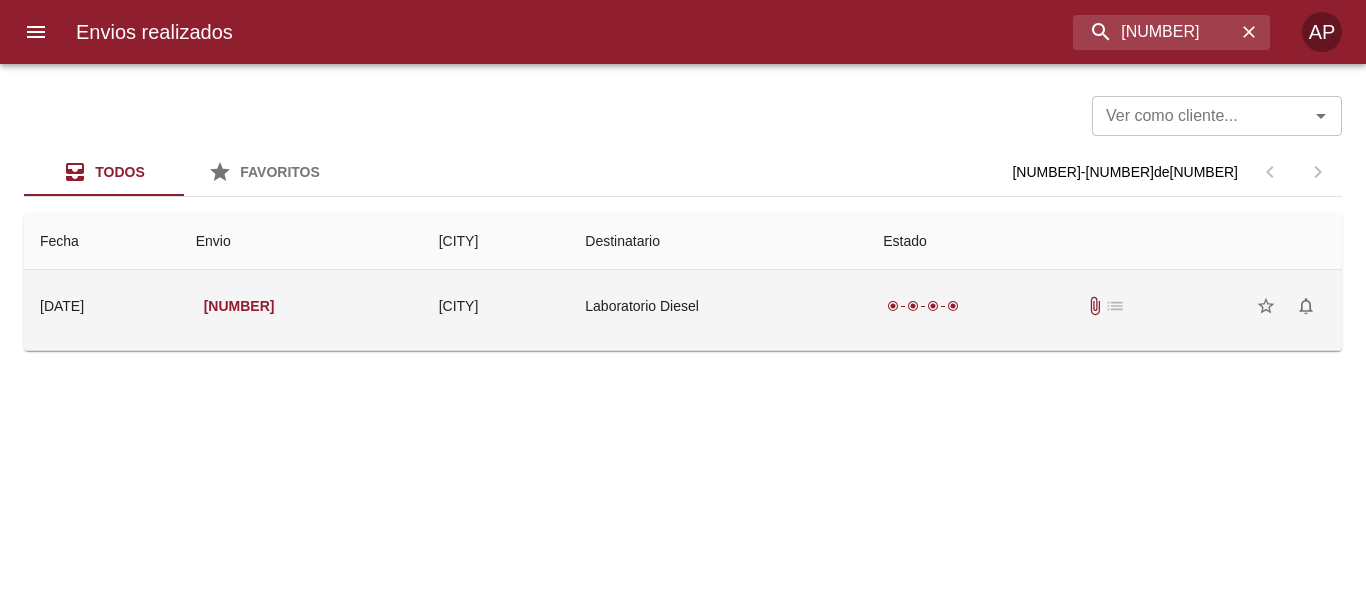 click on "radio_button_checked radio_button_checked radio_button_checked radio_button_checked attach_file list star_border notifications_none" at bounding box center (1104, 306) 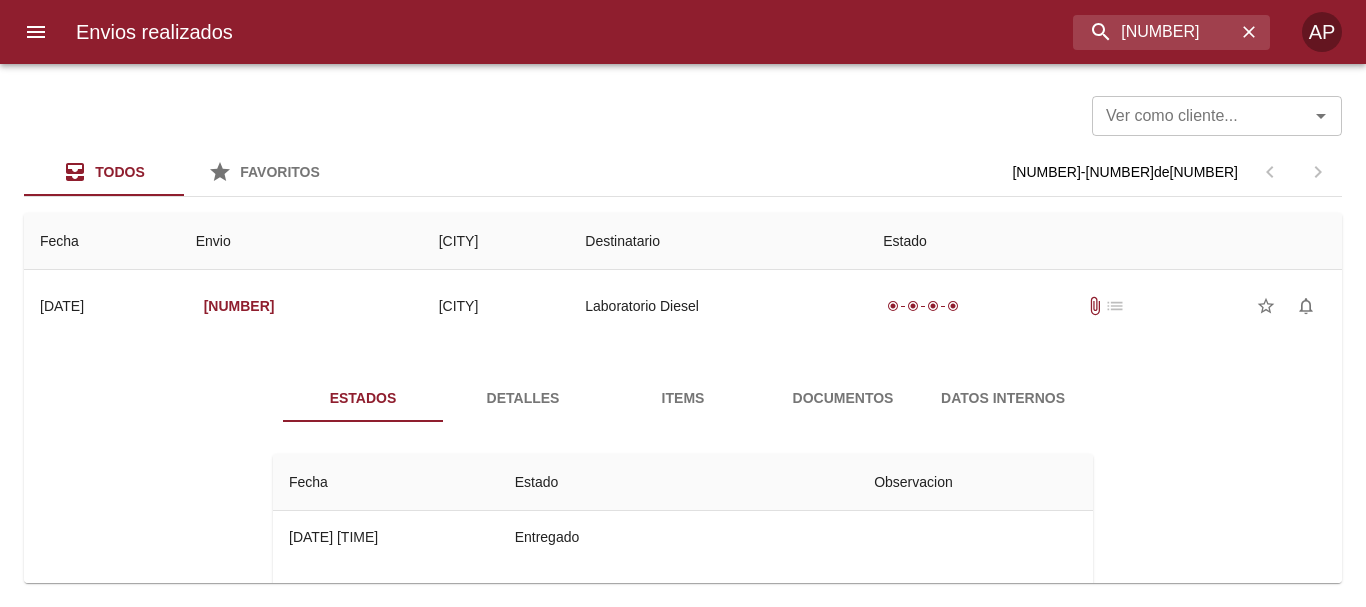 click on "Documentos" at bounding box center (843, 398) 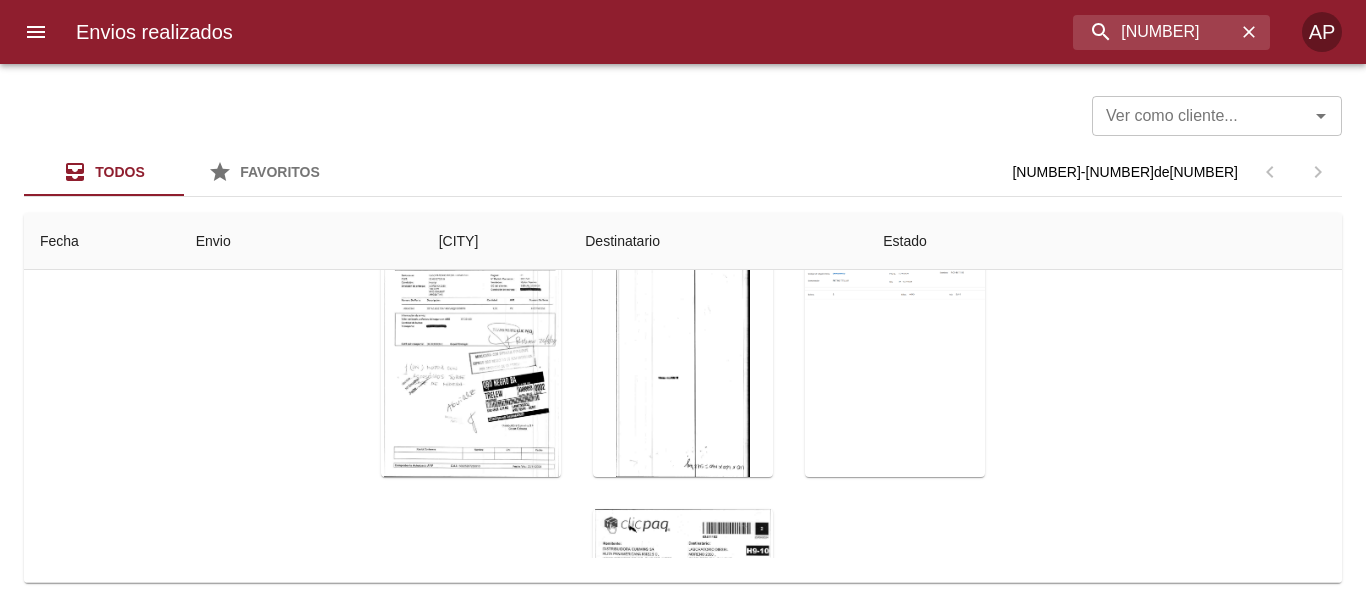 scroll, scrollTop: 0, scrollLeft: 0, axis: both 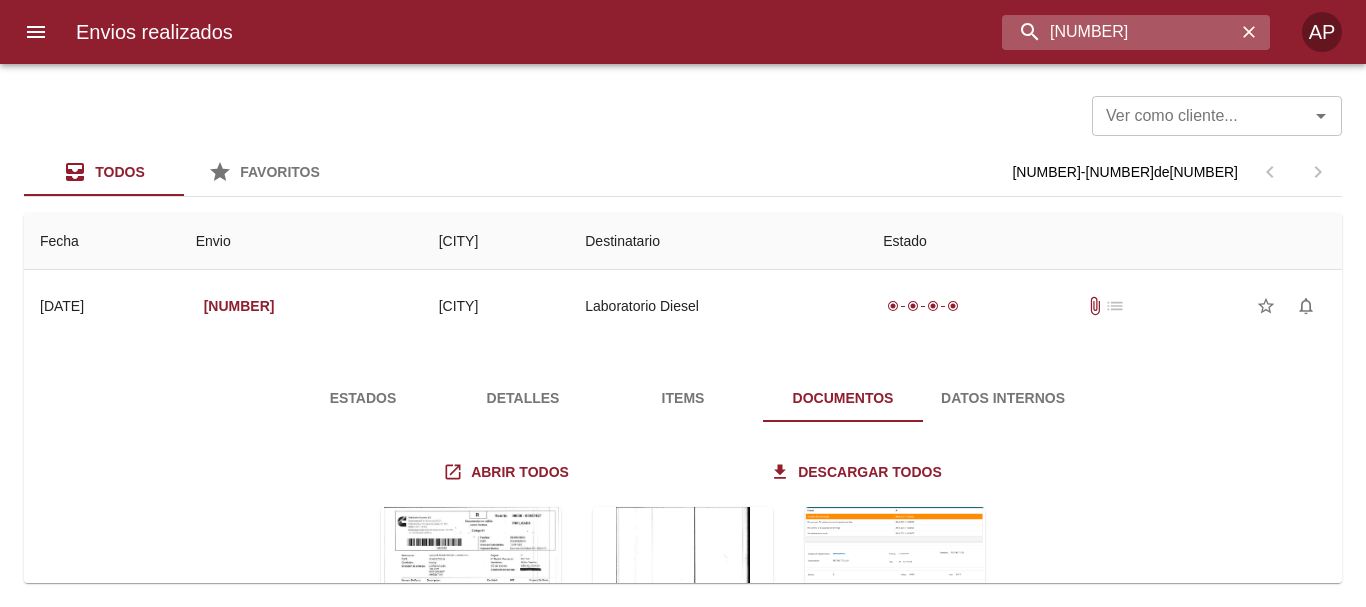 click on "8411183" at bounding box center (1119, 32) 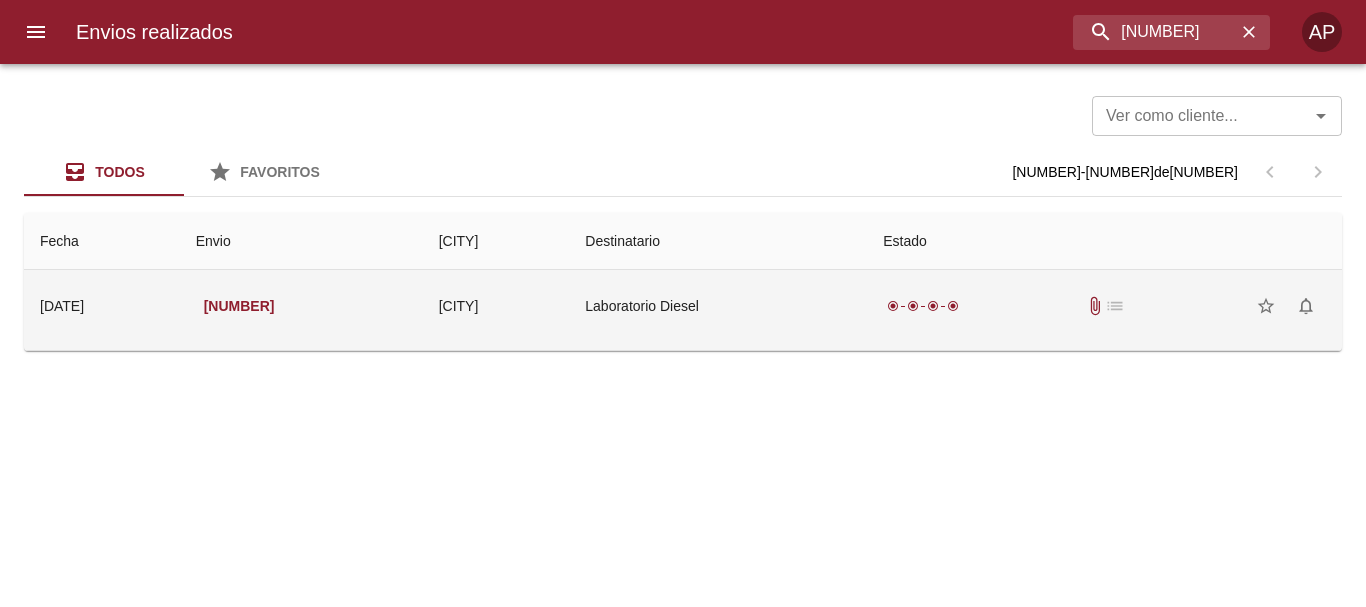 click on "radio_button_checked radio_button_checked radio_button_checked radio_button_checked attach_file list star_border notifications_none" at bounding box center [1104, 306] 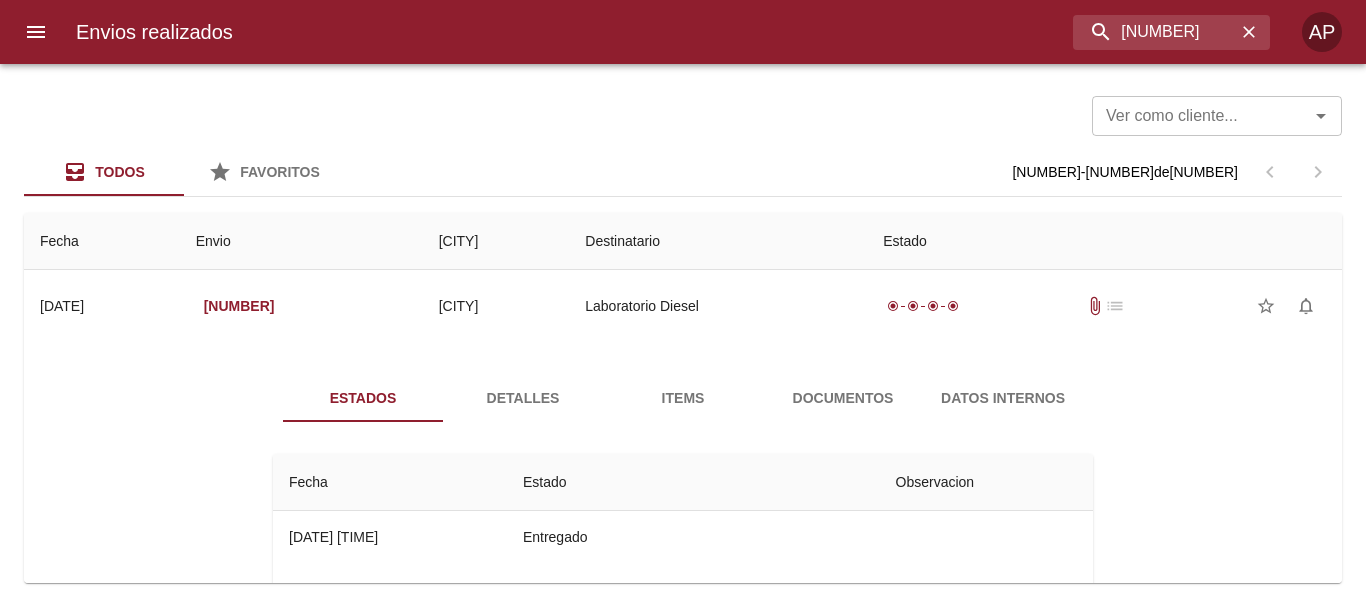 click on "Documentos" at bounding box center [843, 398] 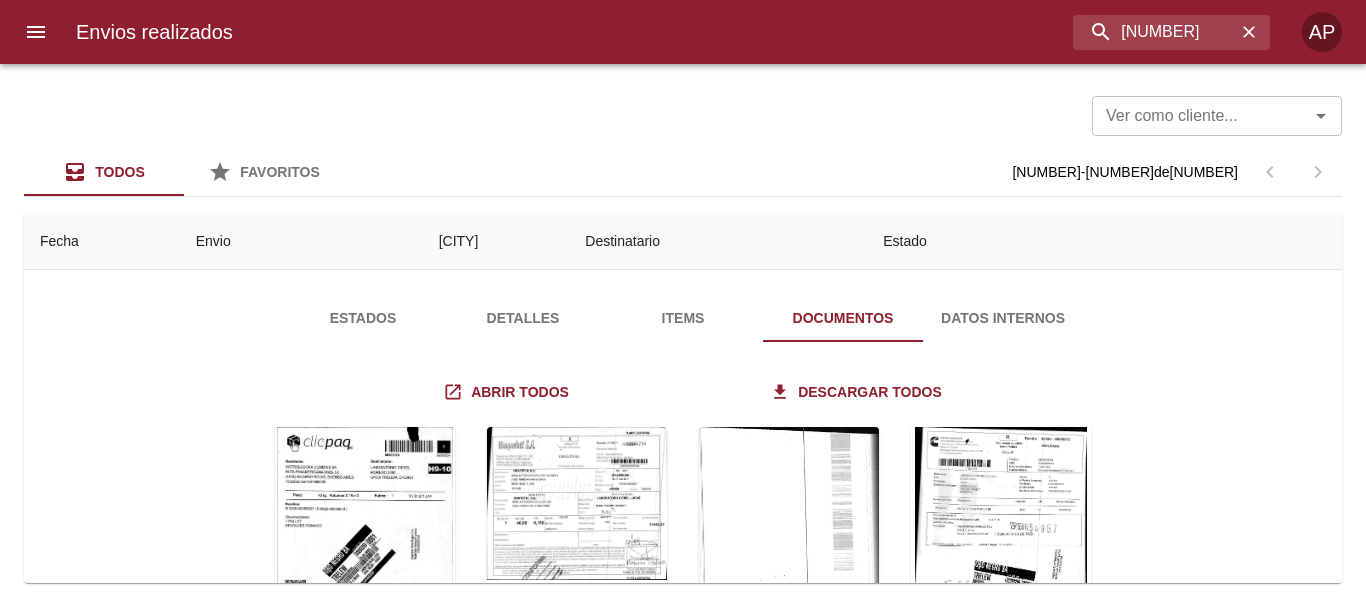scroll, scrollTop: 280, scrollLeft: 0, axis: vertical 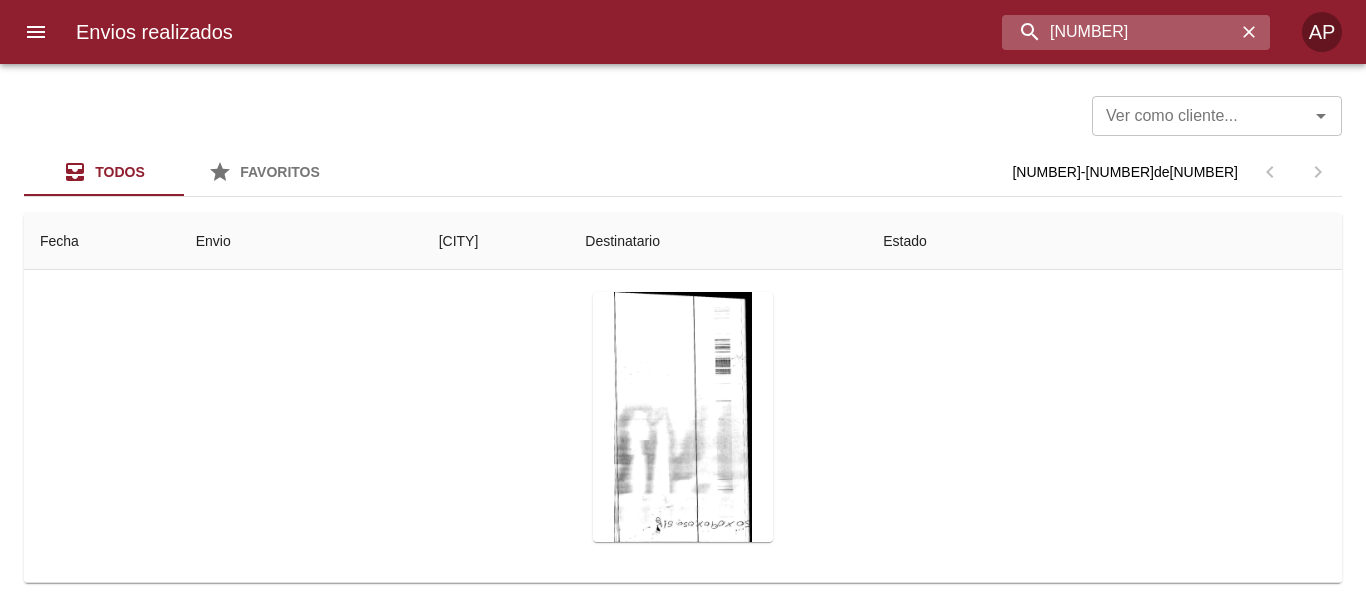 click on "8361076" at bounding box center [1119, 32] 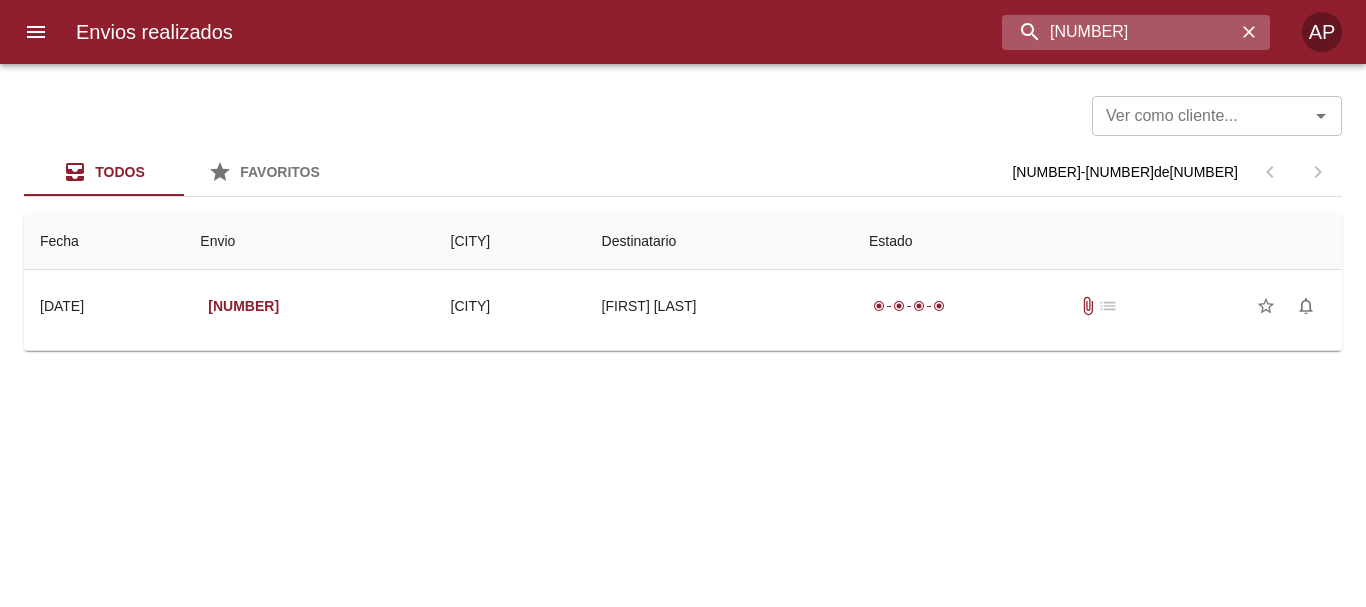 scroll, scrollTop: 0, scrollLeft: 0, axis: both 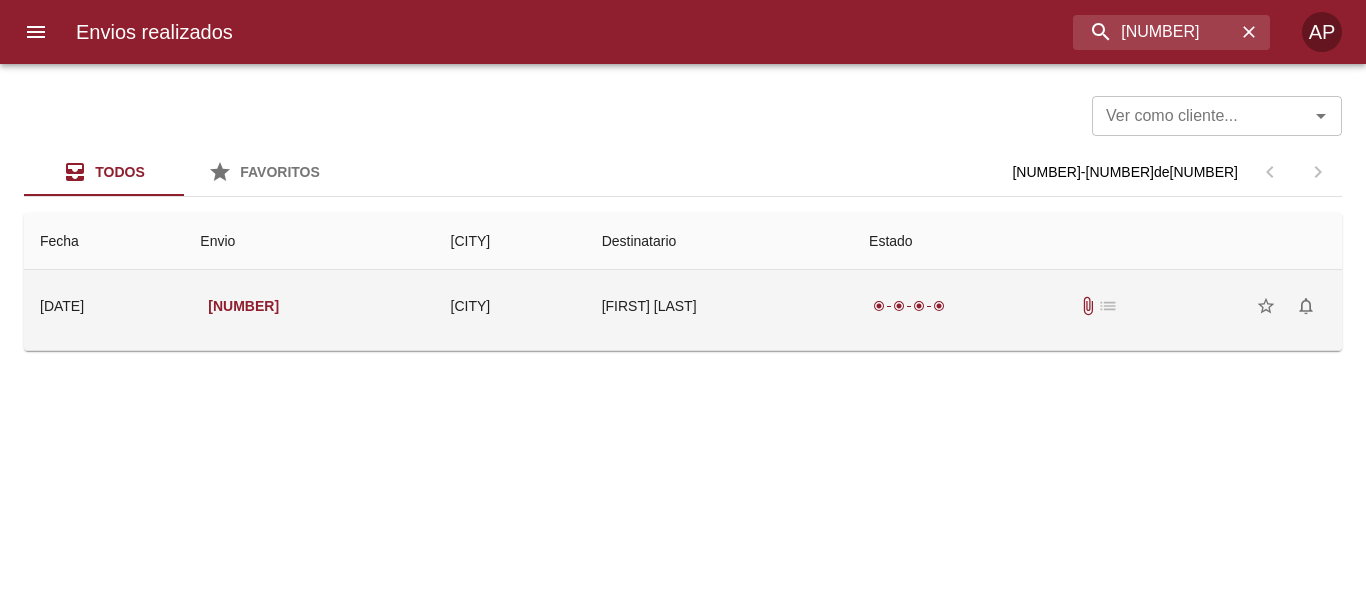 click on "radio_button_checked radio_button_checked radio_button_checked radio_button_checked attach_file list star_border notifications_none" at bounding box center [1097, 306] 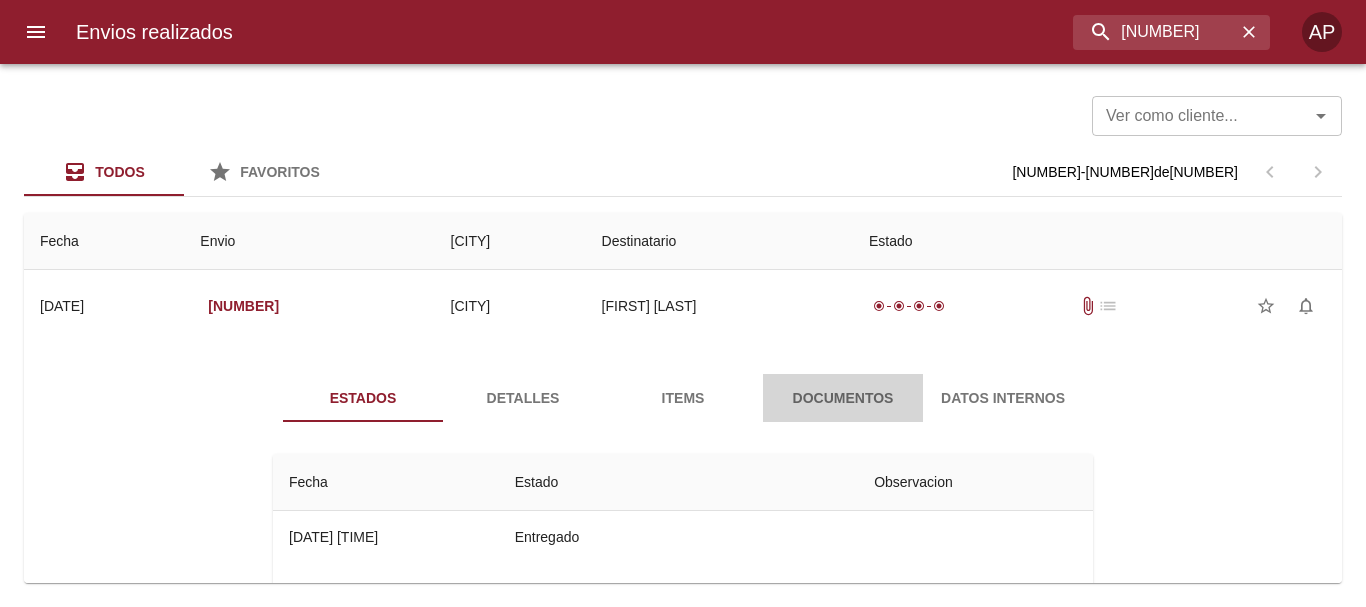 click on "Documentos" at bounding box center (843, 398) 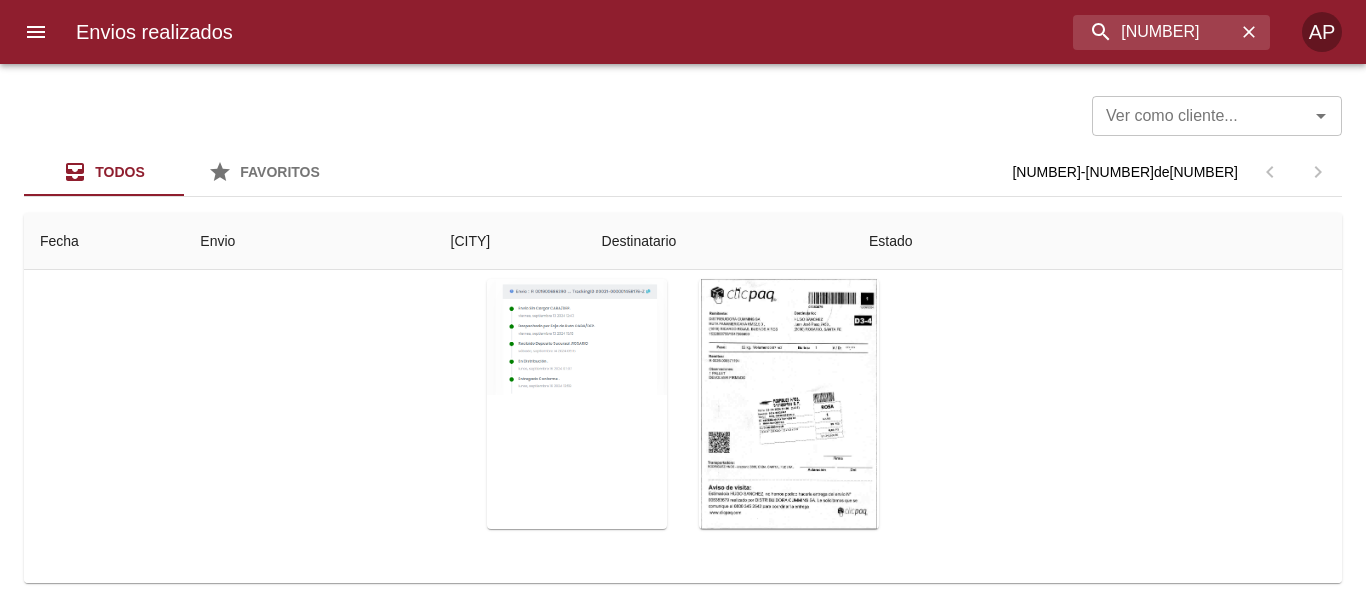 scroll, scrollTop: 231, scrollLeft: 0, axis: vertical 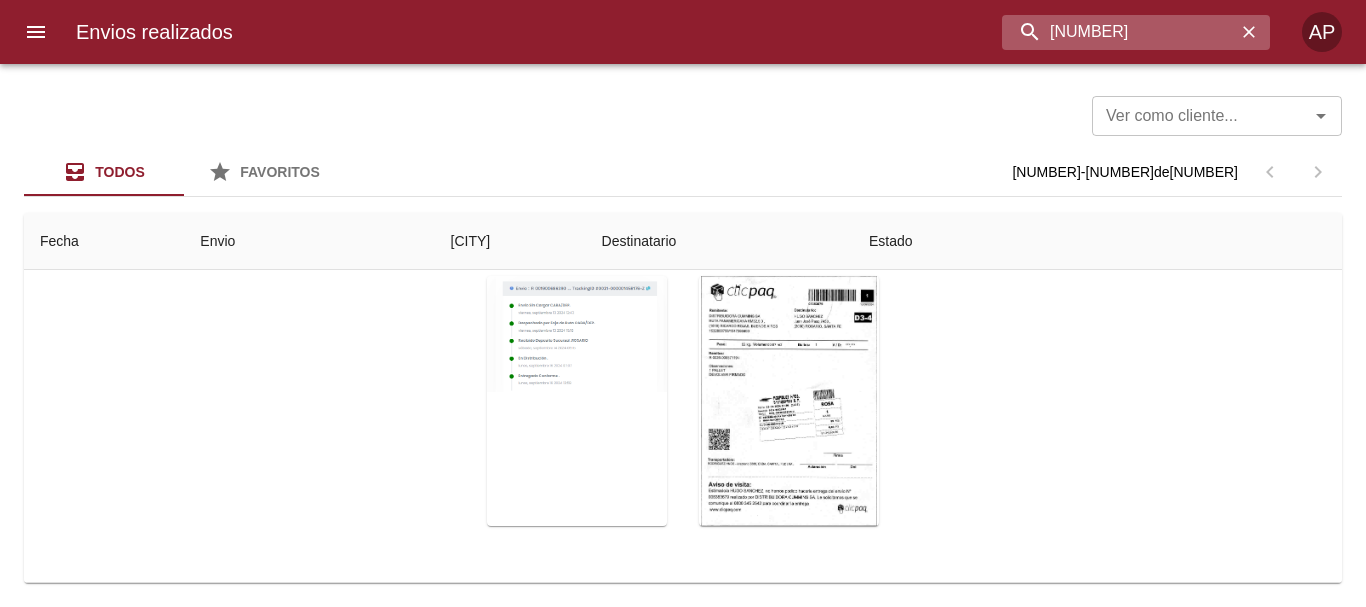 click on "8383679" at bounding box center [1119, 32] 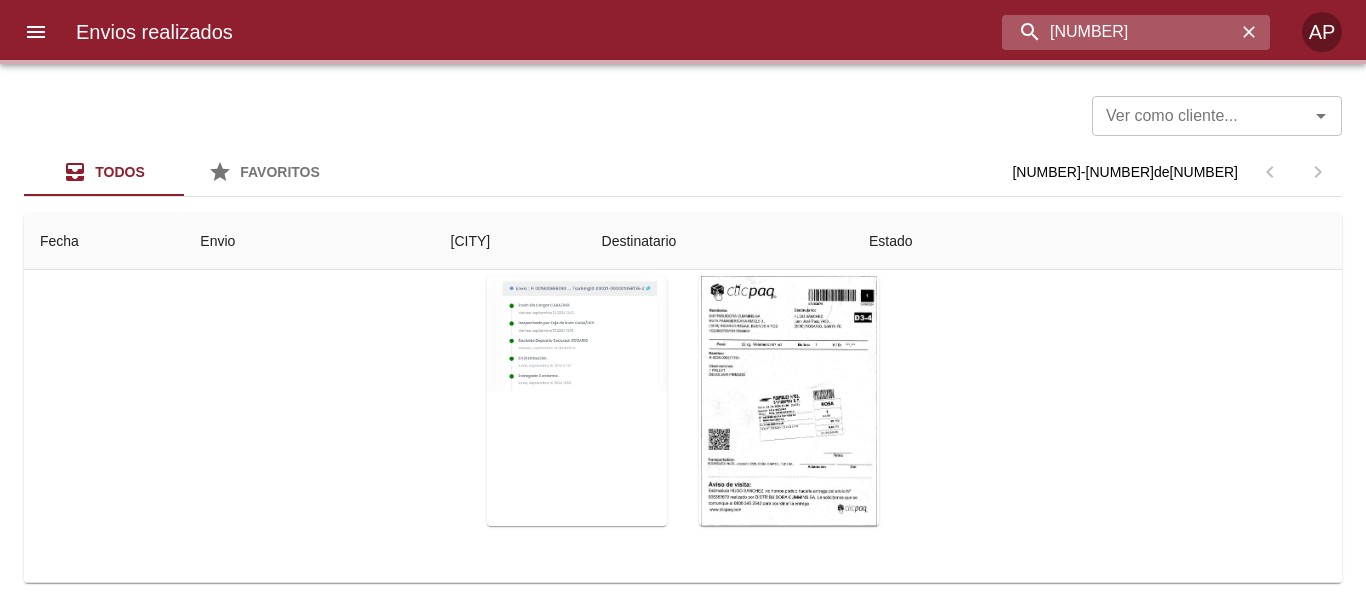 scroll, scrollTop: 0, scrollLeft: 0, axis: both 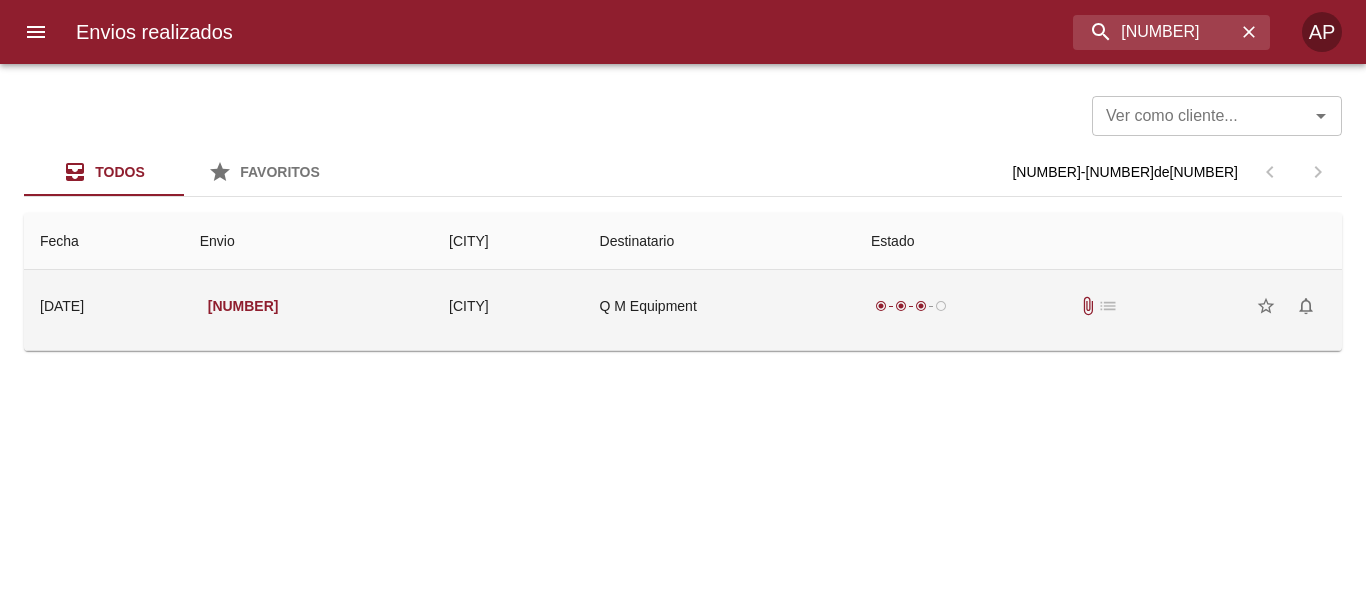 click on "radio_button_checked radio_button_checked radio_button_checked radio_button_unchecked attach_file list star_border notifications_none" at bounding box center (1098, 306) 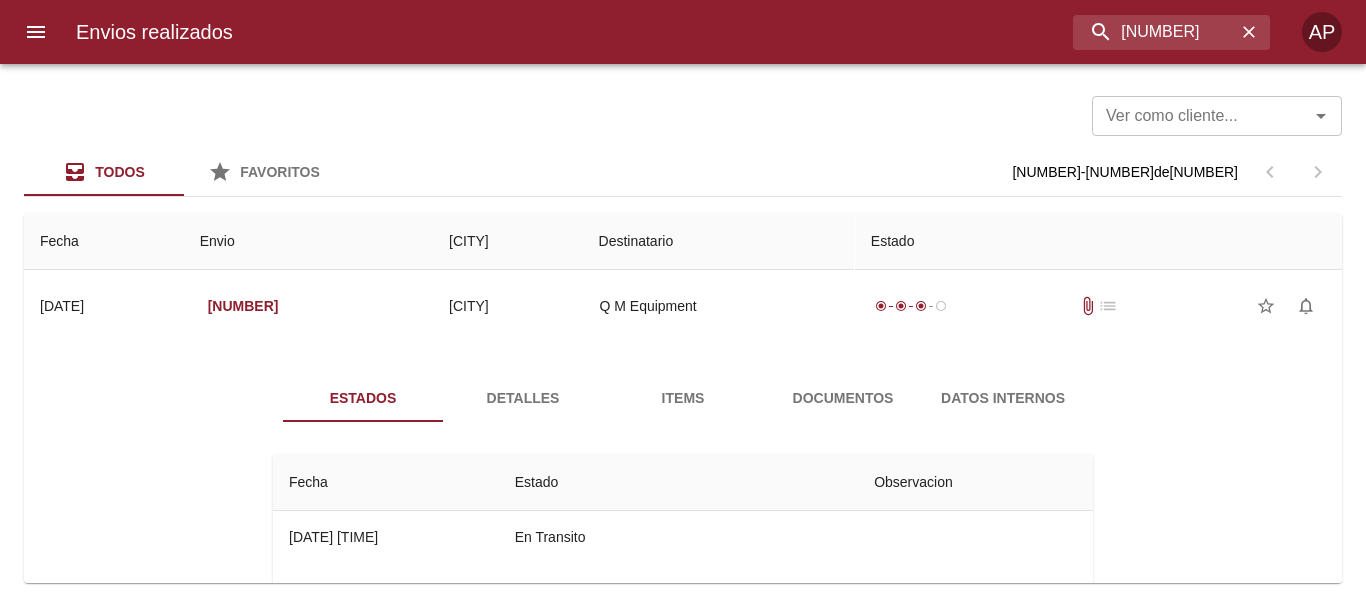 click on "Documentos" at bounding box center [843, 398] 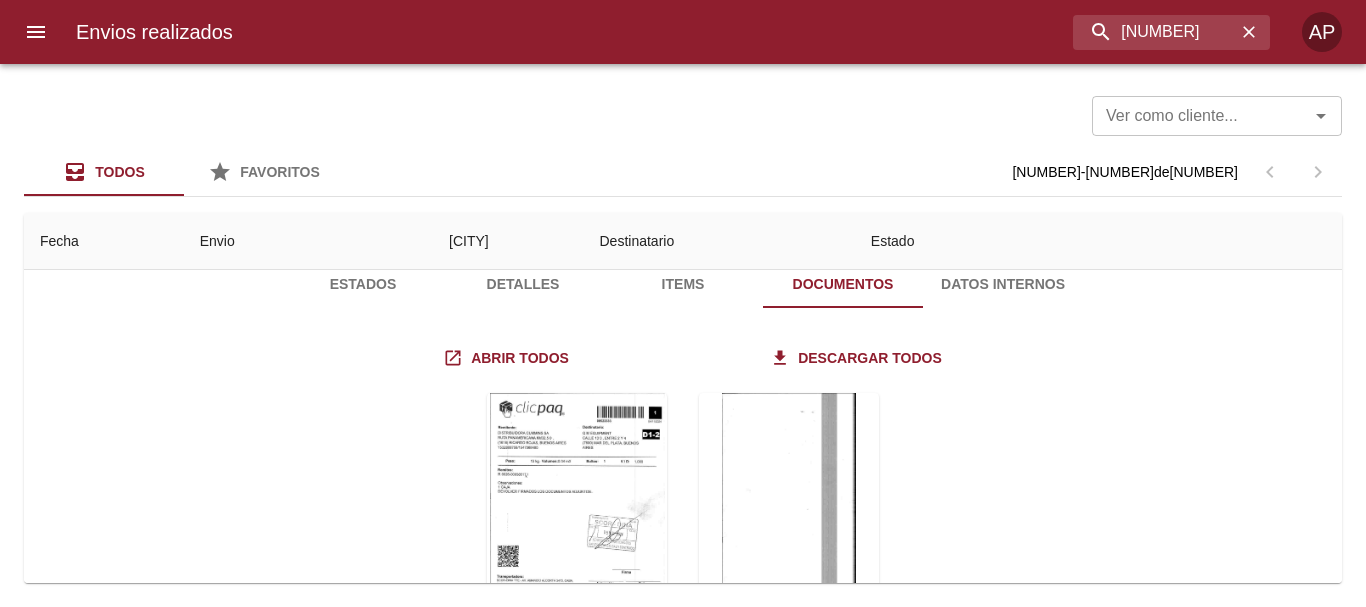 scroll, scrollTop: 200, scrollLeft: 0, axis: vertical 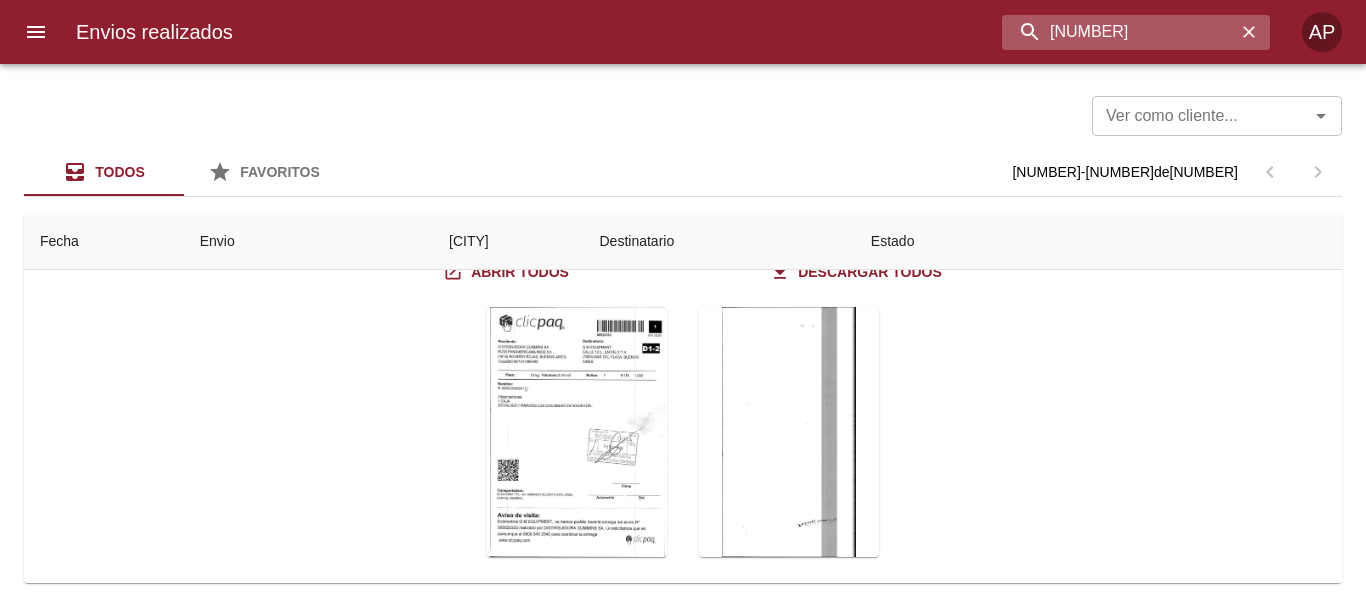 click on "8522333" at bounding box center [1119, 32] 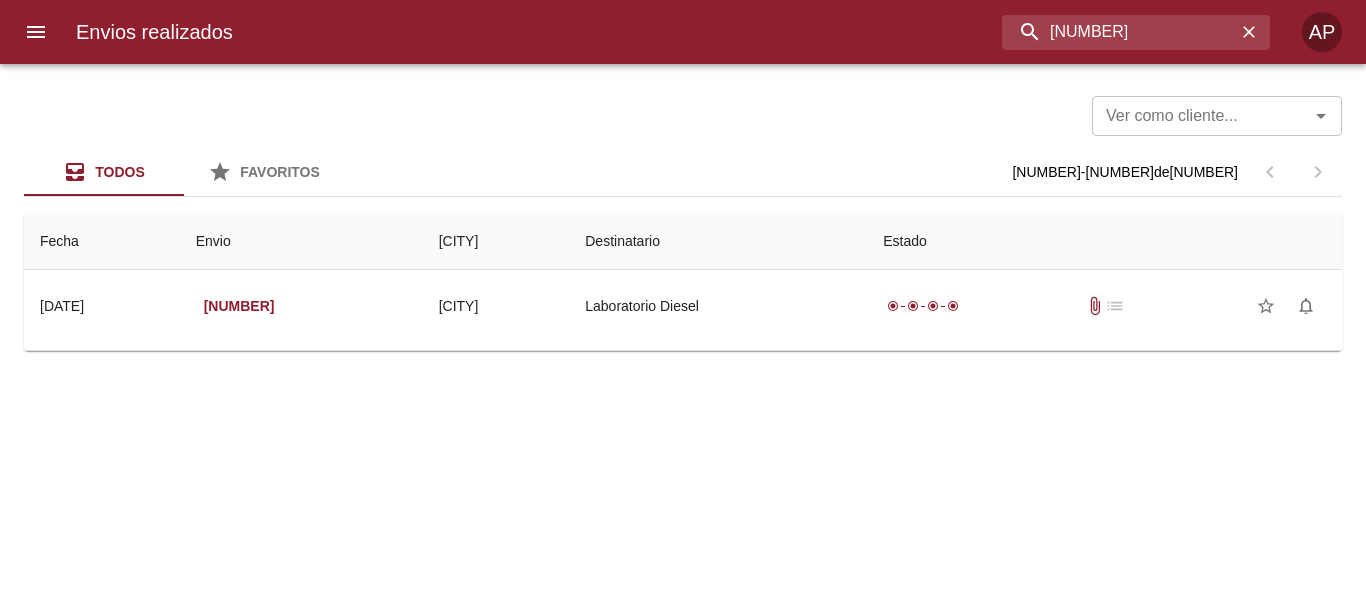 scroll, scrollTop: 0, scrollLeft: 0, axis: both 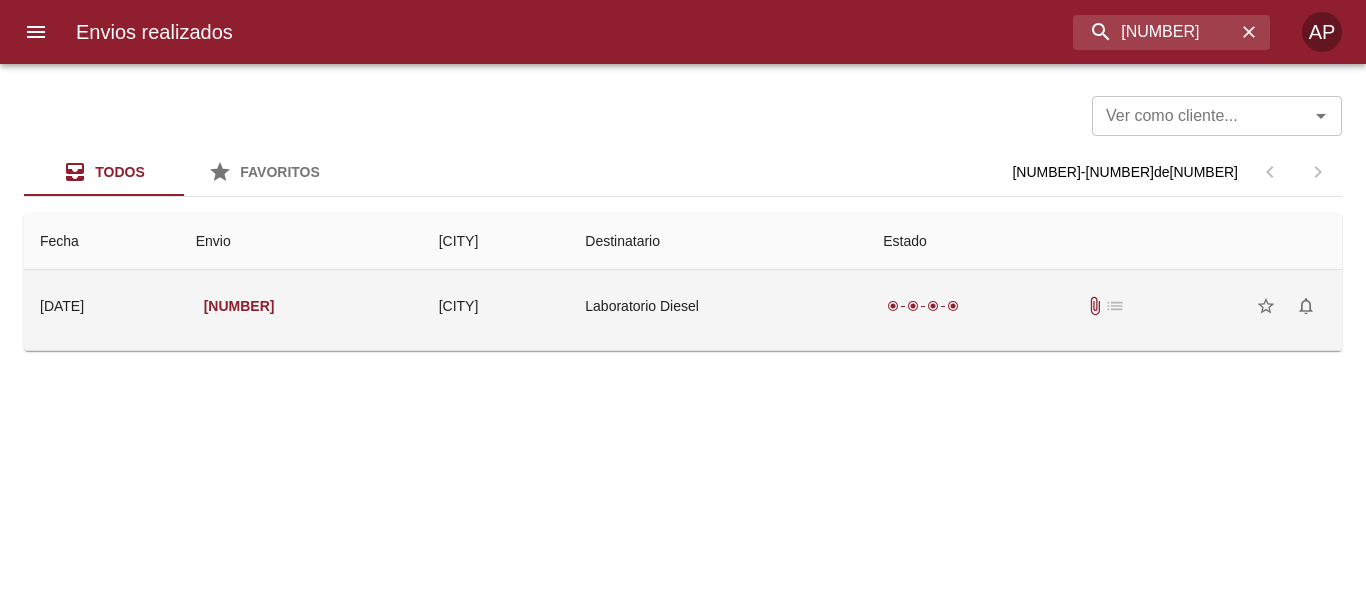 click on "radio_button_checked radio_button_checked radio_button_checked radio_button_checked attach_file list star_border notifications_none" at bounding box center [1104, 306] 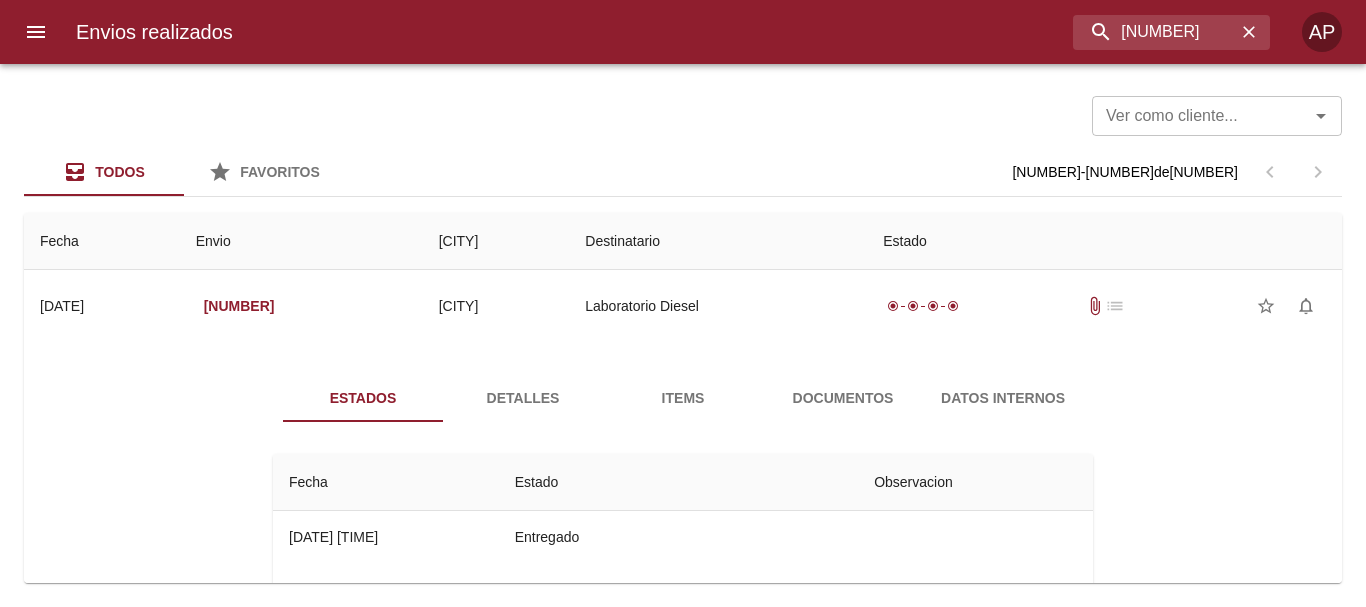 click on "Documentos" at bounding box center [843, 398] 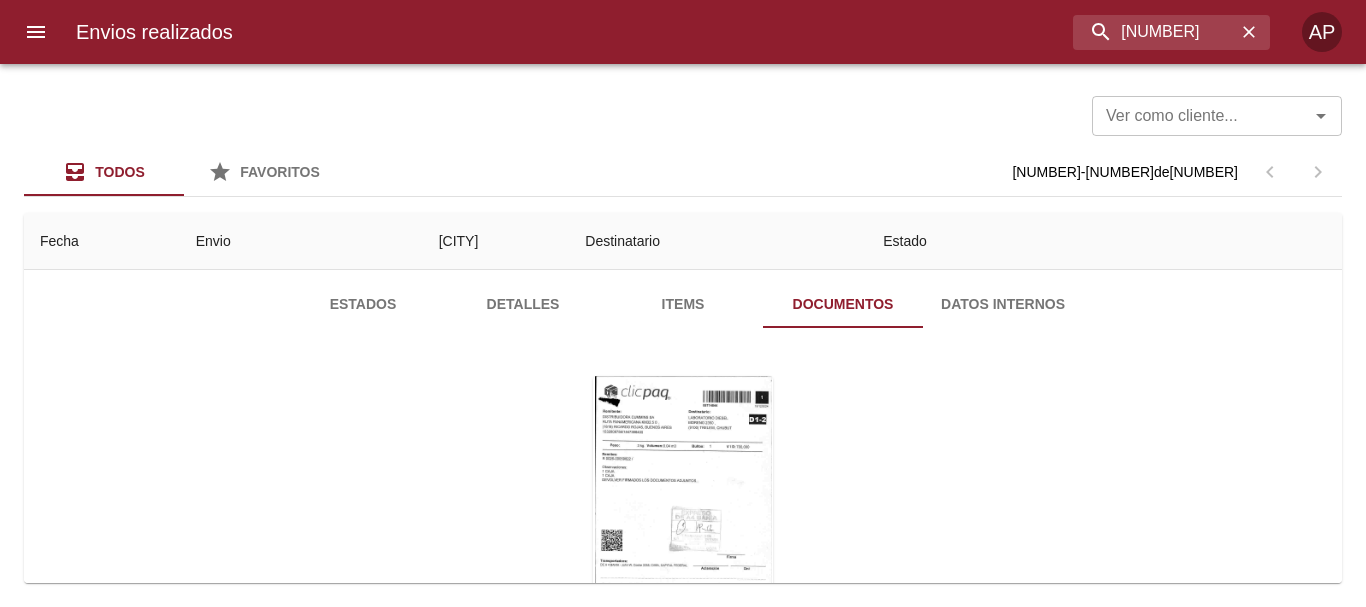 scroll, scrollTop: 194, scrollLeft: 0, axis: vertical 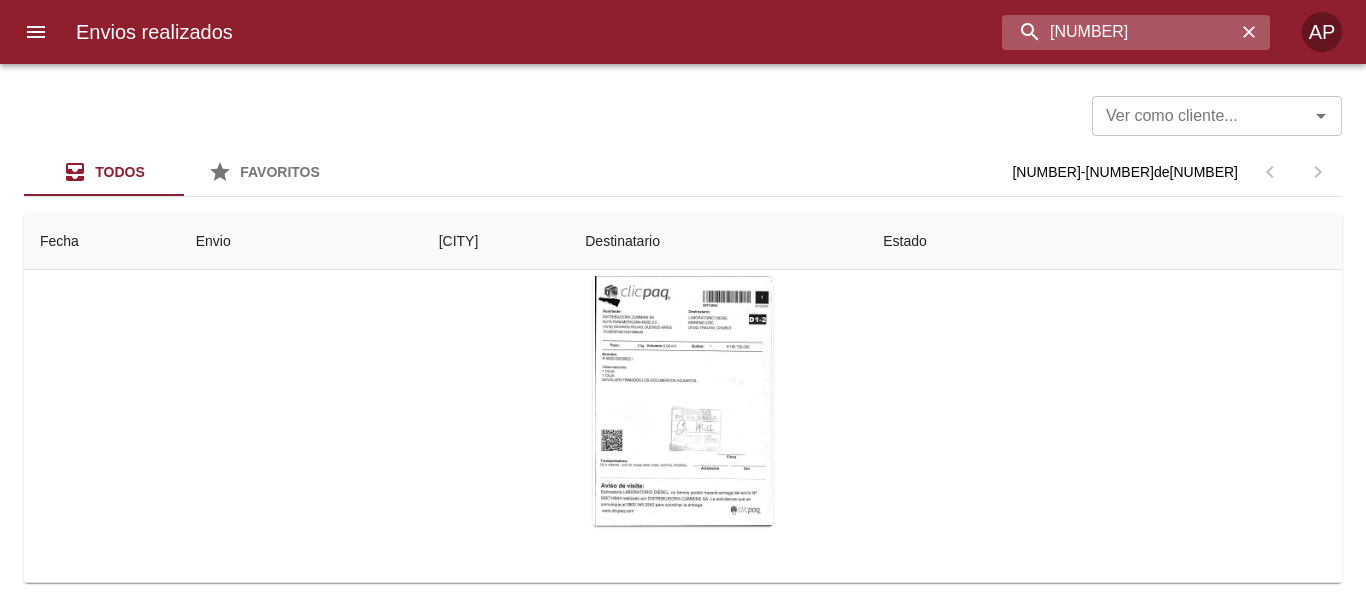 click on "8714844" at bounding box center [1119, 32] 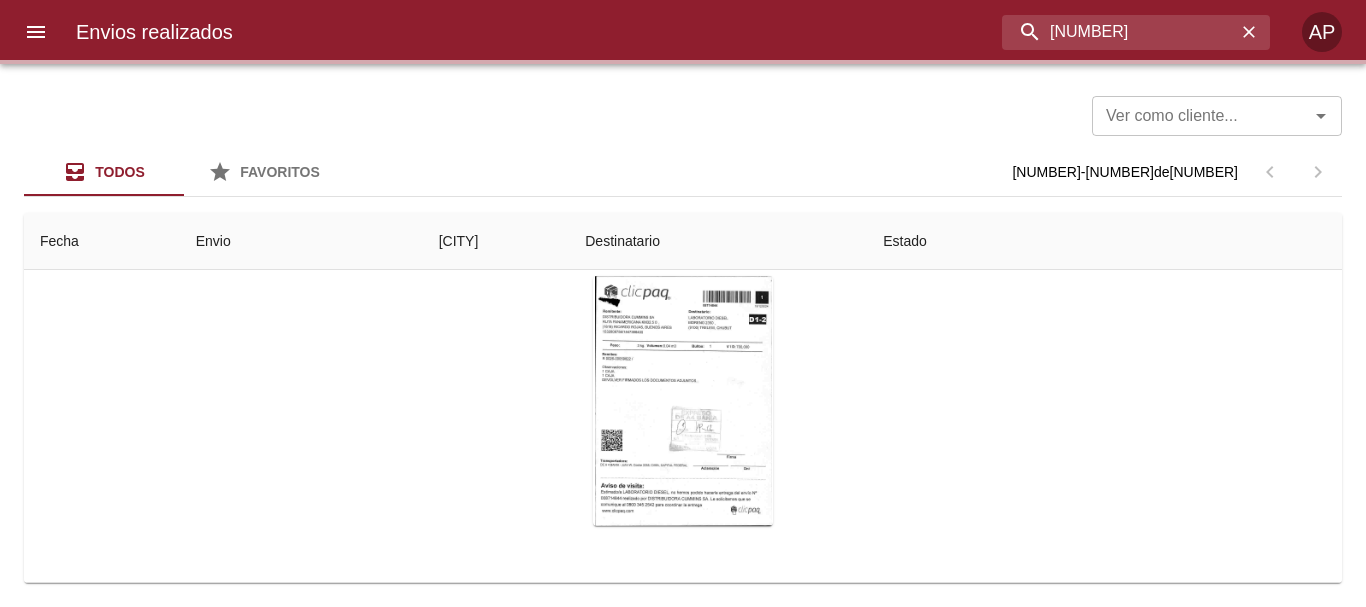 scroll, scrollTop: 0, scrollLeft: 0, axis: both 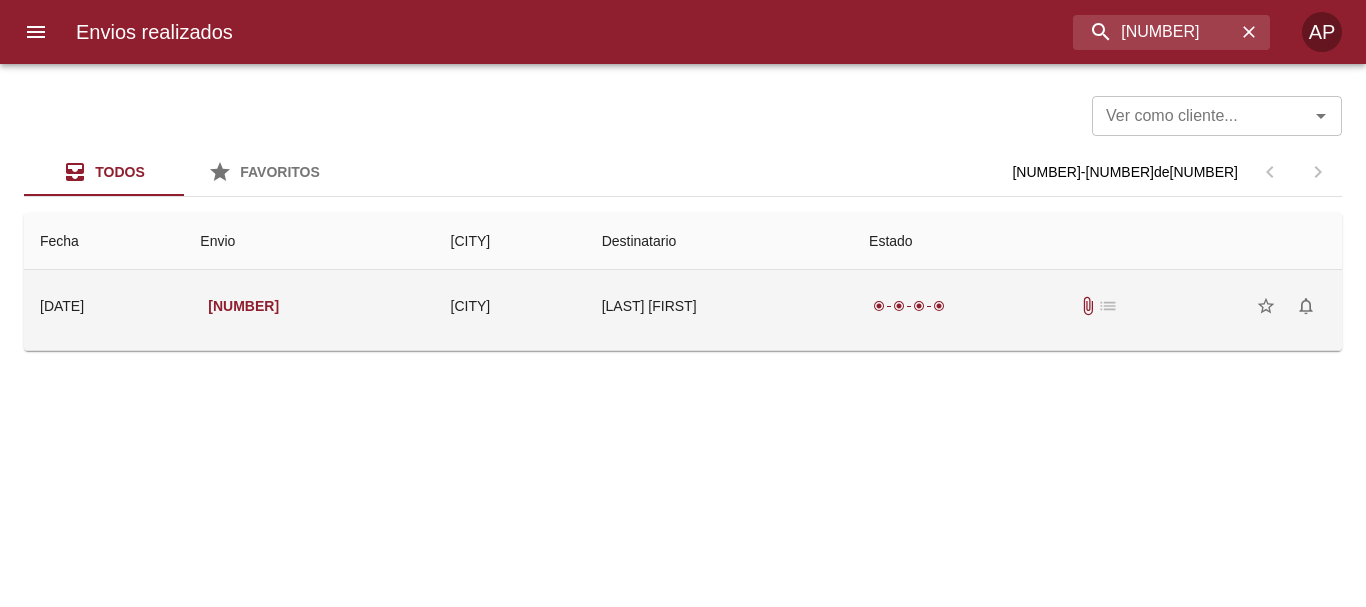 click on "radio_button_checked radio_button_checked radio_button_checked radio_button_checked attach_file list star_border notifications_none" at bounding box center [1097, 306] 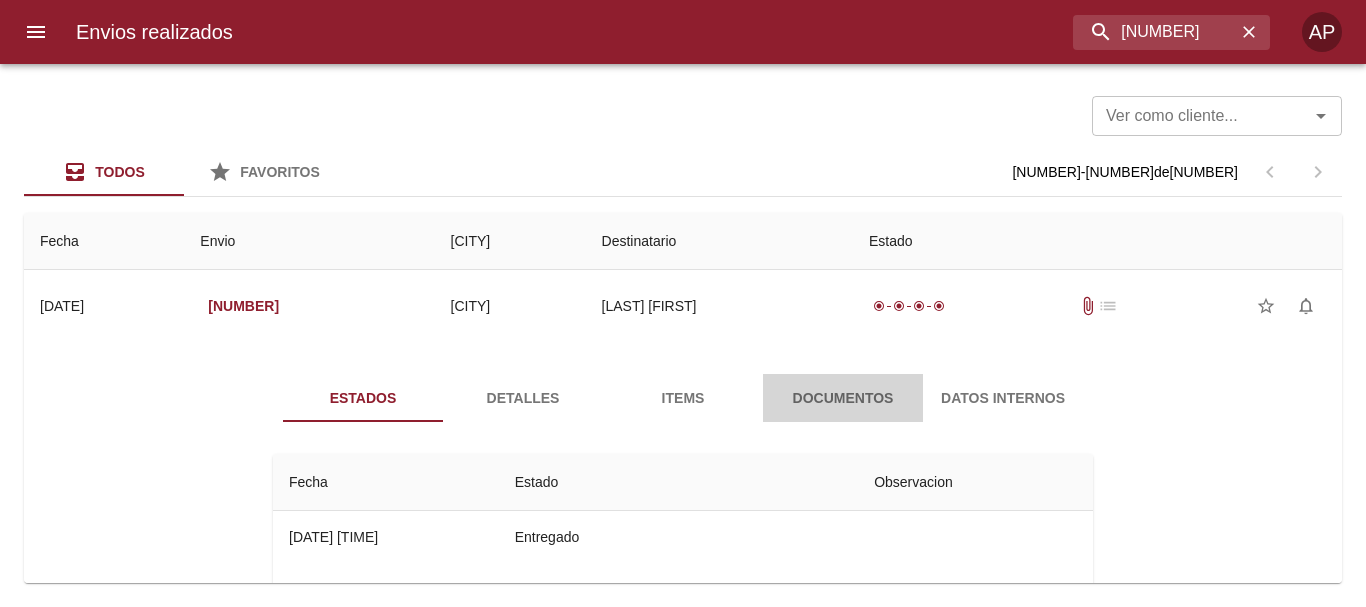 click on "Documentos" at bounding box center (843, 398) 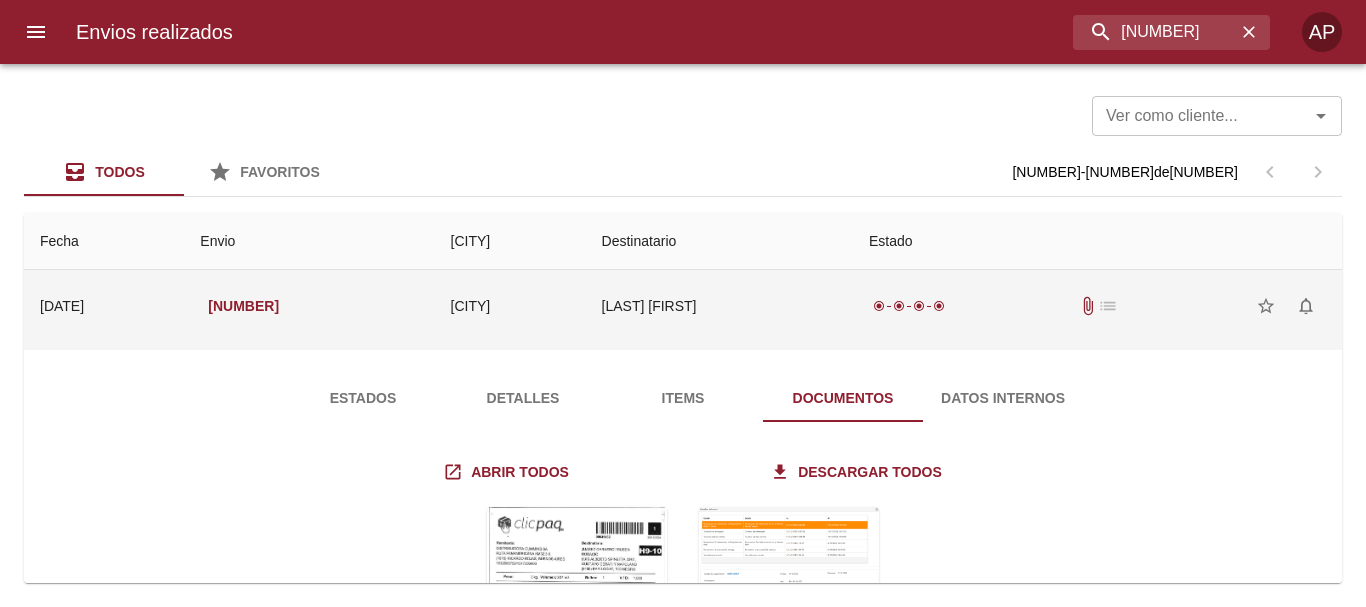 scroll, scrollTop: 231, scrollLeft: 0, axis: vertical 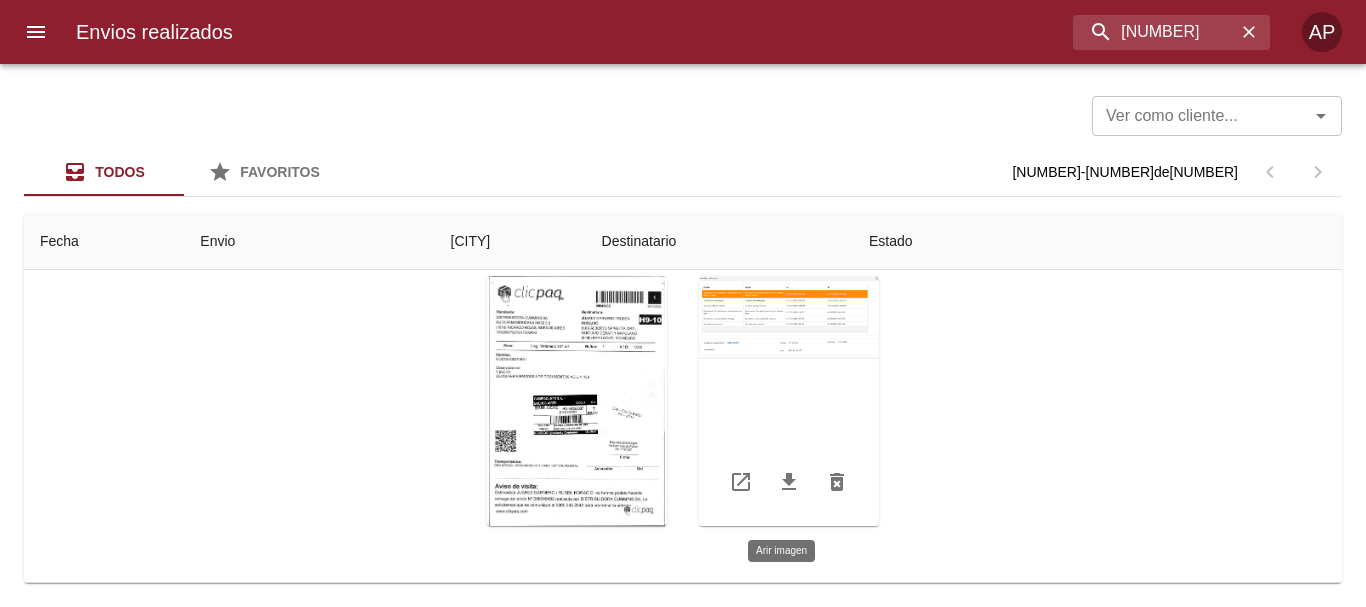 click at bounding box center [789, 401] 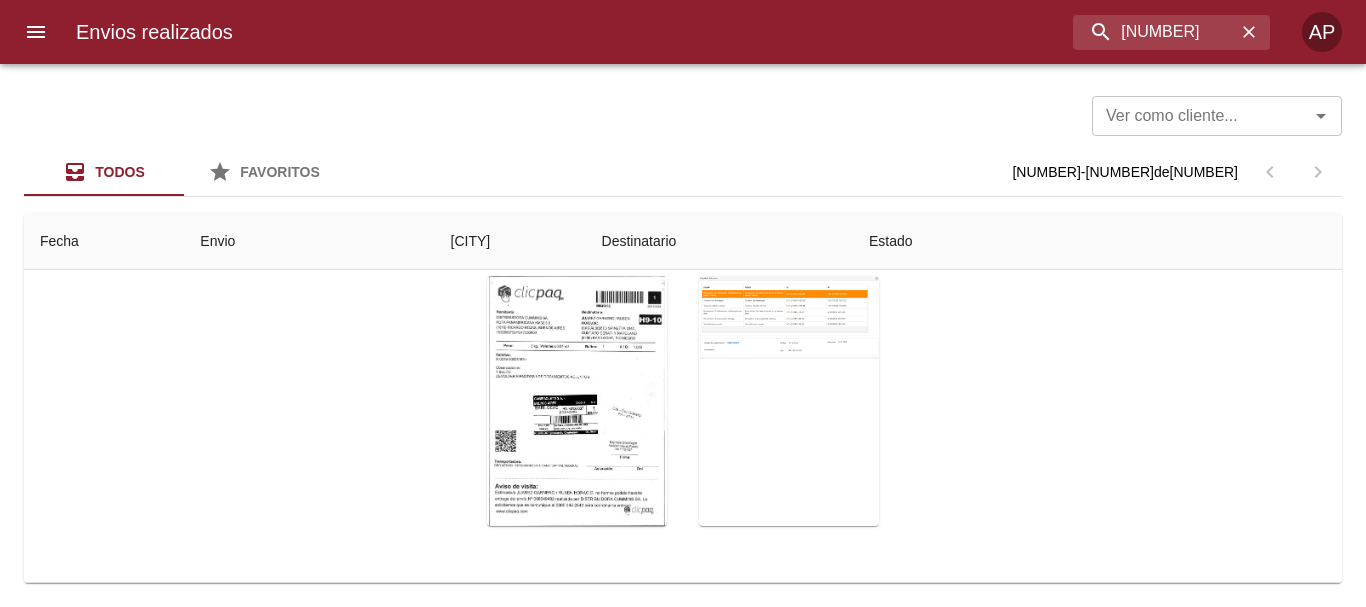 click at bounding box center [683, 1444] 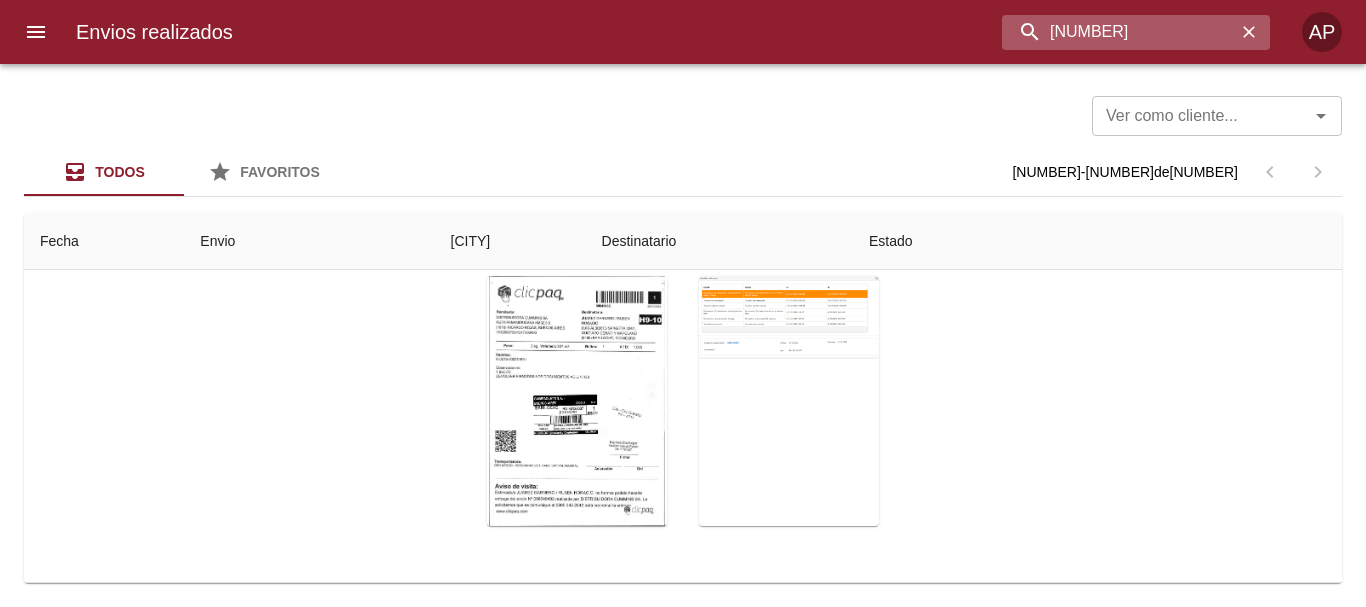 click on "8649482" at bounding box center [1119, 32] 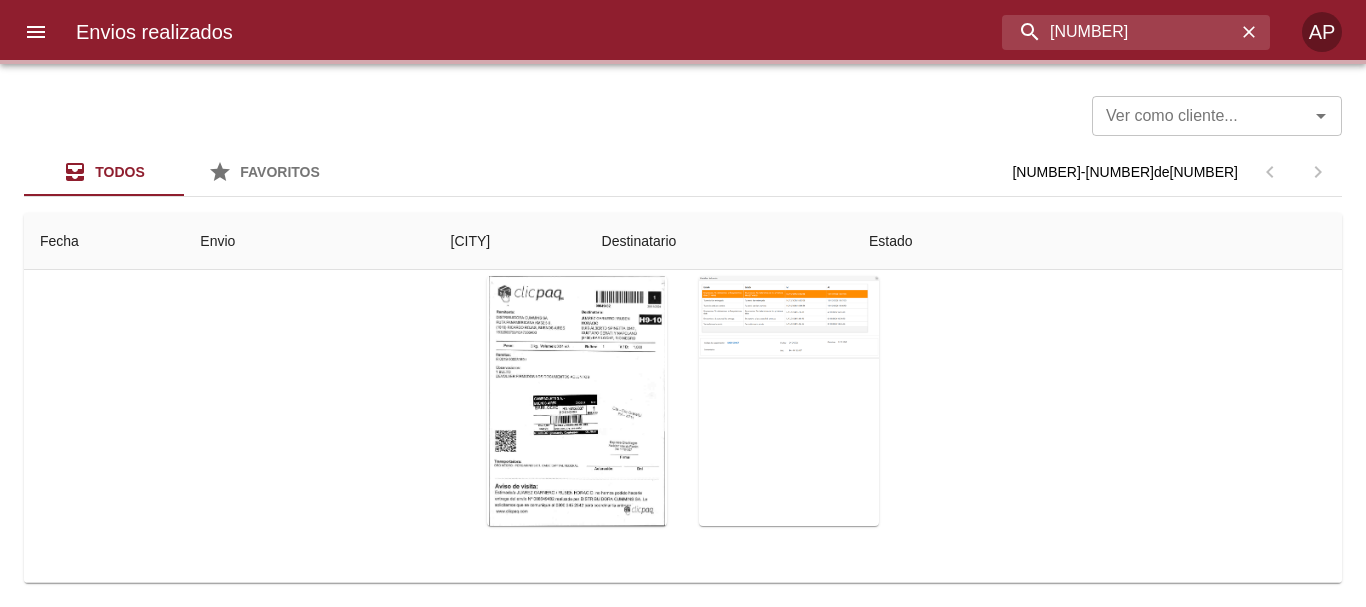 scroll, scrollTop: 0, scrollLeft: 0, axis: both 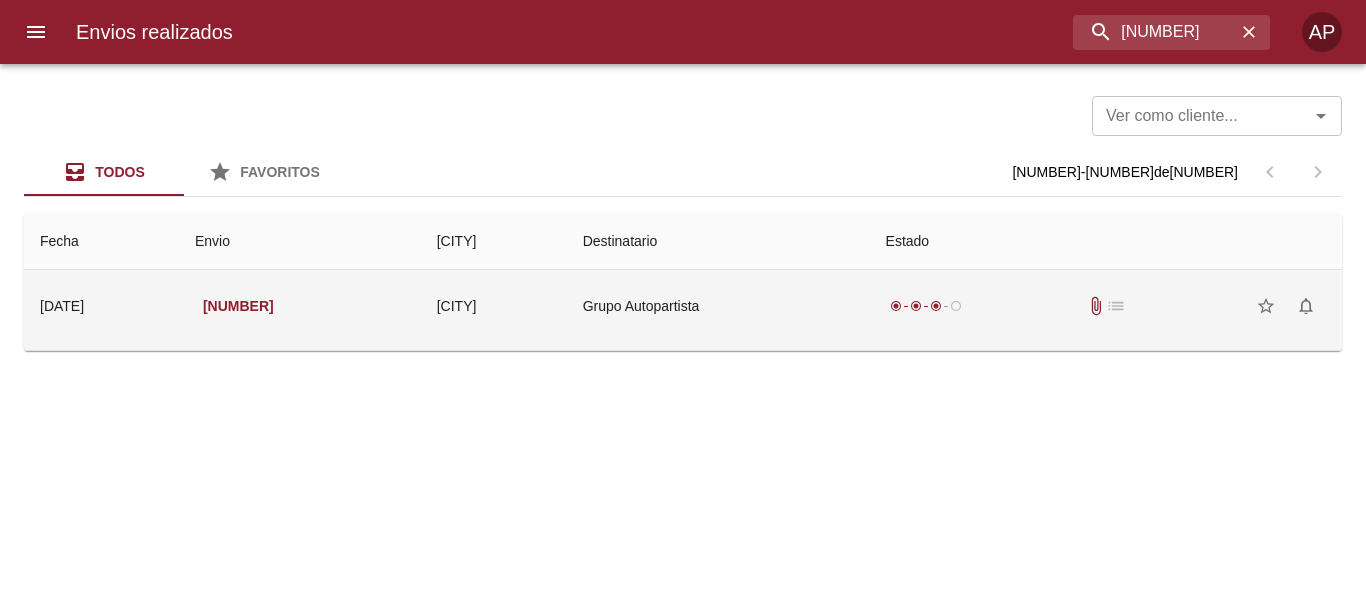 click on "radio_button_checked radio_button_checked radio_button_checked radio_button_unchecked attach_file list star_border notifications_none" at bounding box center (1106, 306) 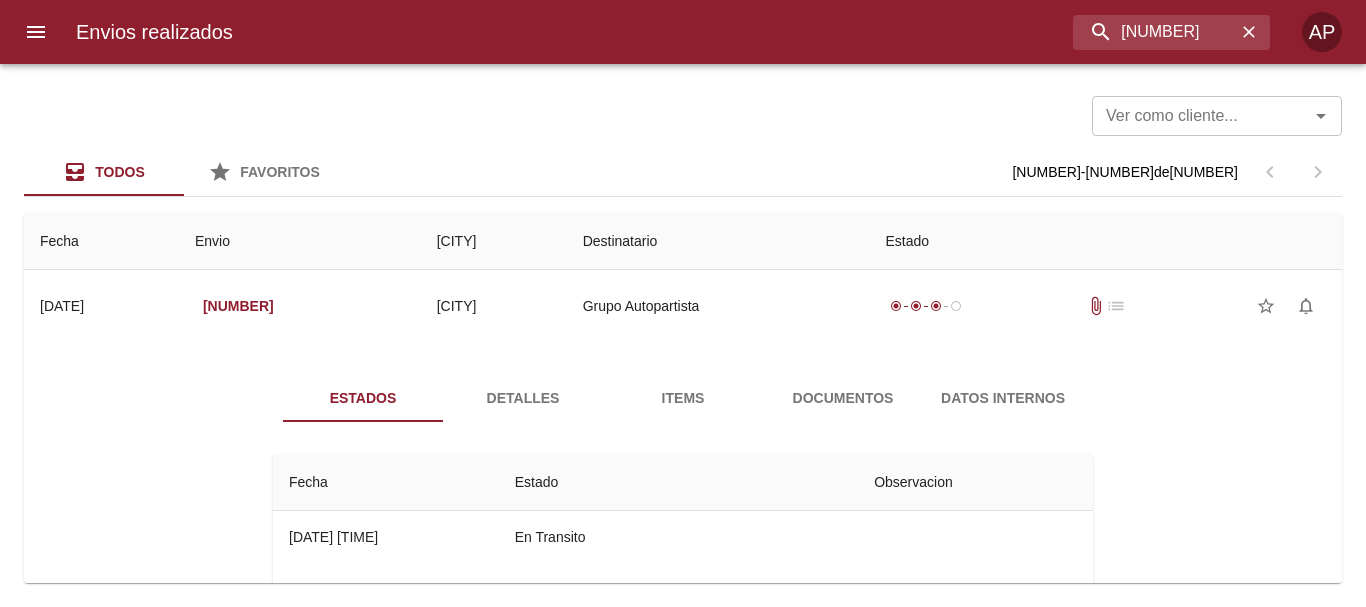 click on "Documentos" at bounding box center (843, 398) 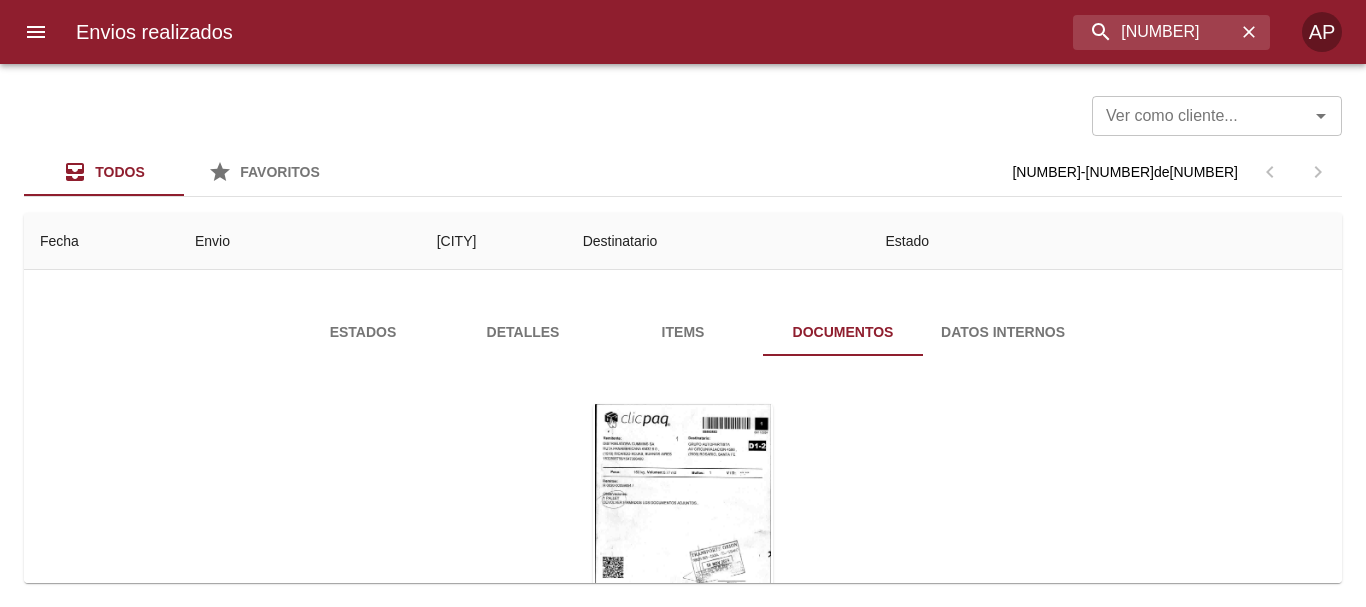 scroll, scrollTop: 194, scrollLeft: 0, axis: vertical 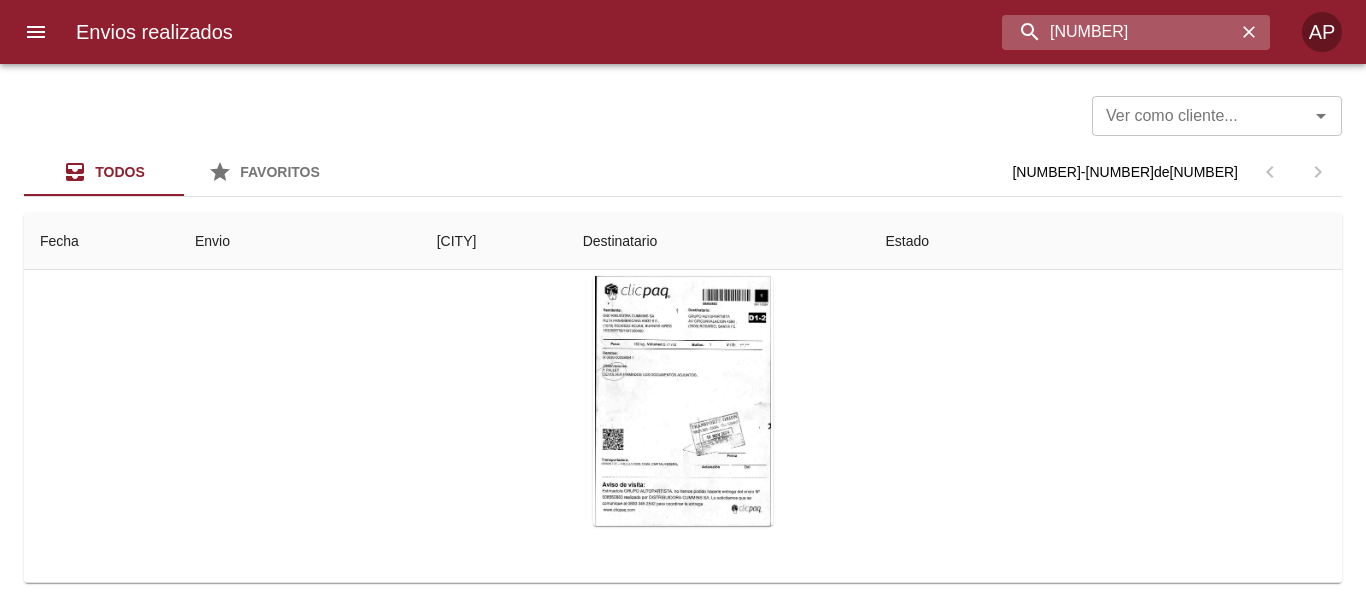 click on "8560883" at bounding box center (1119, 32) 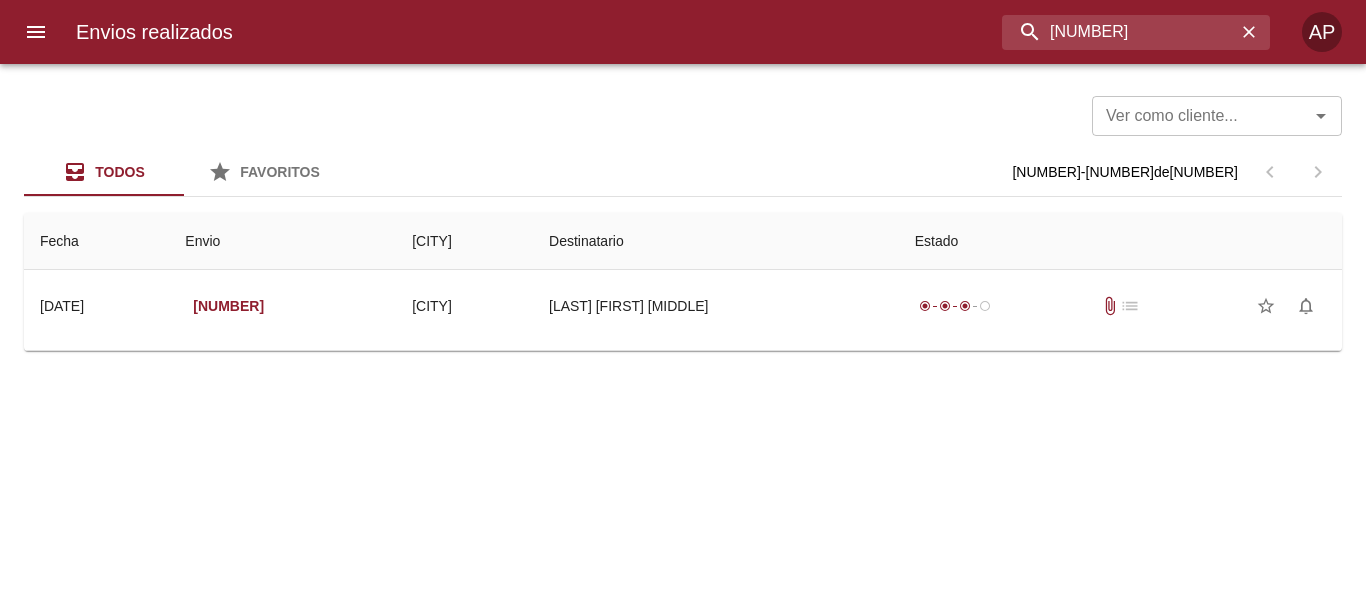 scroll, scrollTop: 0, scrollLeft: 0, axis: both 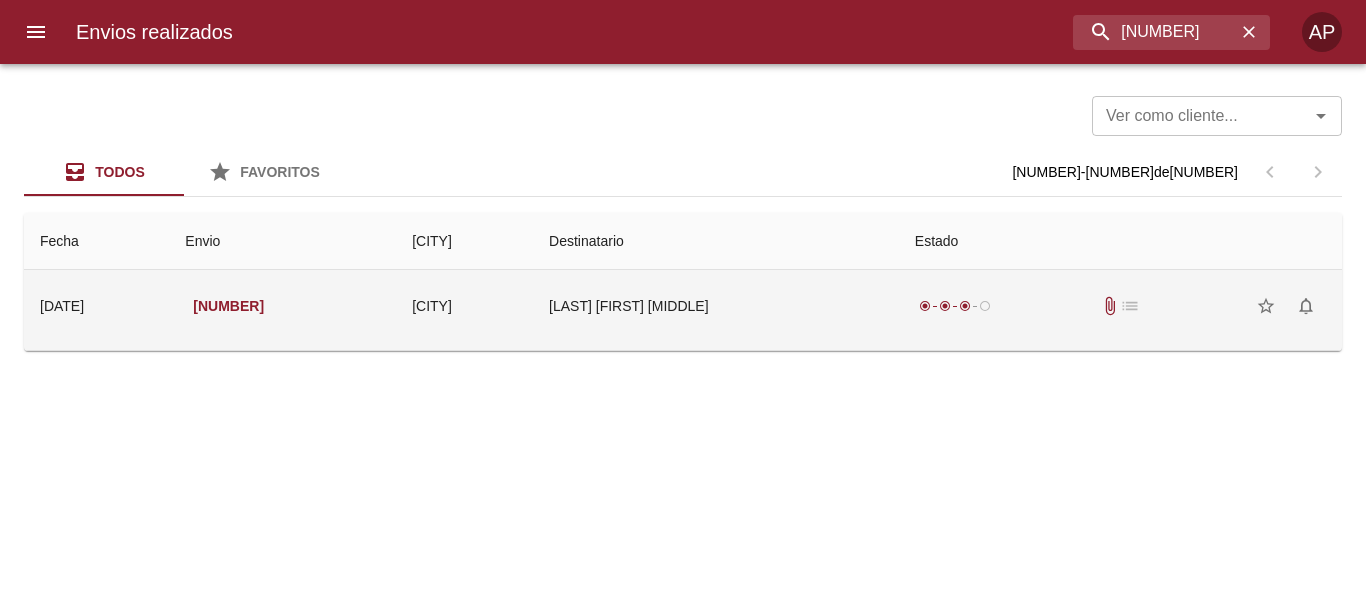 click on "radio_button_checked radio_button_checked radio_button_checked radio_button_unchecked attach_file list star_border notifications_none" at bounding box center [1120, 306] 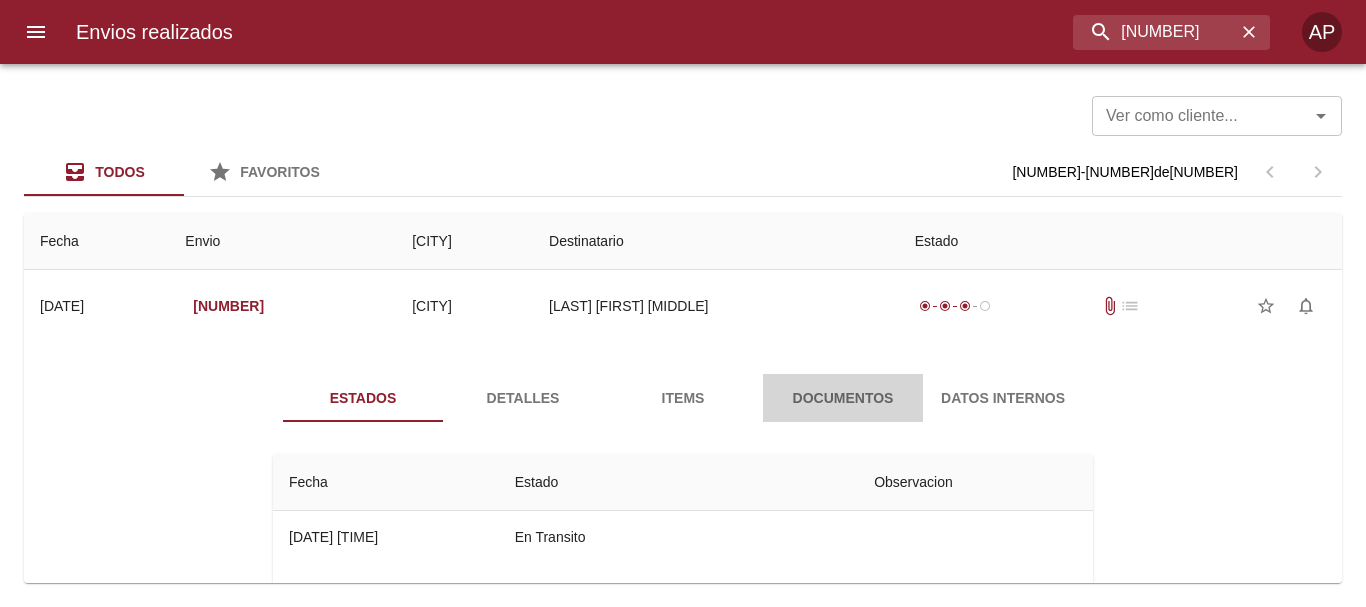 click on "Documentos" at bounding box center (843, 398) 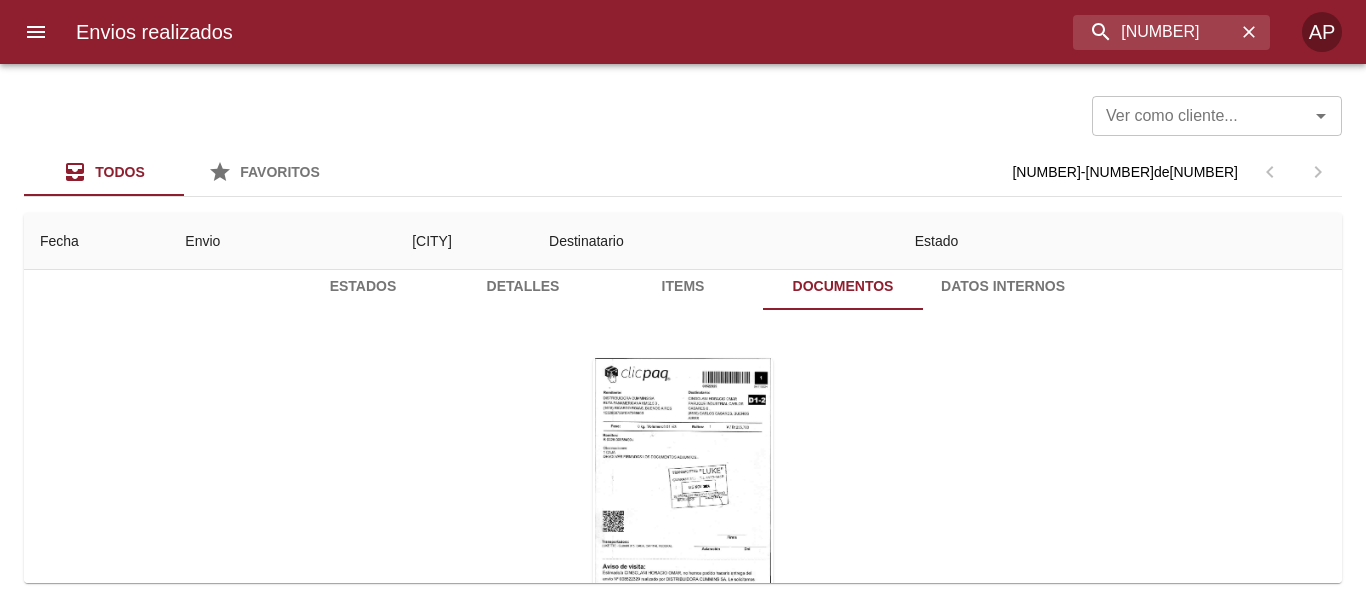 scroll, scrollTop: 194, scrollLeft: 0, axis: vertical 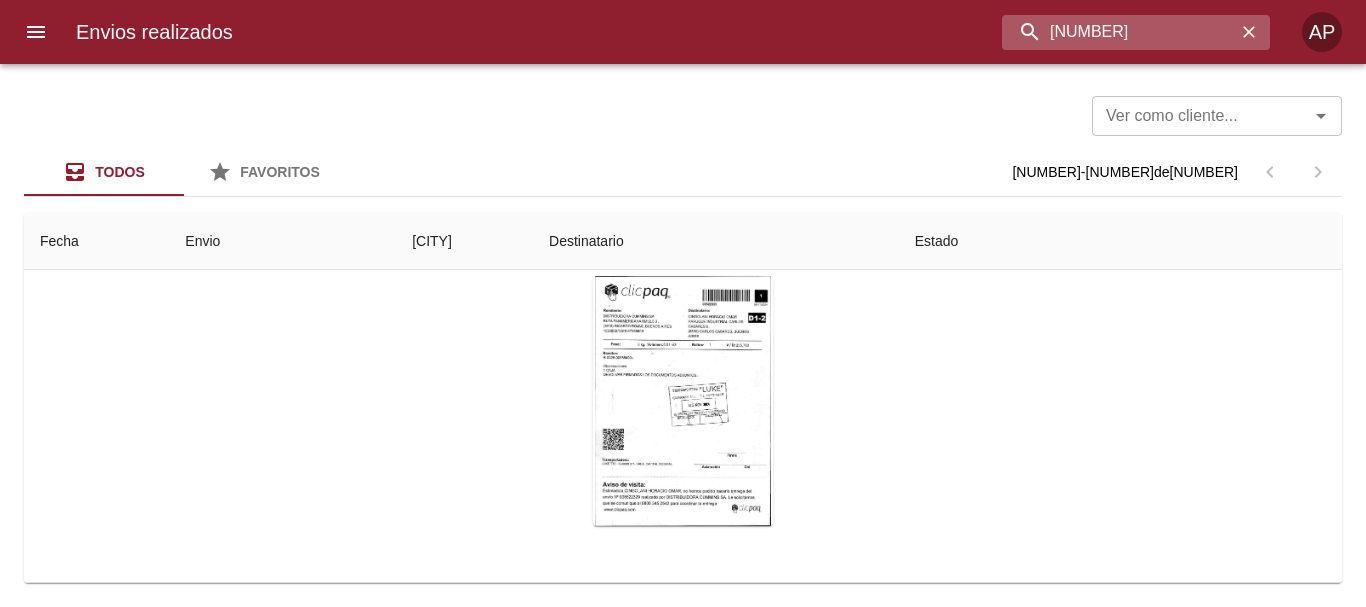click on "8522329" at bounding box center (1119, 32) 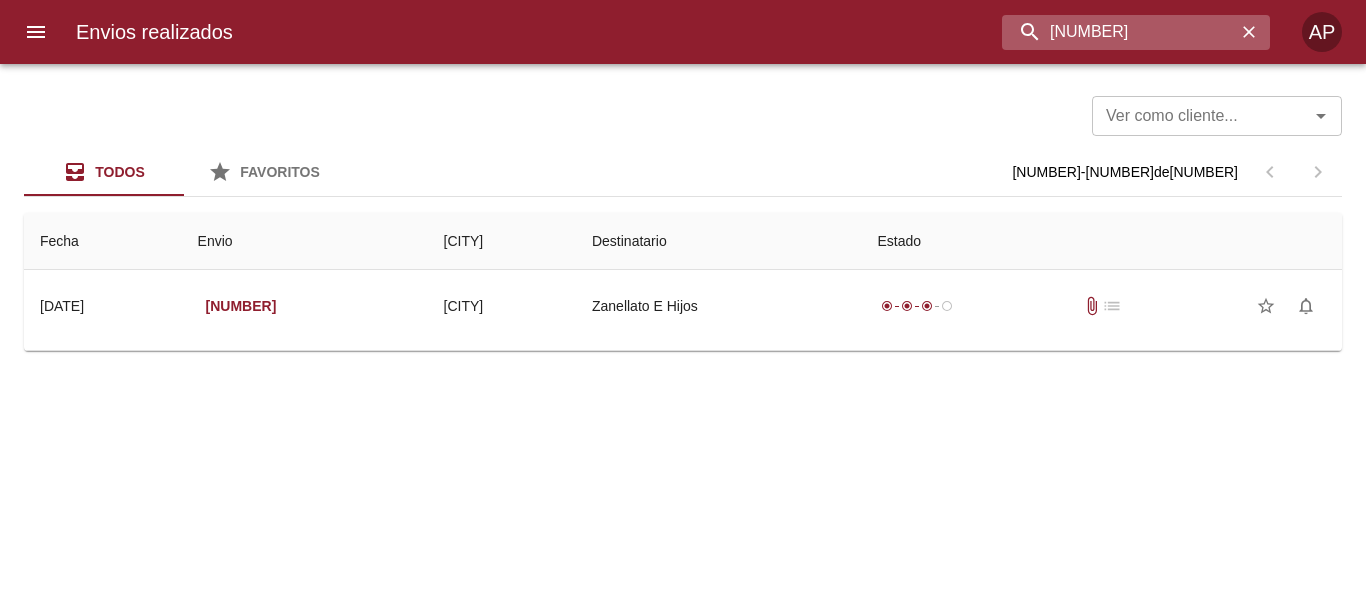 scroll, scrollTop: 0, scrollLeft: 0, axis: both 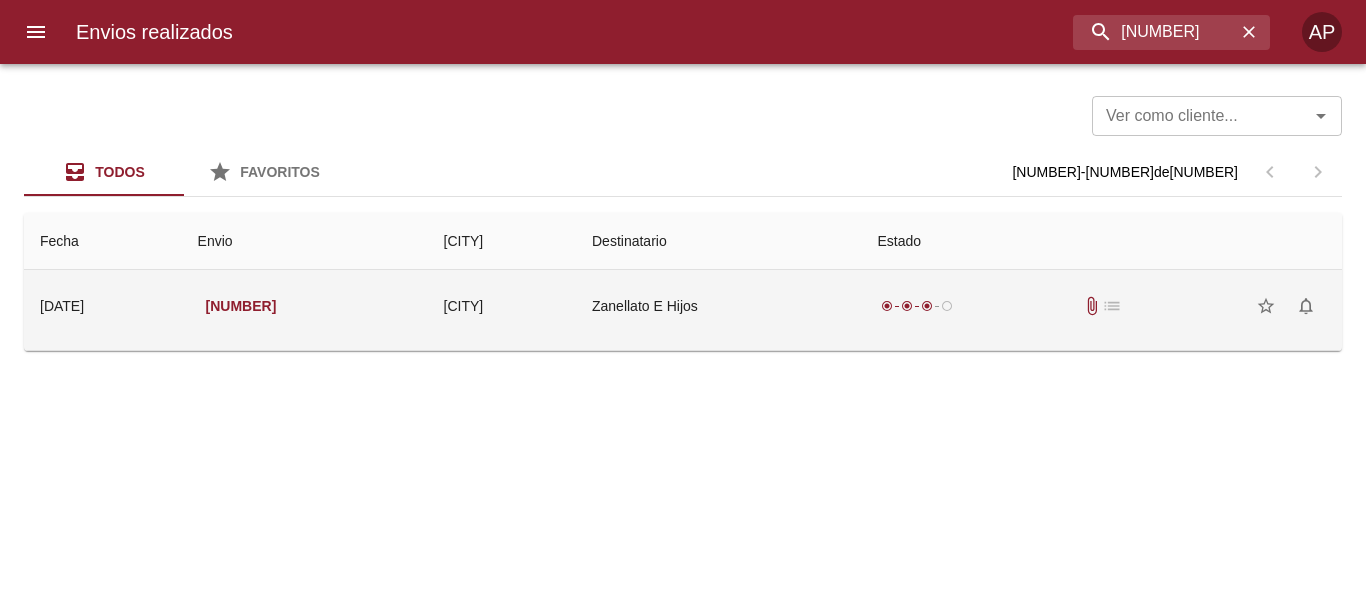 click on "radio_button_checked radio_button_checked radio_button_checked radio_button_unchecked attach_file list star_border notifications_none" at bounding box center [1101, 306] 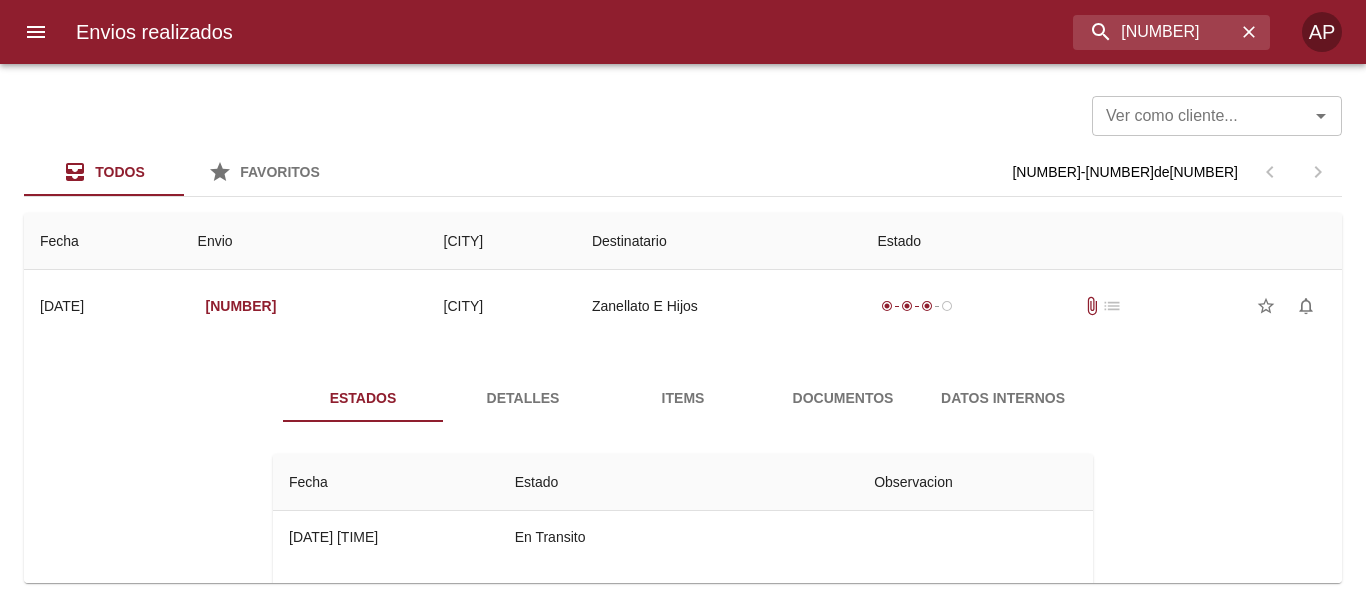 click on "Documentos" at bounding box center [843, 398] 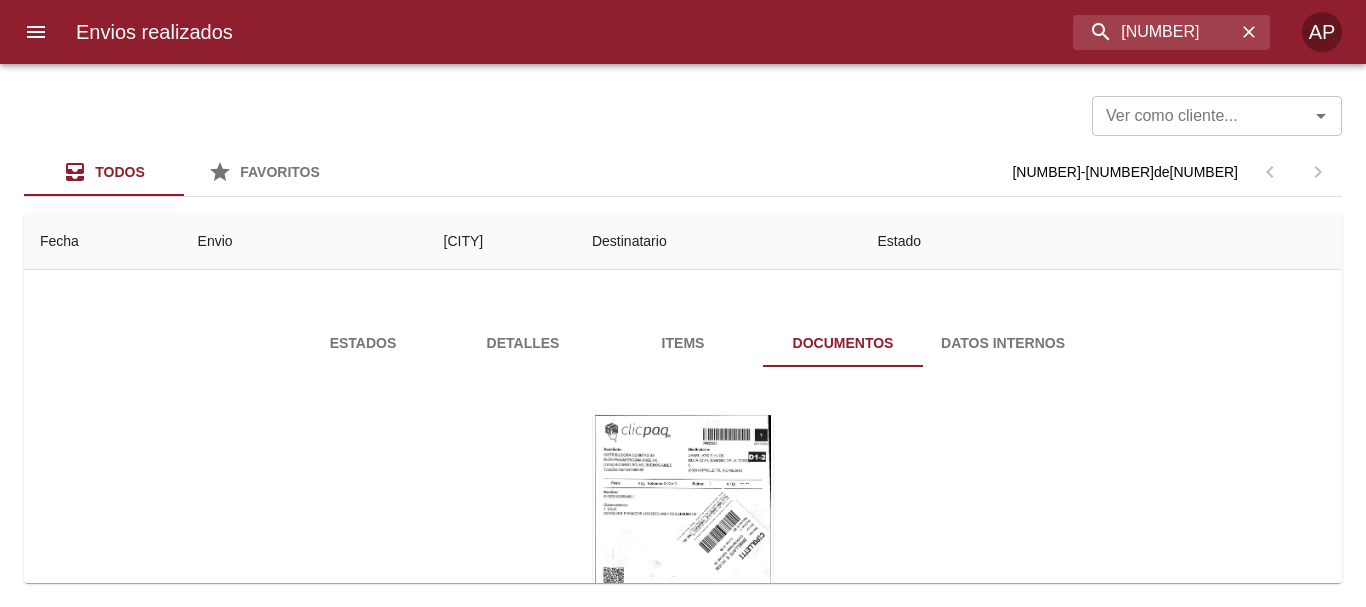 scroll, scrollTop: 194, scrollLeft: 0, axis: vertical 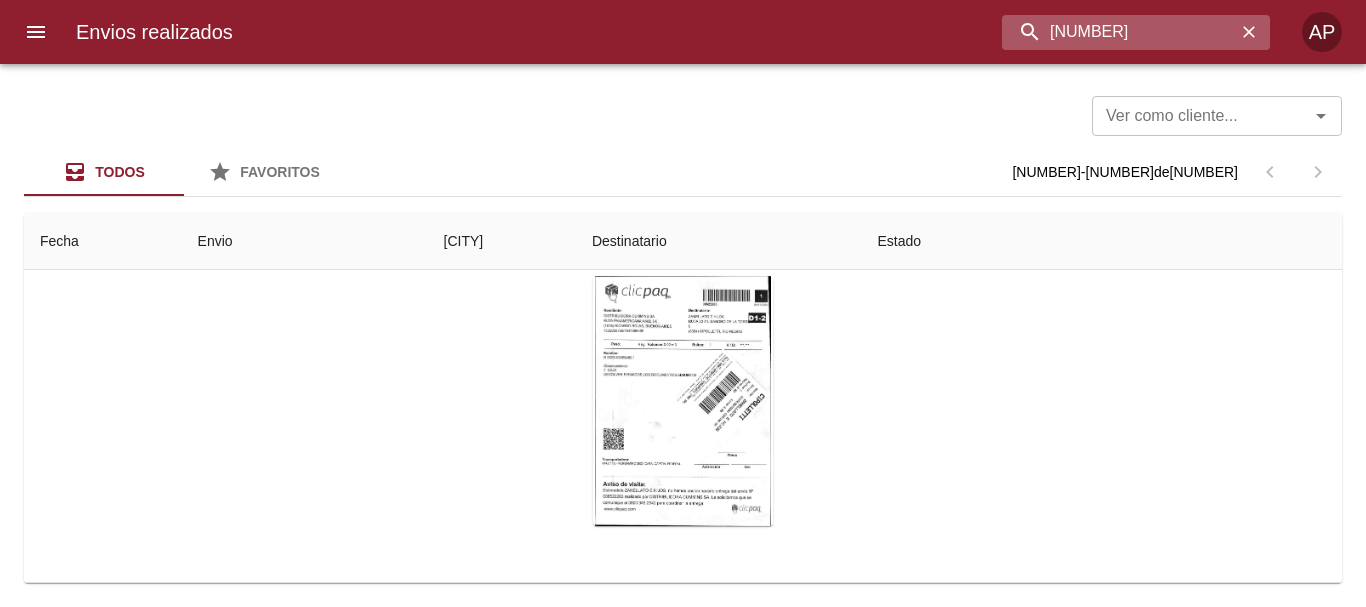 click on "8522263" at bounding box center [1119, 32] 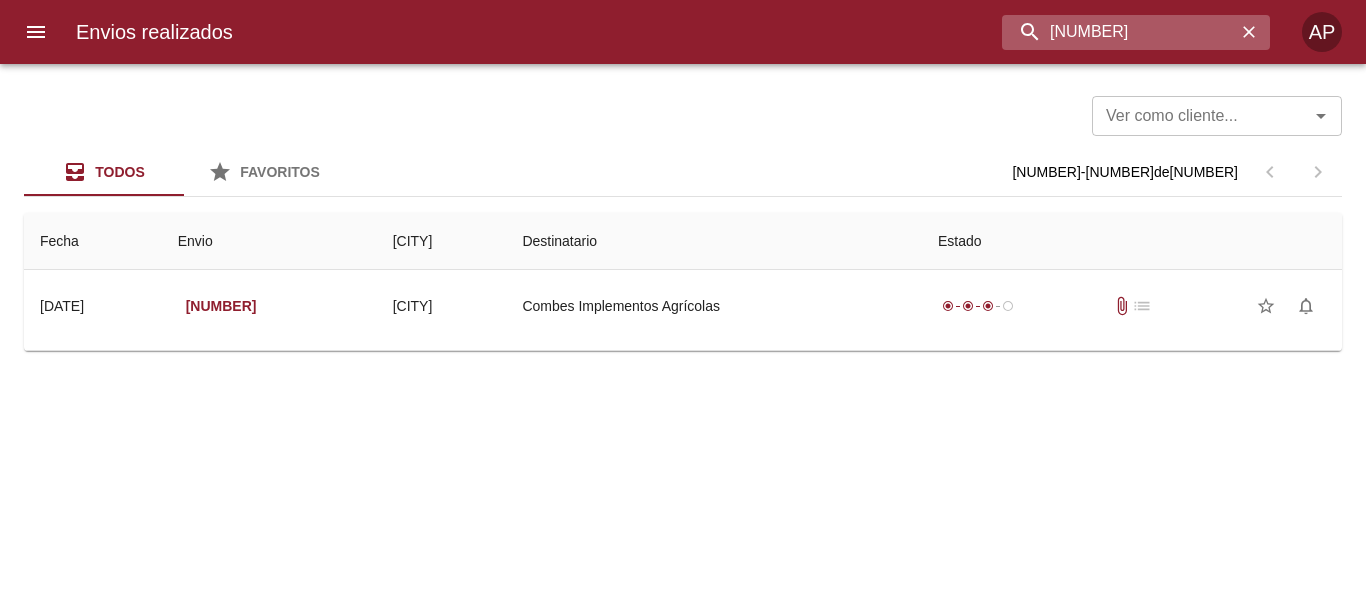 scroll, scrollTop: 0, scrollLeft: 0, axis: both 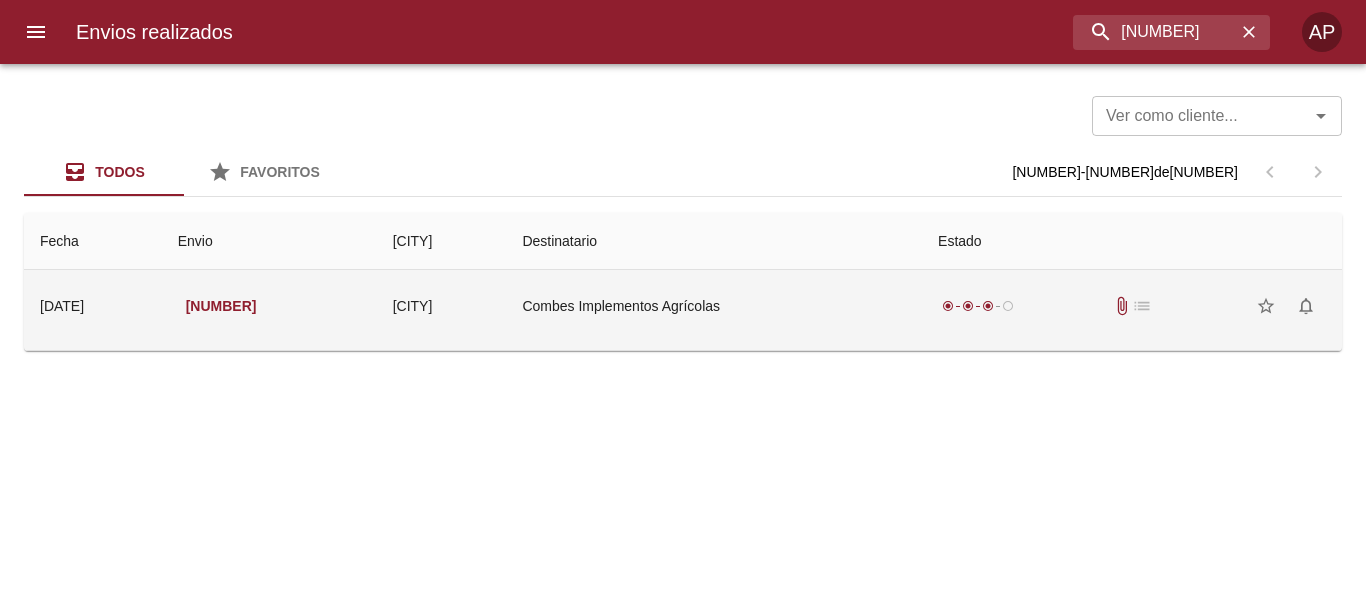click on "Combes Implementos Agrícolas" at bounding box center [714, 306] 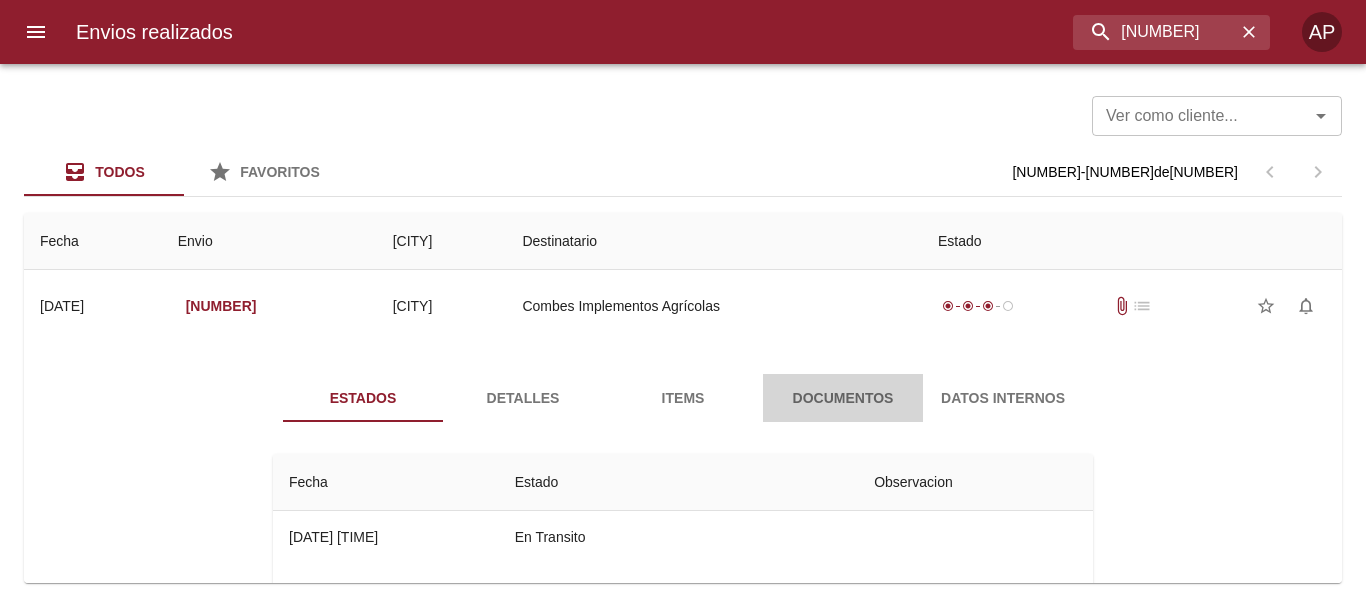 click on "Documentos" at bounding box center [843, 398] 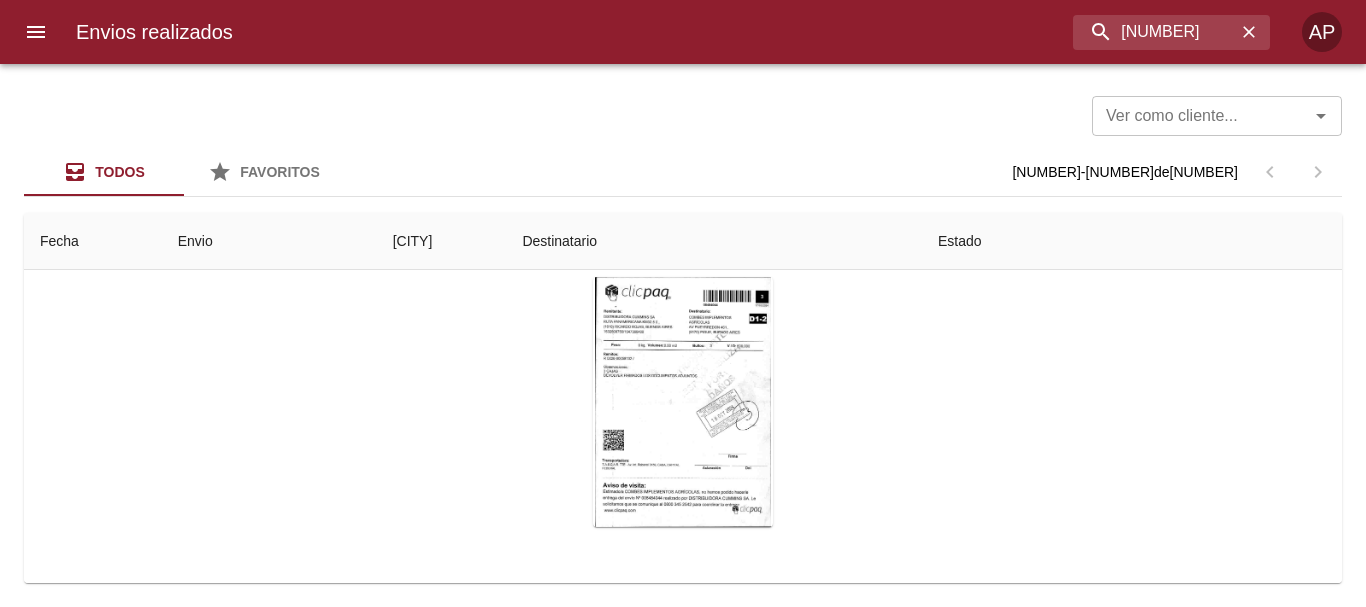 scroll, scrollTop: 194, scrollLeft: 0, axis: vertical 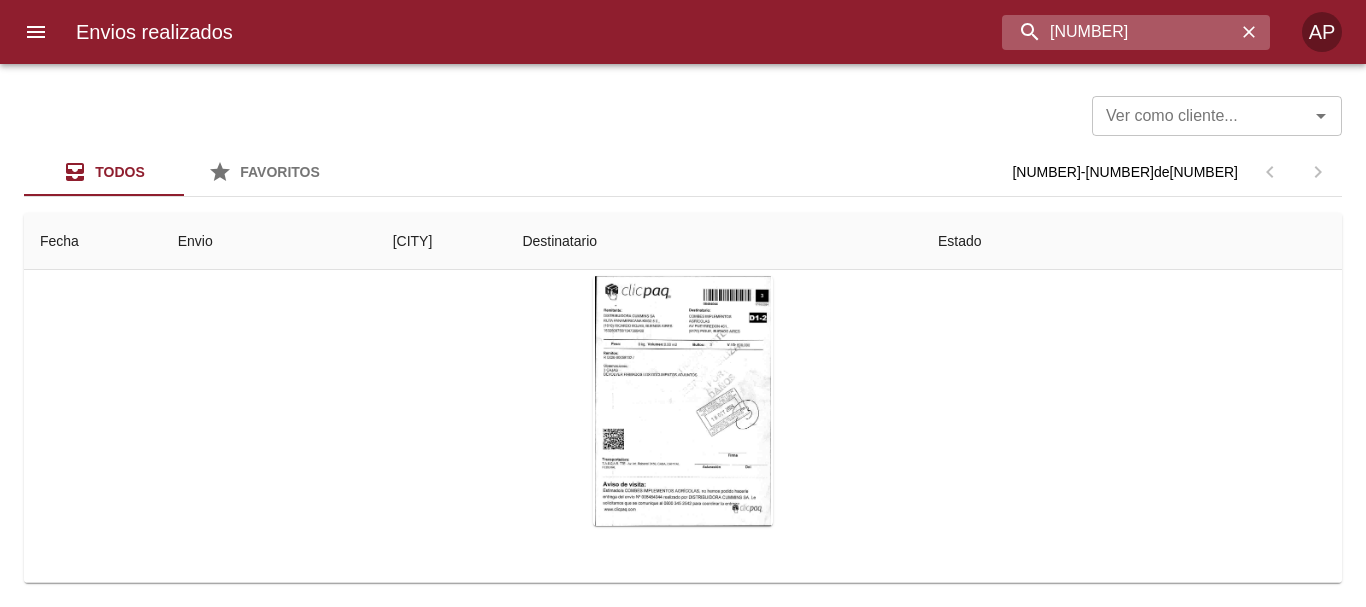 click on "8484044" at bounding box center [1119, 32] 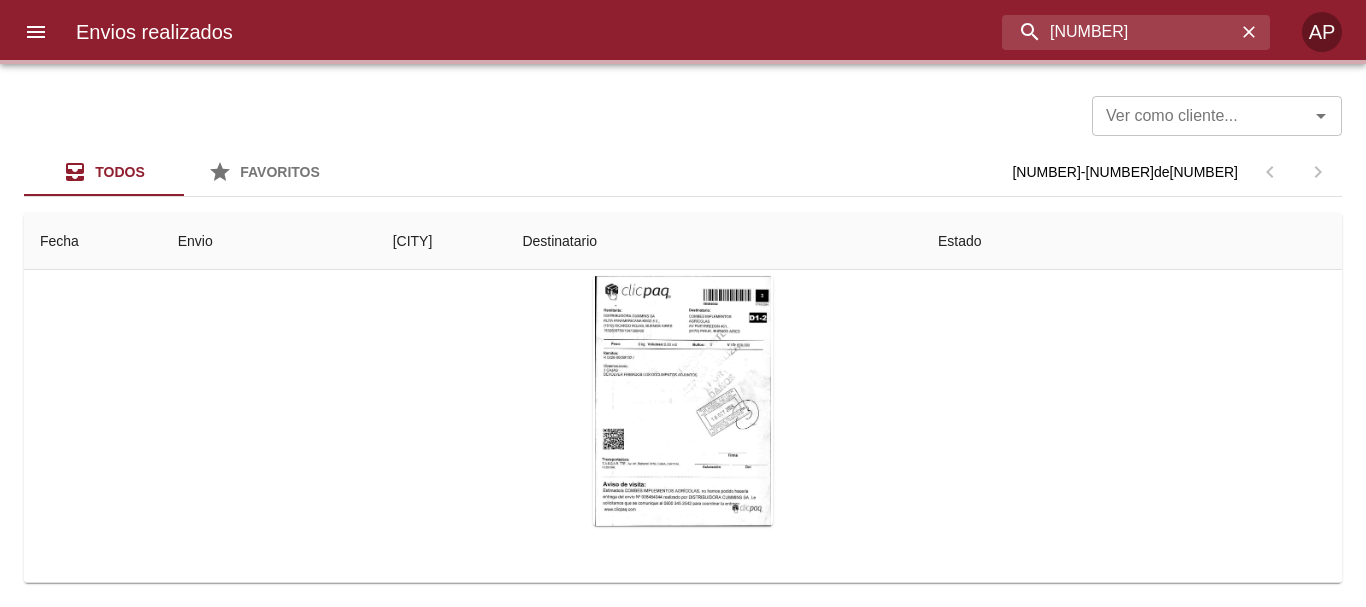 scroll, scrollTop: 0, scrollLeft: 0, axis: both 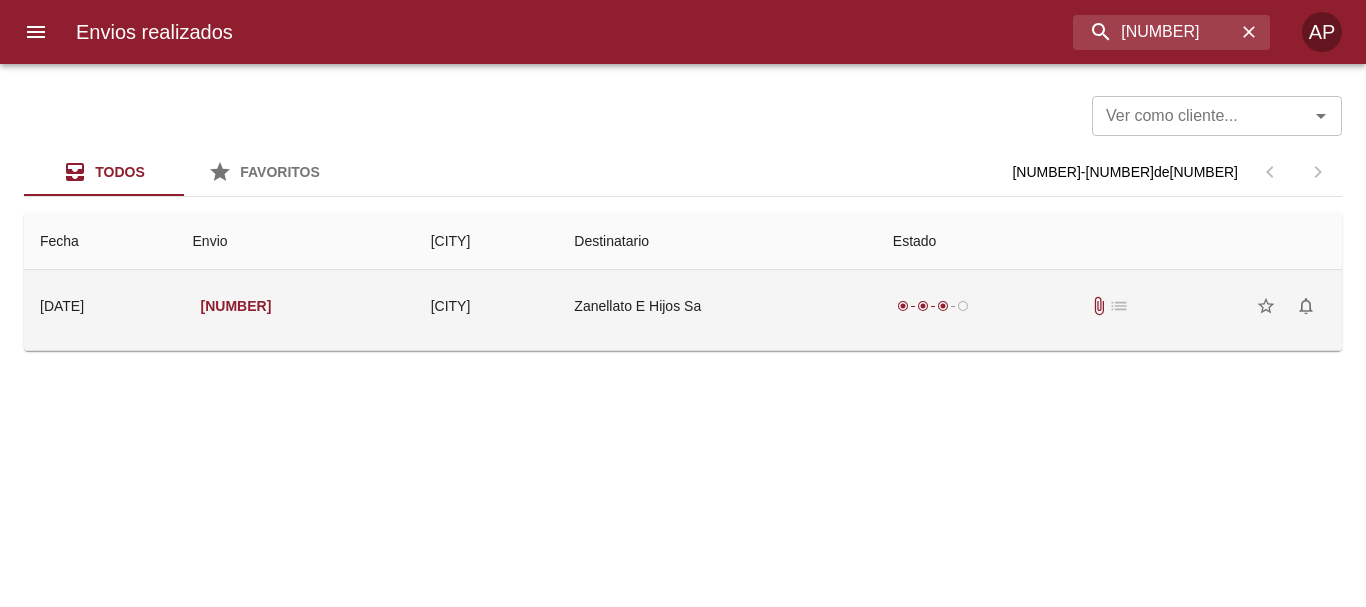 click on "radio_button_checked radio_button_checked radio_button_checked radio_button_unchecked attach_file list star_border notifications_none" at bounding box center (1109, 306) 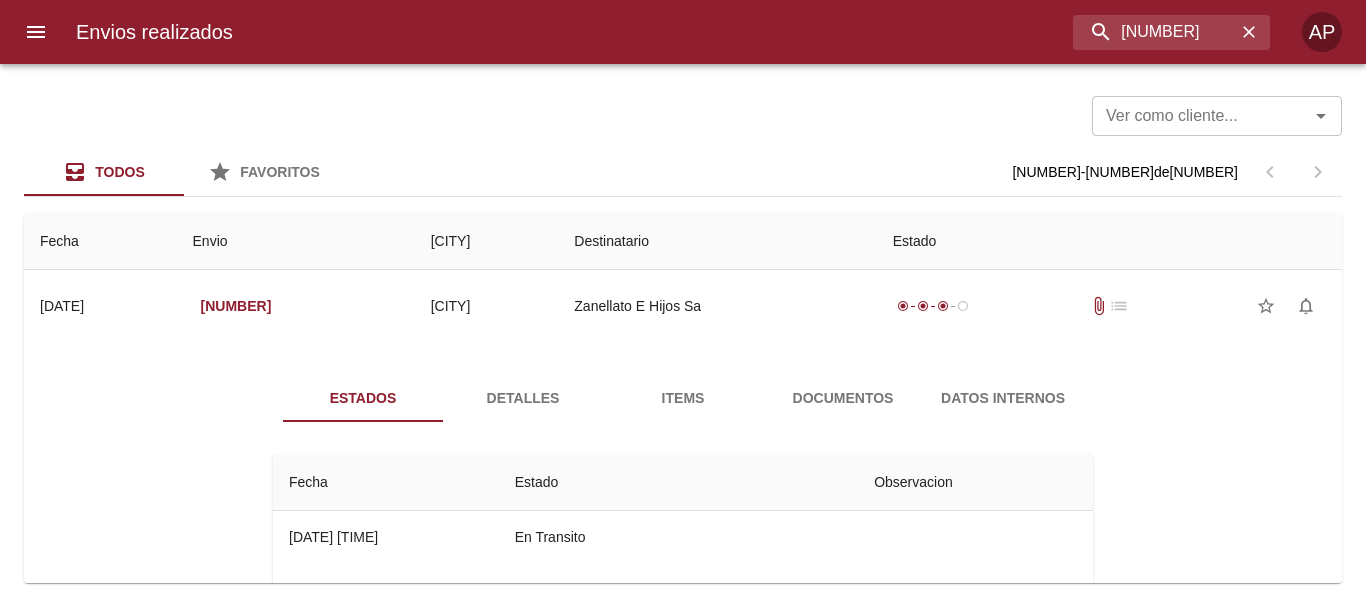 click on "Documentos" at bounding box center (843, 398) 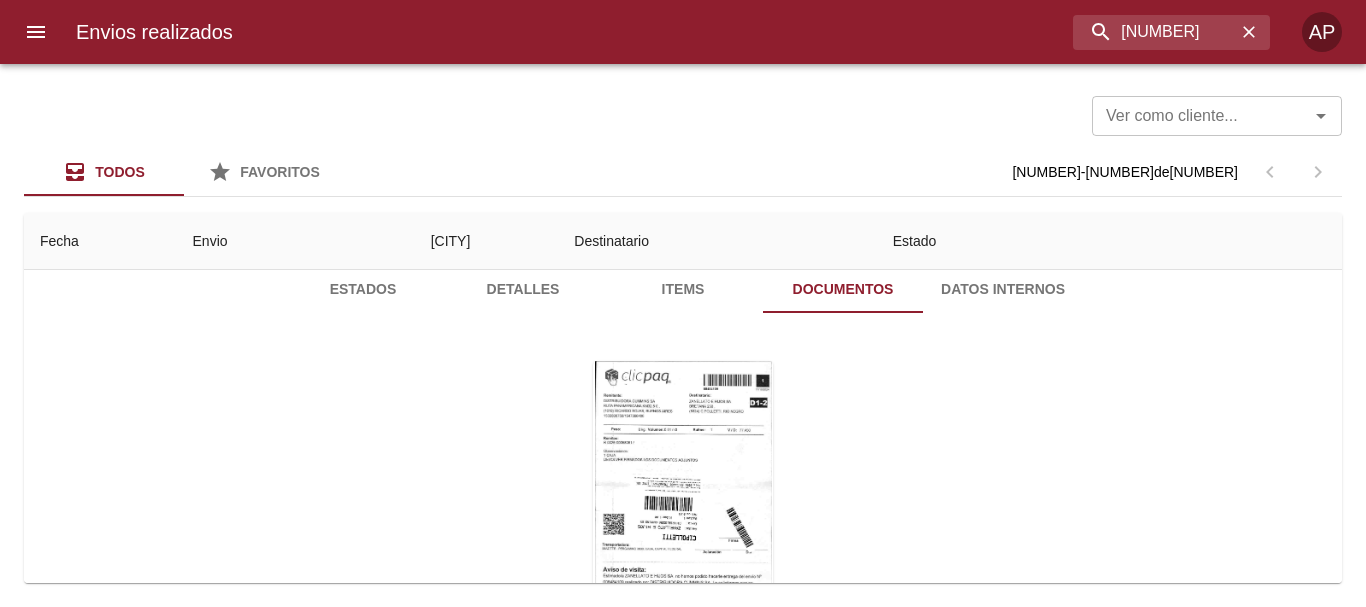 scroll, scrollTop: 194, scrollLeft: 0, axis: vertical 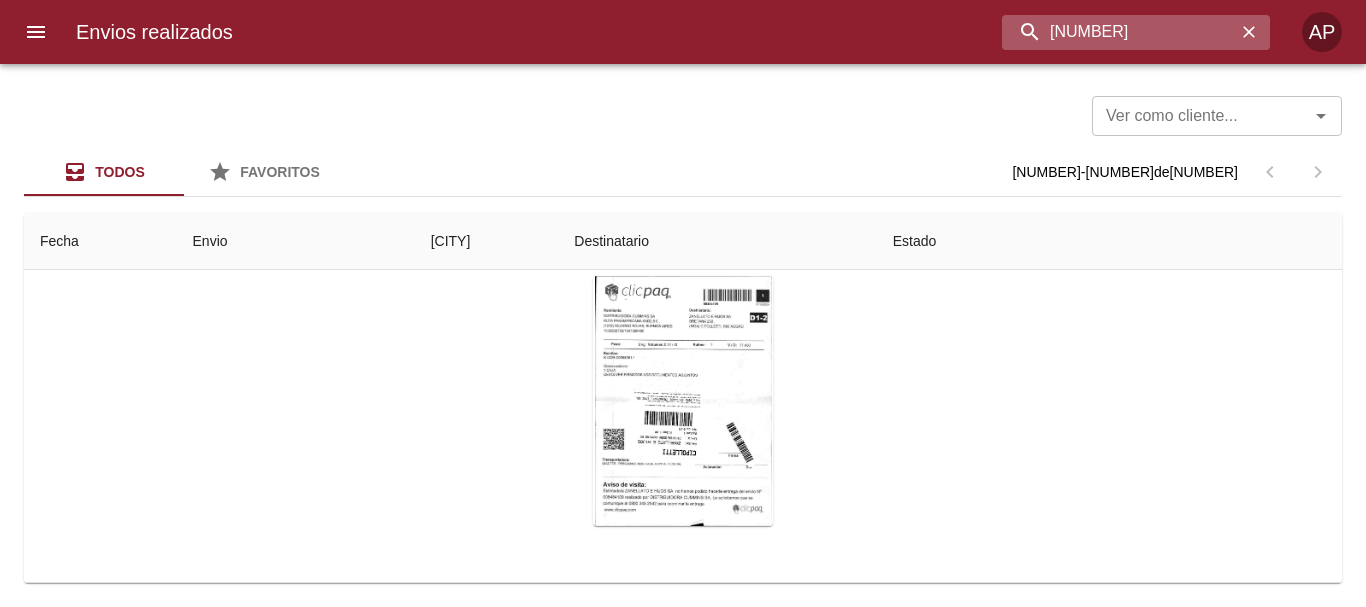 click on "8484109" at bounding box center (1119, 32) 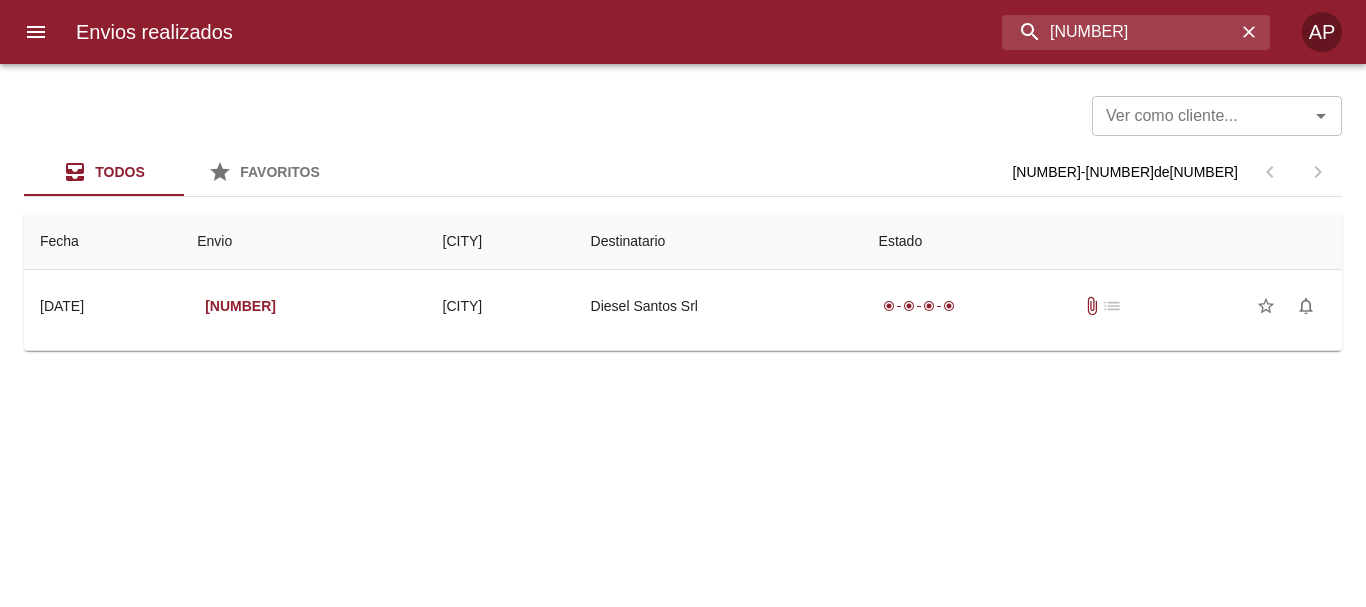 scroll, scrollTop: 0, scrollLeft: 0, axis: both 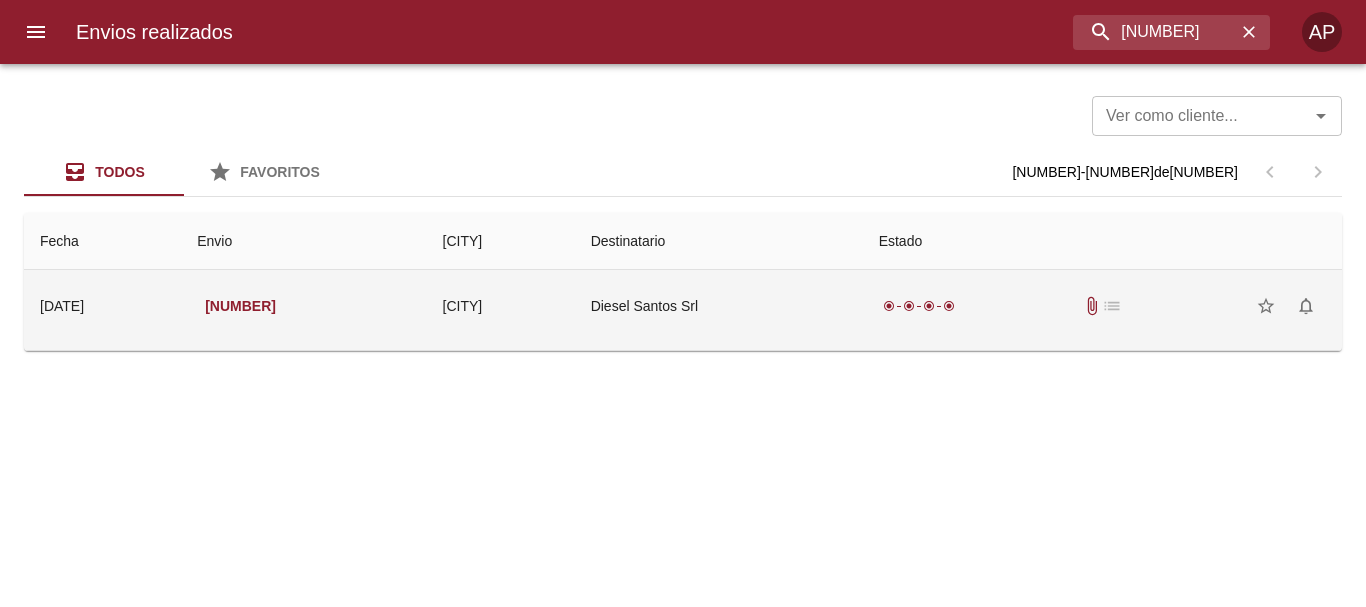 click on "radio_button_checked radio_button_checked radio_button_checked radio_button_checked attach_file list star_border notifications_none" at bounding box center (1102, 306) 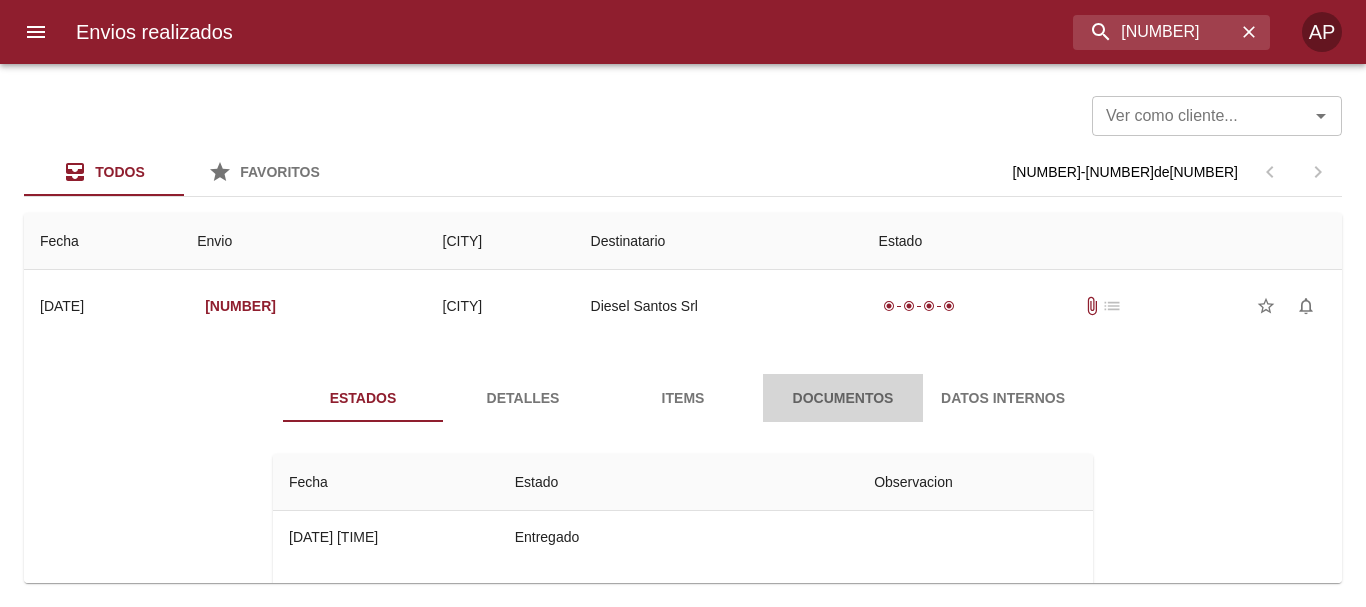 click on "Documentos" at bounding box center [843, 398] 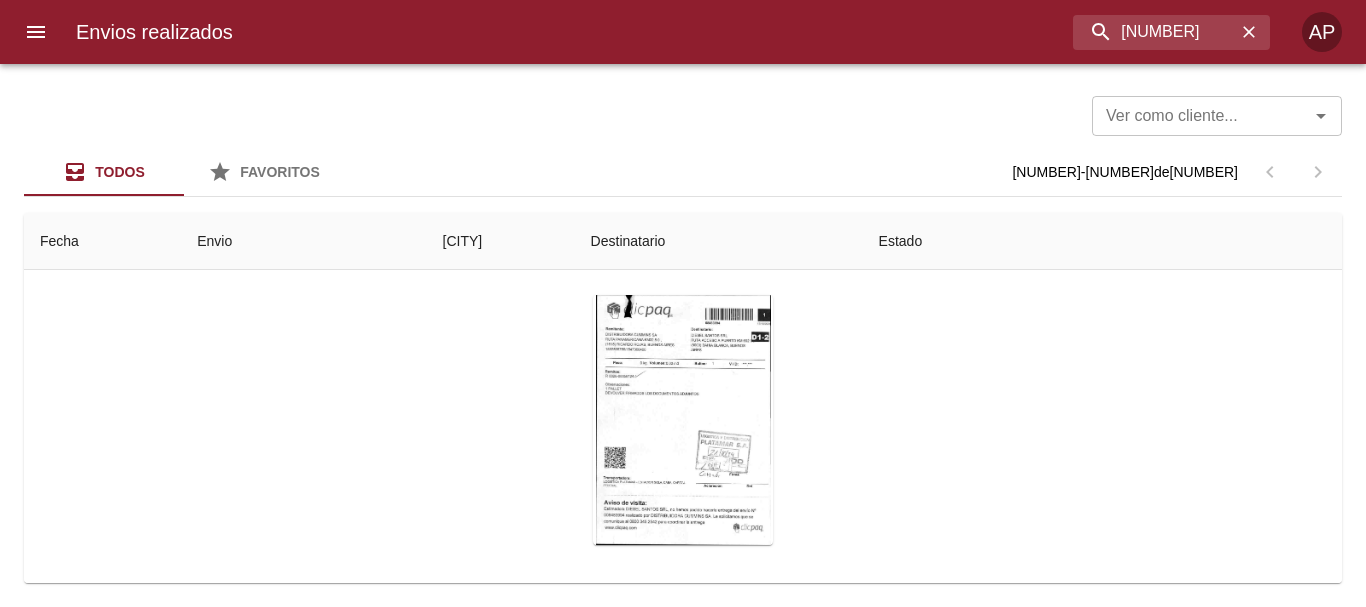 scroll, scrollTop: 194, scrollLeft: 0, axis: vertical 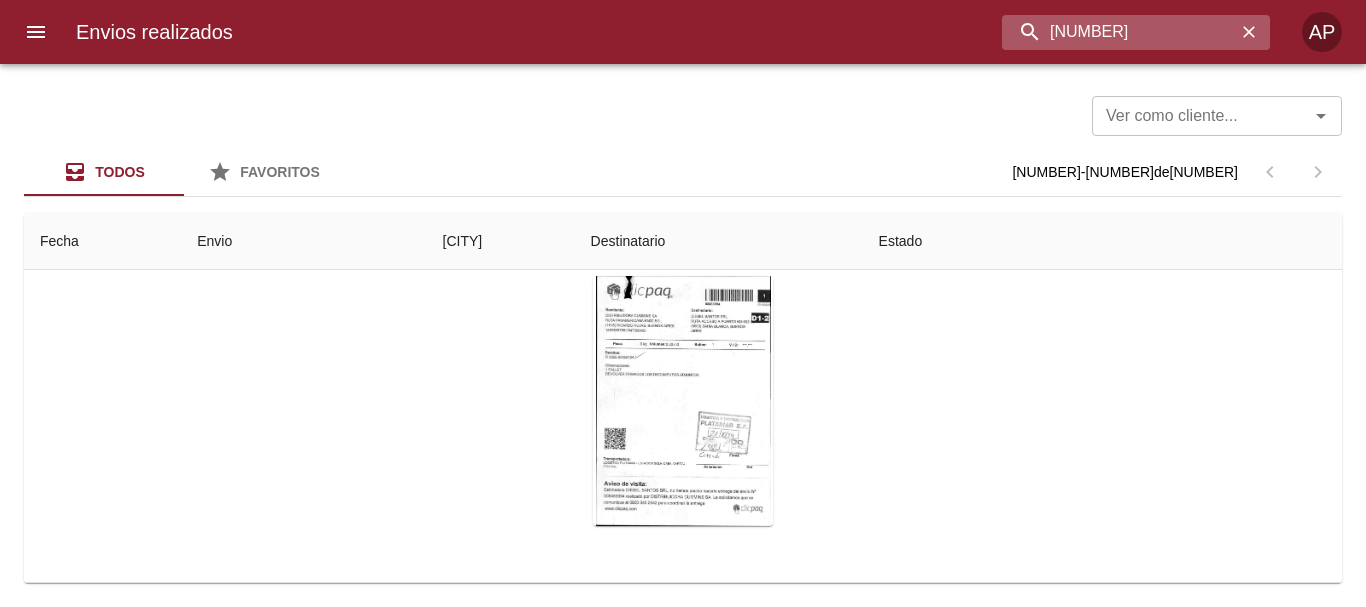 click on "8483994" at bounding box center (1119, 32) 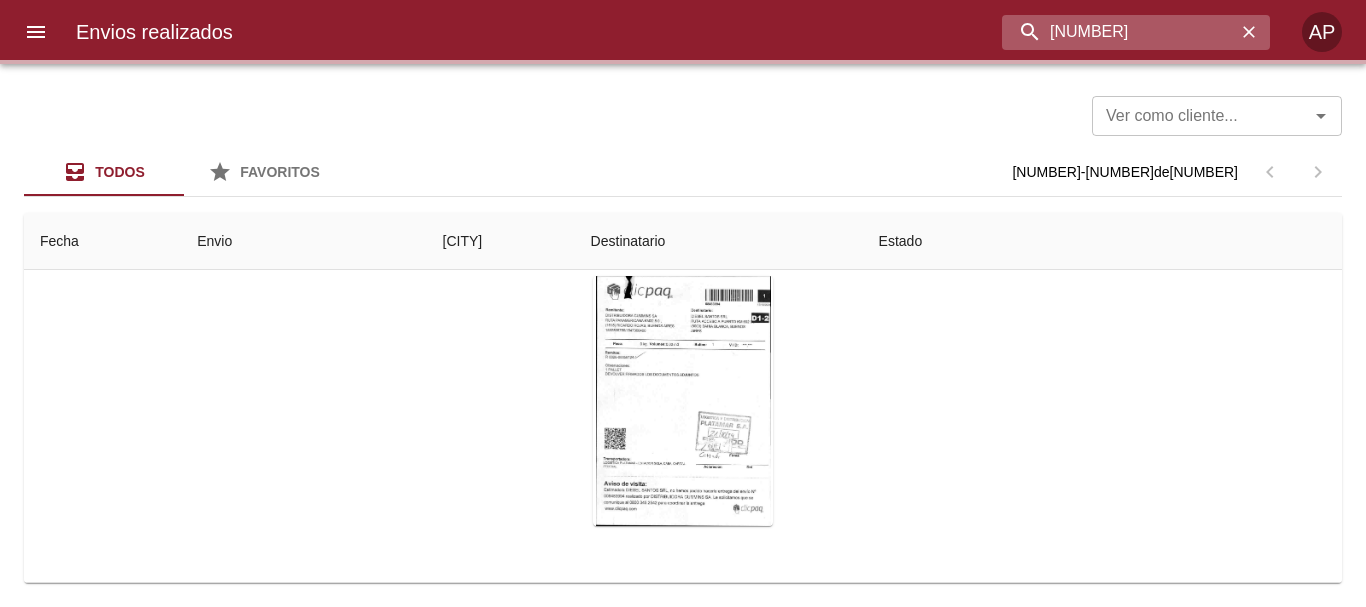 scroll, scrollTop: 0, scrollLeft: 0, axis: both 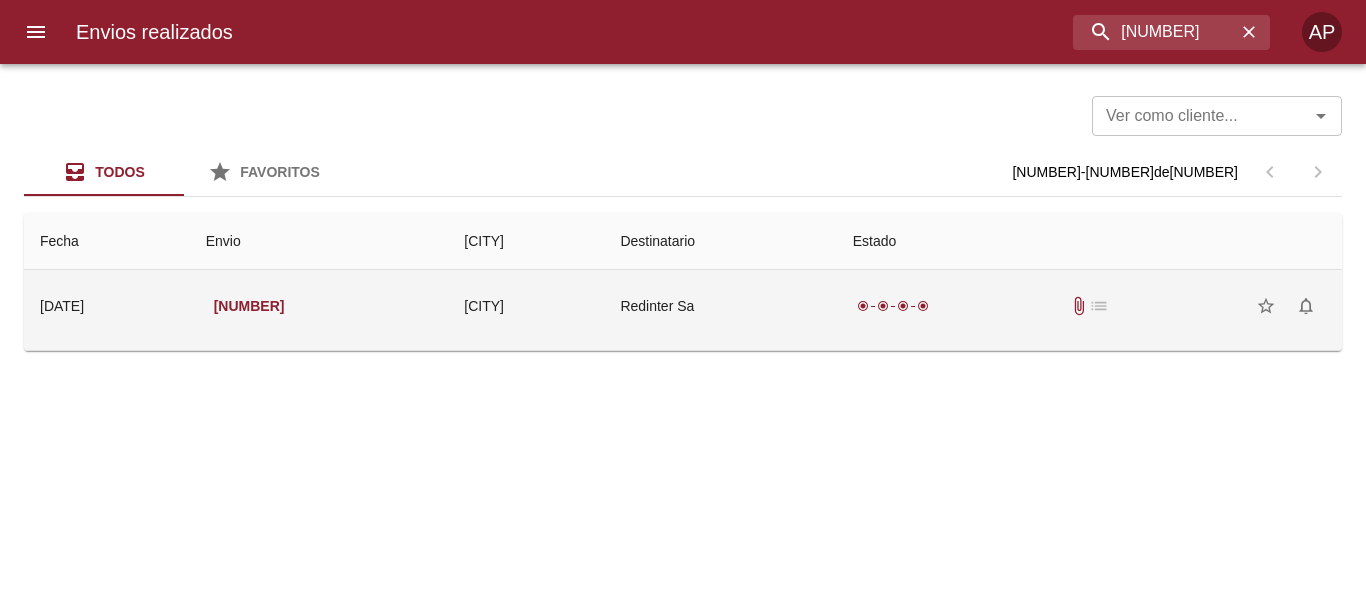 click on "radio_button_checked radio_button_checked radio_button_checked radio_button_checked attach_file list star_border notifications_none" at bounding box center [1089, 306] 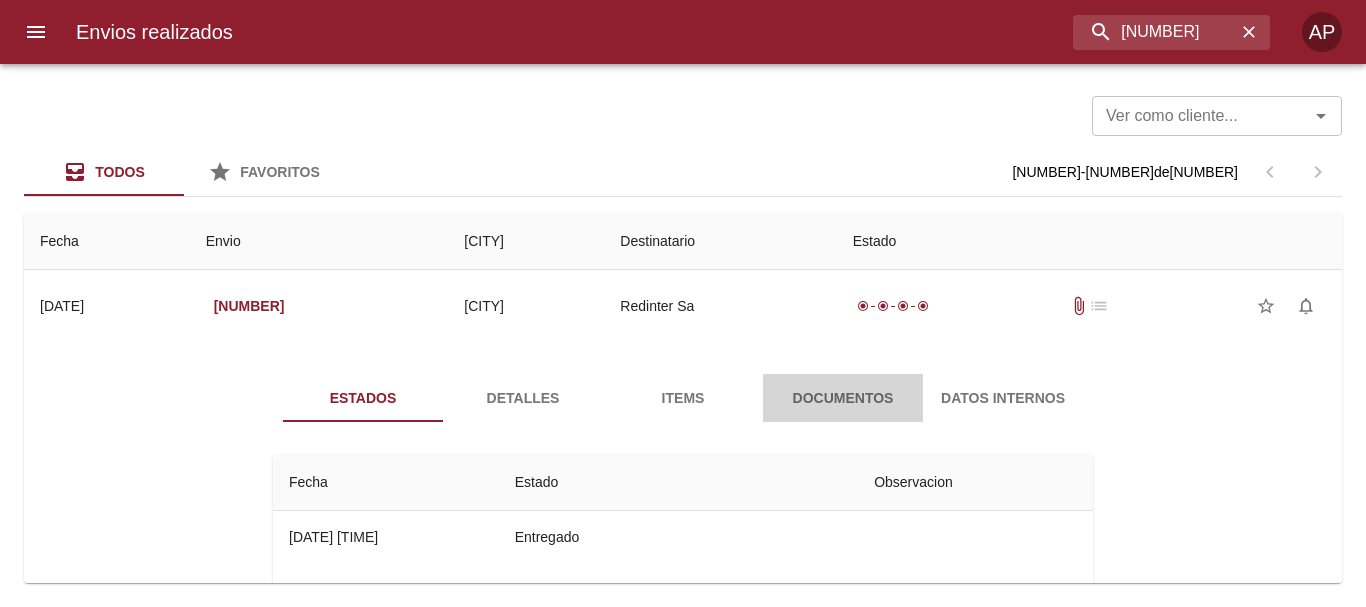 click on "Documentos" at bounding box center (843, 398) 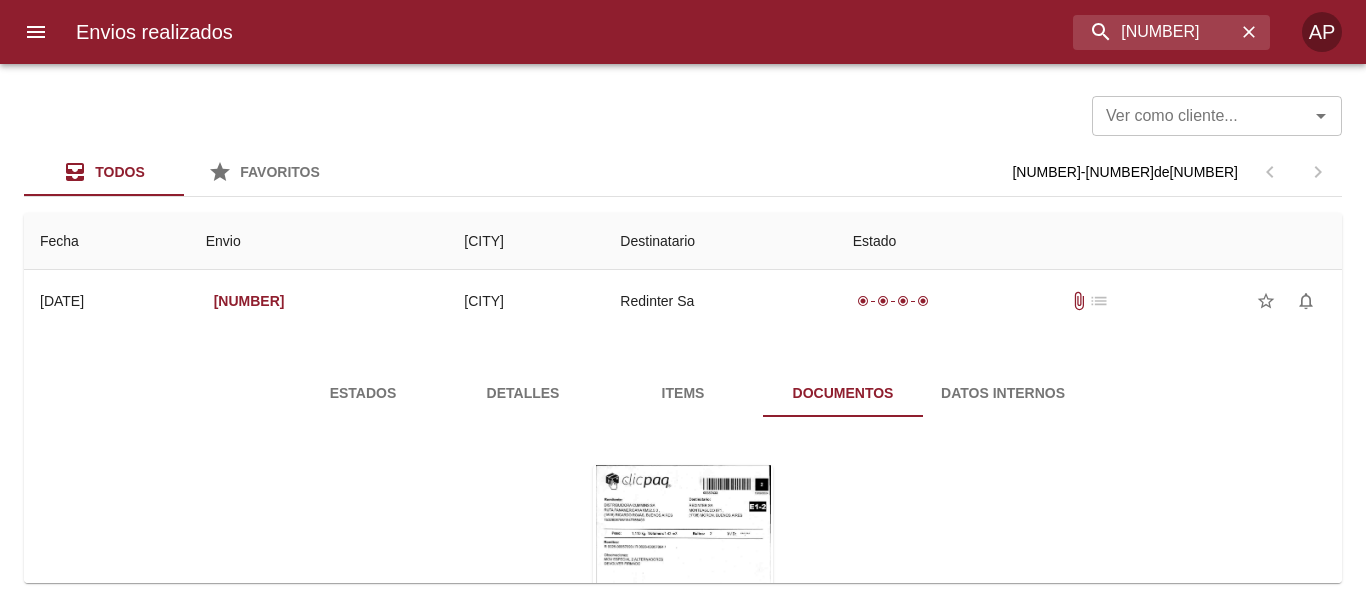 scroll, scrollTop: 0, scrollLeft: 0, axis: both 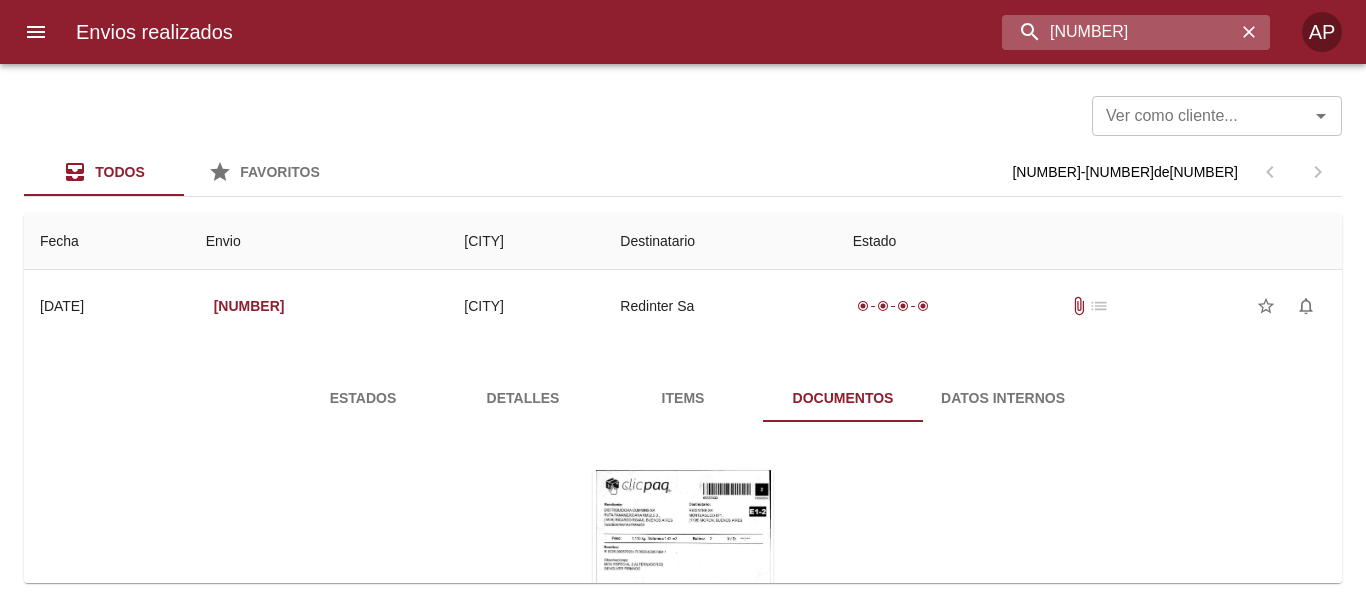 click on "8387433" at bounding box center (1119, 32) 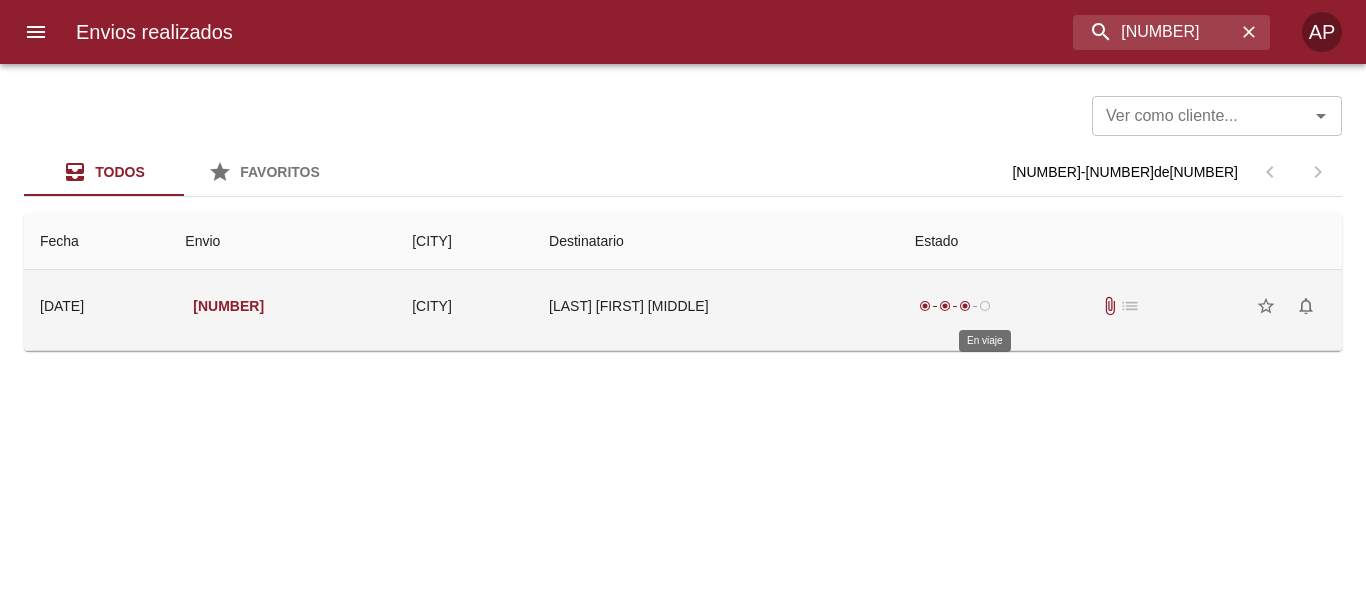 click on "radio_button_unchecked" at bounding box center (985, 306) 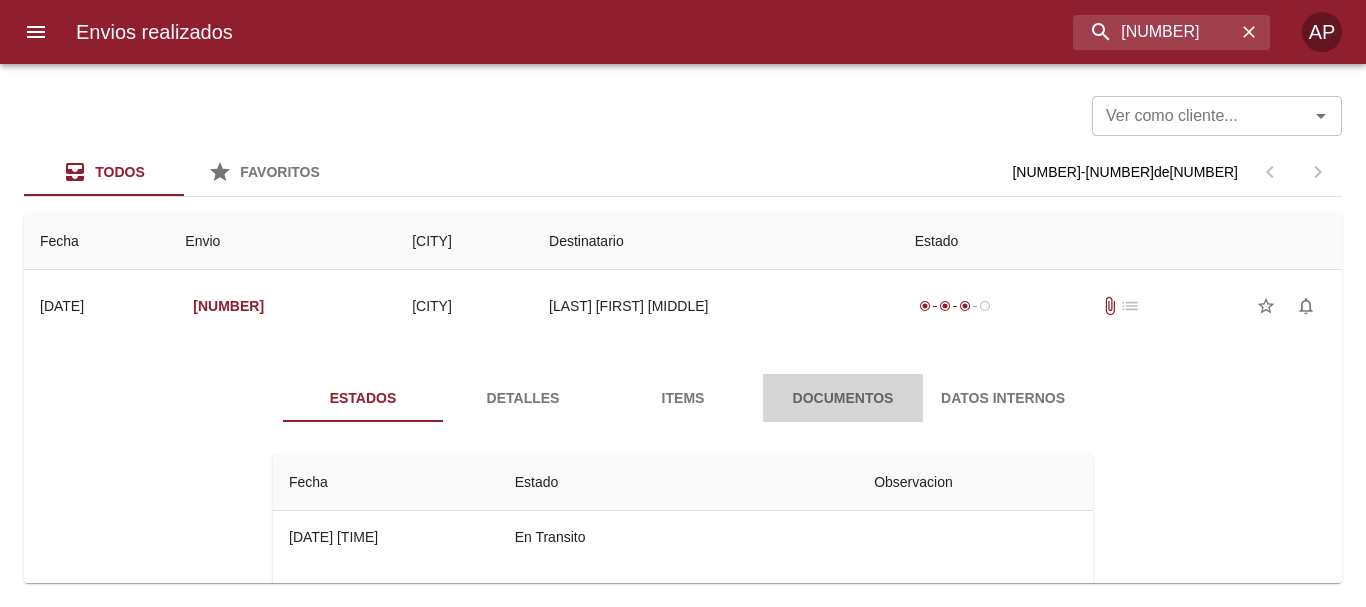 click on "Documentos" at bounding box center (843, 398) 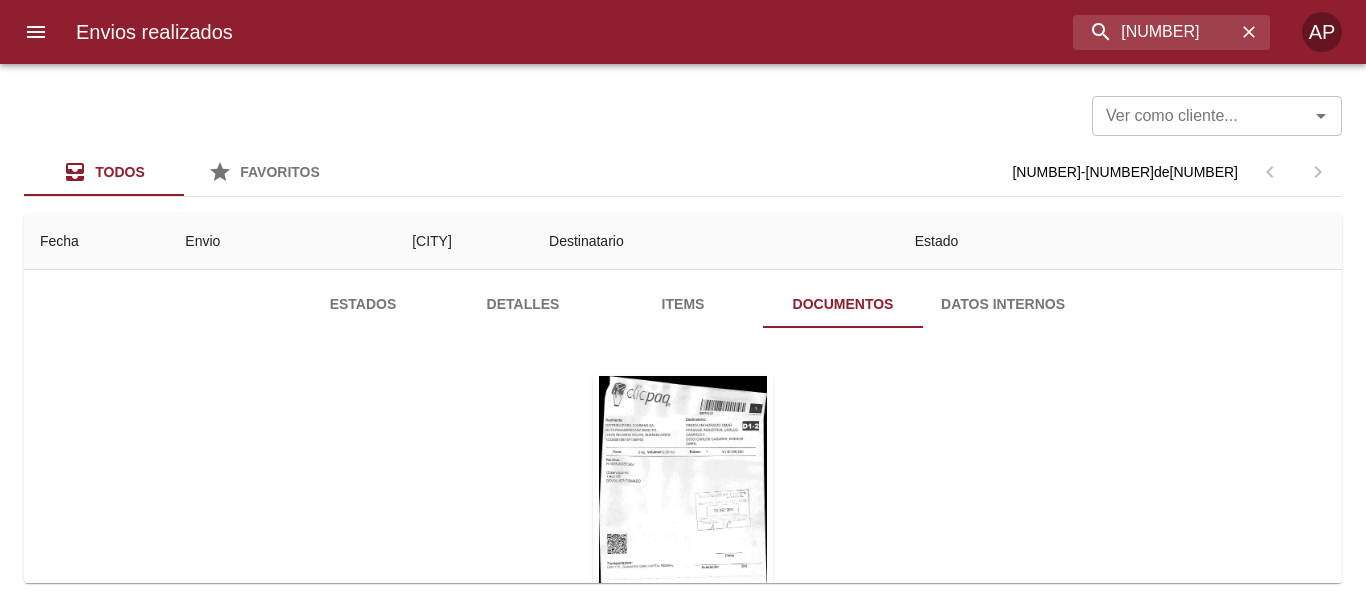 scroll, scrollTop: 194, scrollLeft: 0, axis: vertical 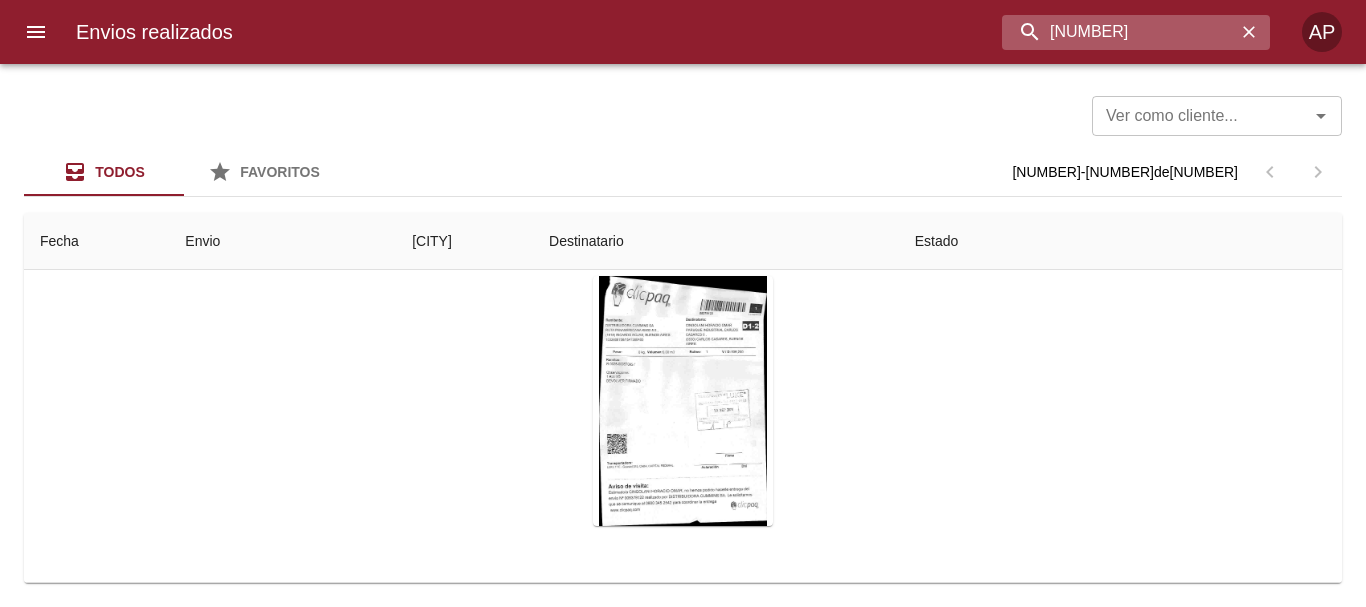 click on "8379122" at bounding box center (1119, 32) 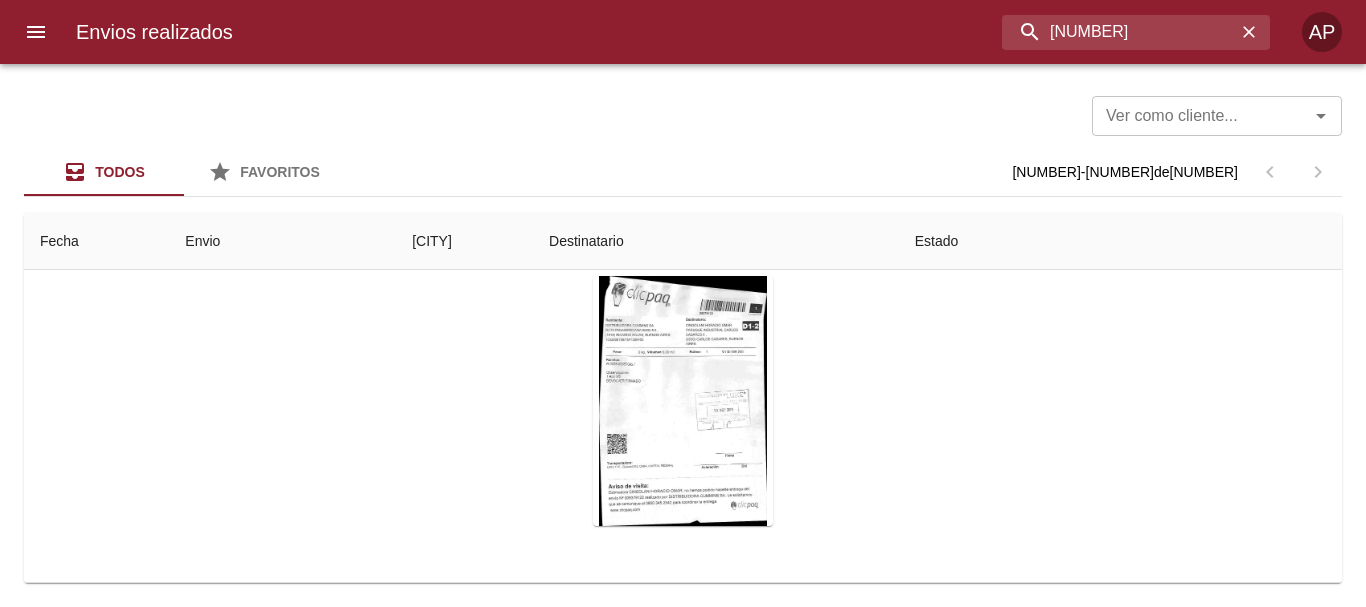 drag, startPoint x: 1204, startPoint y: 31, endPoint x: 1176, endPoint y: 11, distance: 34.4093 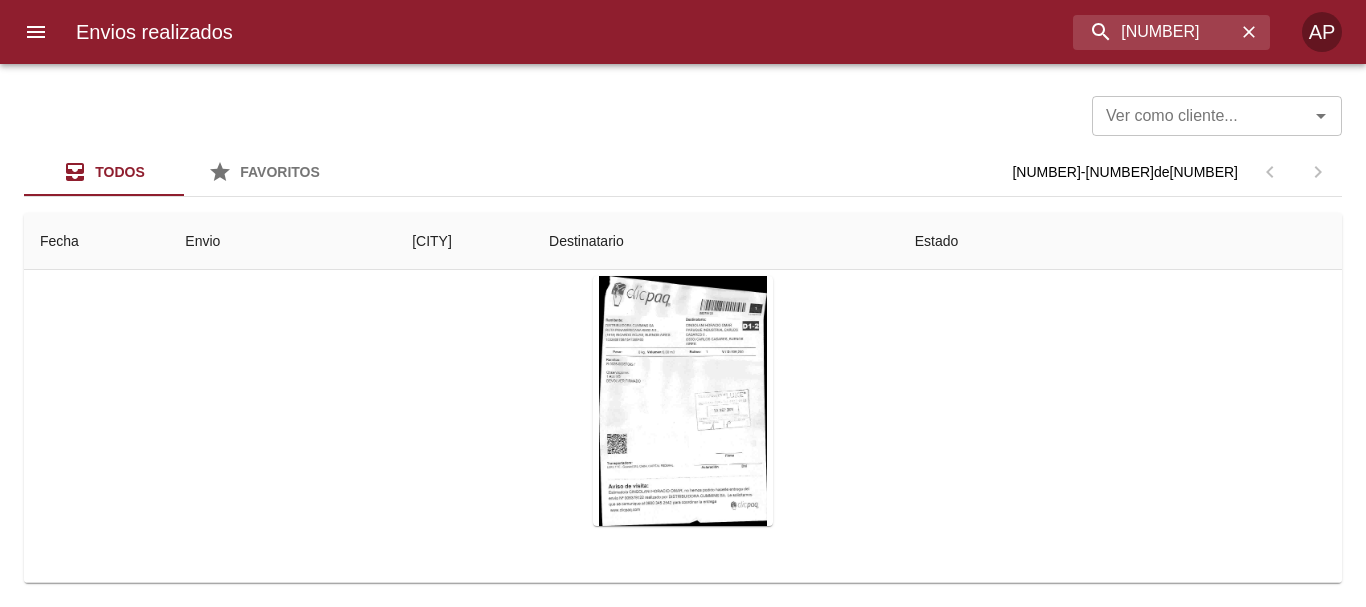 click on "Envios realizados 8379122 AP" at bounding box center (683, 32) 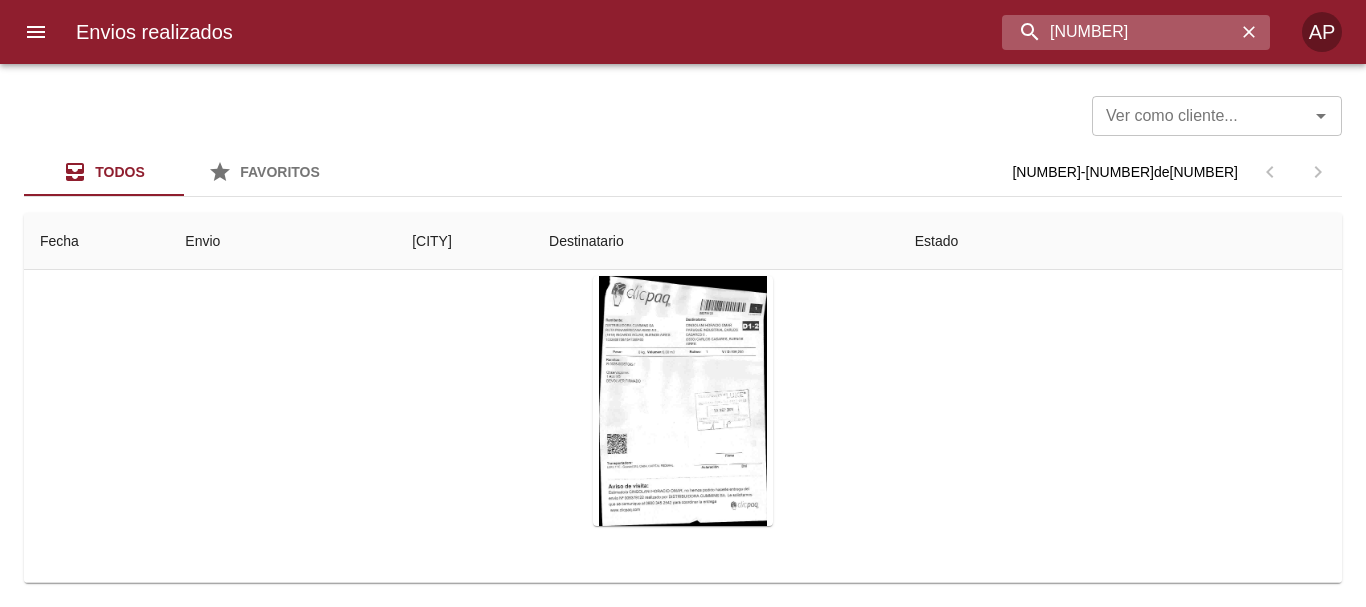click on "8379122" at bounding box center [1119, 32] 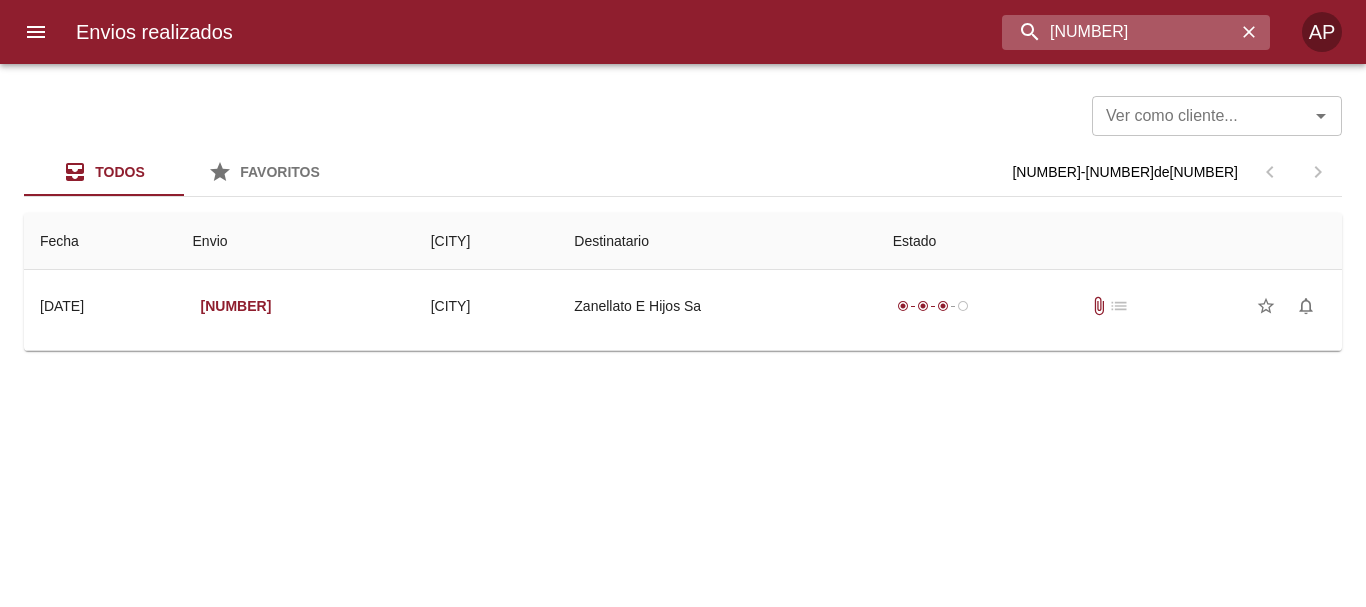 scroll, scrollTop: 0, scrollLeft: 0, axis: both 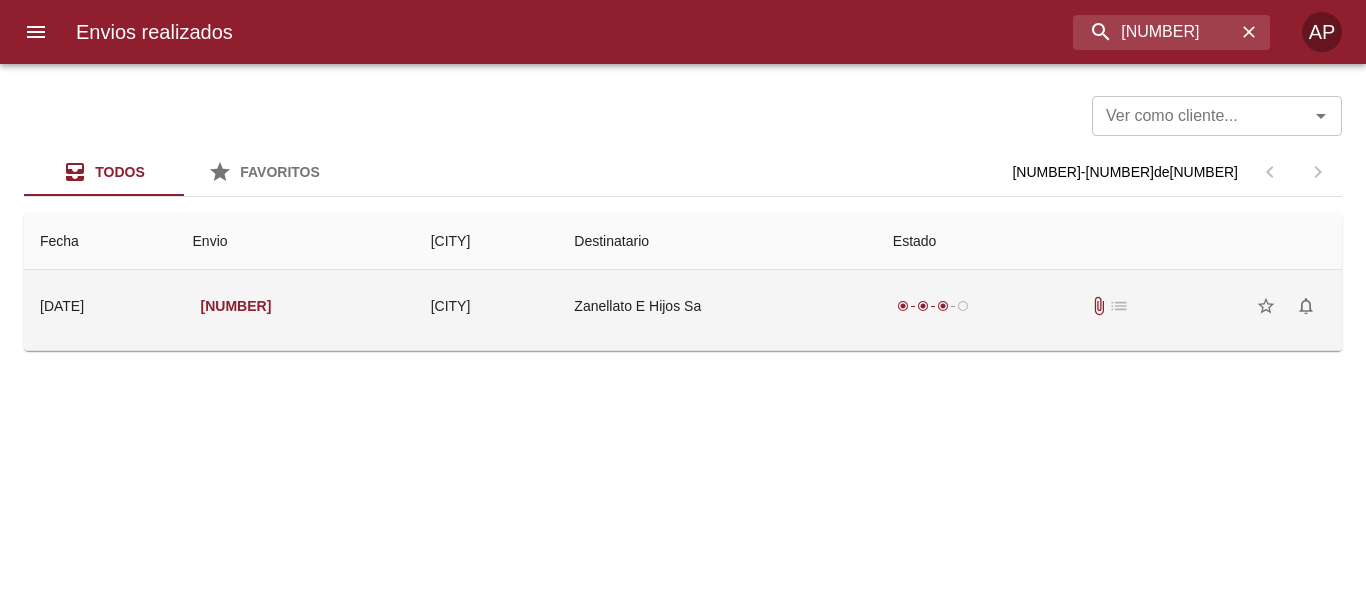 click on "radio_button_checked radio_button_checked radio_button_checked radio_button_unchecked attach_file list star_border notifications_none" at bounding box center (1109, 306) 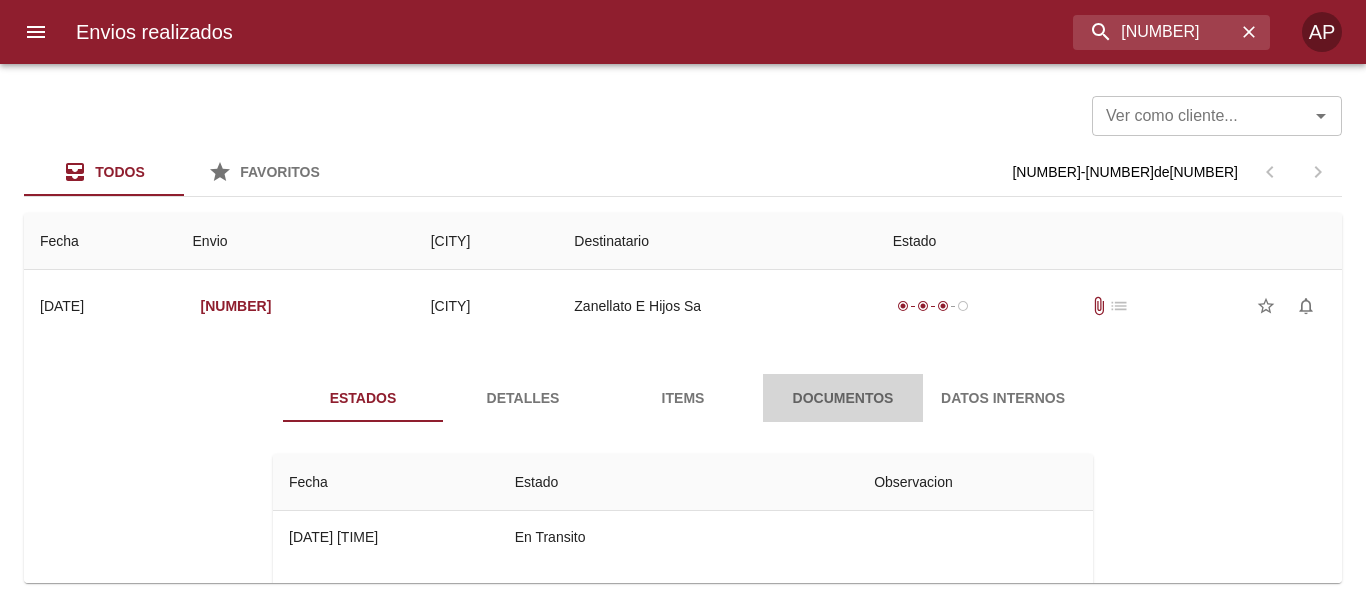 click on "Documentos" at bounding box center [843, 398] 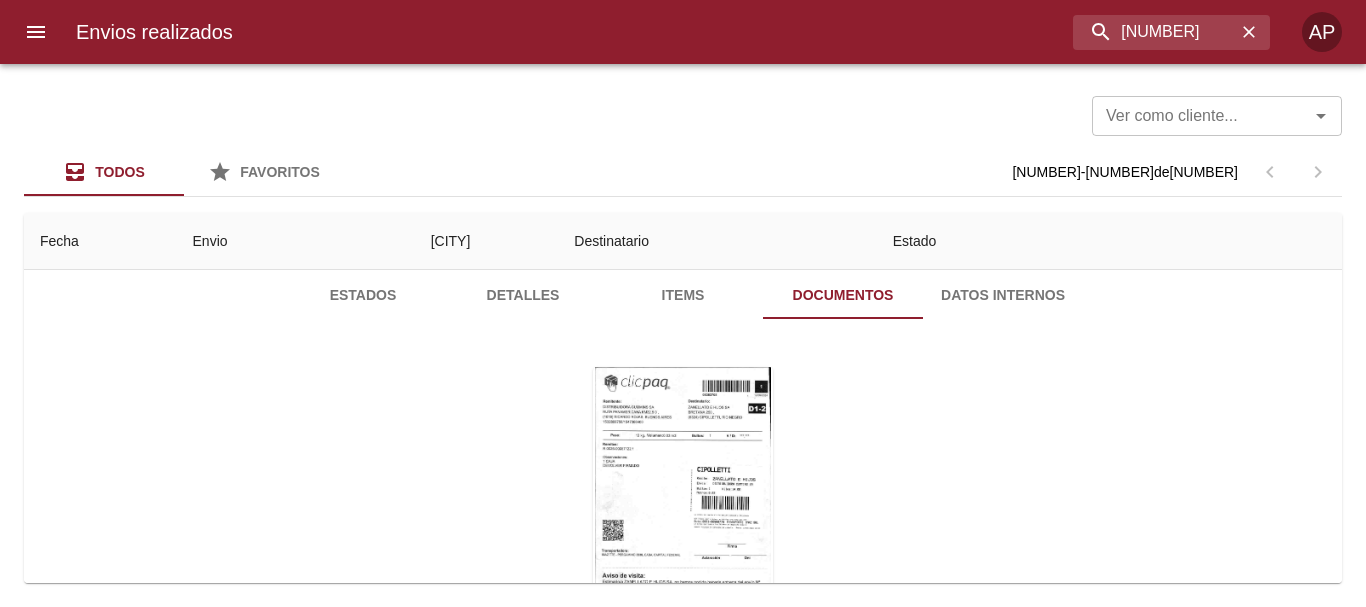 scroll, scrollTop: 194, scrollLeft: 0, axis: vertical 